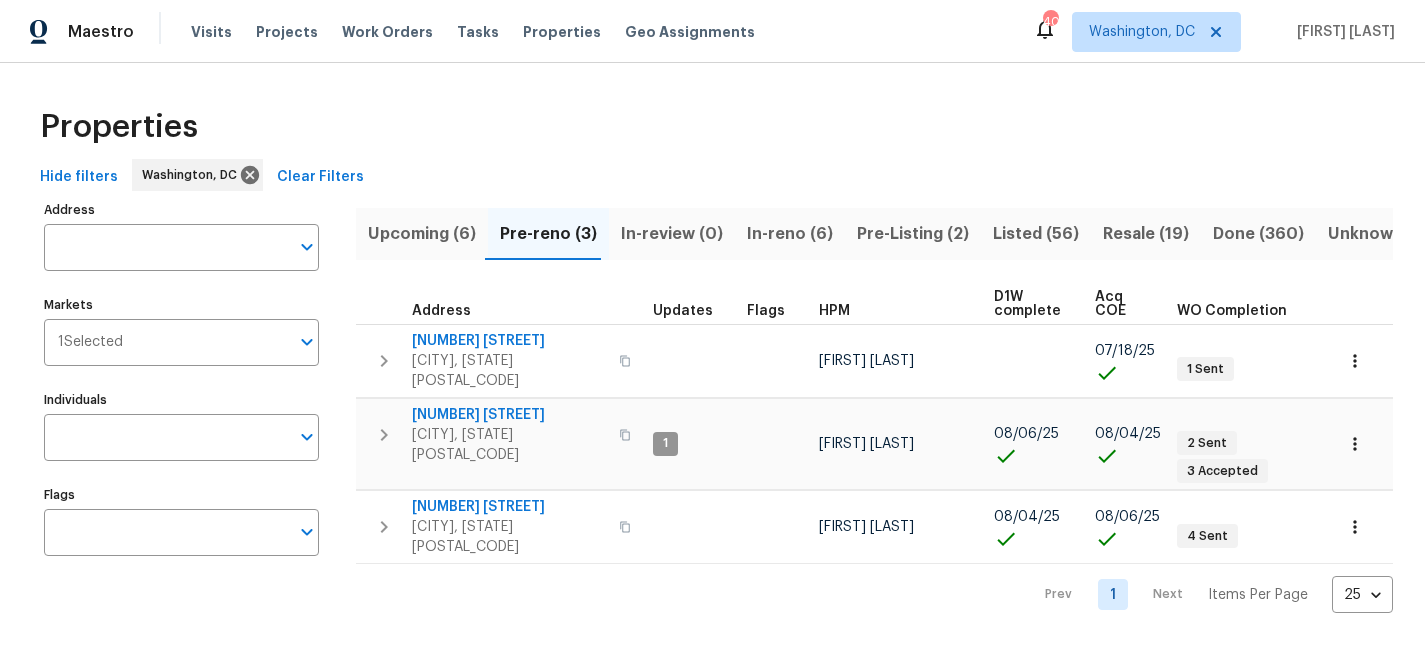 click on "Properties" at bounding box center (712, 127) 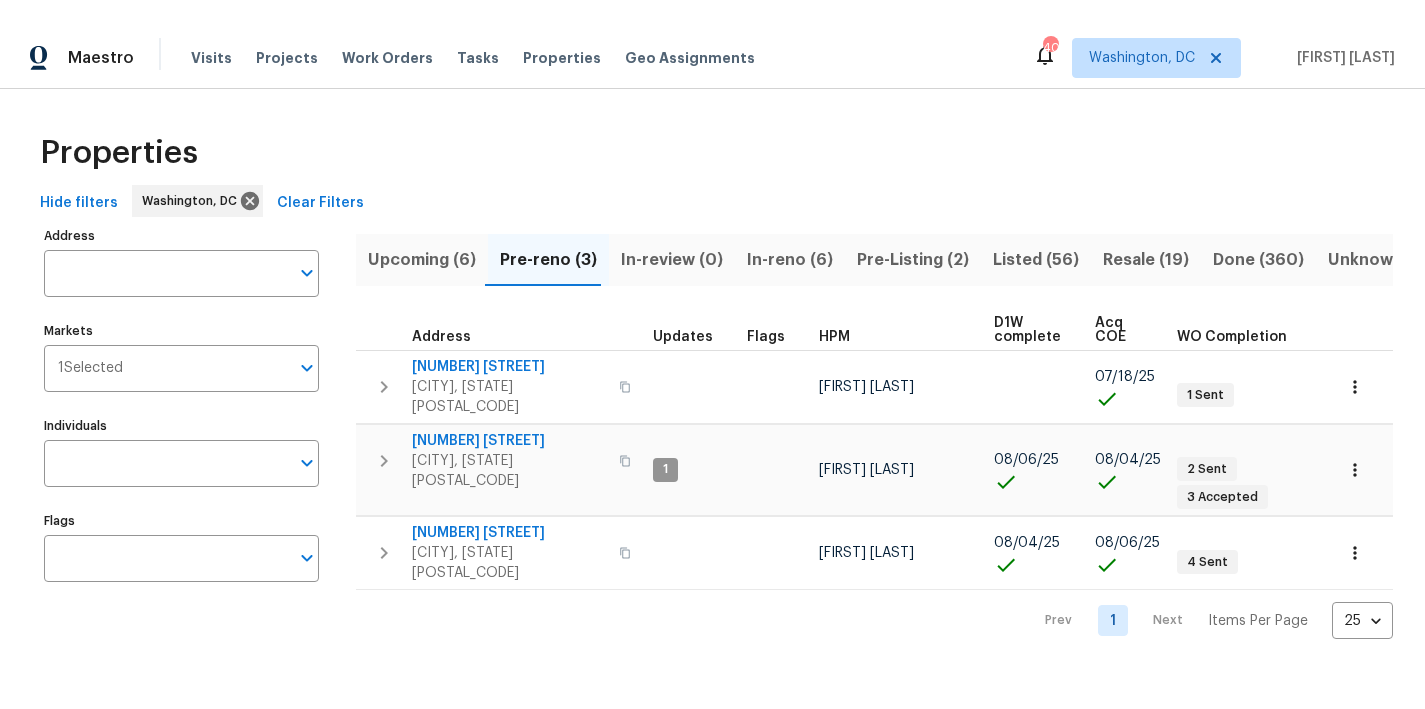 scroll, scrollTop: 0, scrollLeft: 0, axis: both 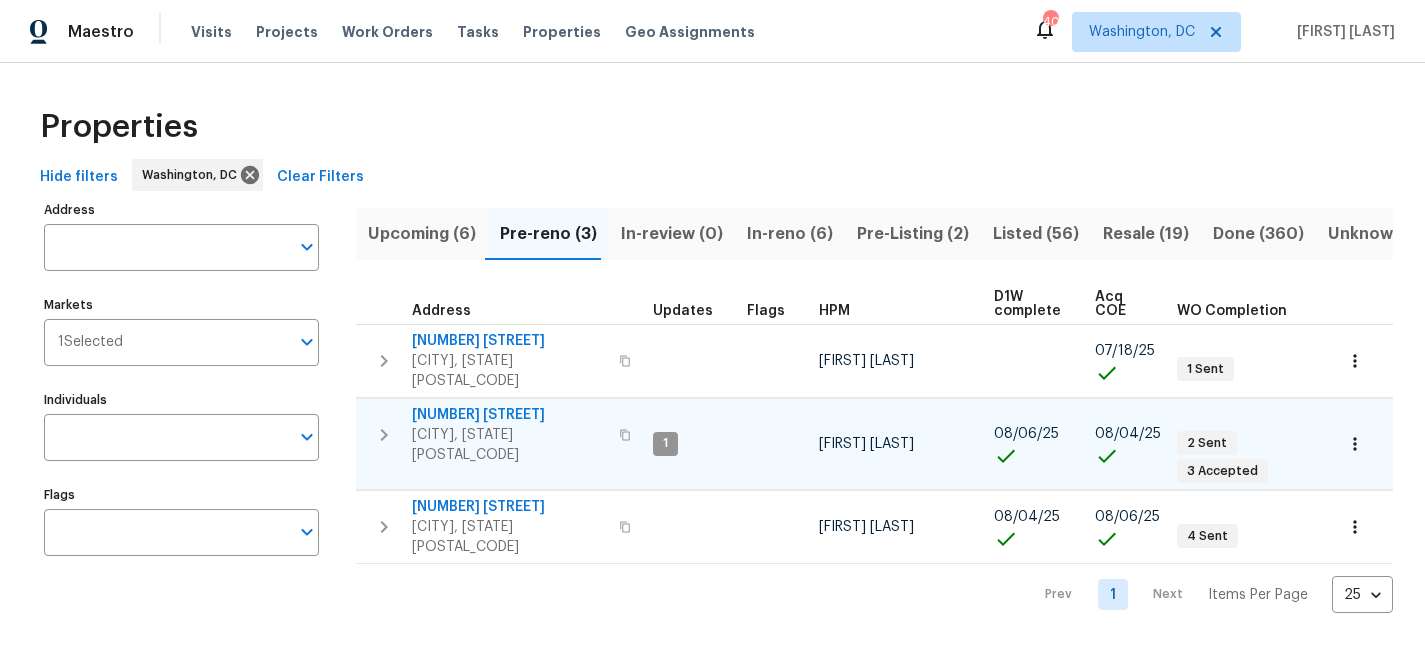 click on "5165 Atlantis Ln" at bounding box center [509, 415] 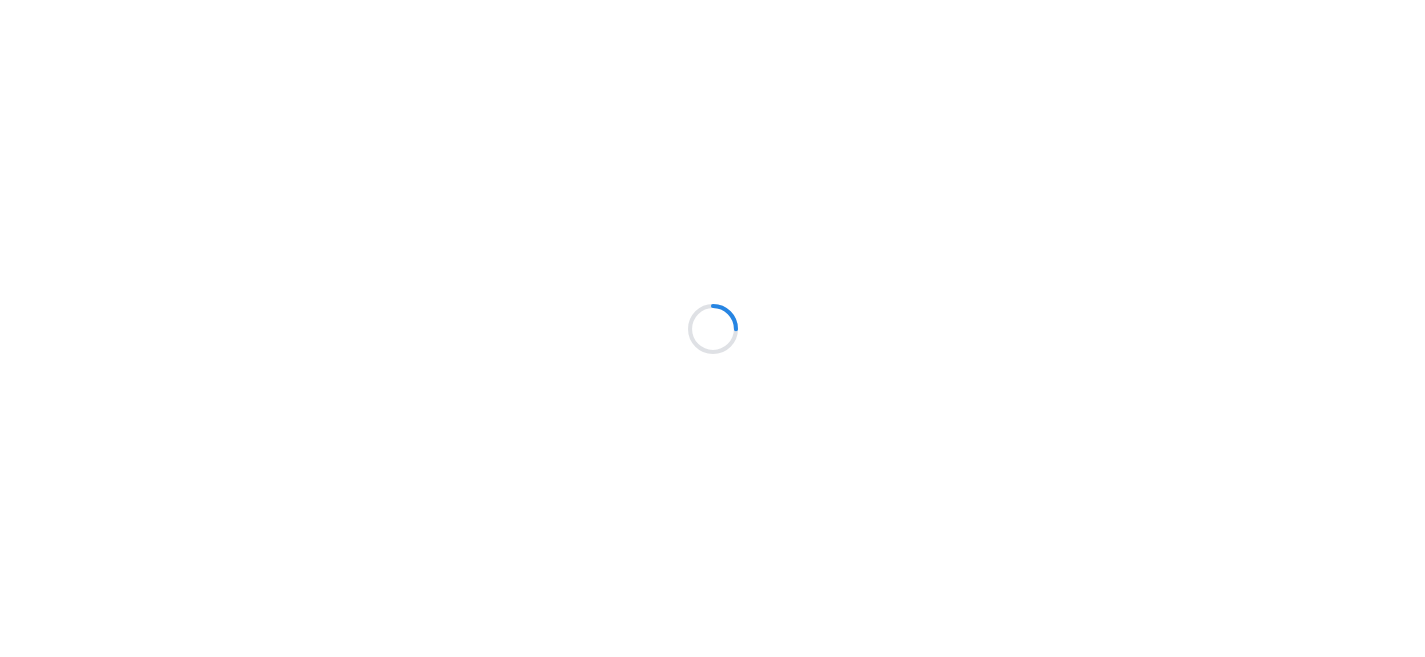 scroll, scrollTop: 0, scrollLeft: 0, axis: both 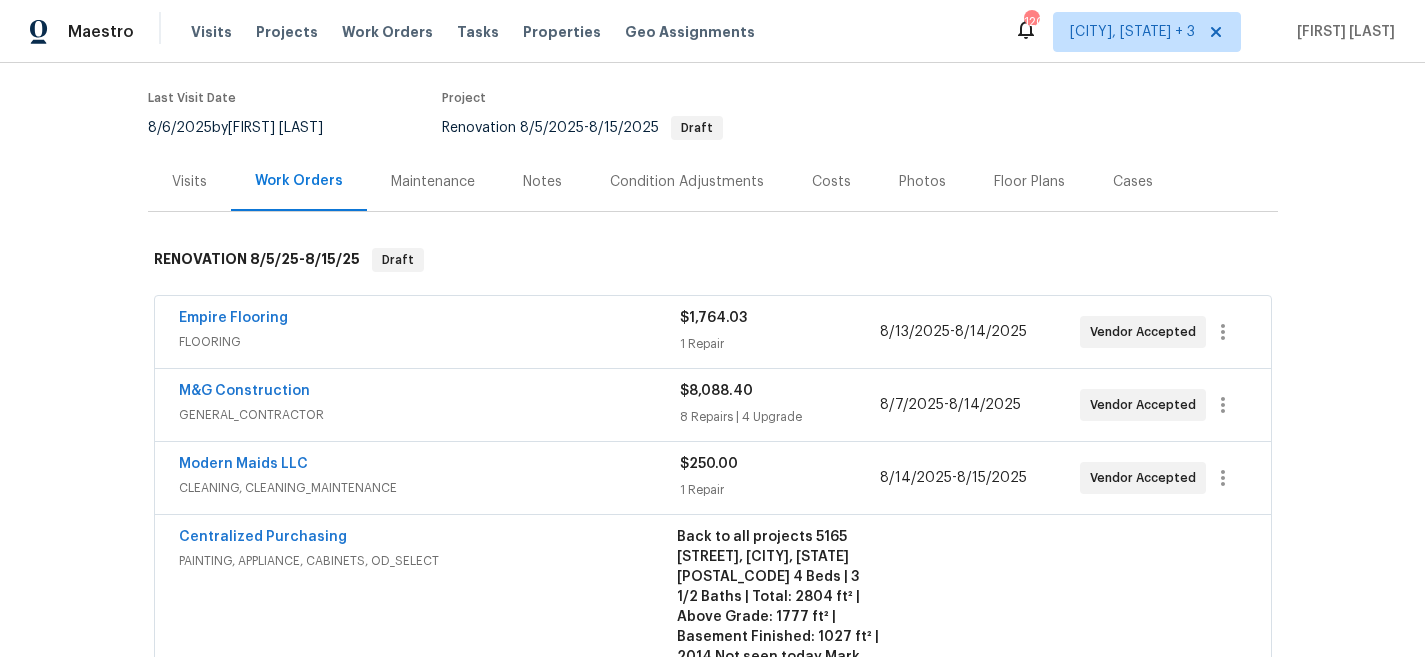 click on "5165 Atlantis Ln, White Plains, MD 20695 4 Beds | 3 1/2 Baths | Total: 2804 ft² | Above Grade: 1777 ft² | Basement Finished: 1027 ft² | 2014 Not seen today Mark Seen Actions Last Visit Date 8/6/2025  by  Nelson Flores   Project Renovation   8/5/2025  -  8/15/2025 Draft" at bounding box center (713, 68) 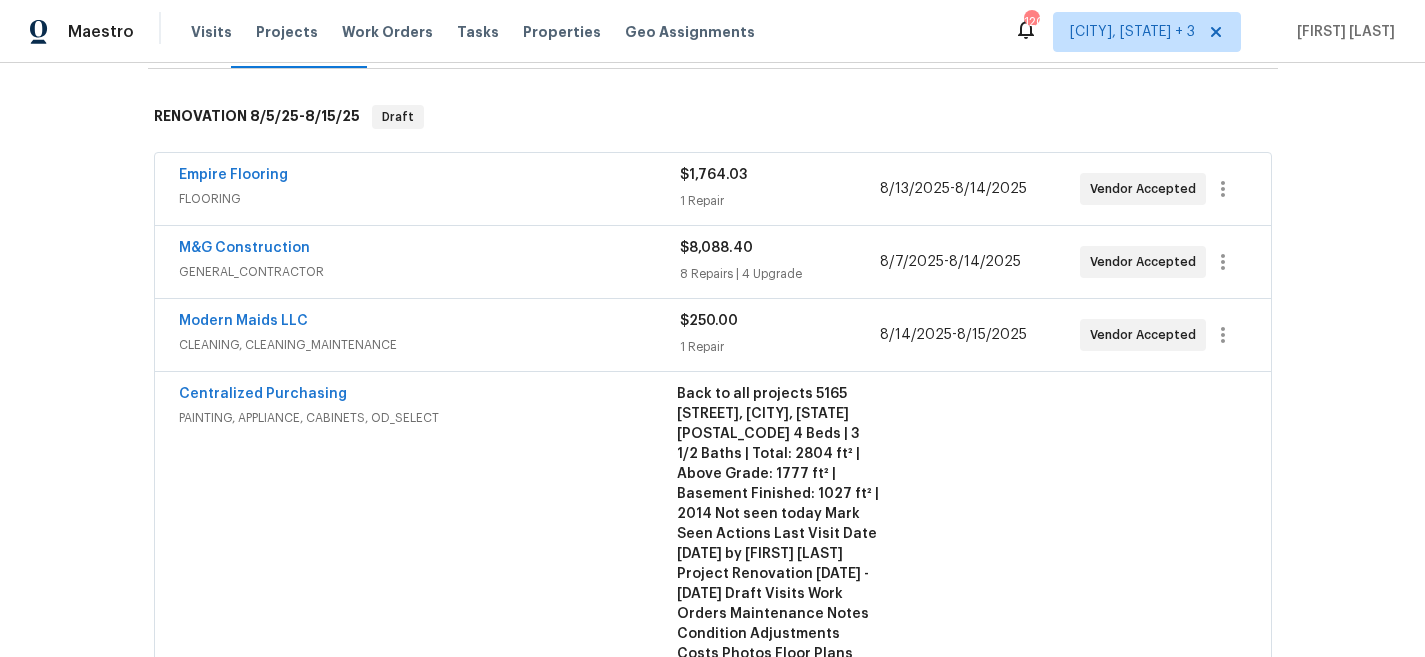 scroll, scrollTop: 292, scrollLeft: 0, axis: vertical 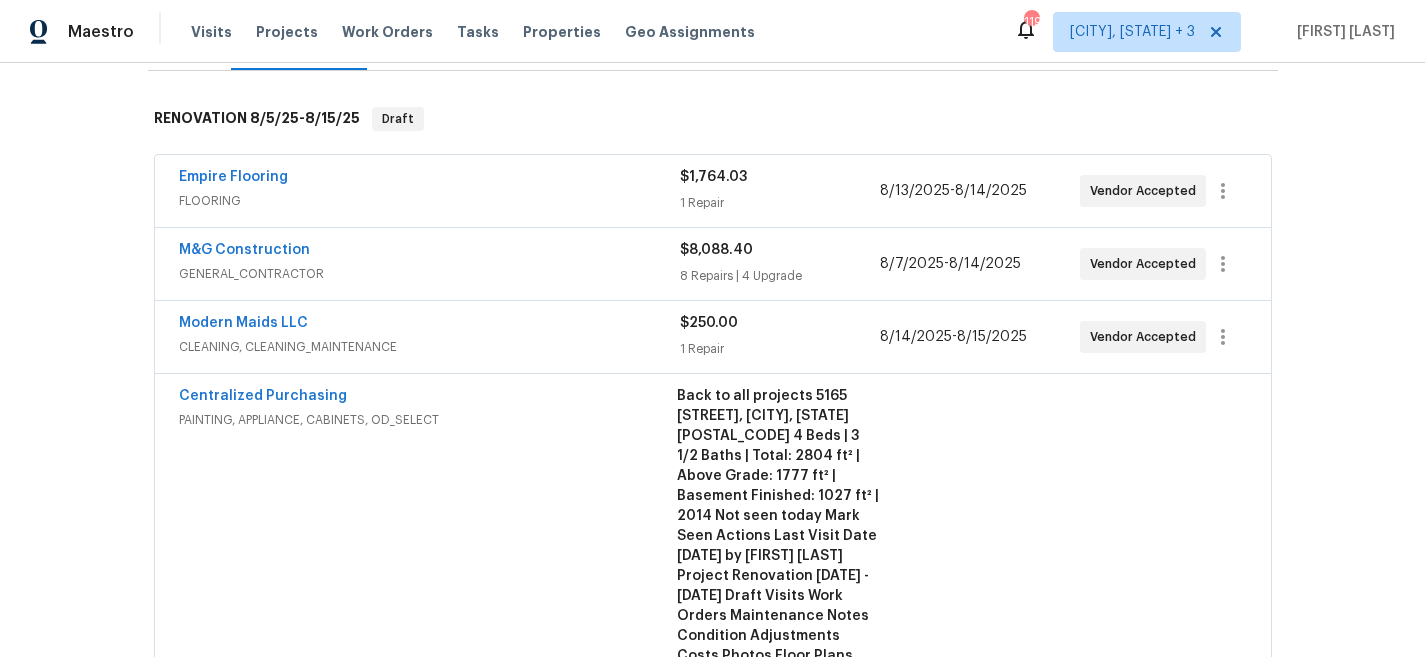 click on "Maestro Visits Projects Work Orders Tasks Properties Geo Assignments 119 Greenville, SC + 3 Nicholas Russell" at bounding box center [712, 31] 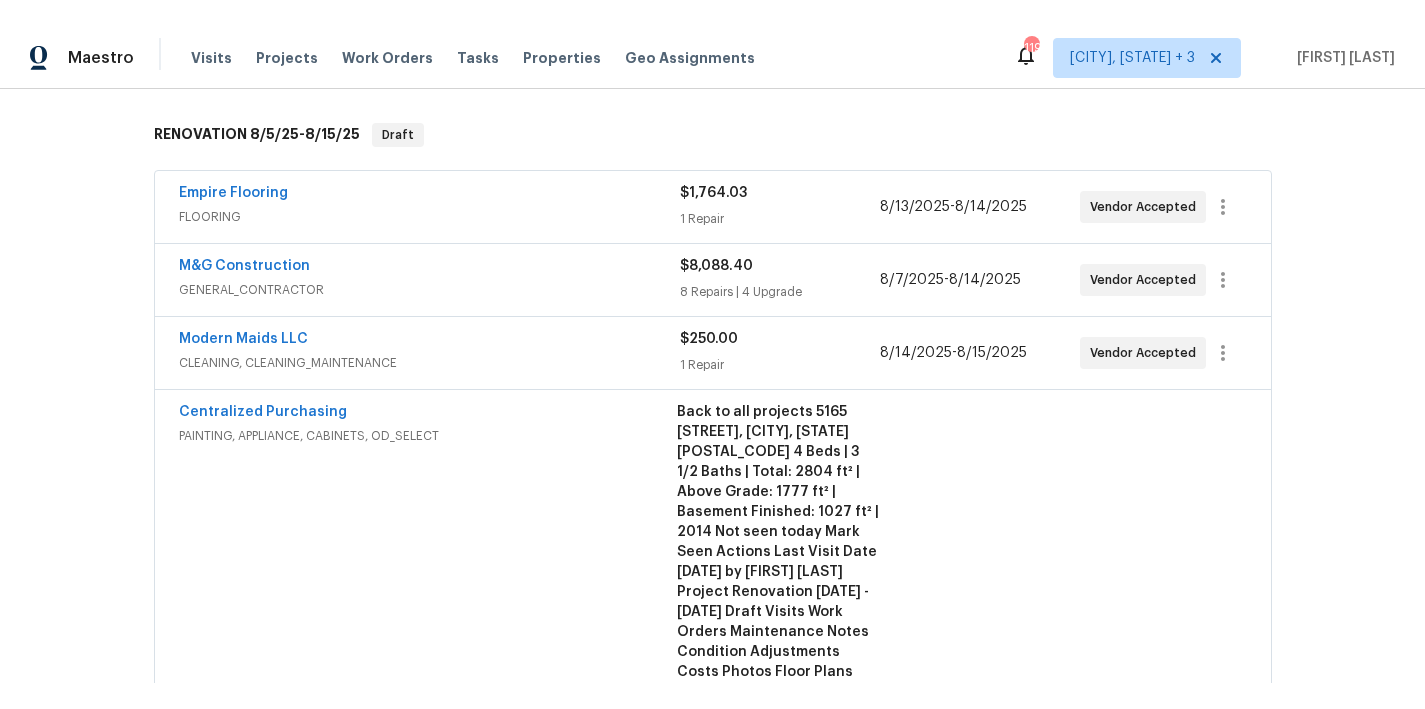 scroll, scrollTop: 302, scrollLeft: 0, axis: vertical 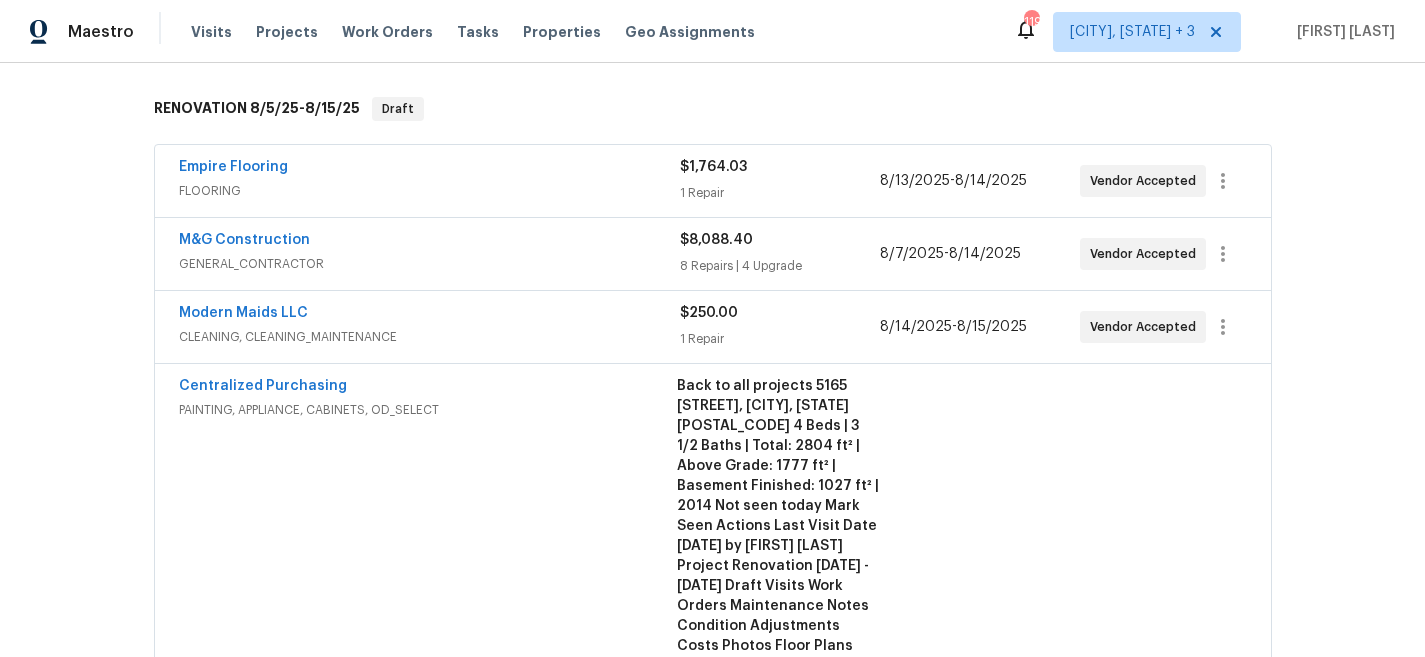 click on "Maestro Visits Projects Work Orders Tasks Properties Geo Assignments 119 Greenville, SC + 3 Nicholas Russell" at bounding box center [712, 31] 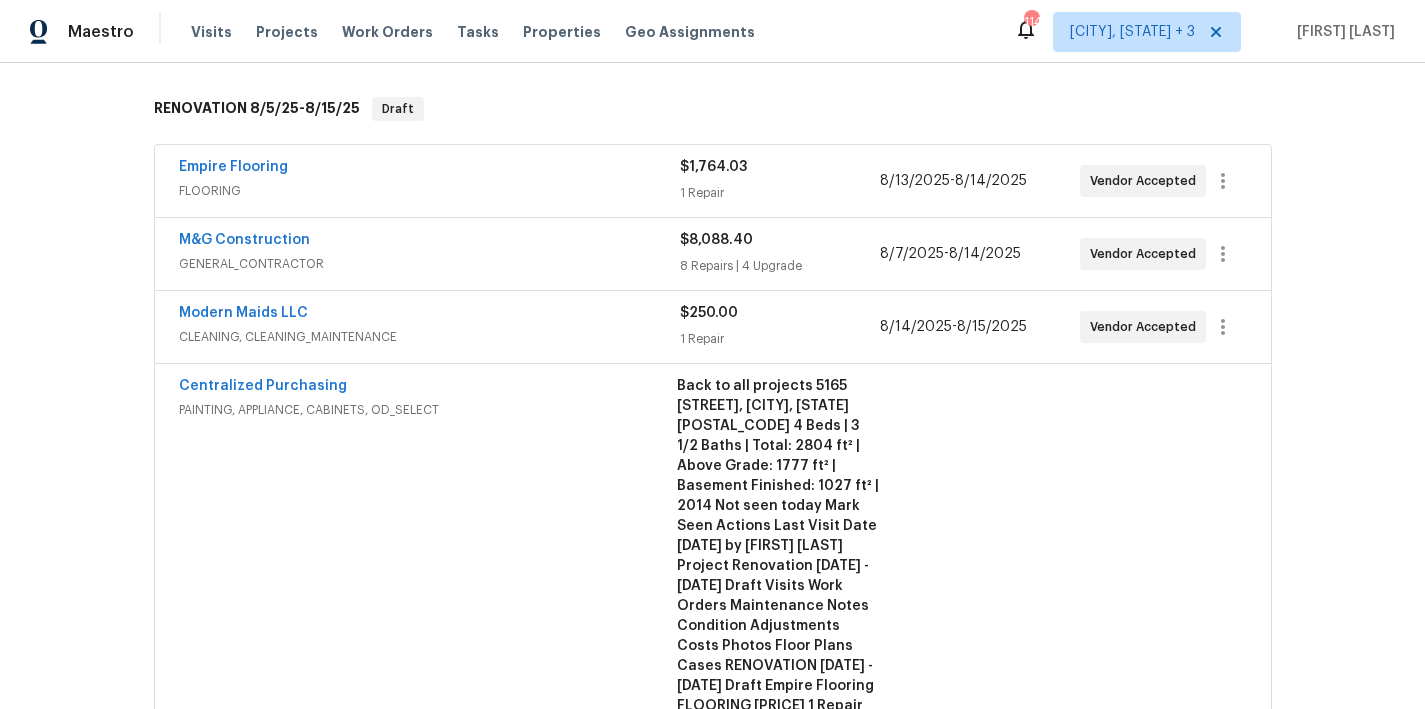 scroll, scrollTop: 0, scrollLeft: 0, axis: both 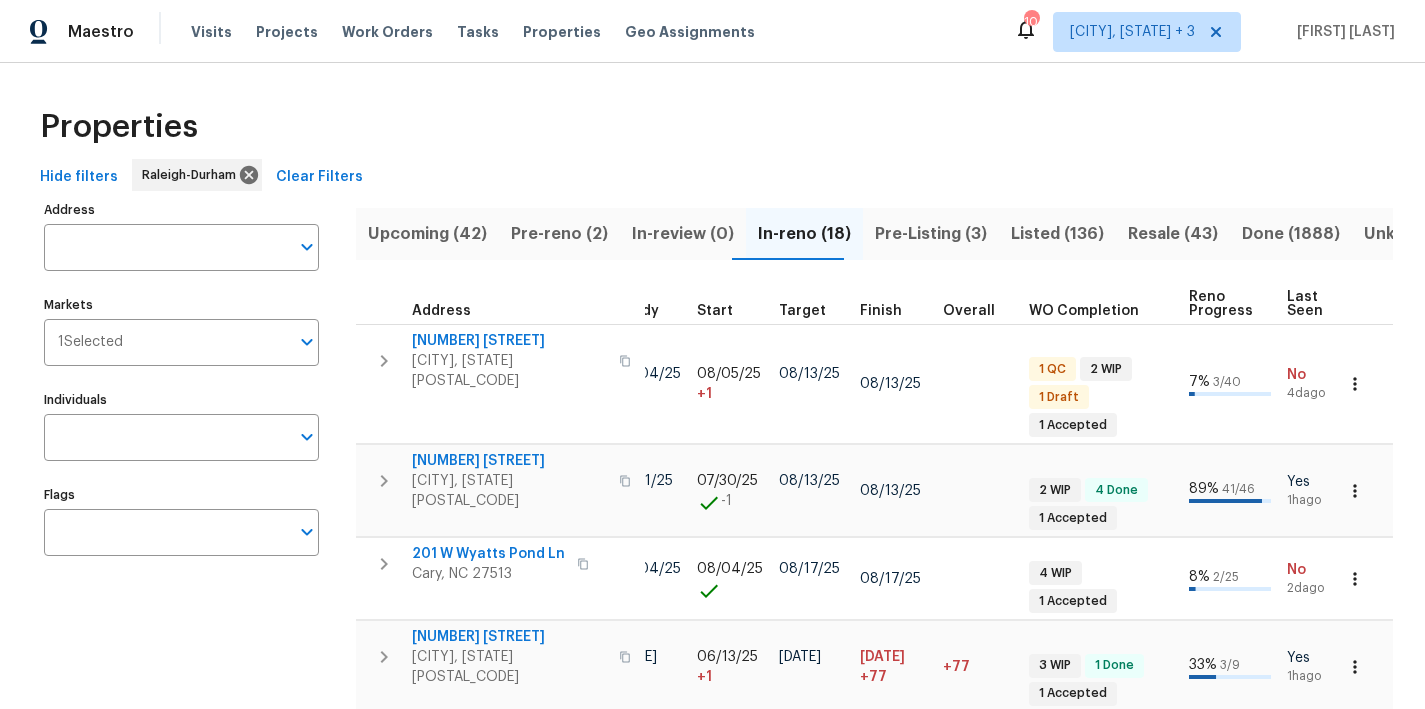 click on "Maestro Visits Projects Work Orders Tasks Properties Geo Assignments 104 Greenville, SC + 3 Nicholas Russell" at bounding box center [712, 31] 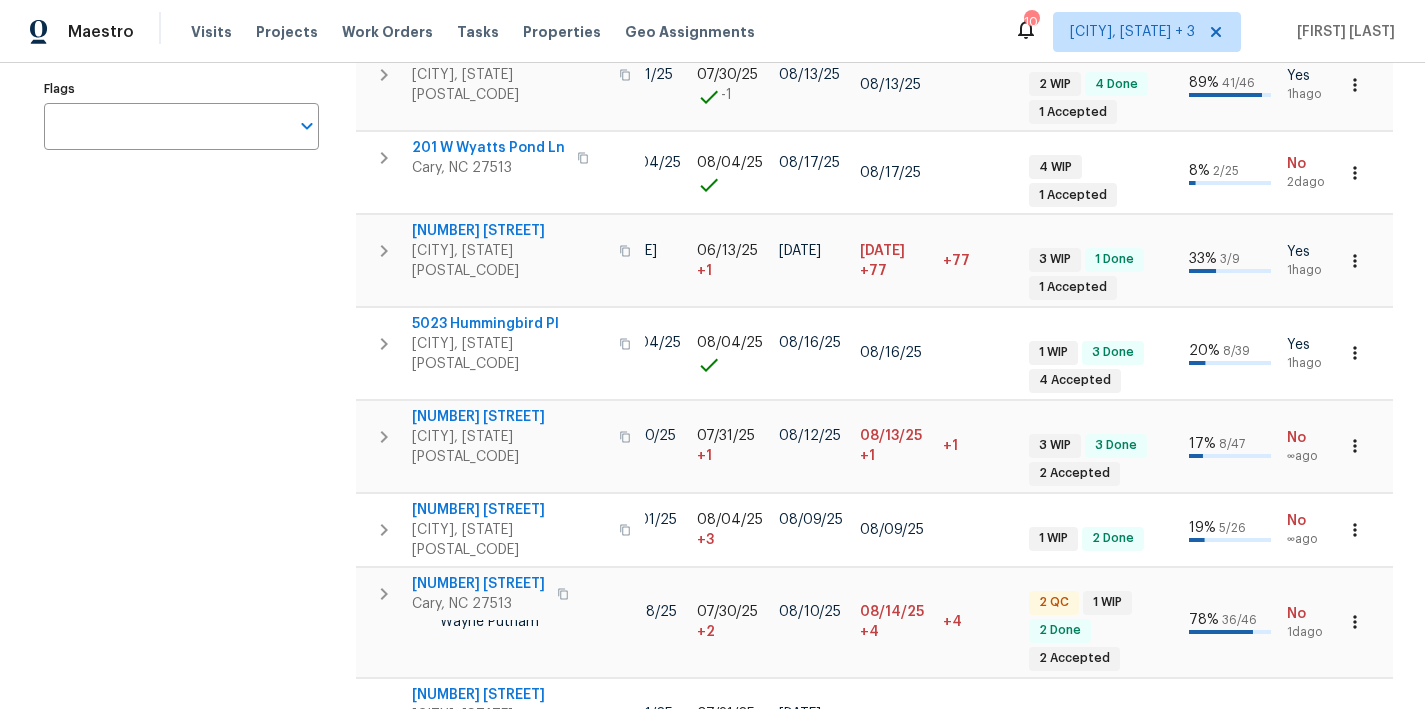 scroll, scrollTop: 0, scrollLeft: 0, axis: both 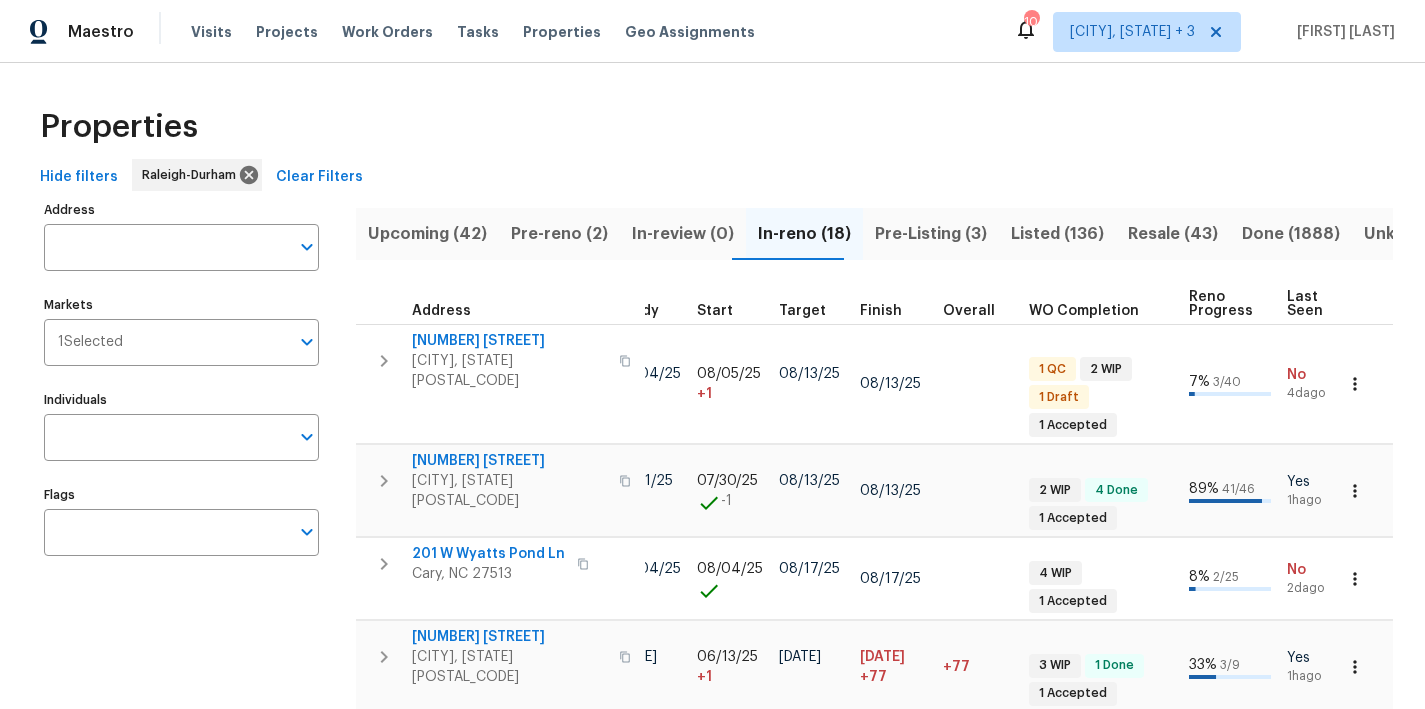click on "Pre-Listing (3)" at bounding box center [931, 234] 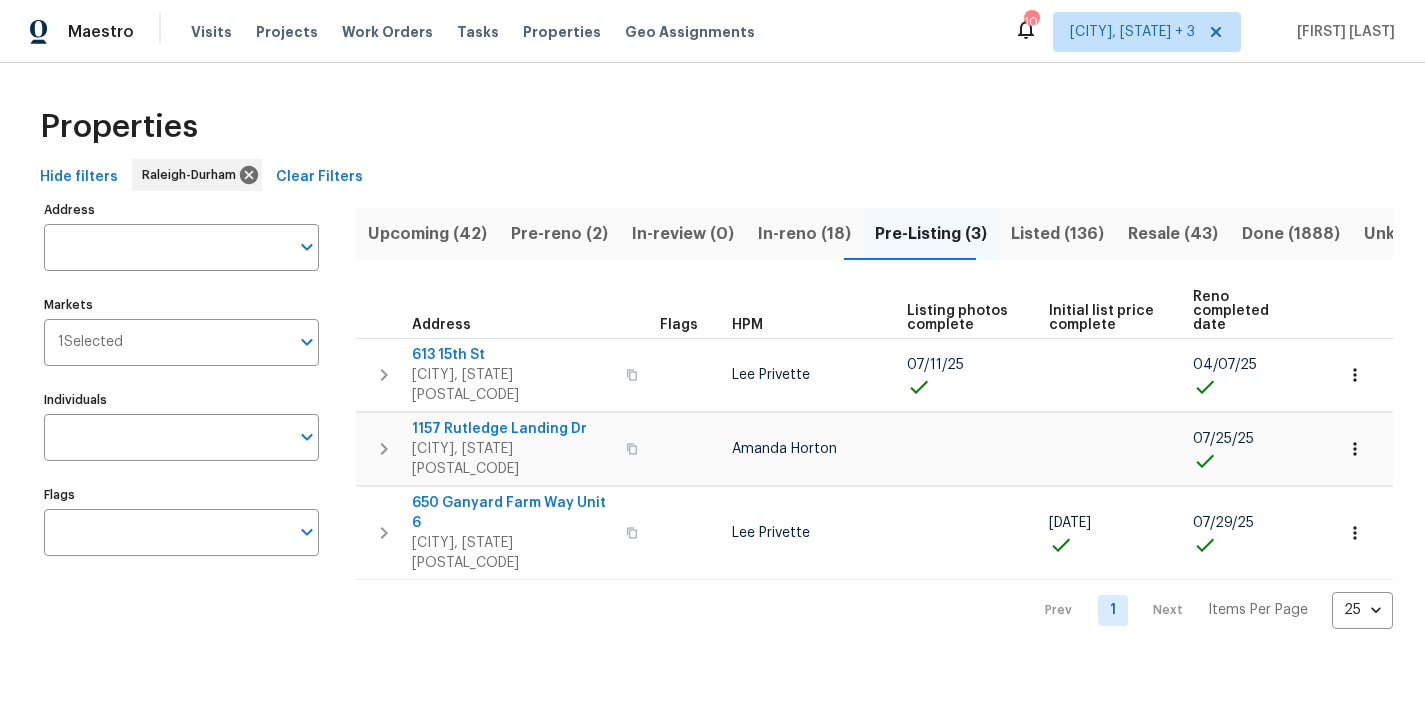 click on "In-reno (18)" at bounding box center [804, 234] 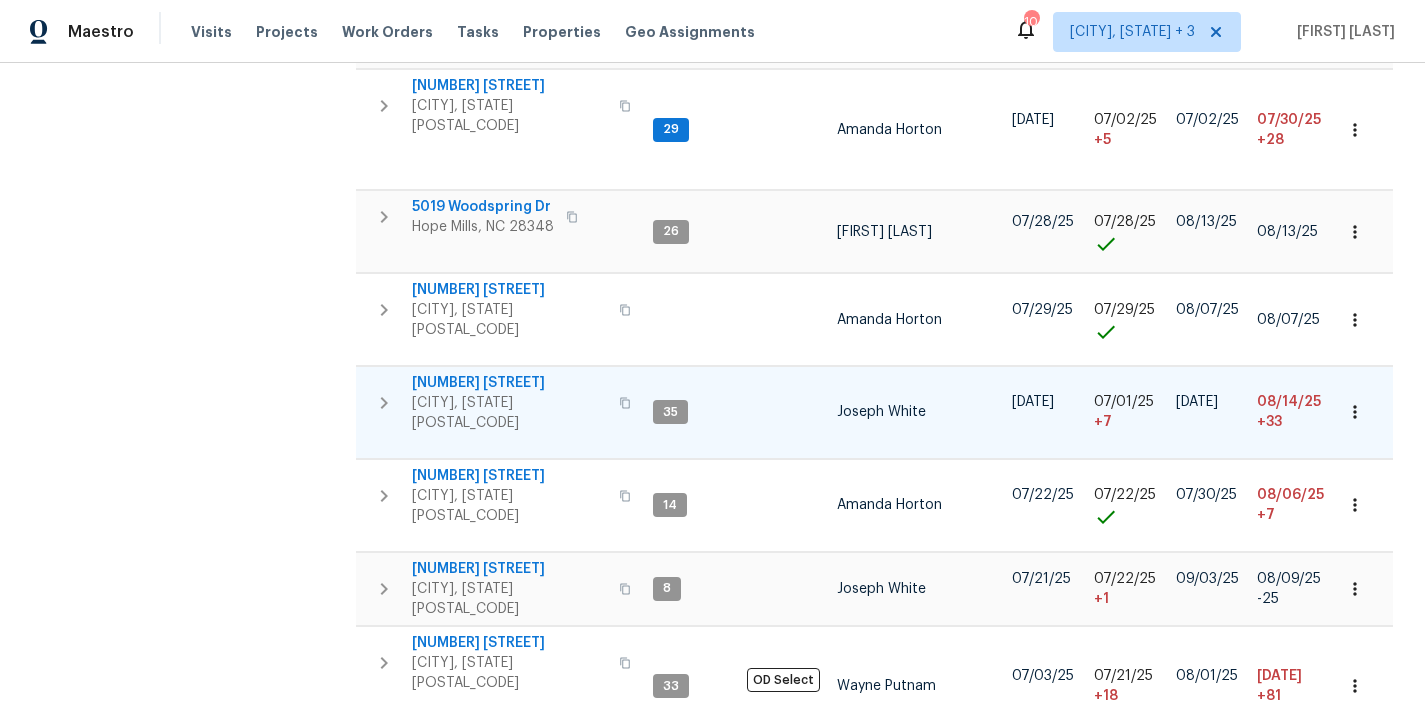 scroll, scrollTop: 1275, scrollLeft: 0, axis: vertical 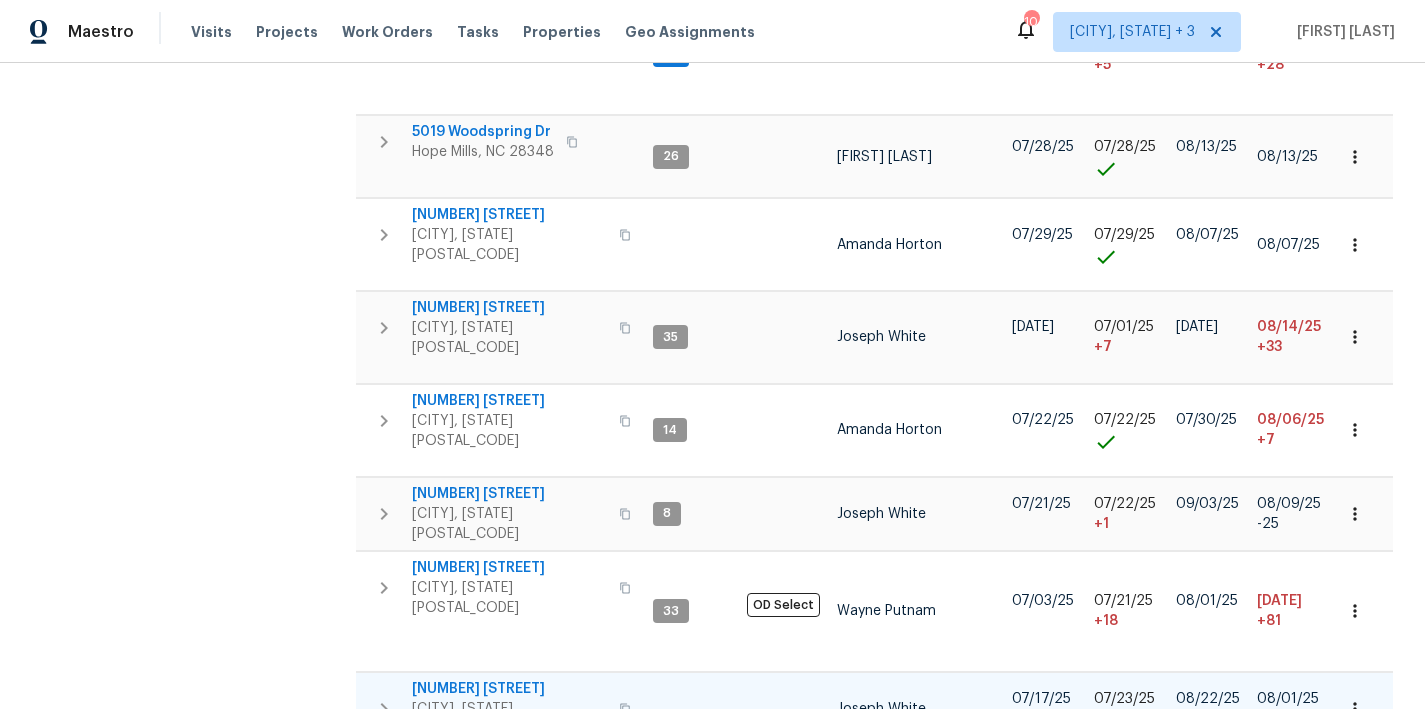 click 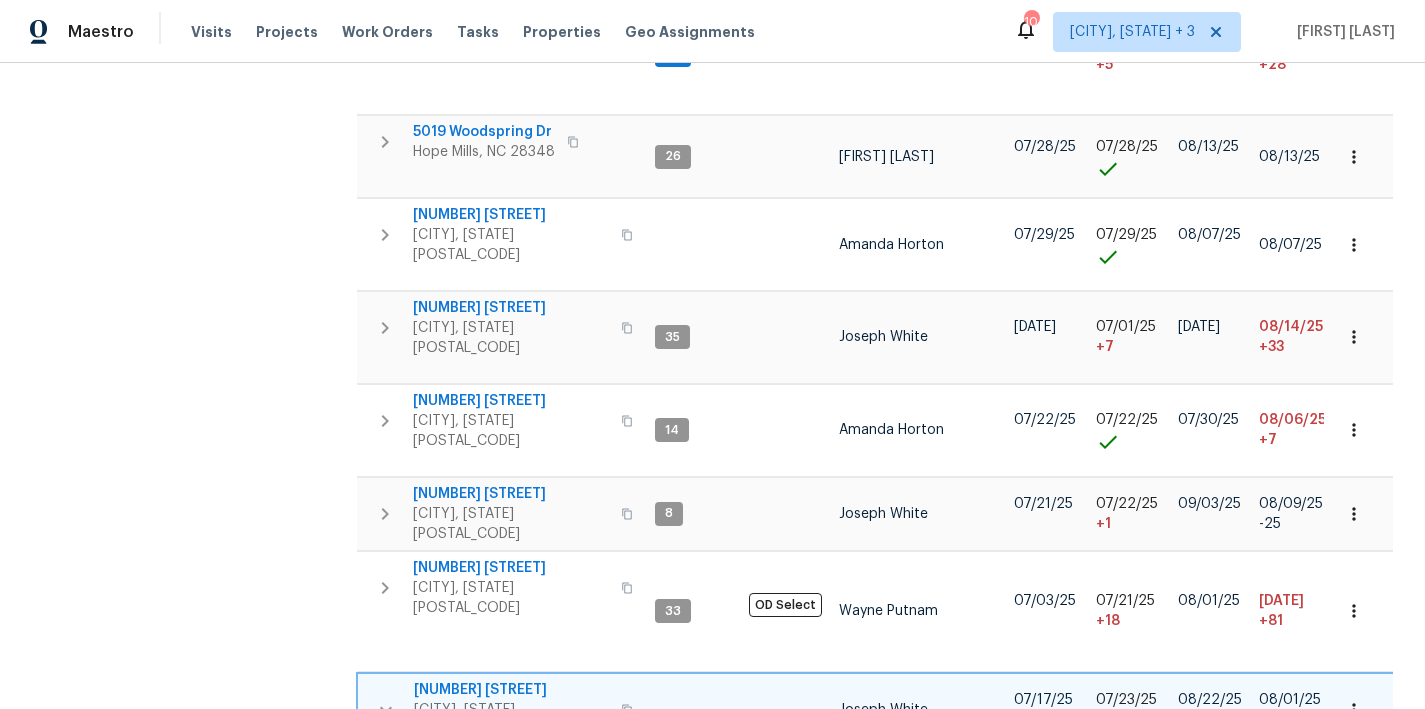 scroll, scrollTop: 1657, scrollLeft: 0, axis: vertical 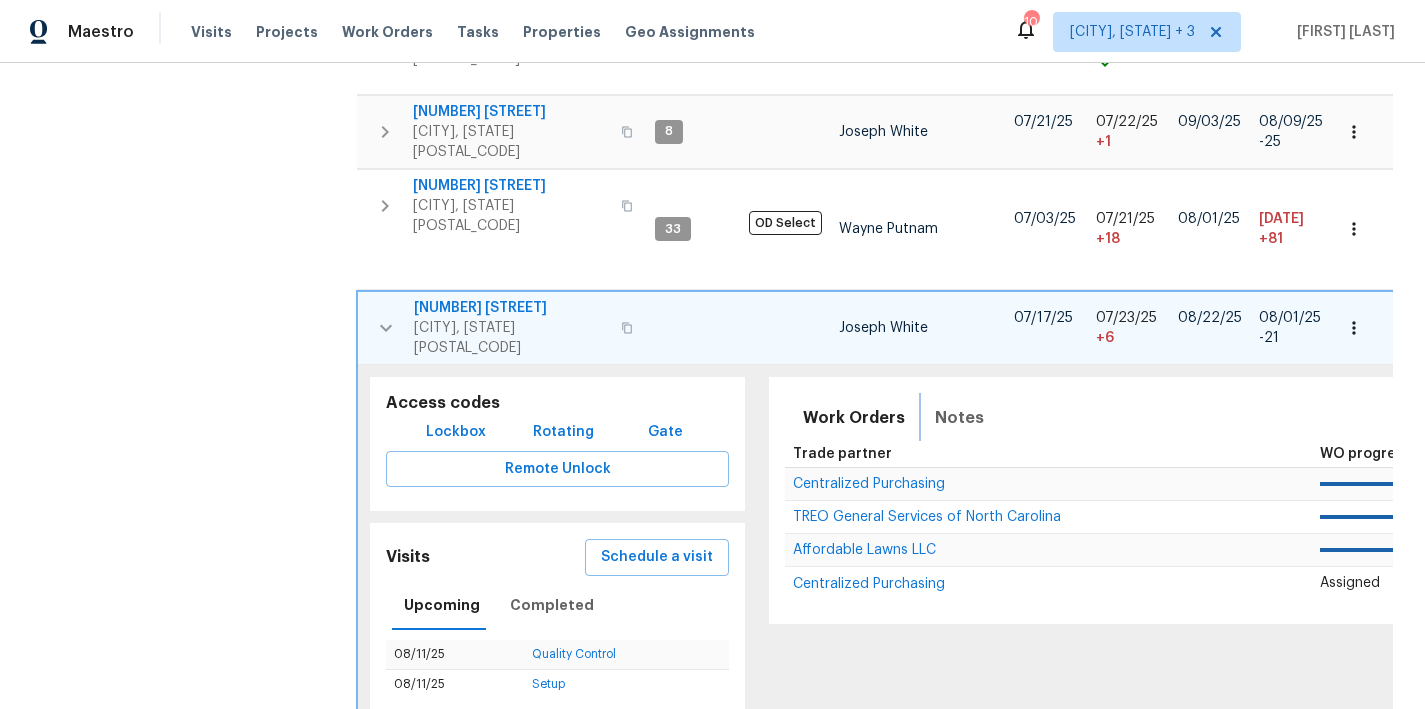 click on "Notes" at bounding box center [959, 418] 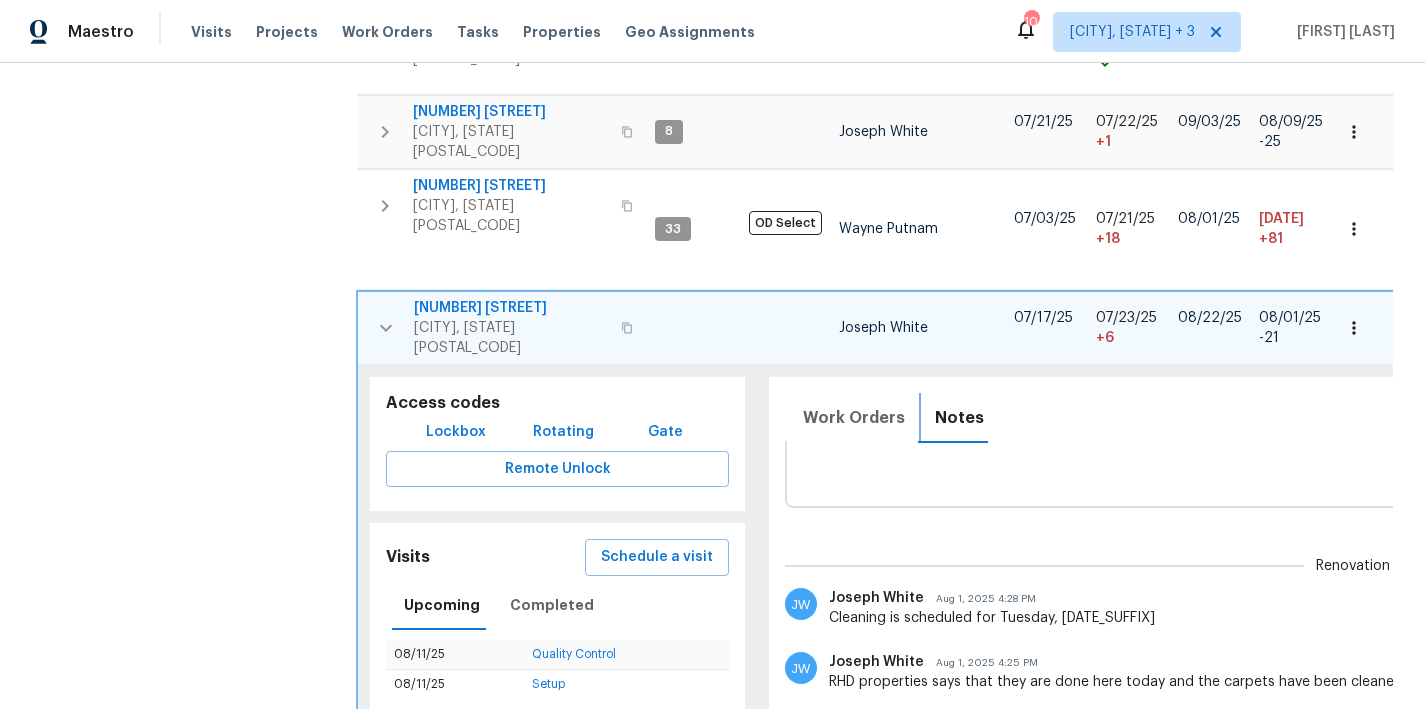 scroll, scrollTop: 0, scrollLeft: 0, axis: both 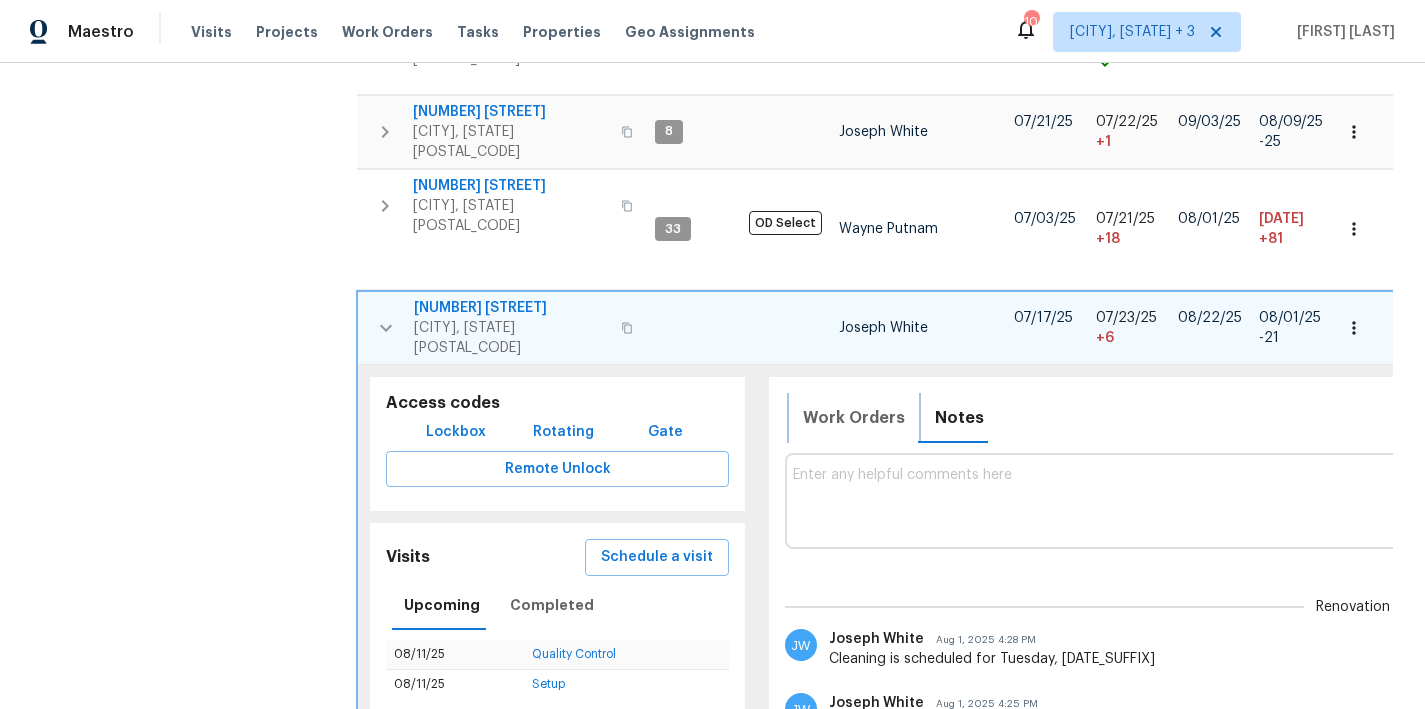 click on "Work Orders" at bounding box center [854, 418] 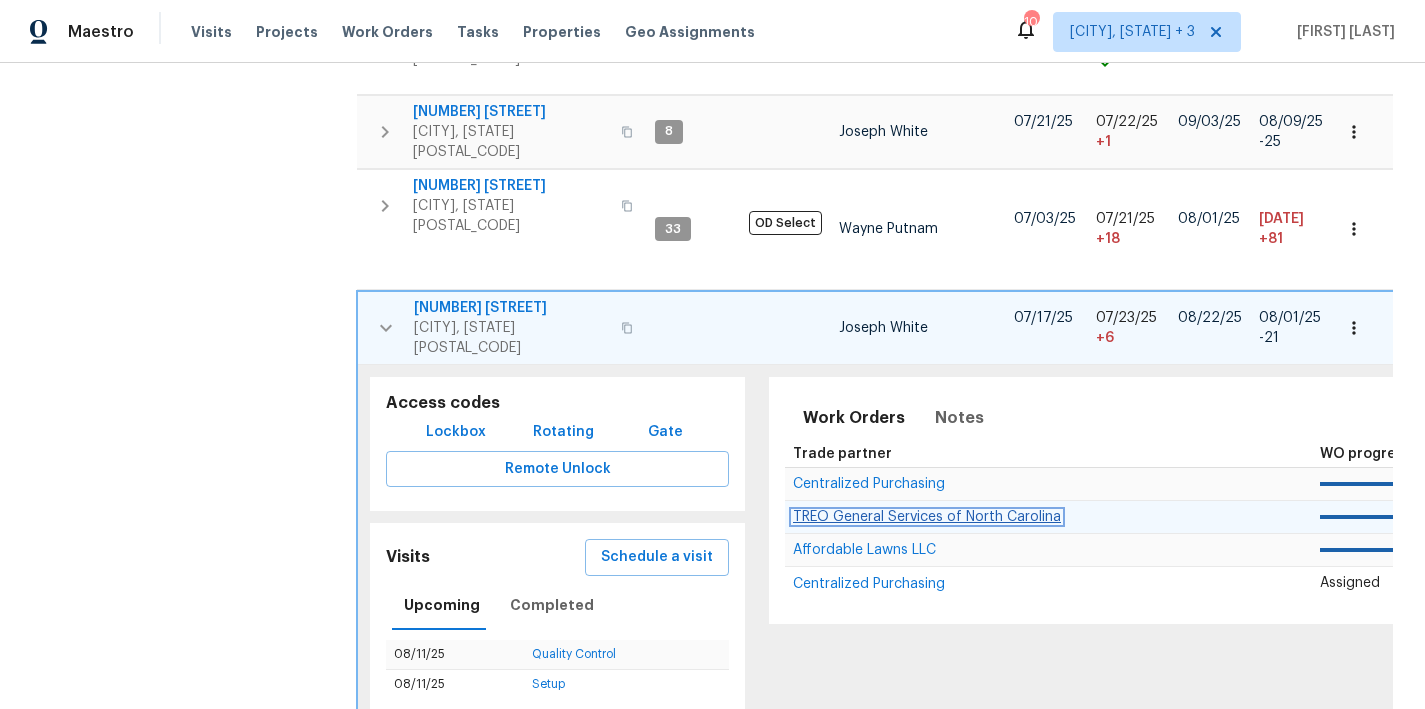 click on "TREO General Services of North Carolina" at bounding box center (927, 517) 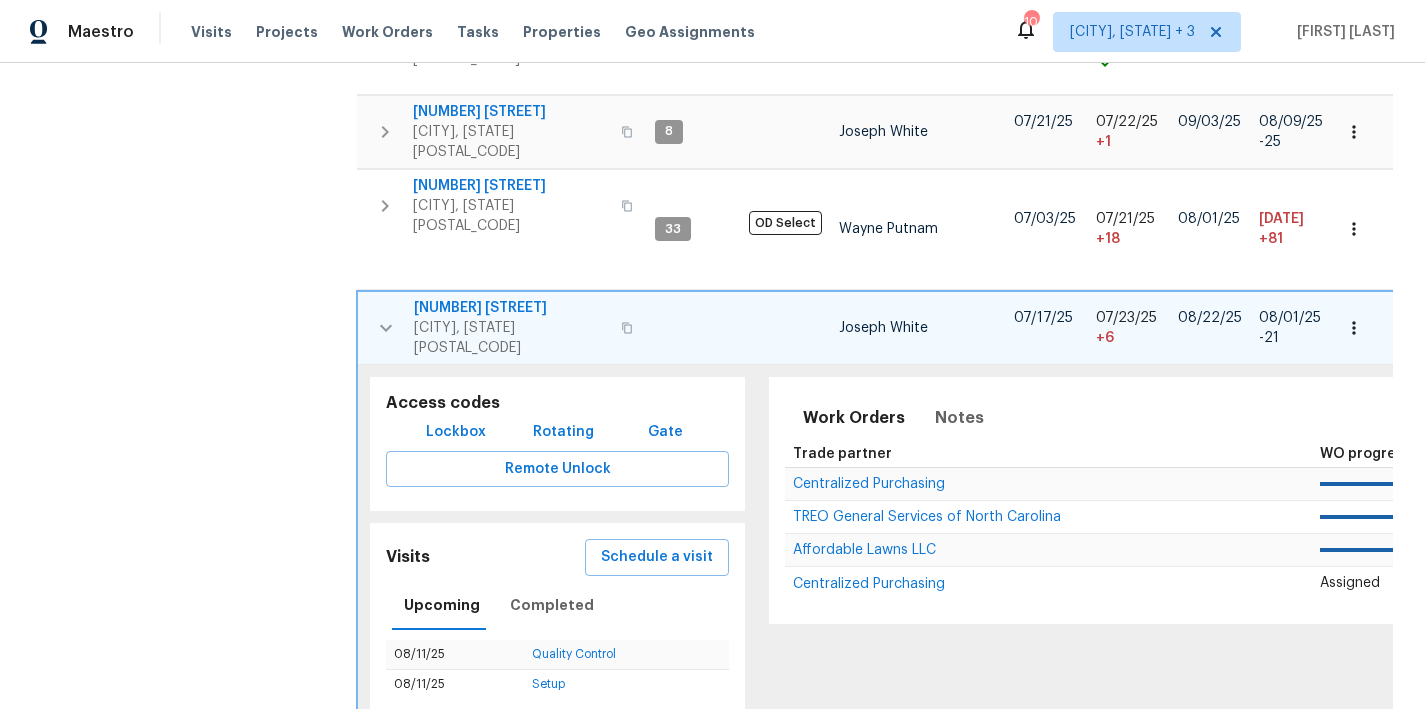 click 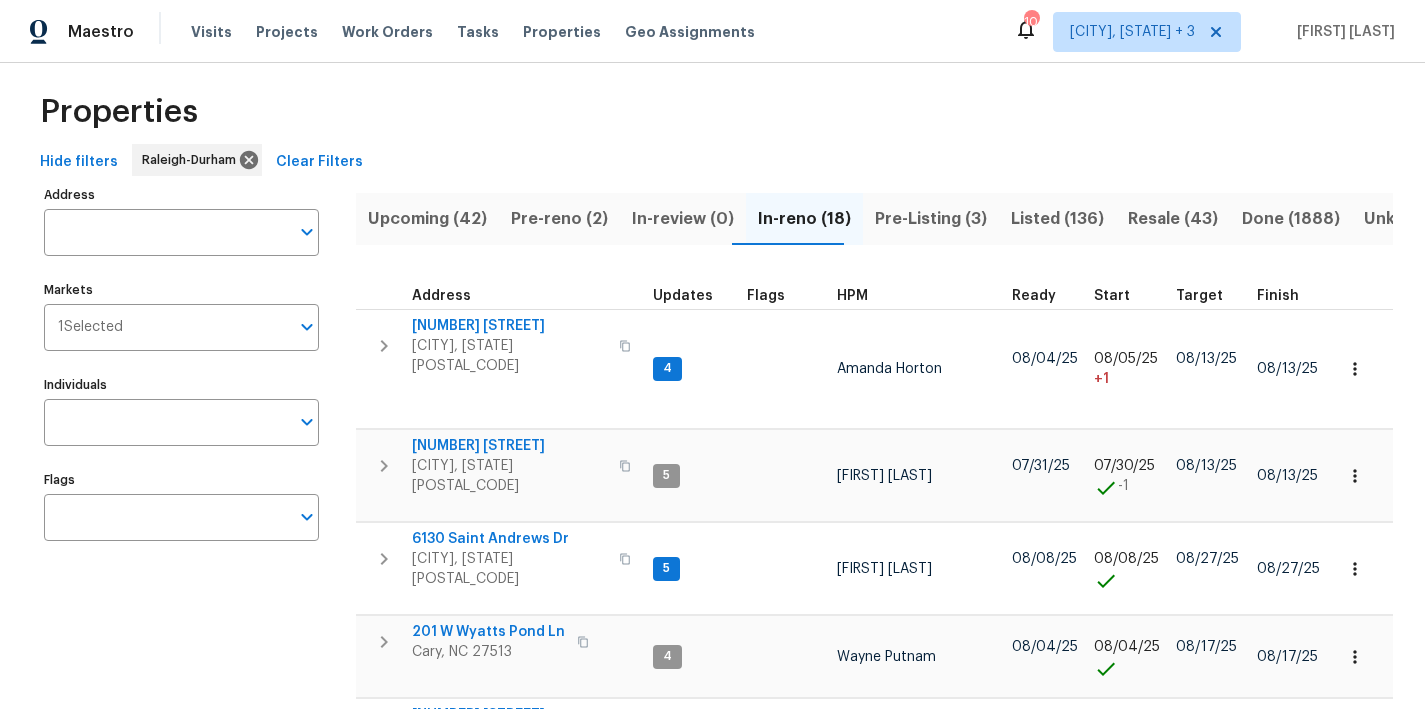 scroll, scrollTop: 0, scrollLeft: 0, axis: both 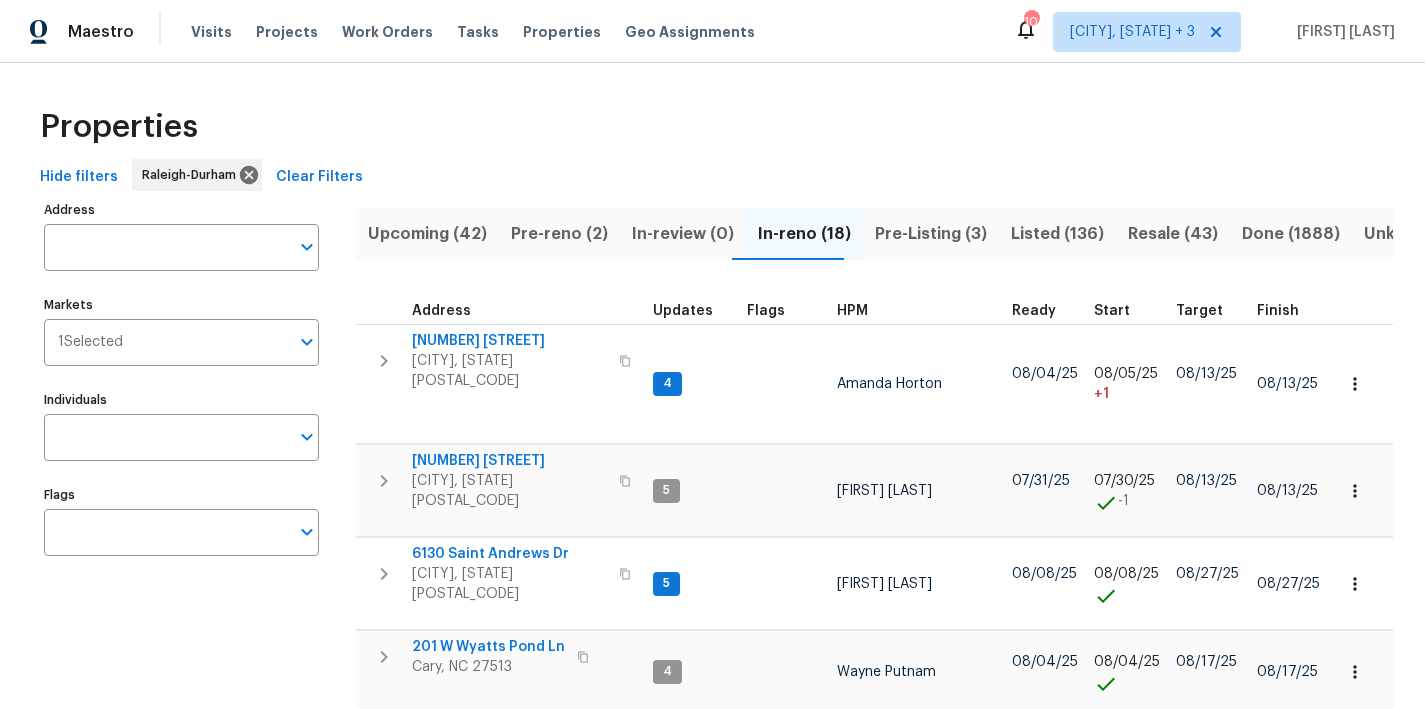 click on "Properties" at bounding box center [712, 127] 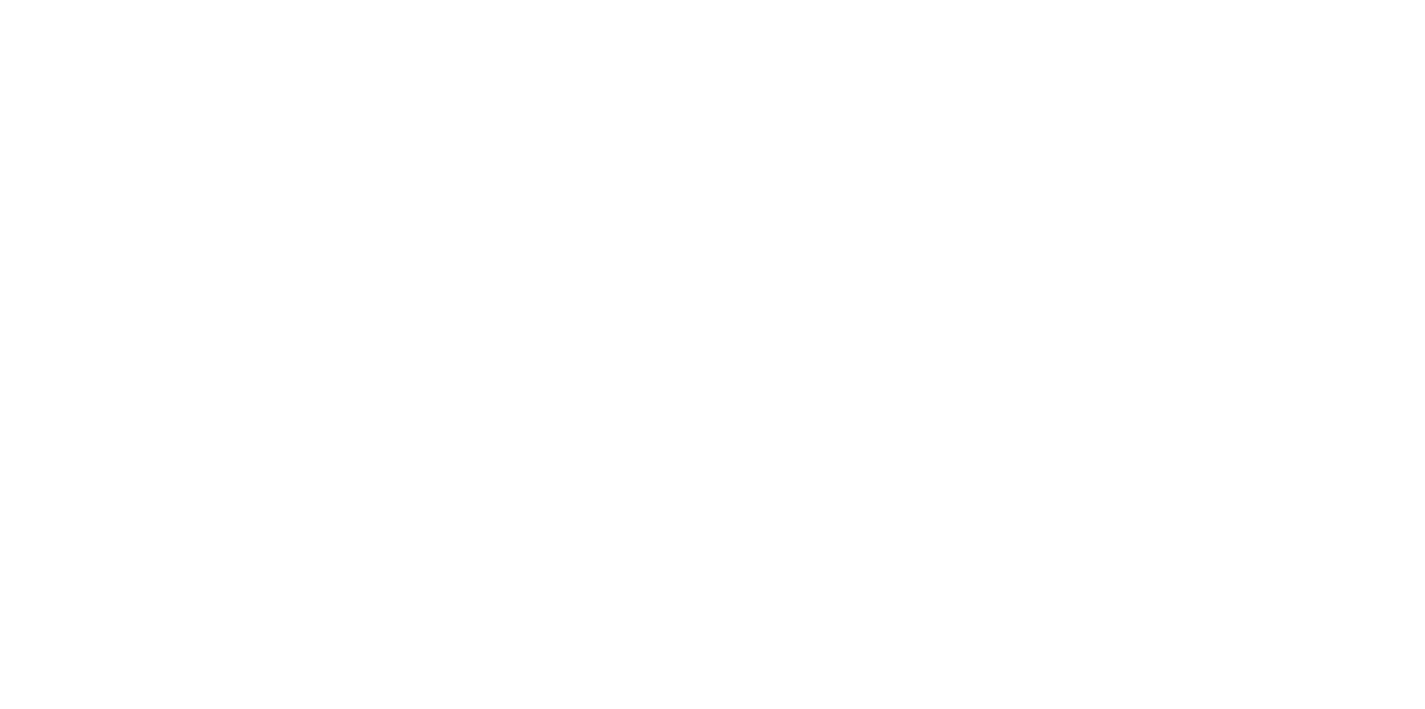 scroll, scrollTop: 0, scrollLeft: 0, axis: both 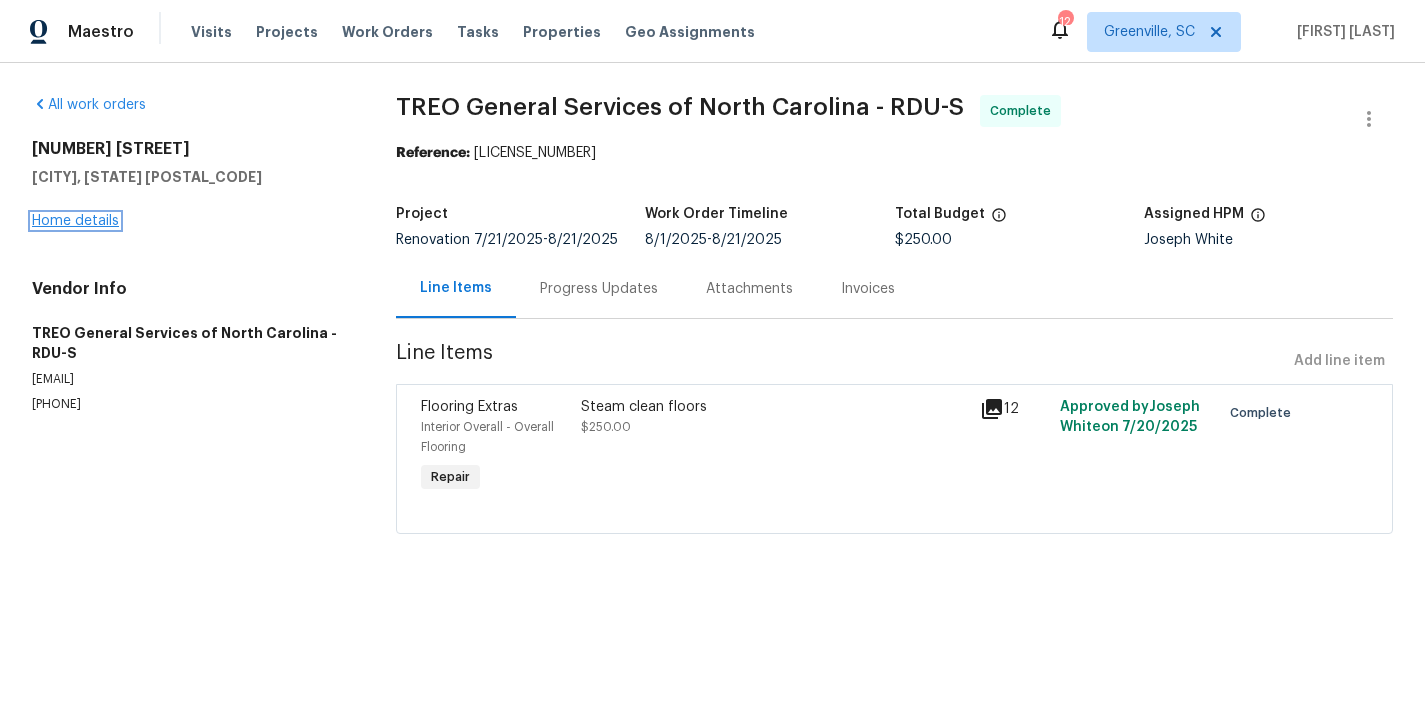 click on "Home details" at bounding box center [75, 221] 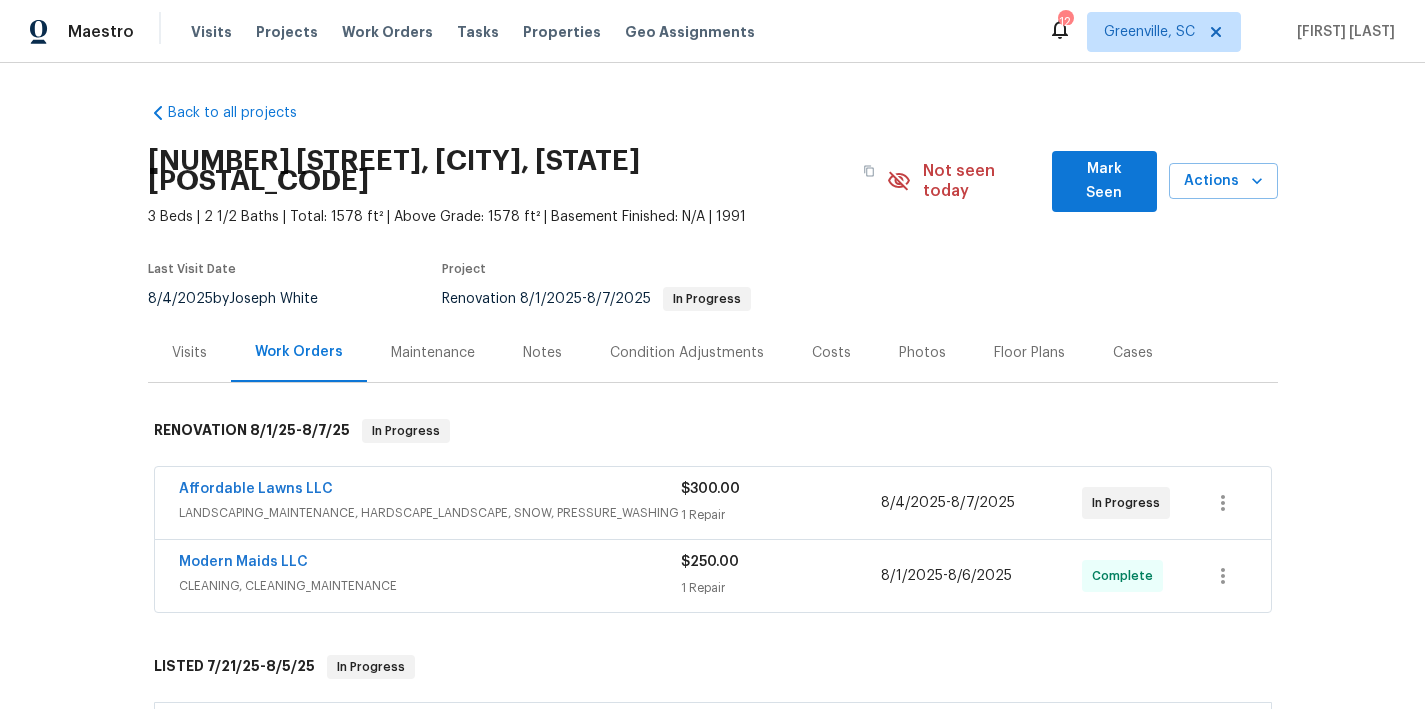 scroll, scrollTop: 379, scrollLeft: 0, axis: vertical 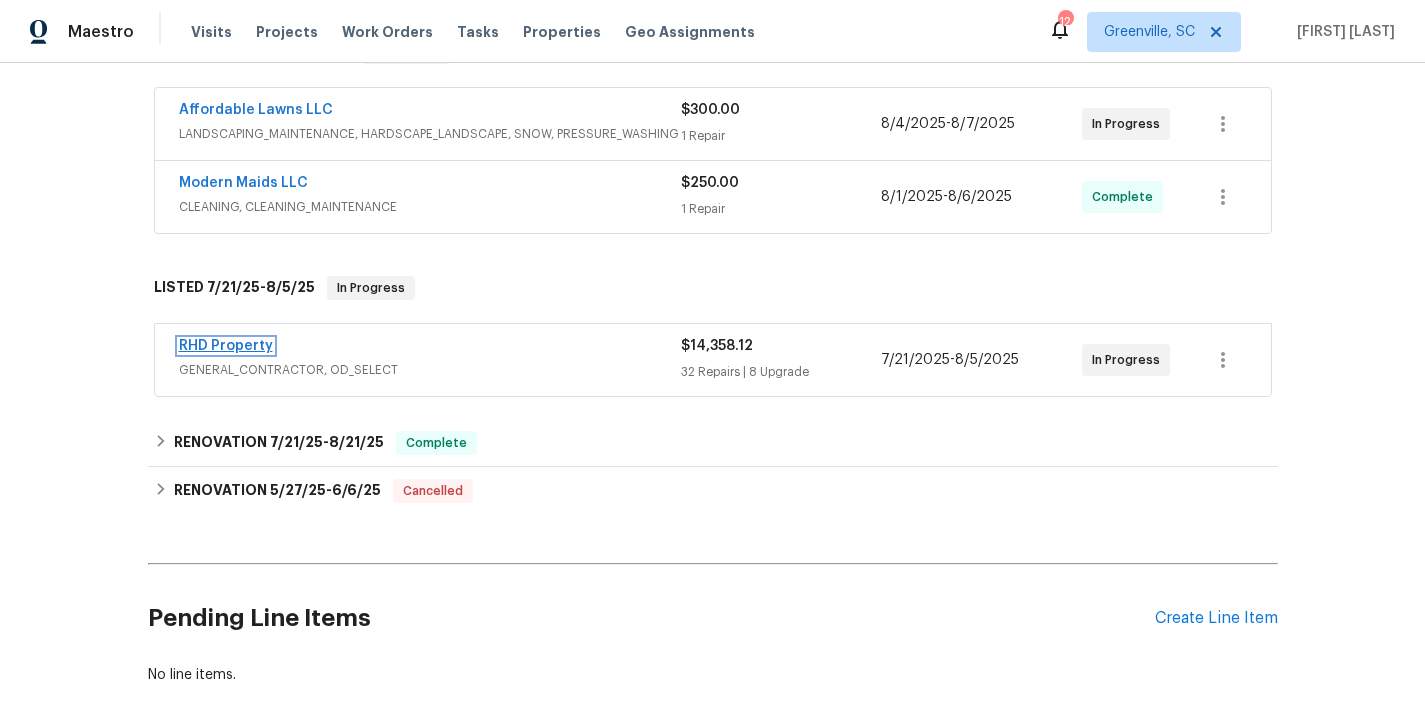 click on "RHD Property" at bounding box center [226, 346] 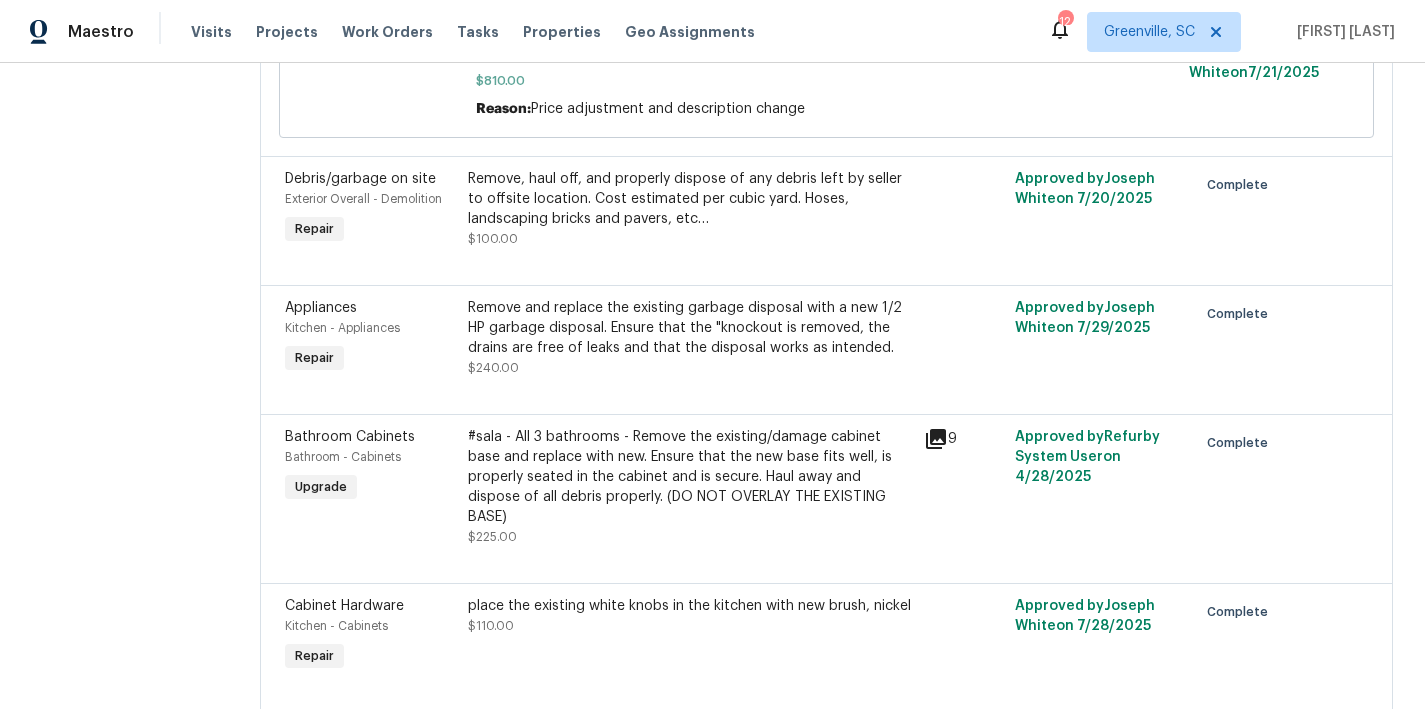 scroll, scrollTop: 5597, scrollLeft: 0, axis: vertical 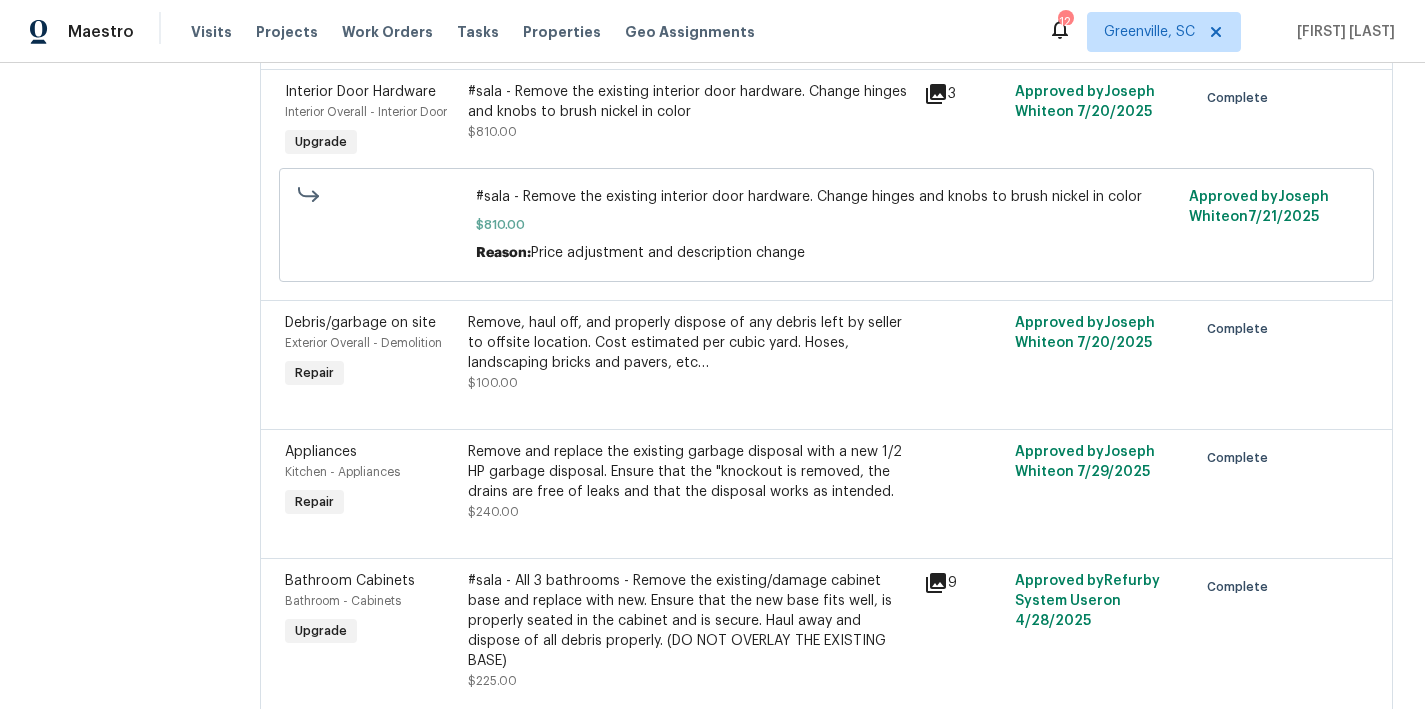 click on "All work orders 2301 Declaration Dr Raleigh, NC 27615 Home details Vendor Info RHD Property - RDU Rhdopendoor@rhdproperty.com (919) 424-7516" at bounding box center (122, -1902) 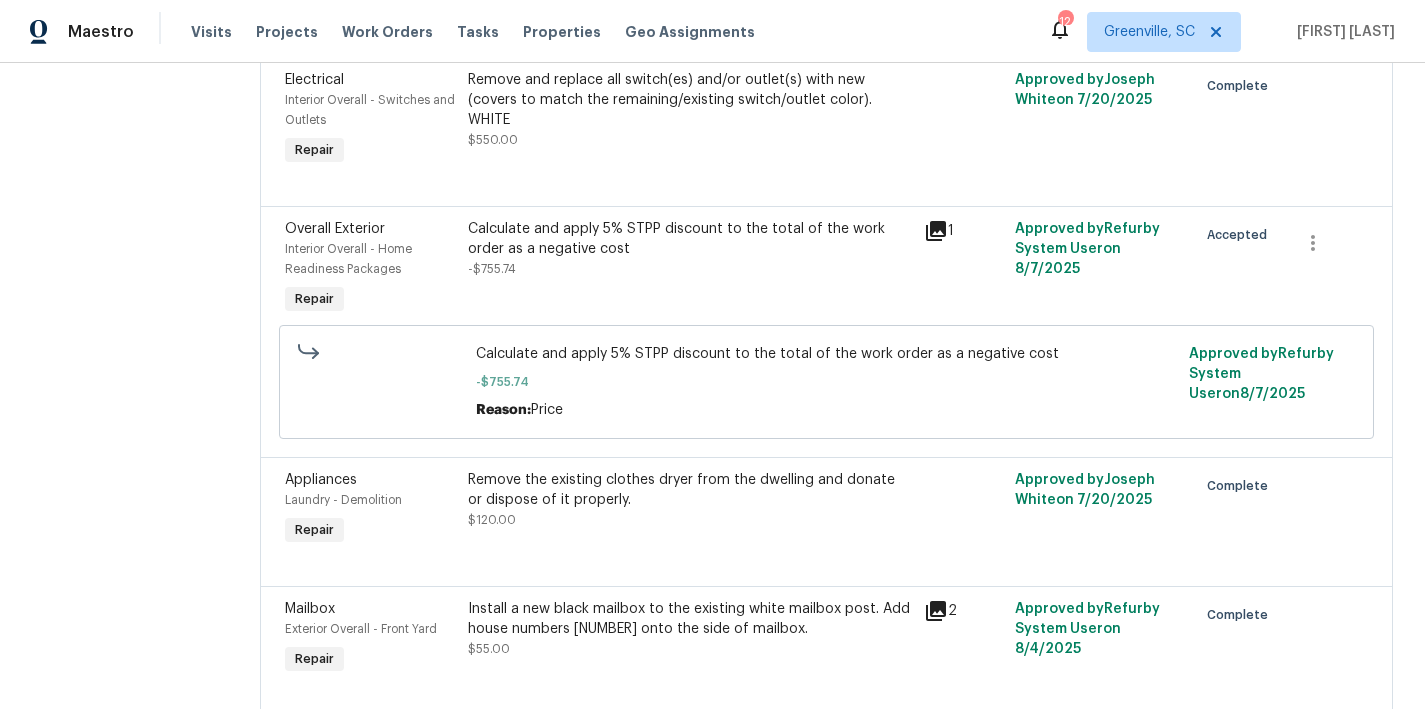 scroll, scrollTop: 4950, scrollLeft: 0, axis: vertical 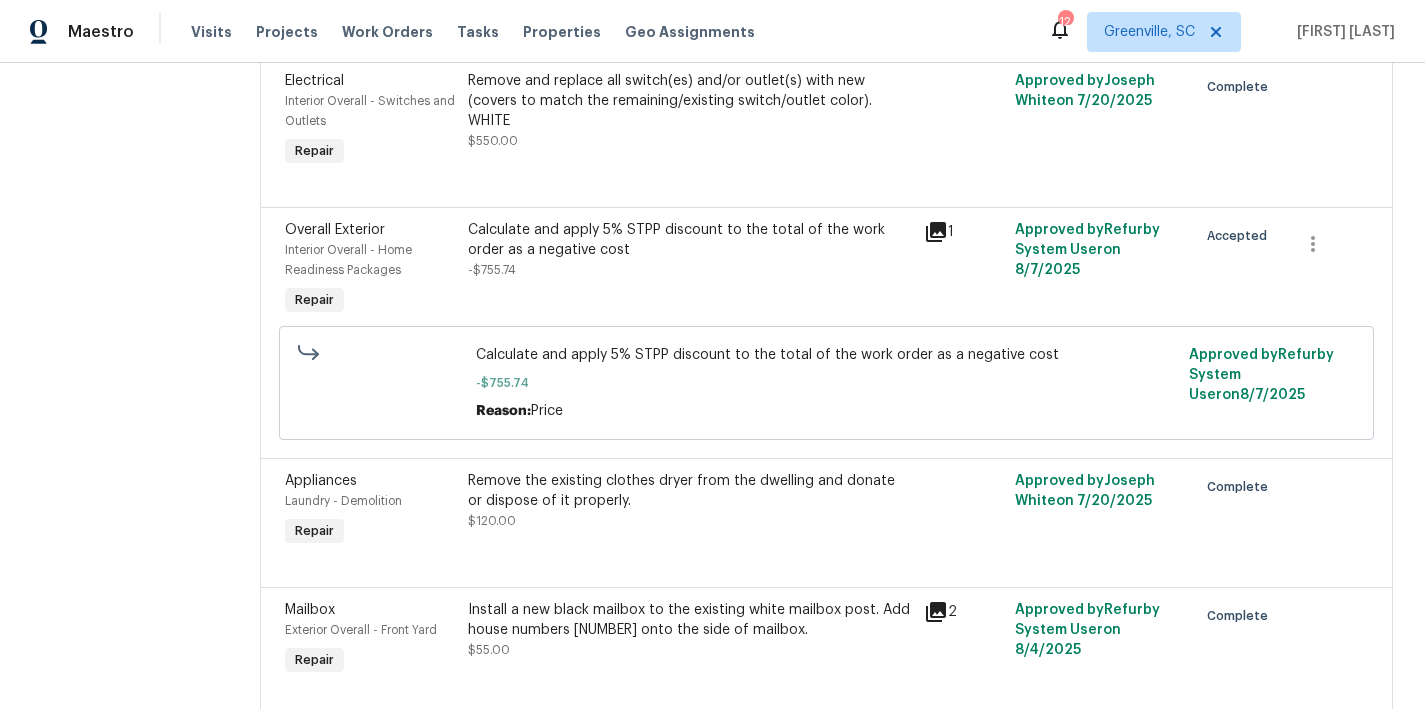 click on "All work orders 2301 Declaration Dr Raleigh, NC 27615 Home details Vendor Info RHD Property - RDU Rhdopendoor@rhdproperty.com (919) 424-7516" at bounding box center (122, -1255) 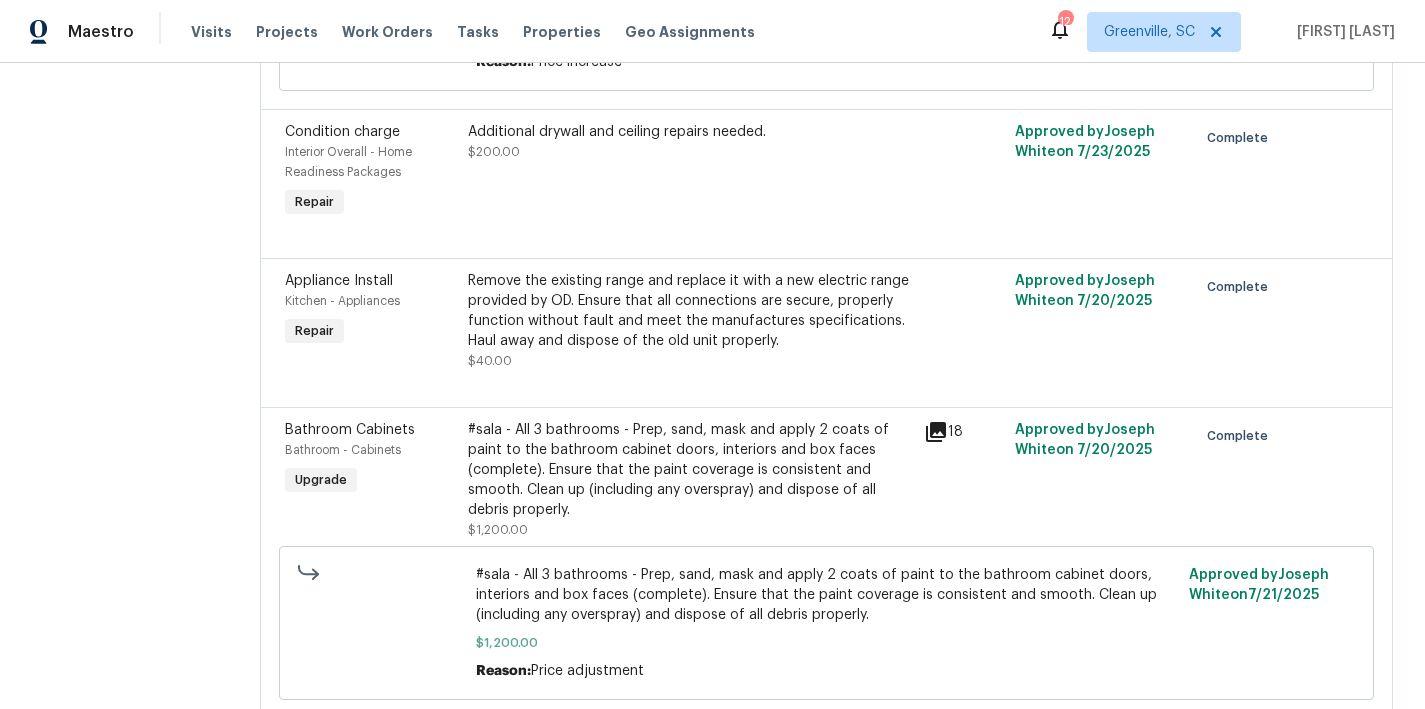 scroll, scrollTop: 0, scrollLeft: 0, axis: both 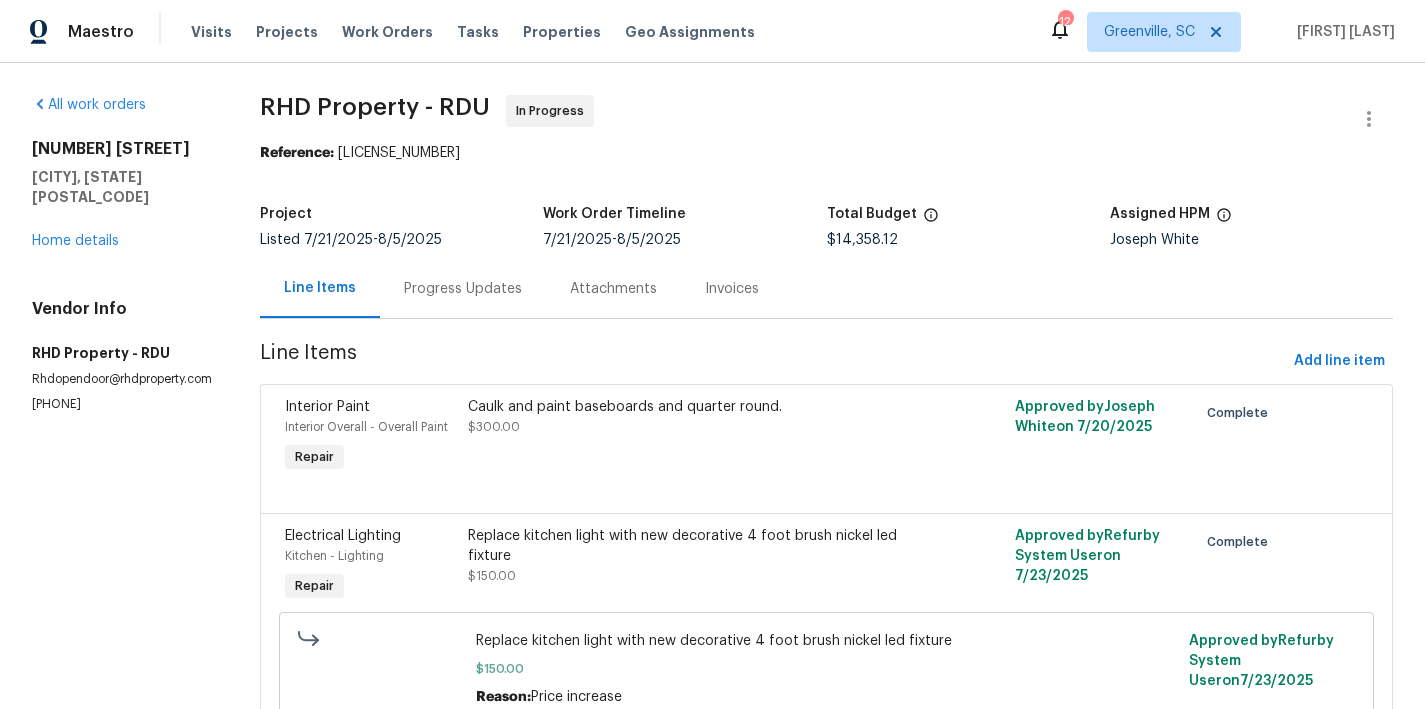 click on "Maestro Visits Projects Work Orders Tasks Properties Geo Assignments 12 Greenville, SC Nicholas Russell" at bounding box center (712, 31) 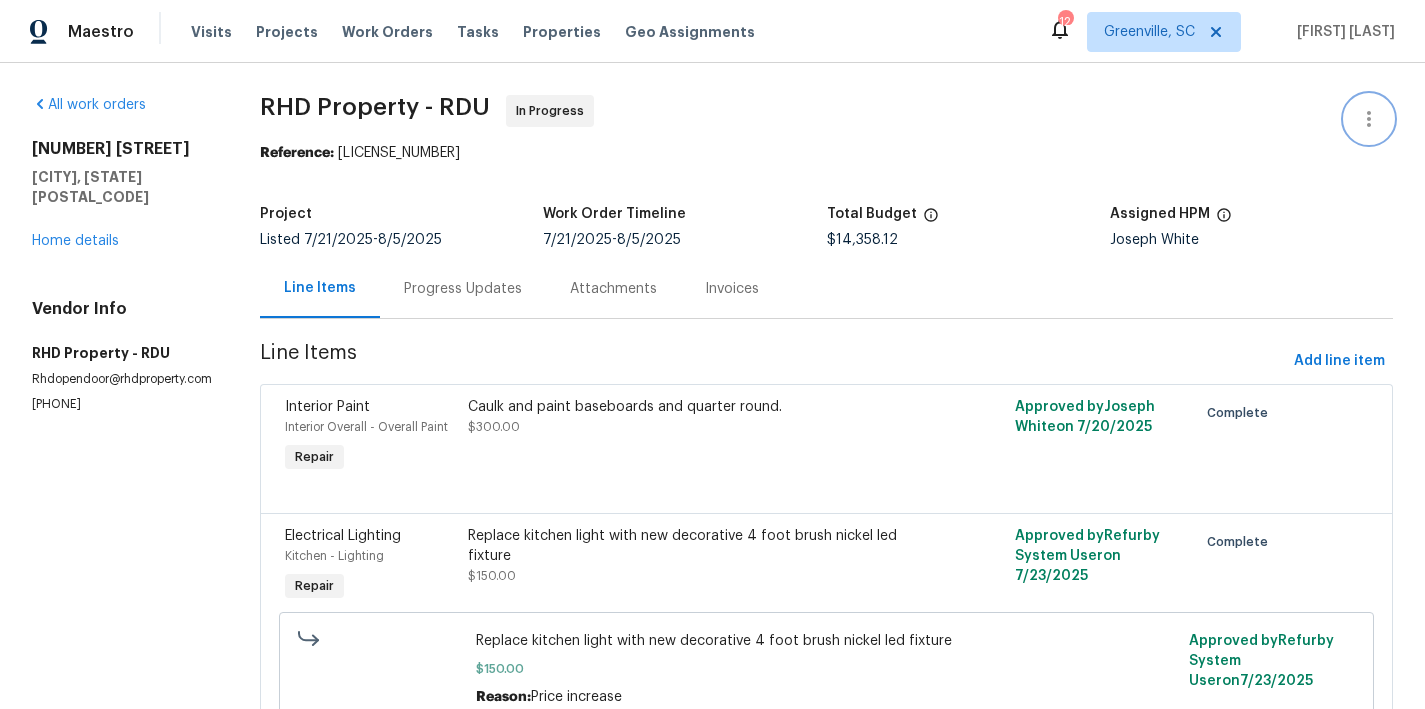 click 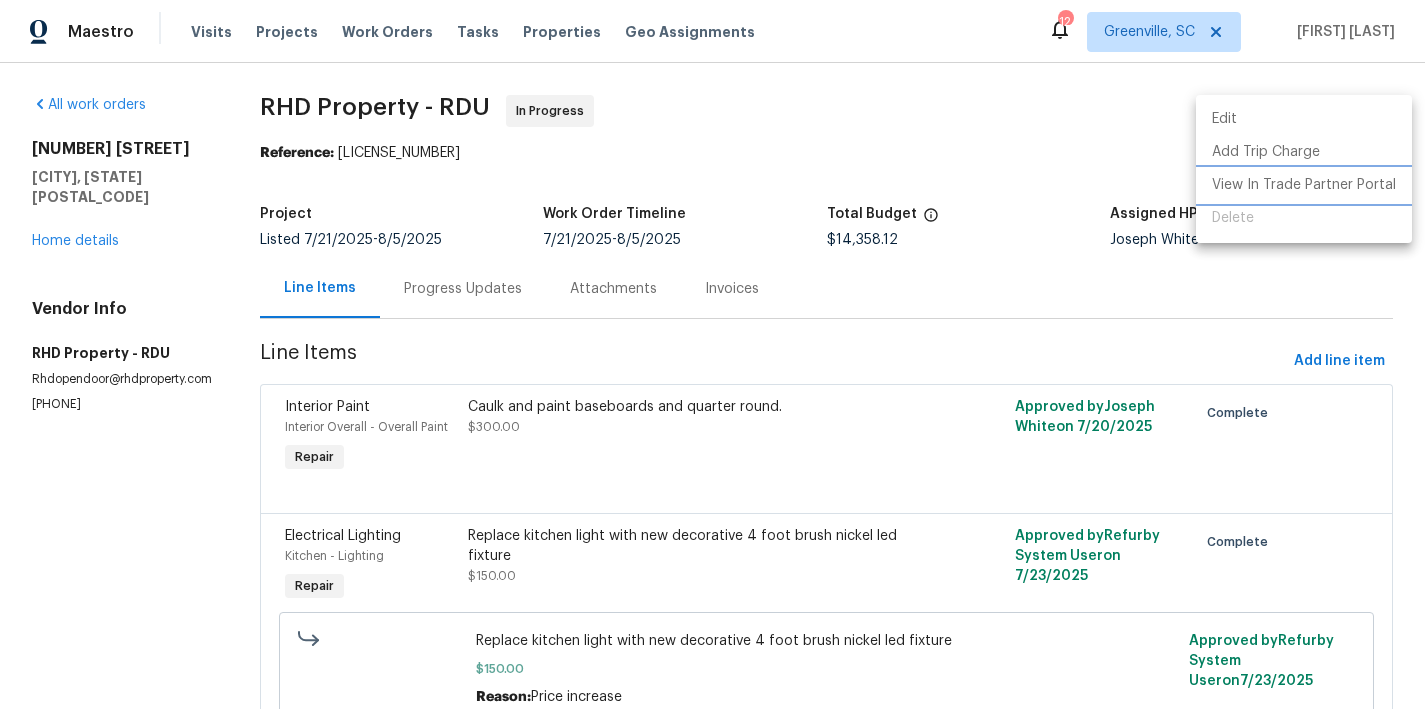 click on "View In Trade Partner Portal" at bounding box center (1304, 185) 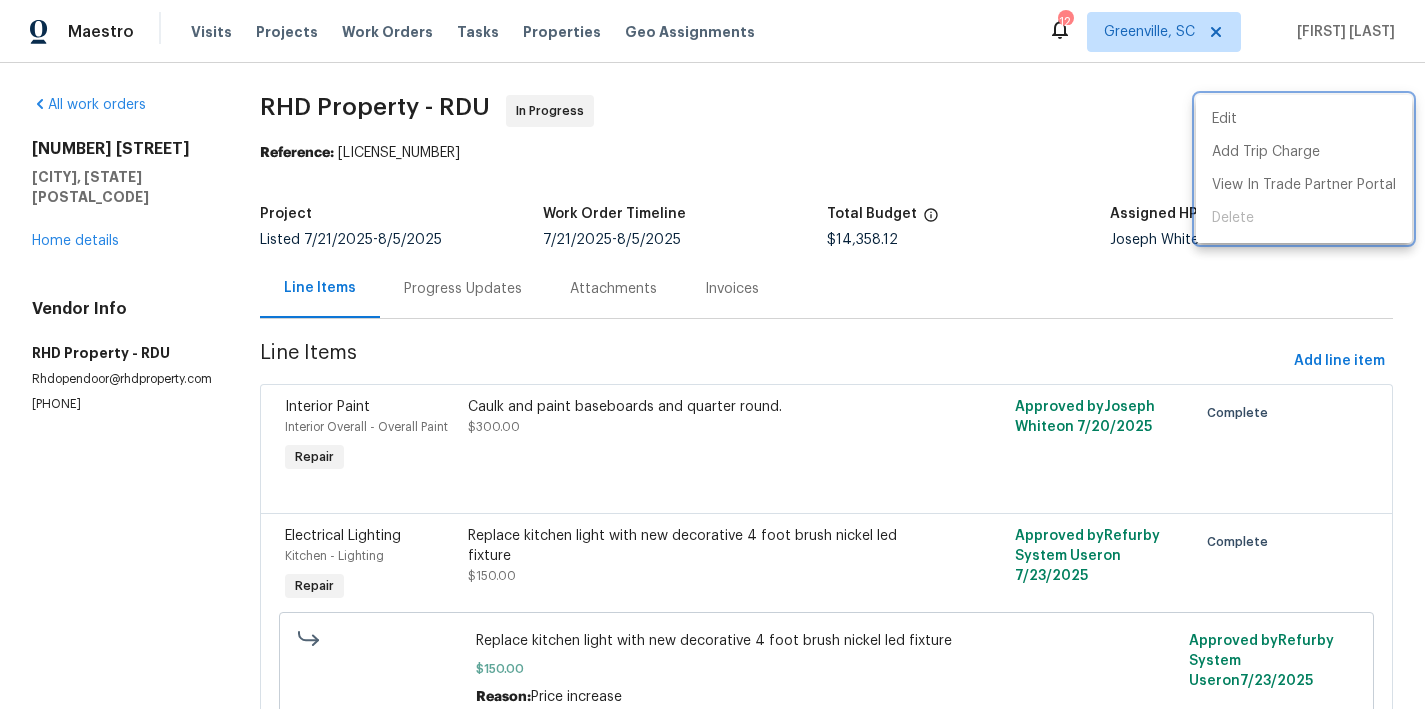 click at bounding box center [712, 354] 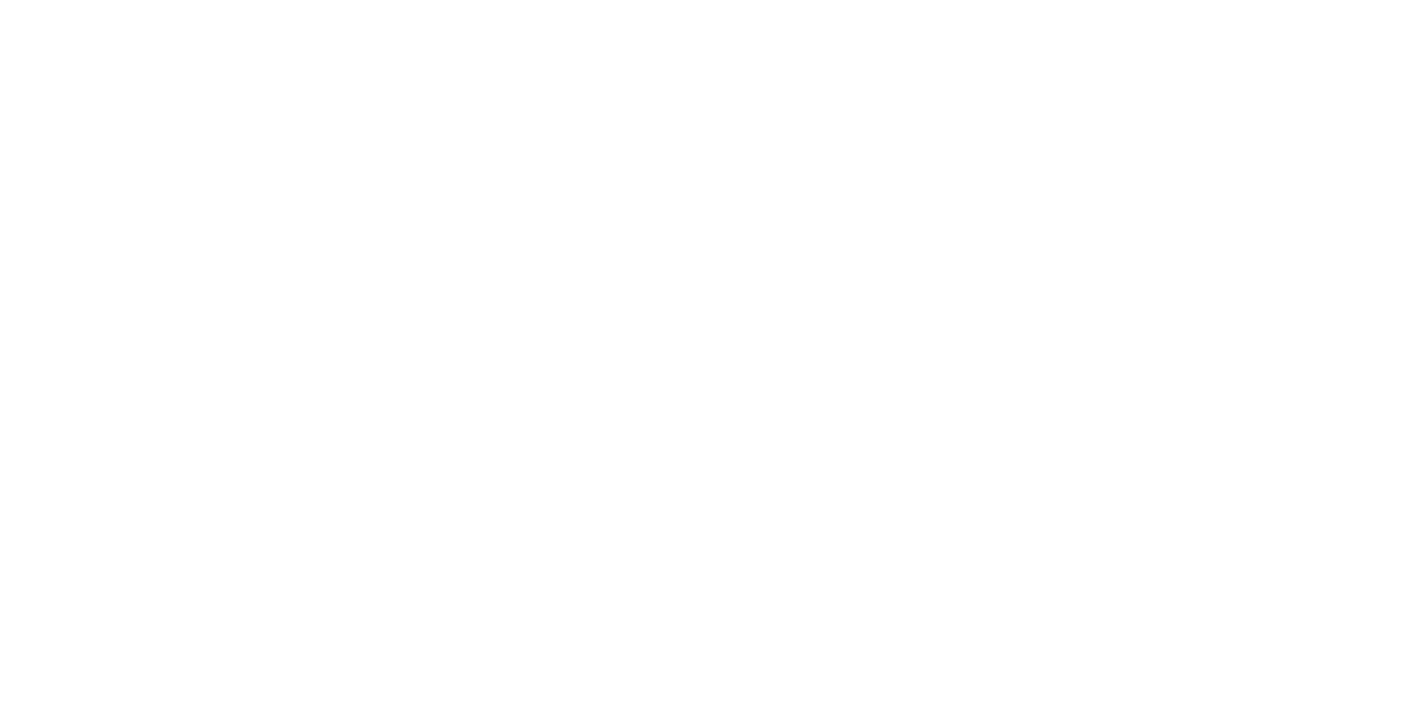 scroll, scrollTop: 0, scrollLeft: 0, axis: both 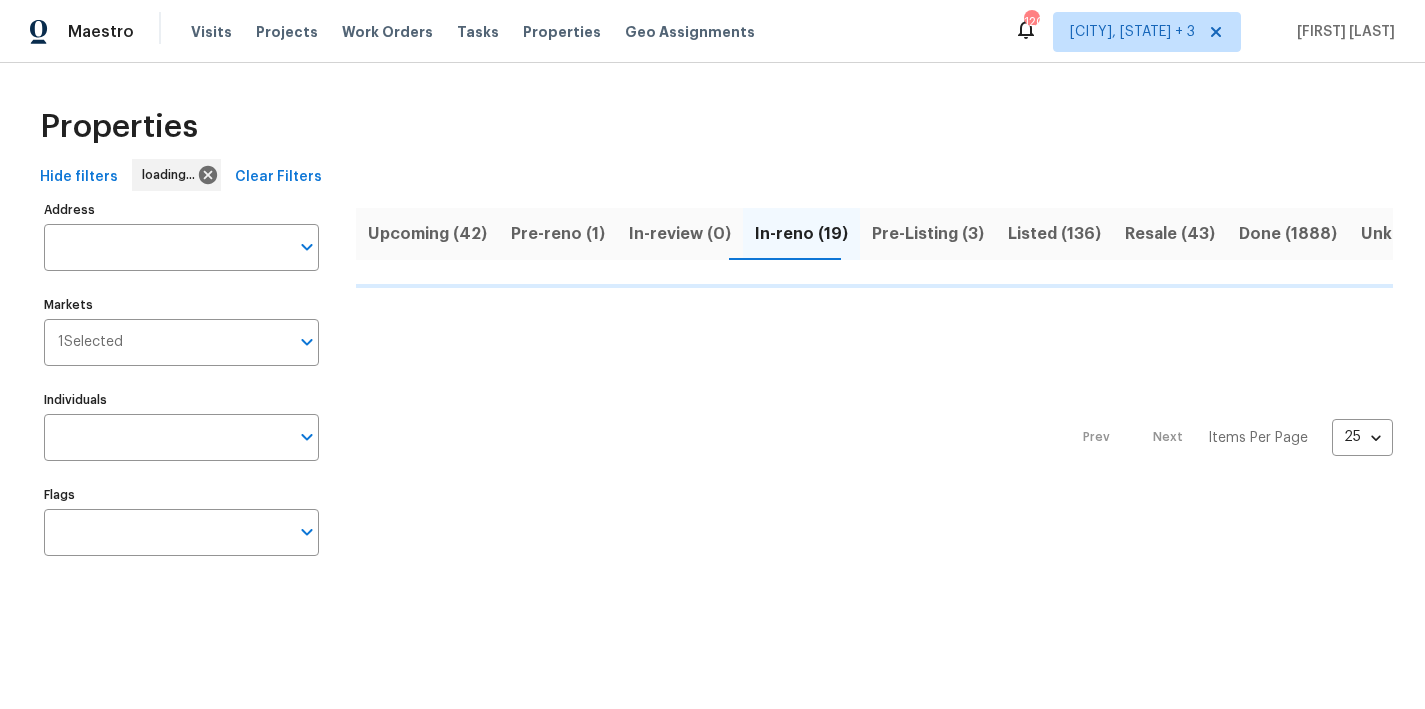 click on "Properties" at bounding box center (712, 127) 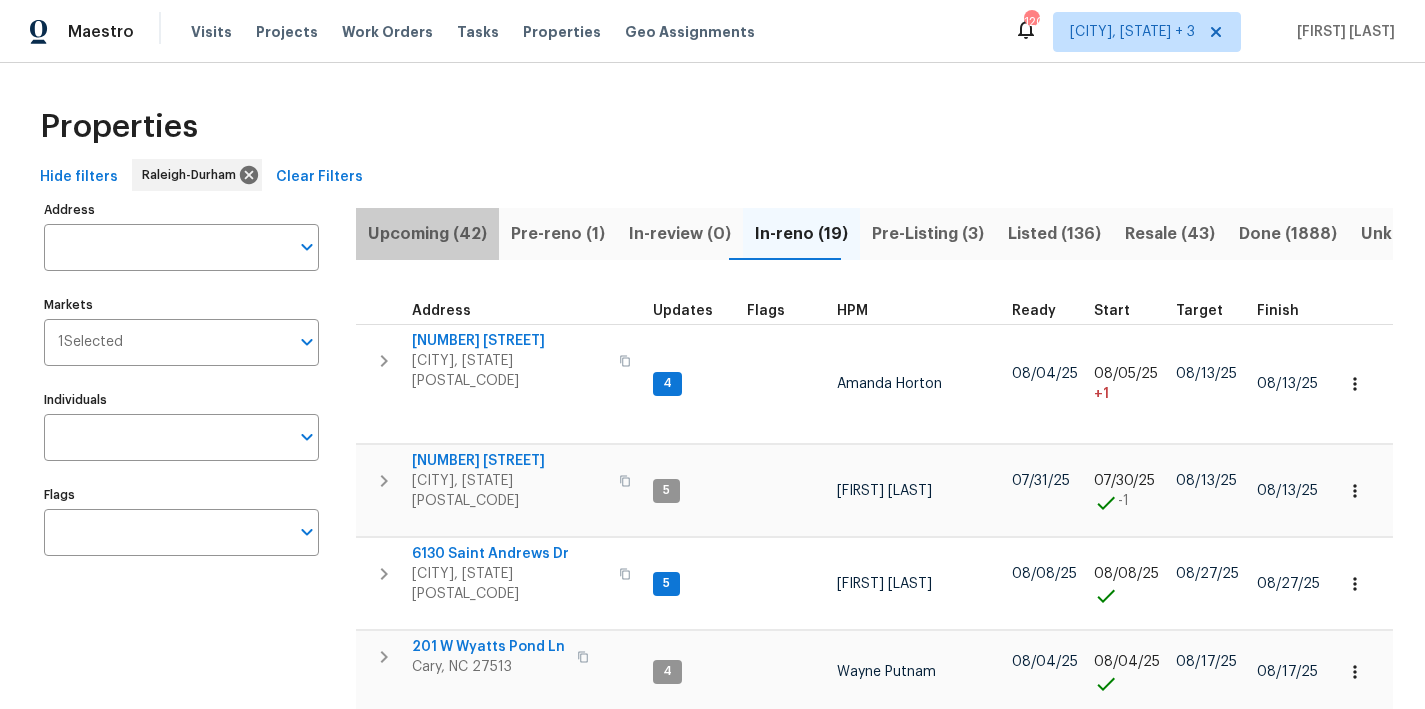 click on "Upcoming (42)" at bounding box center [427, 234] 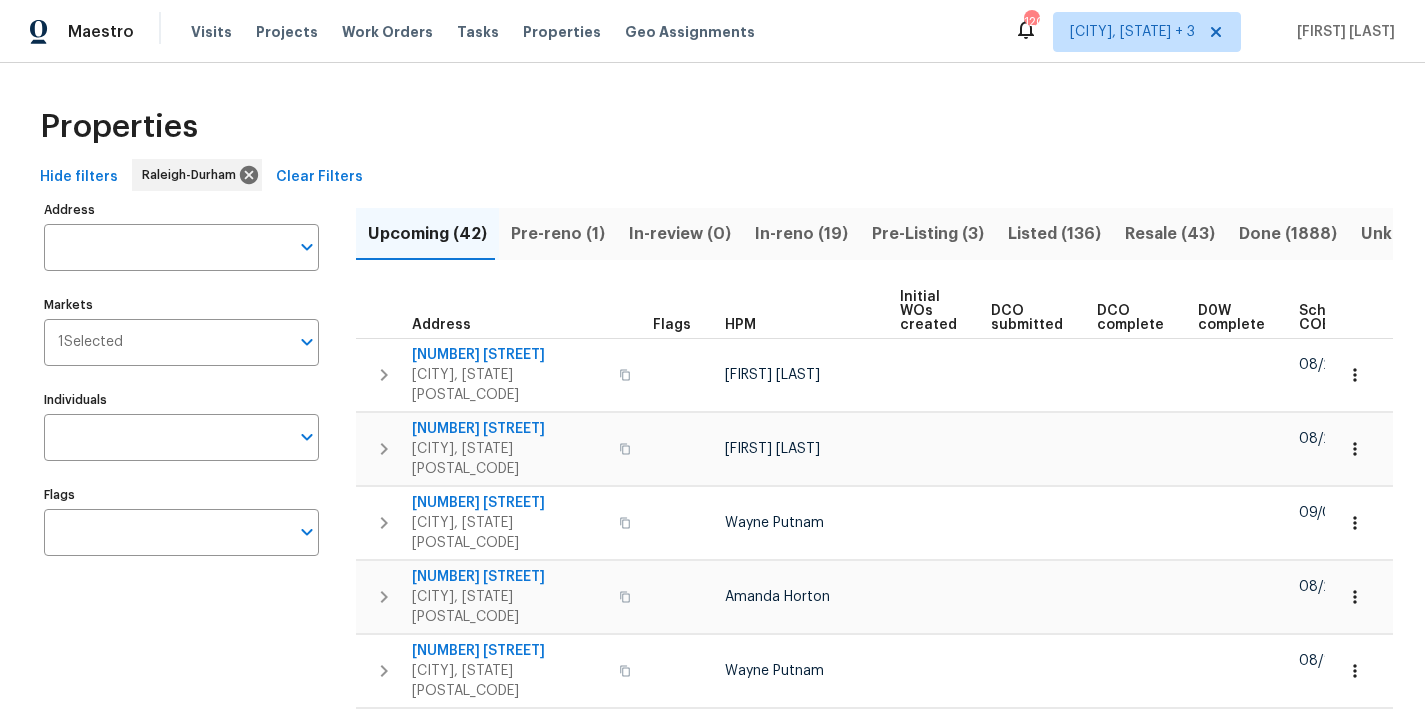 scroll, scrollTop: 0, scrollLeft: 250, axis: horizontal 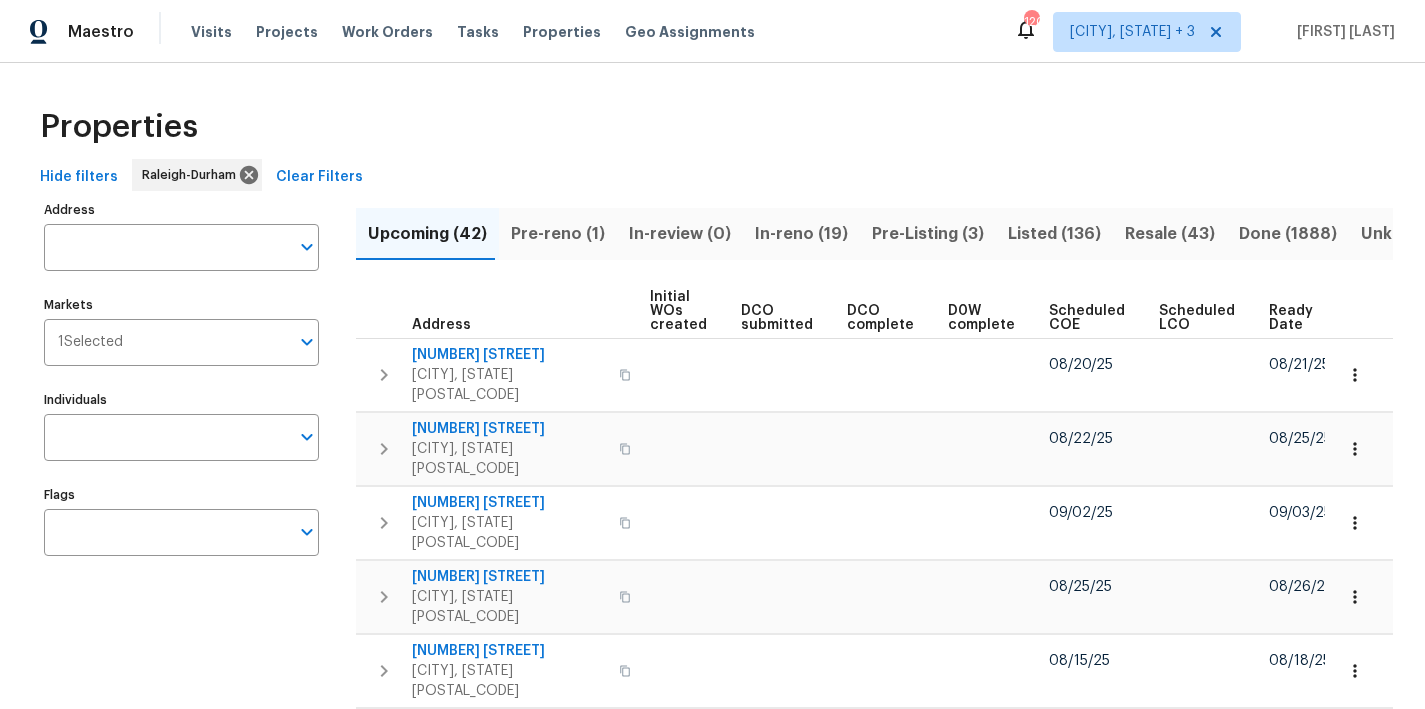 click on "Ready Date" at bounding box center (1292, 318) 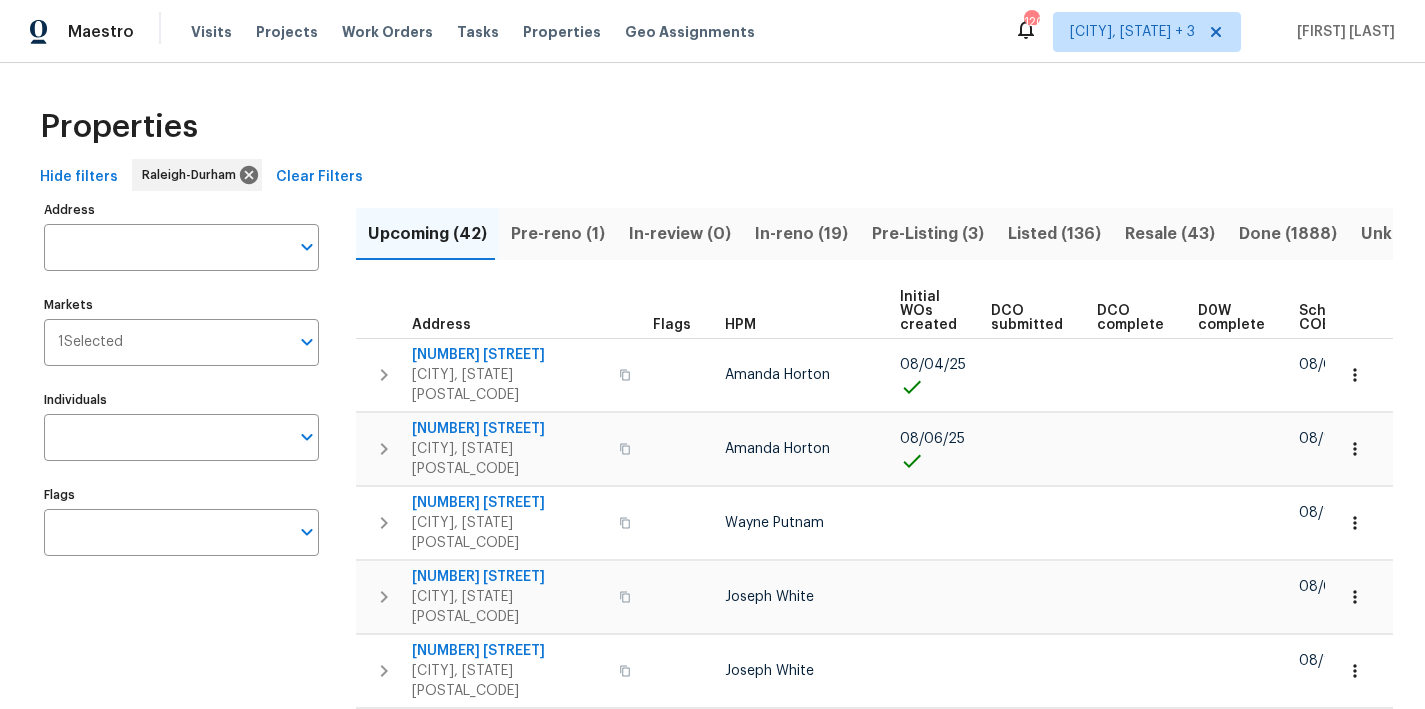 scroll, scrollTop: 87, scrollLeft: 0, axis: vertical 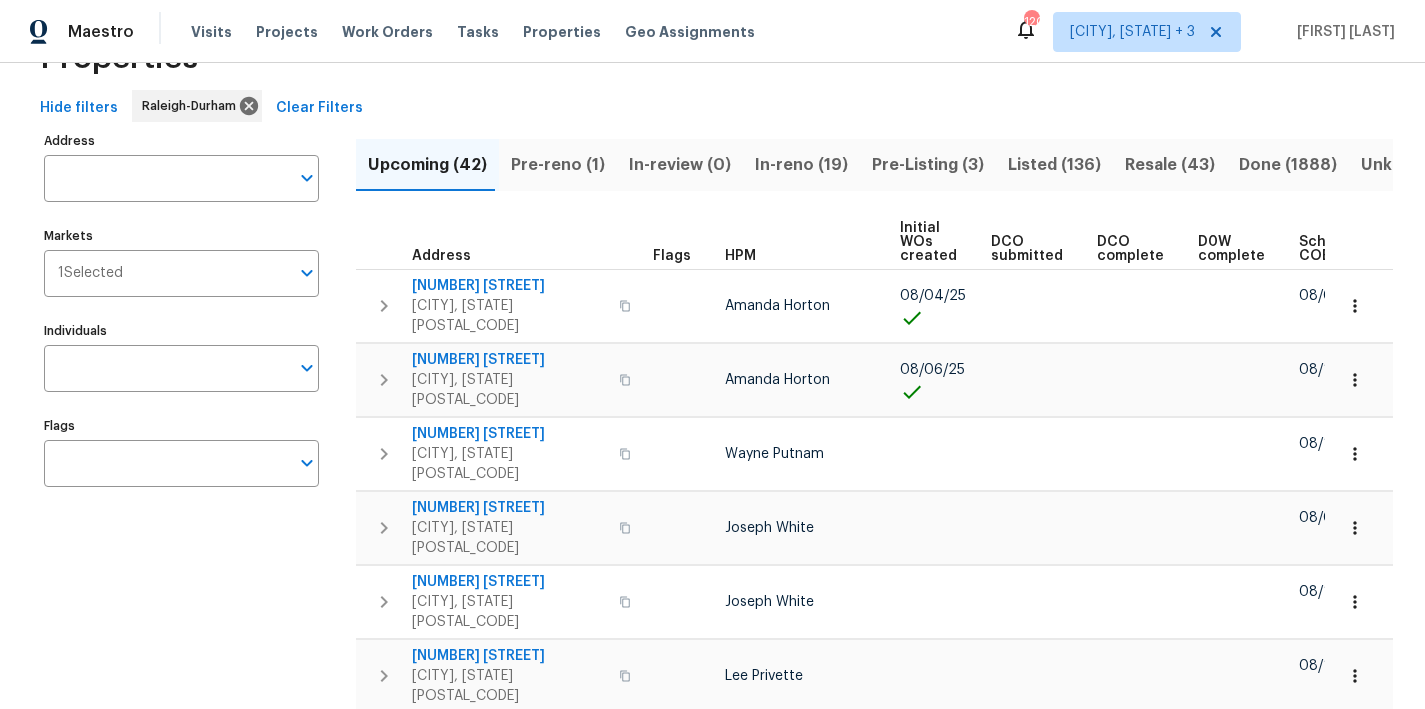 click on "Upcoming (42) Pre-reno (1) In-review (0) In-reno (19) Pre-Listing (3) Listed (136) Resale (43) Done (1888) Unknown (0) Address Flags HPM Initial WOs created DCO submitted DCO complete D0W complete Scheduled COE Scheduled LCO Ready Date 404 Helleri Ct Wendell, NC 27591 Amanda Horton 08/04/25 08/08/25 08/11/25 752 Frosty Way Zebulon, NC 27597 Amanda Horton 08/06/25 08/12/25 08/13/25 425 Liberty Hill Pass Morrisville, NC 27560 Wayne Putnam 08/12/25 08/13/25 108 Madeline Ct Youngsville, NC 27596 Joseph White 08/08/25 08/12/25 08/13/25 8204 Coosa Ct Raleigh, NC 27616 Joseph White 08/13/25 08/14/25 4007 Southpoint Landing Way Durham, NC 27707 Lee Privette 08/13/25 08/14/25 5777 Senoma Pl Fayetteville, NC 28314 Preston Sexton 08/14/25 08/15/25 2028 Sir Michael Dr Hope Mills, NC 28348 Preston Sexton 08/14/25 08/15/25 102 Spring Dove Ln Apex, NC 27539 Wayne Putnam 08/15/25 08/18/25 105 Redbay Ln Clayton, NC 27527 Amanda Horton 08/15/25 08/18/25 85 Landlocked Cir Angier, NC 27501 Wayne Putnam 08/15/25 08/18/25 08/15/25" at bounding box center (874, 1140) 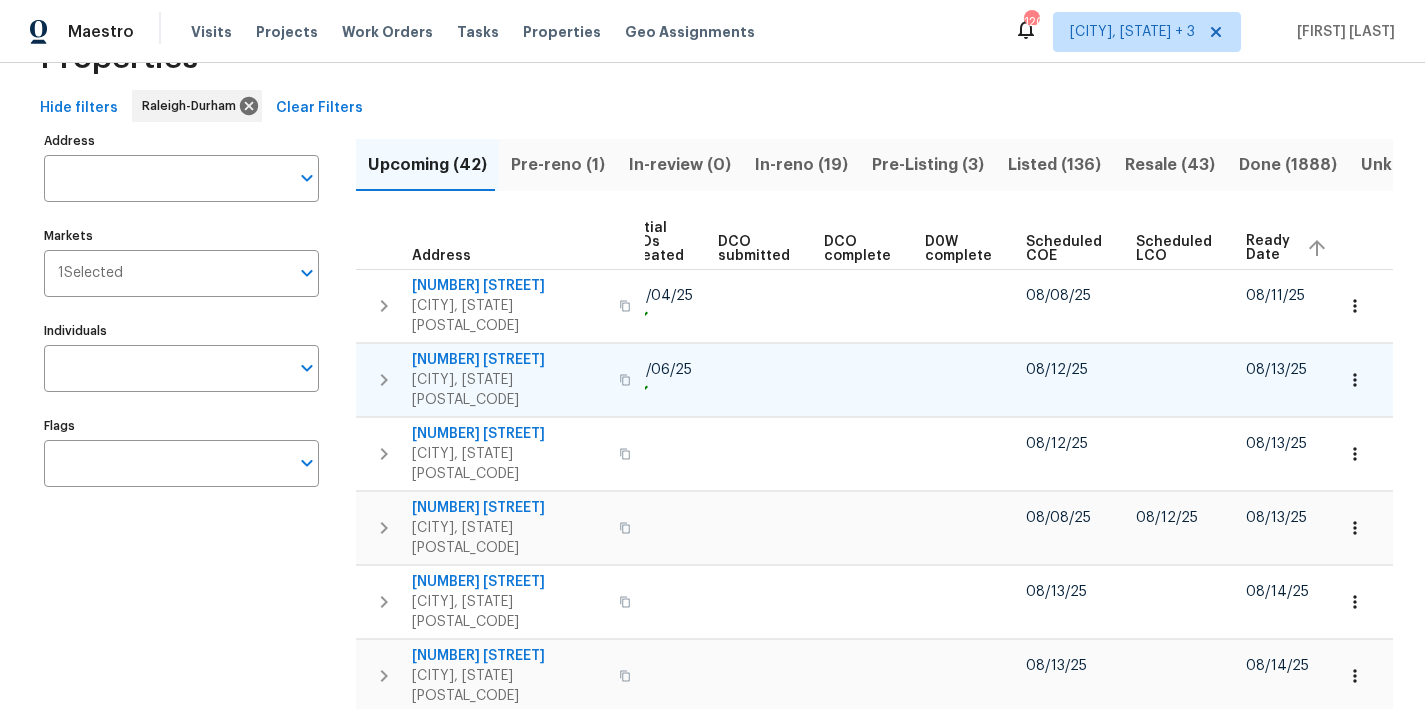 scroll, scrollTop: 0, scrollLeft: 0, axis: both 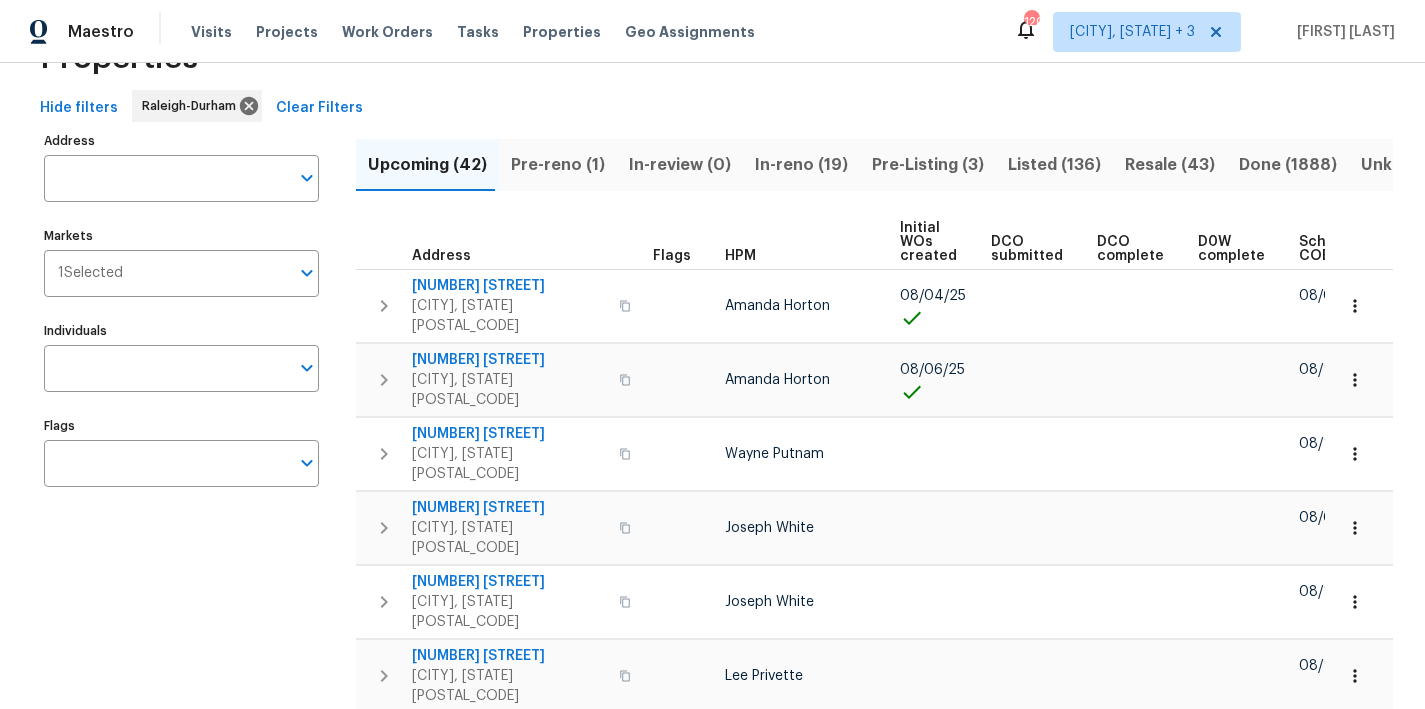 click on "Properties" at bounding box center (712, 58) 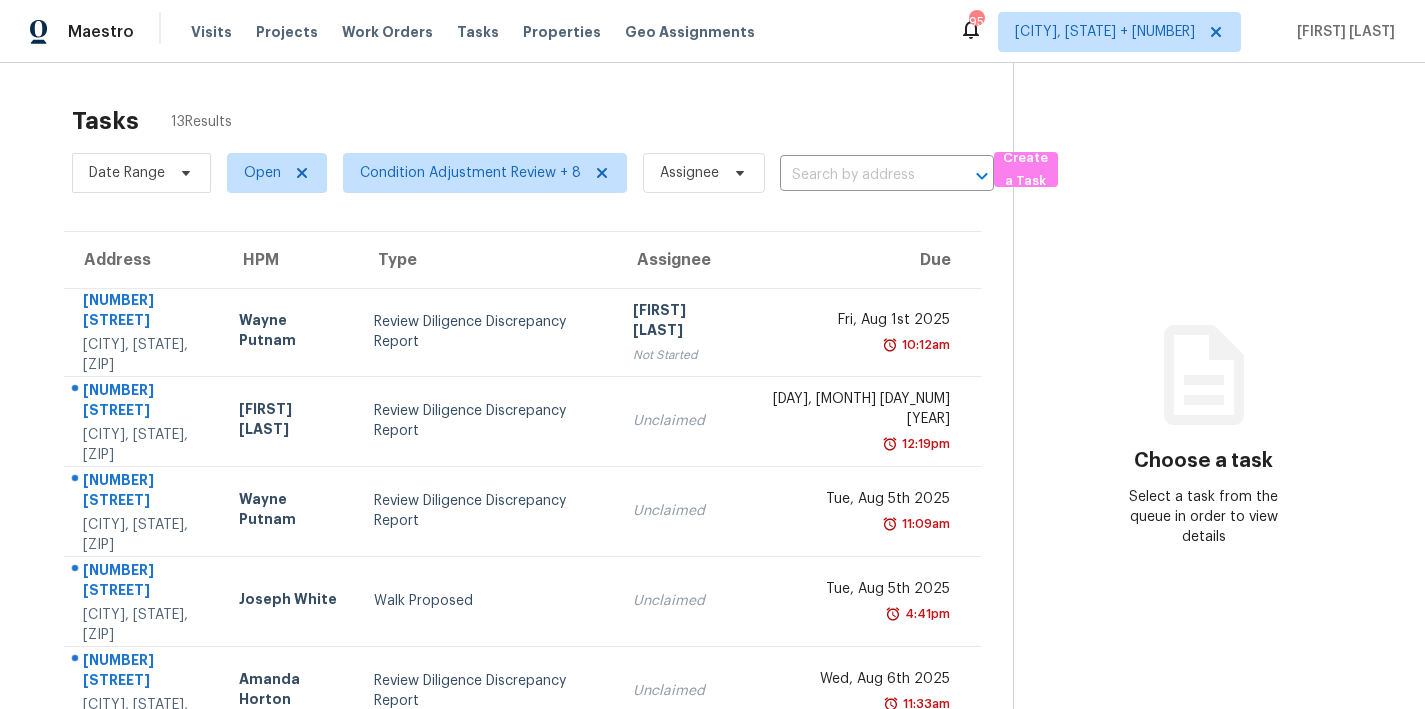 scroll, scrollTop: 0, scrollLeft: 0, axis: both 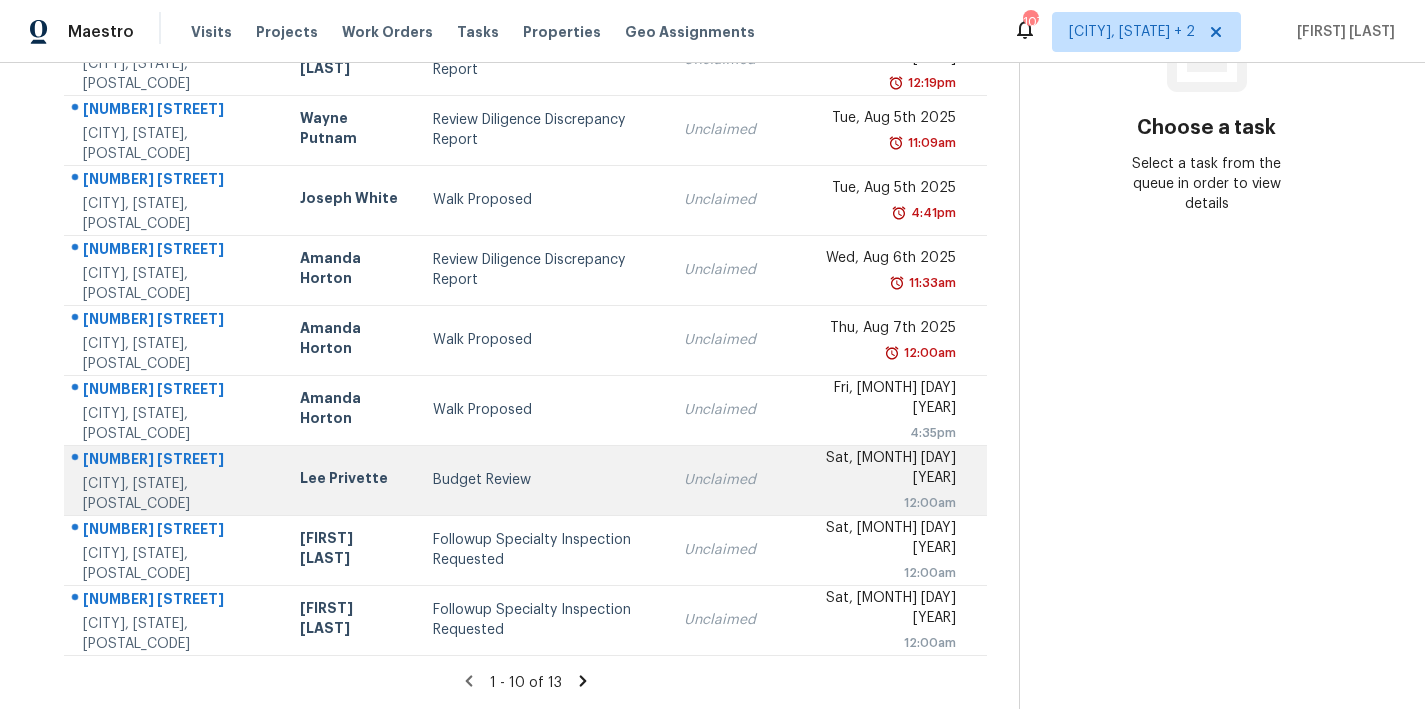 click on "Budget Review" at bounding box center (542, 480) 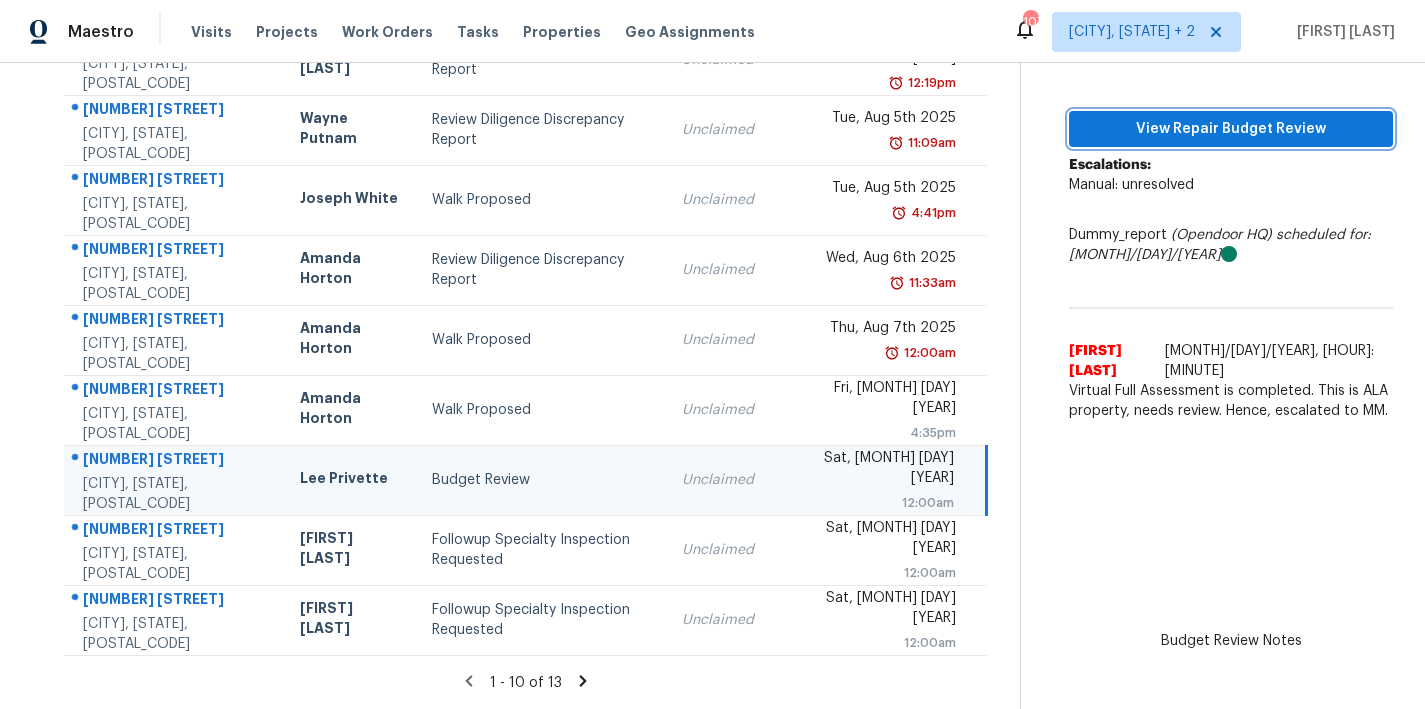 click on "View Repair Budget Review" at bounding box center [1231, 129] 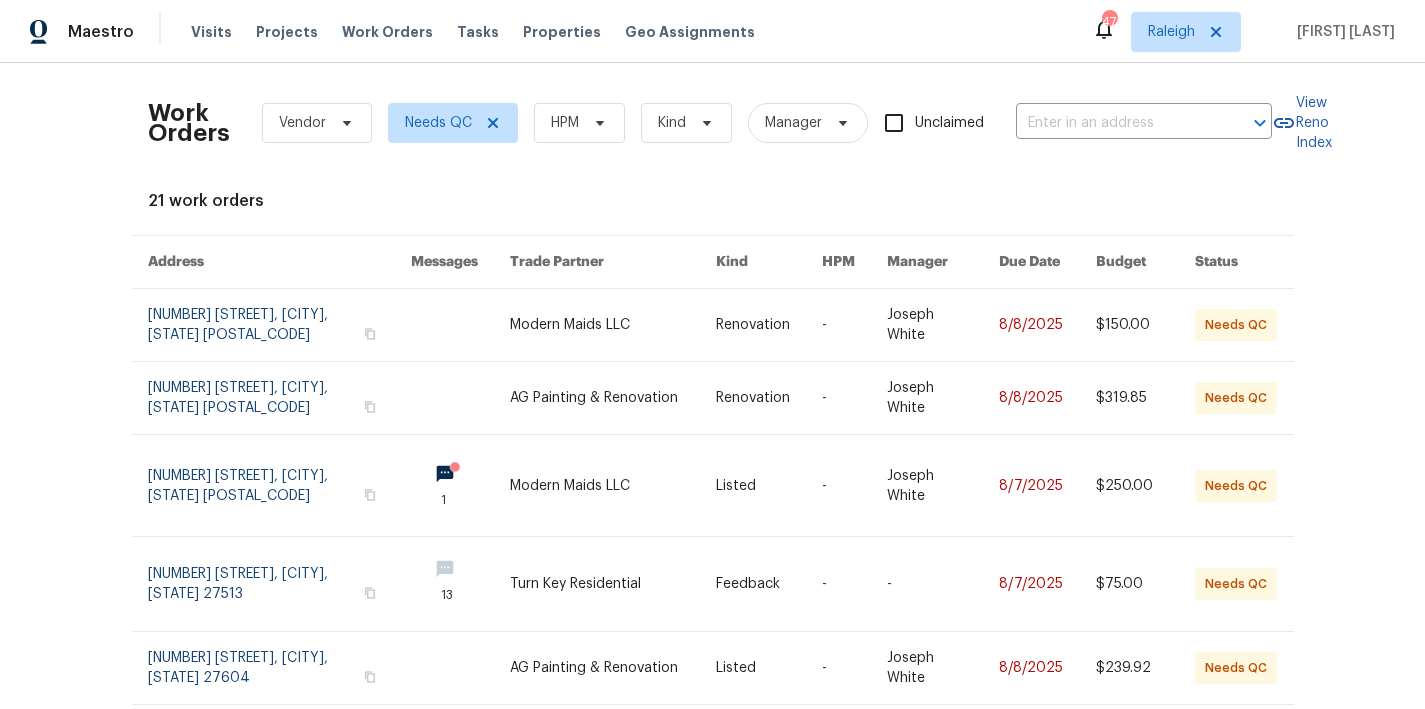 scroll, scrollTop: 0, scrollLeft: 0, axis: both 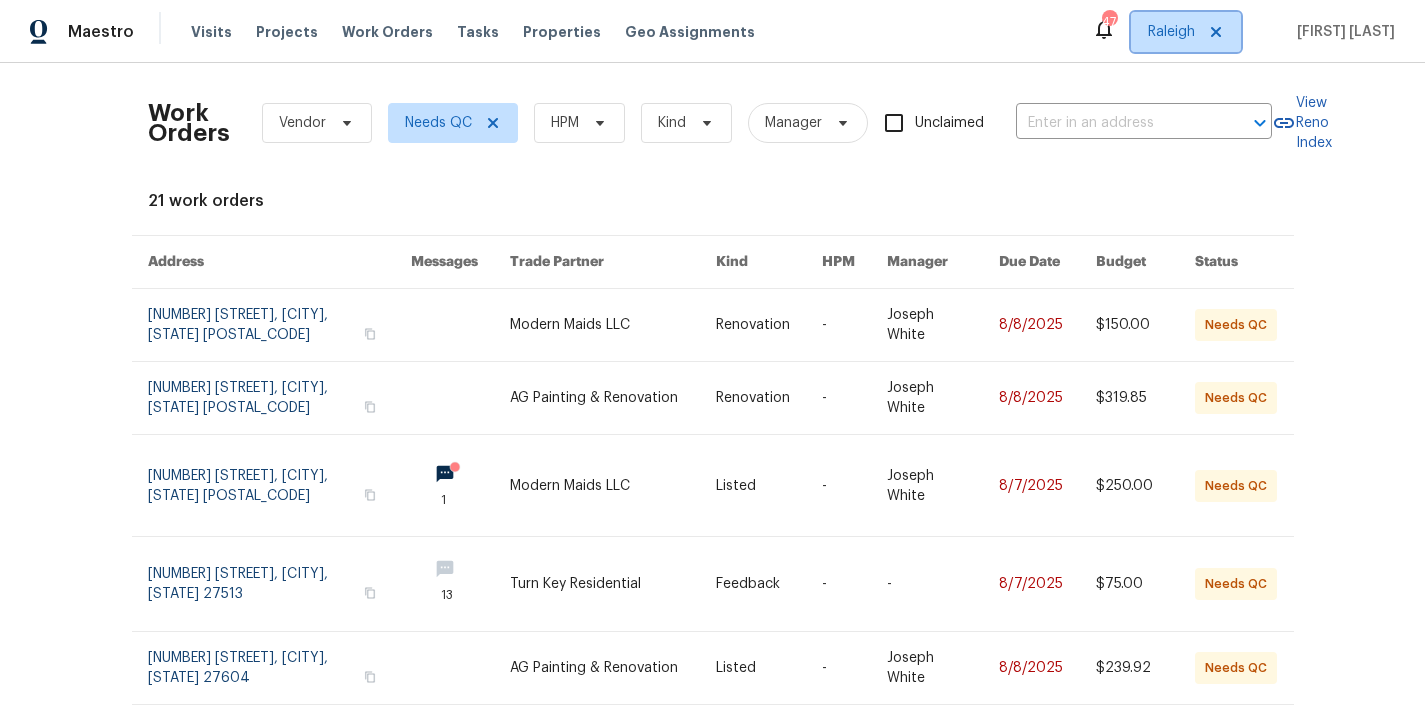 click on "Raleigh" at bounding box center (1171, 32) 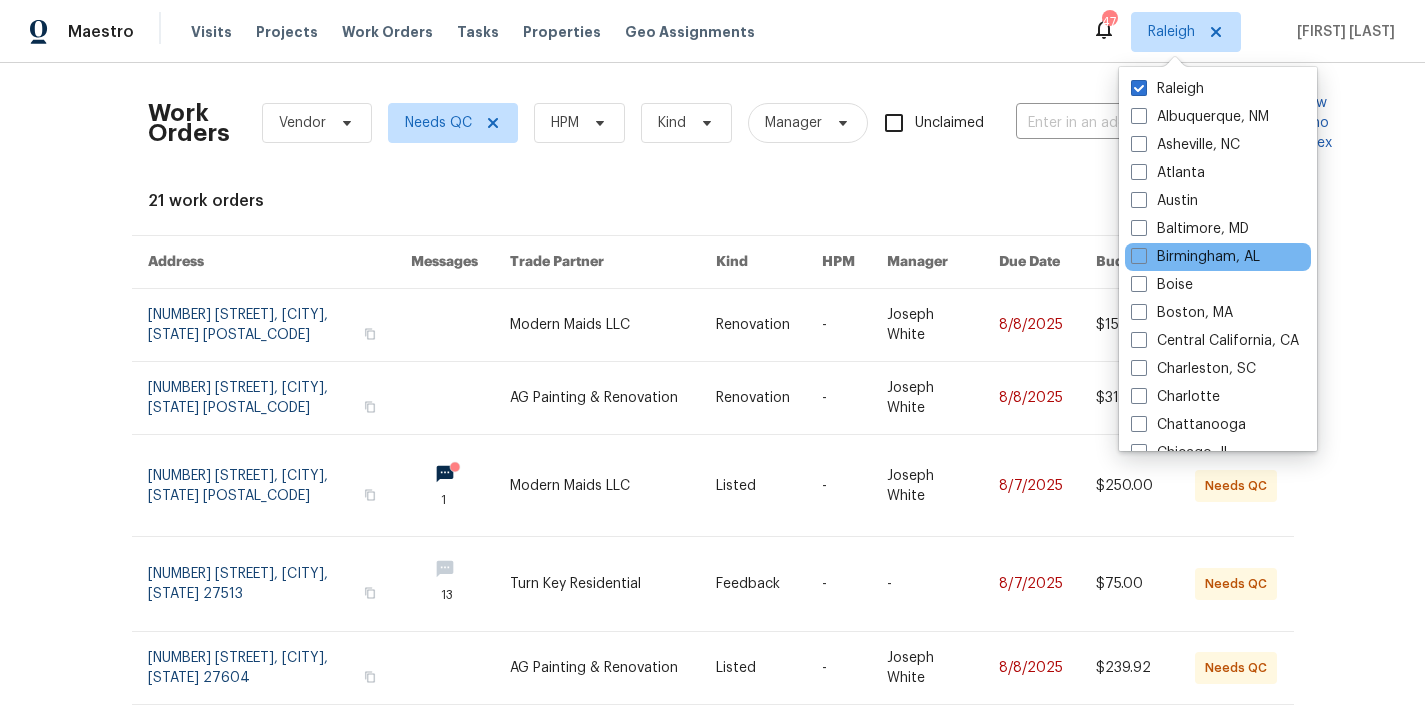 scroll, scrollTop: 416, scrollLeft: 0, axis: vertical 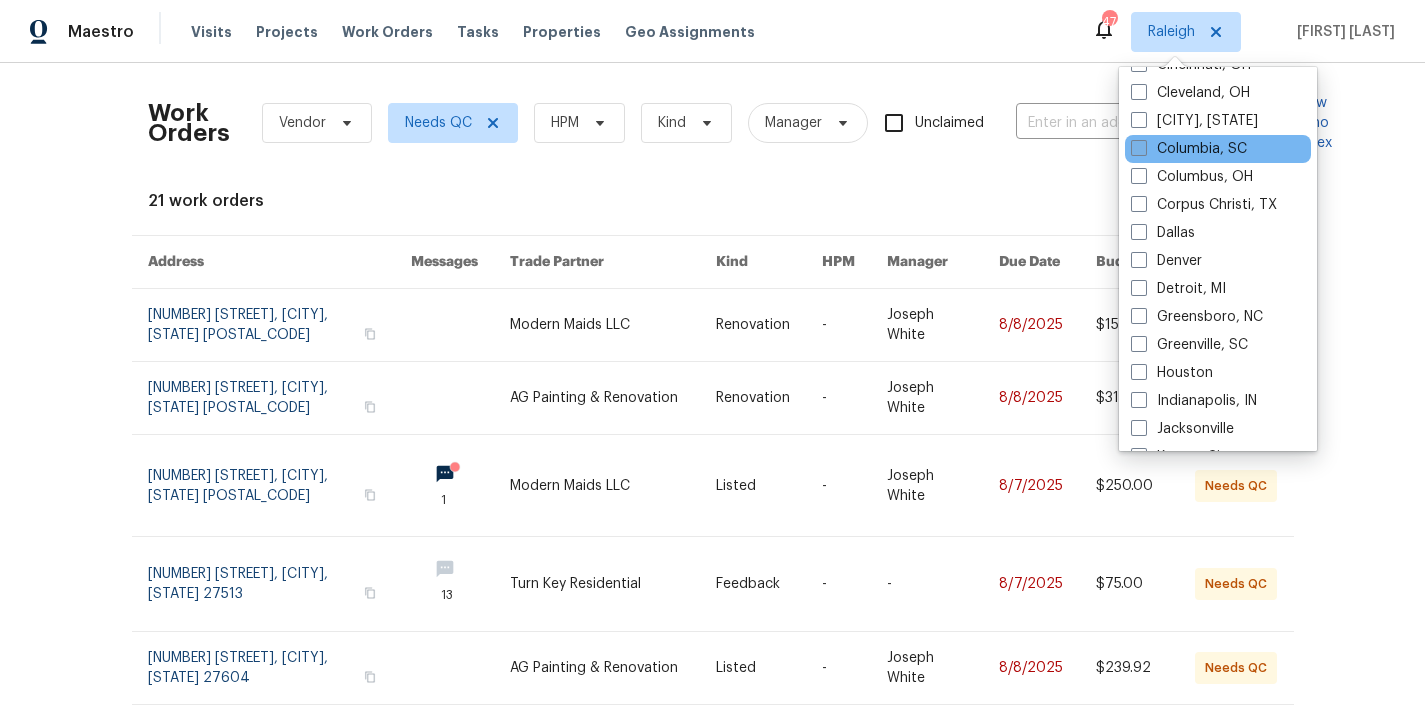 click at bounding box center (1139, 148) 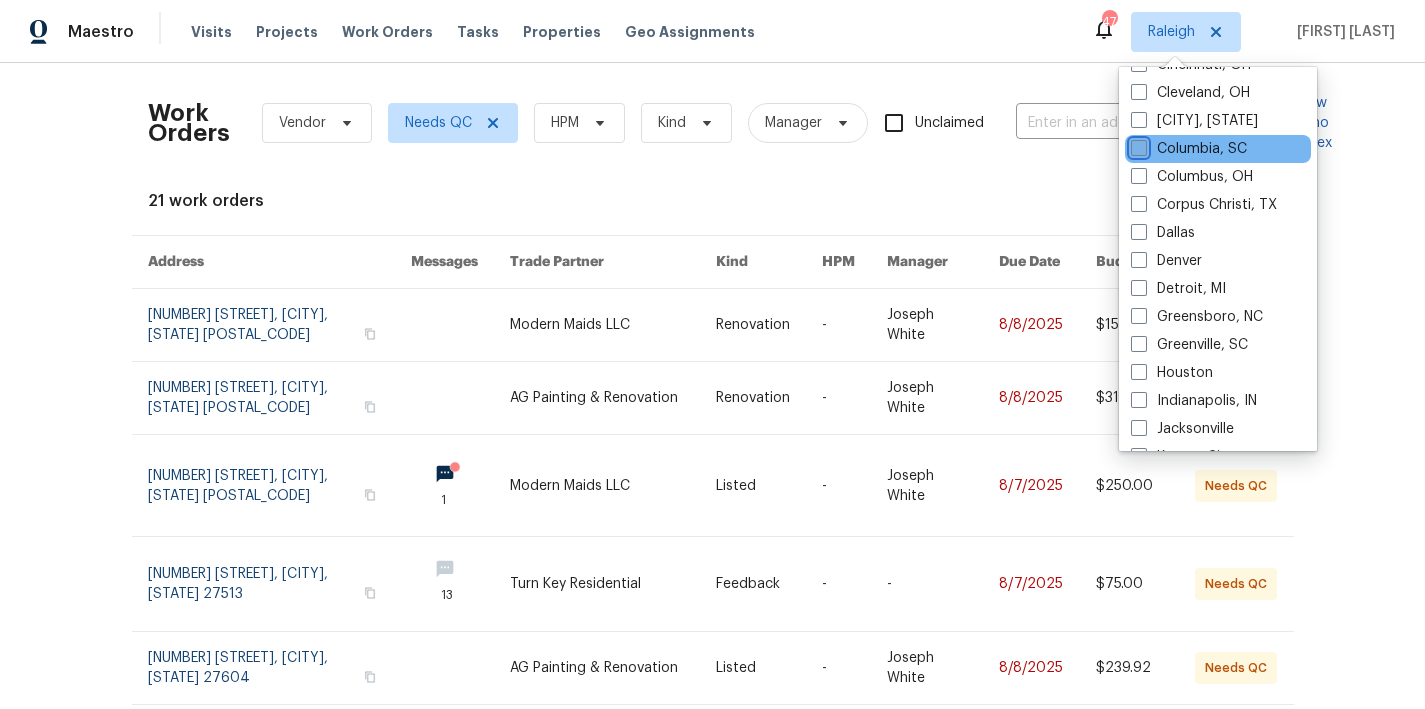 click on "Columbia, SC" at bounding box center (1137, 145) 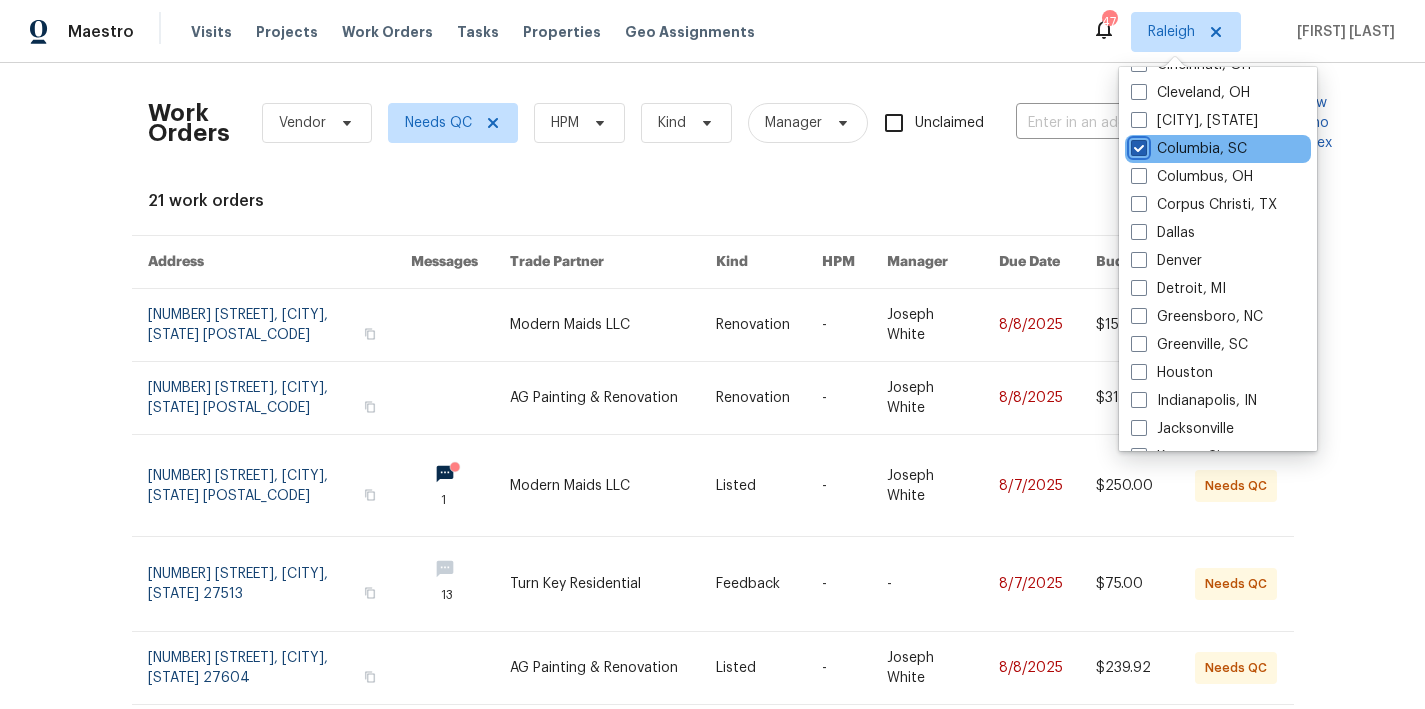 checkbox on "true" 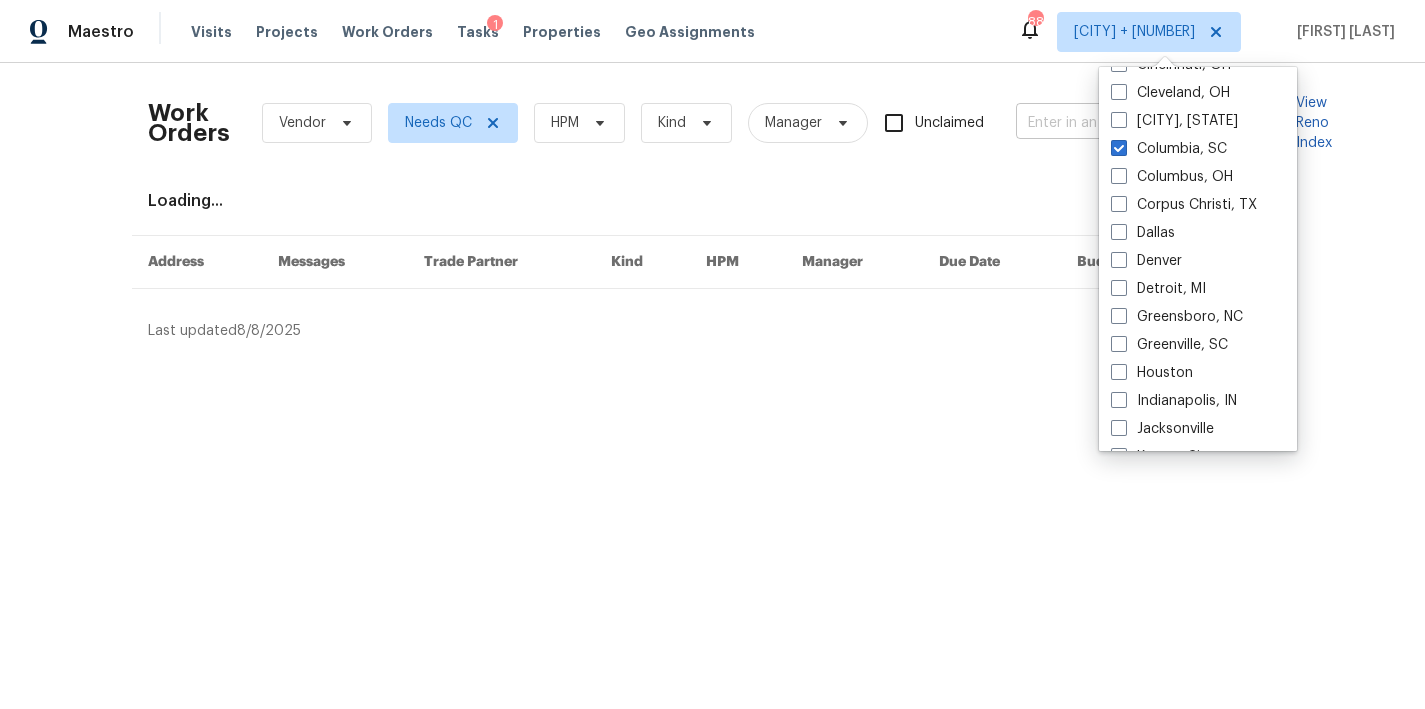 click at bounding box center [1116, 123] 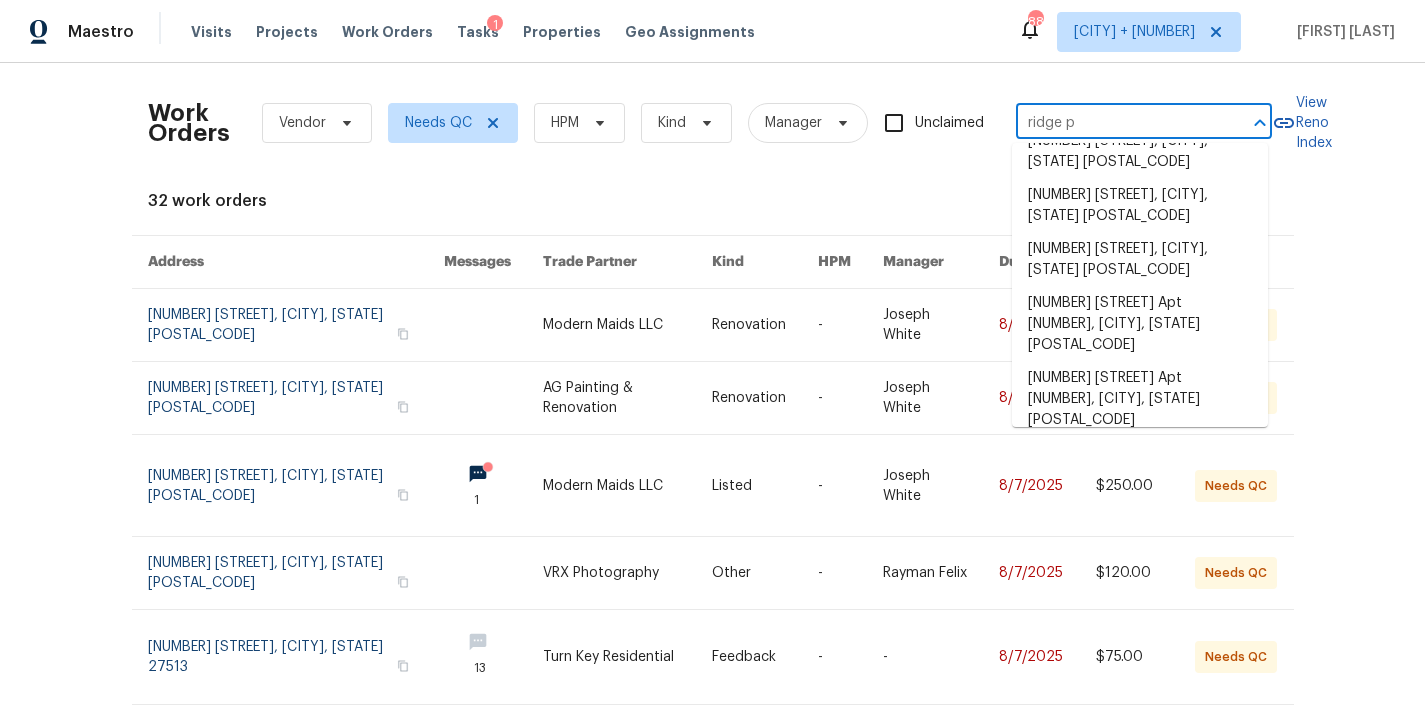 scroll, scrollTop: 200, scrollLeft: 0, axis: vertical 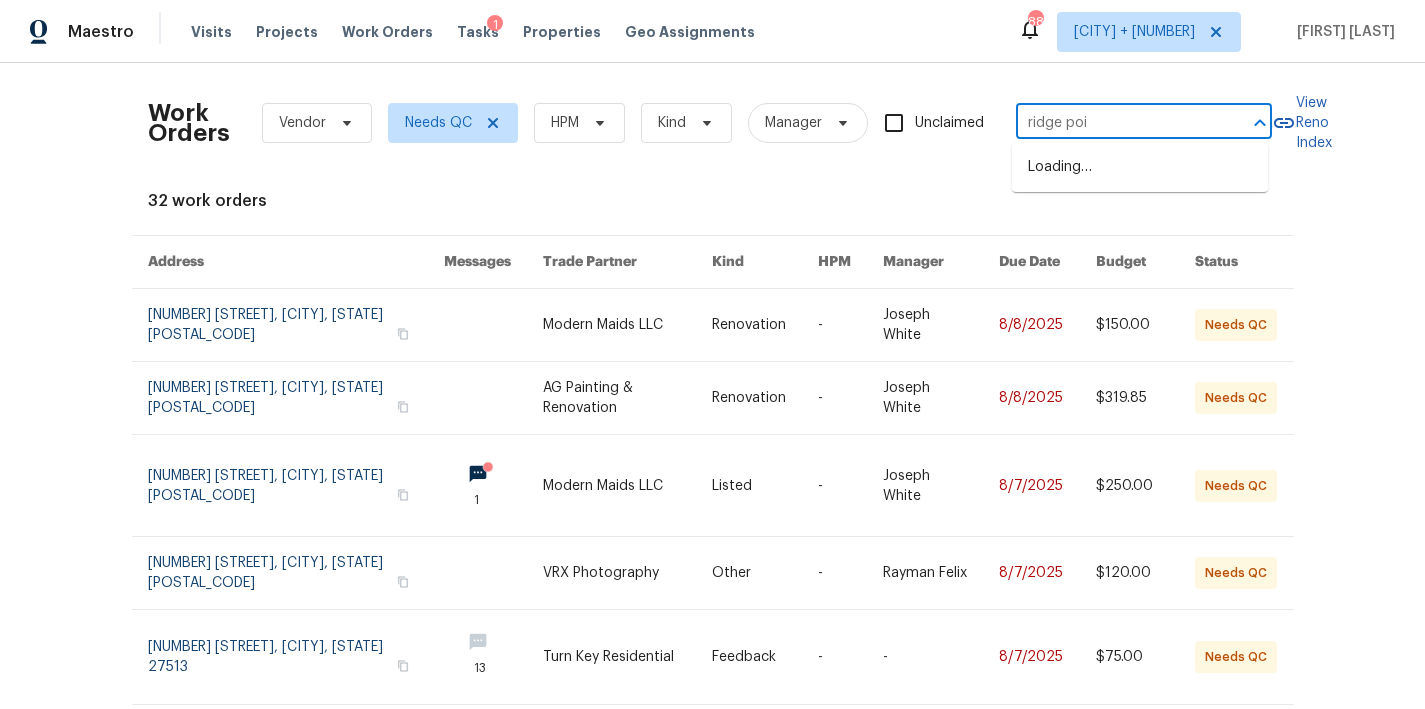 type on "ridge poin" 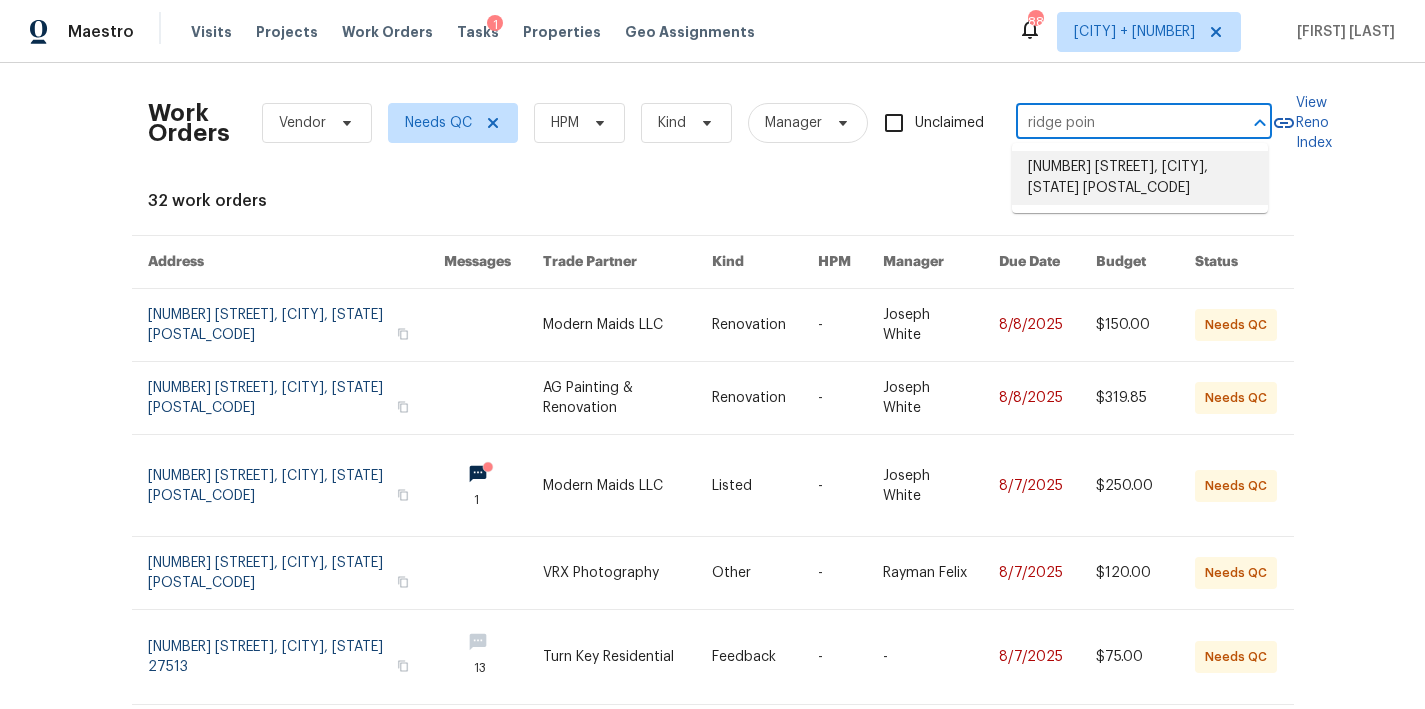 click on "171 Ridge Pointe Dr, Gaston, SC 29053" at bounding box center [1140, 178] 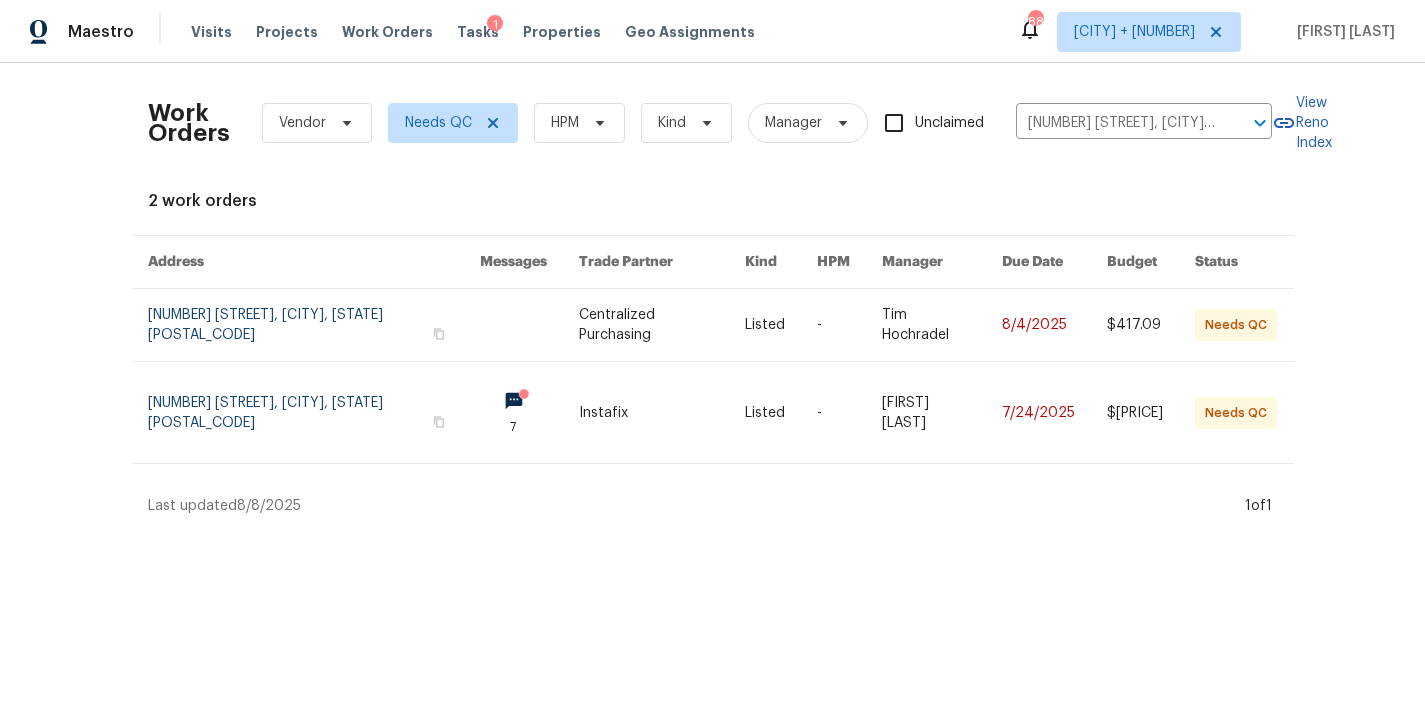 click on "Last updated  8/8/2025" at bounding box center (693, 506) 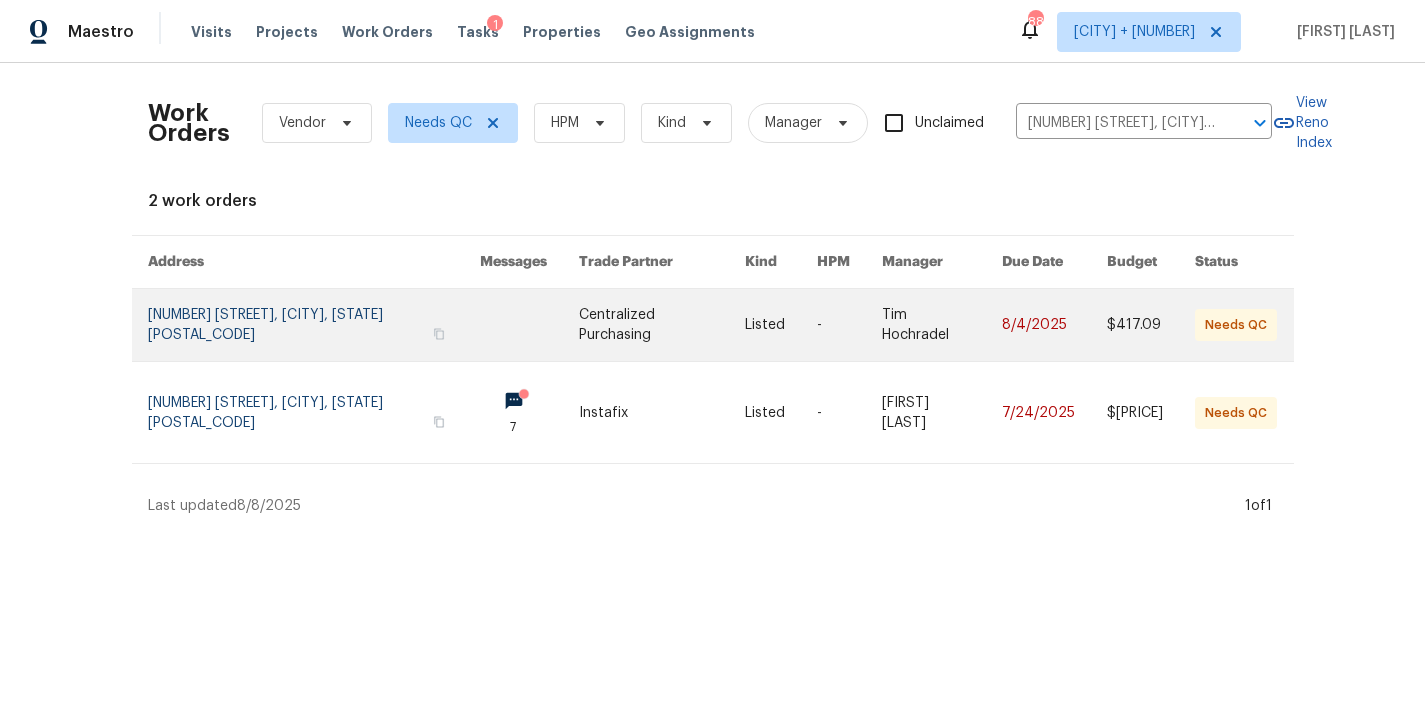 click at bounding box center [661, 325] 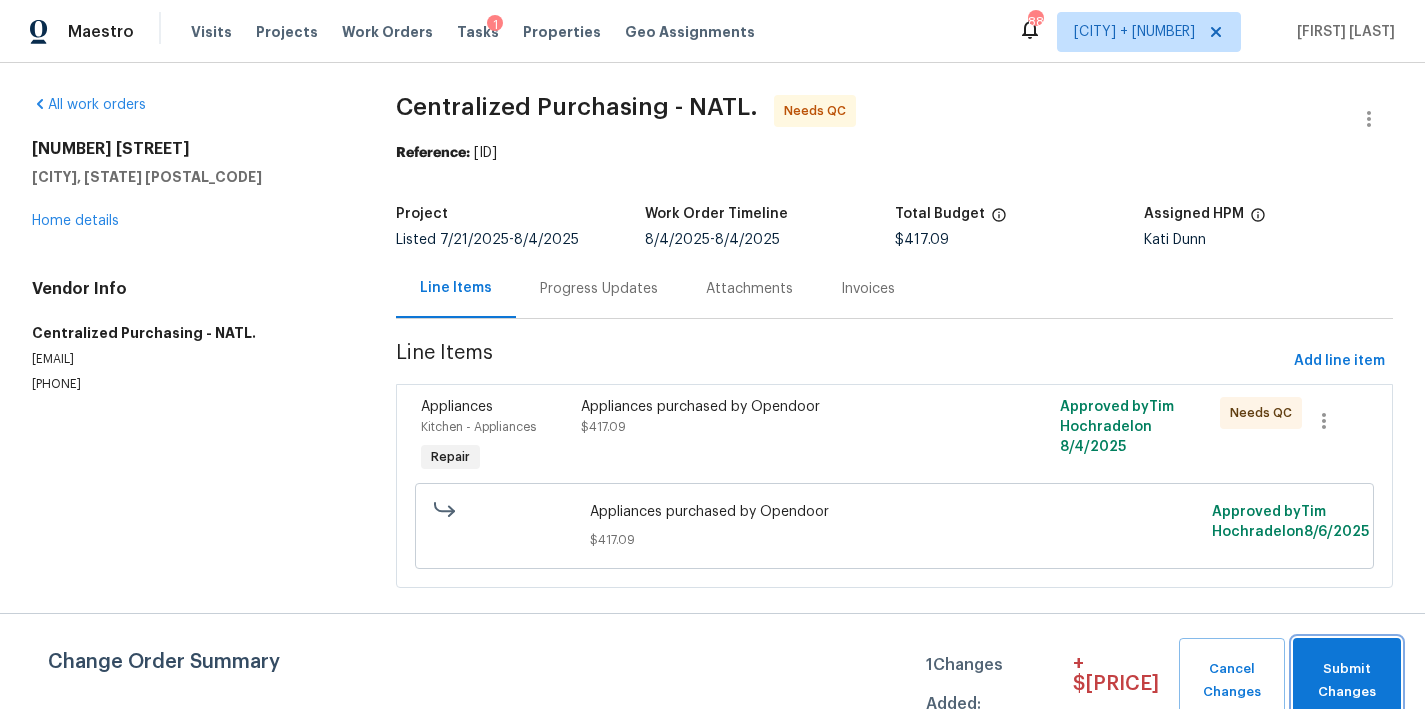 click on "Submit Changes" at bounding box center (1347, 681) 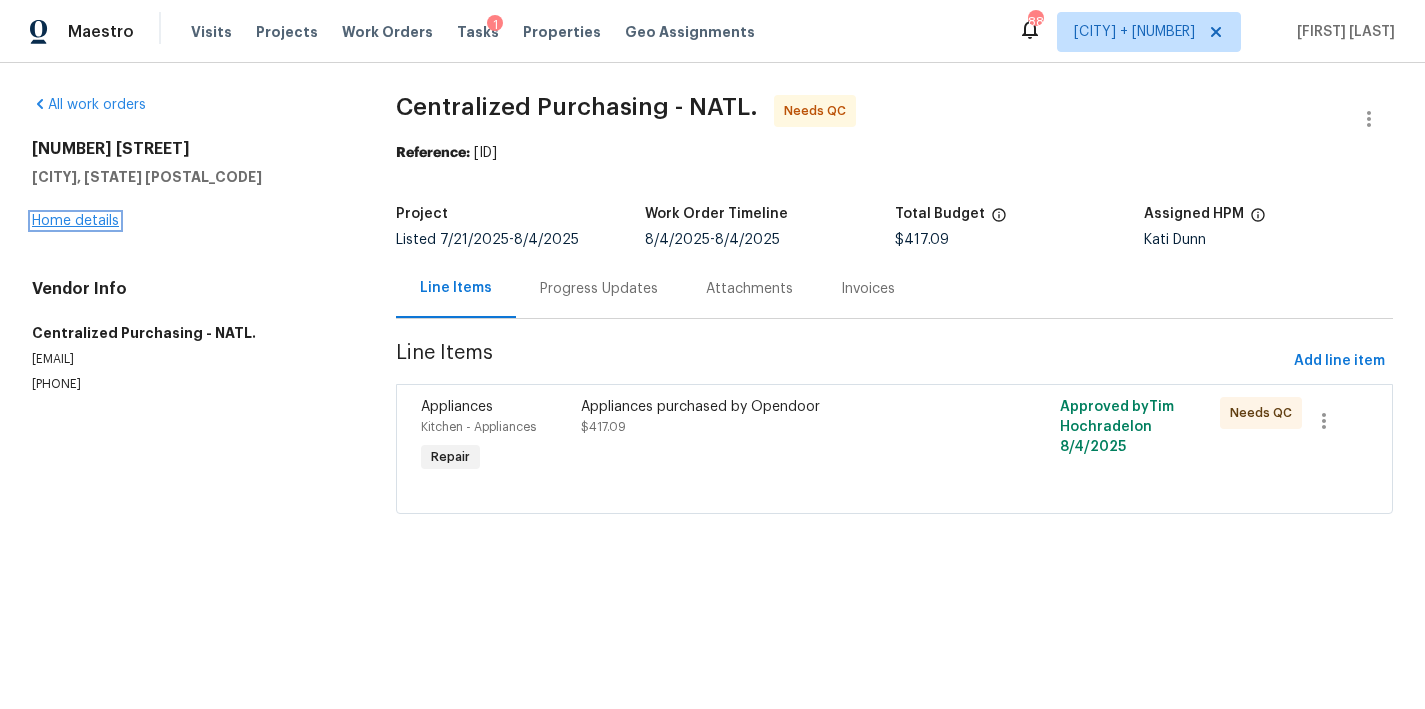 click on "Home details" at bounding box center (75, 221) 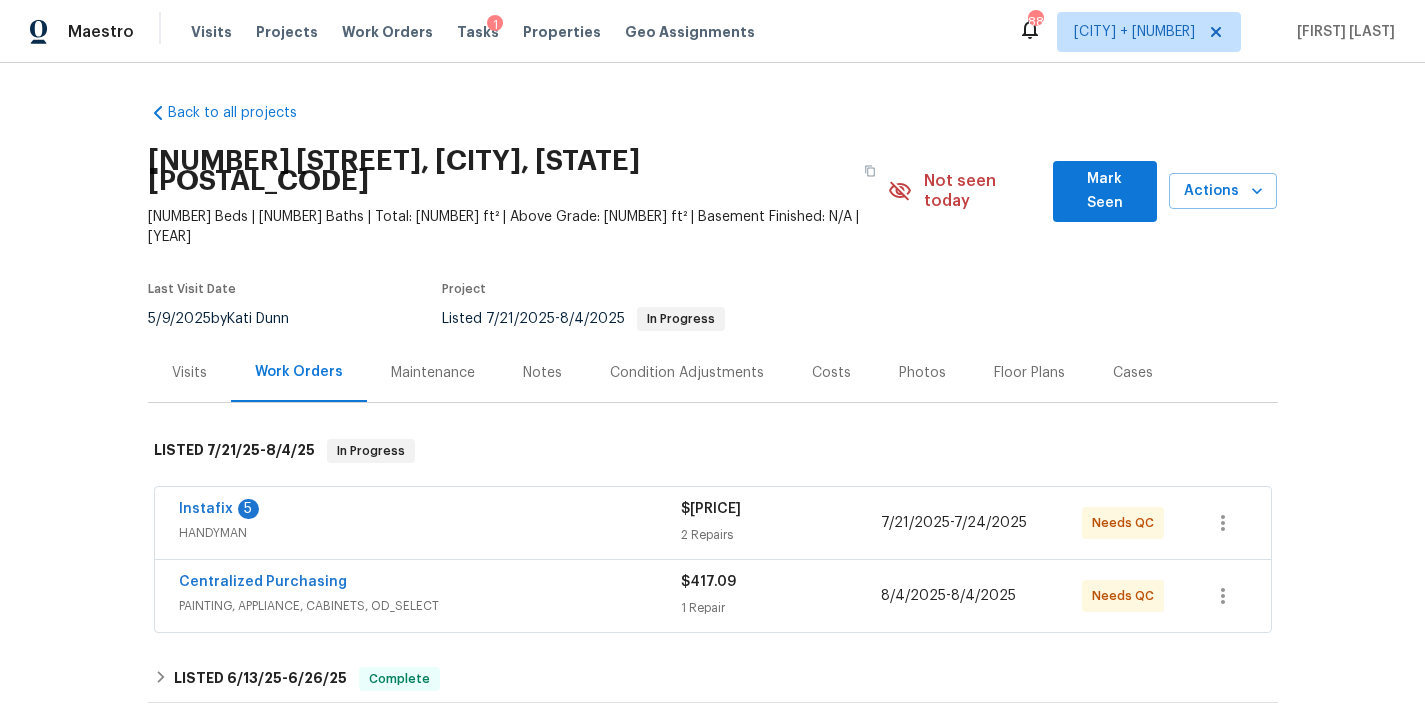 click on "Instafix 5" at bounding box center [430, 511] 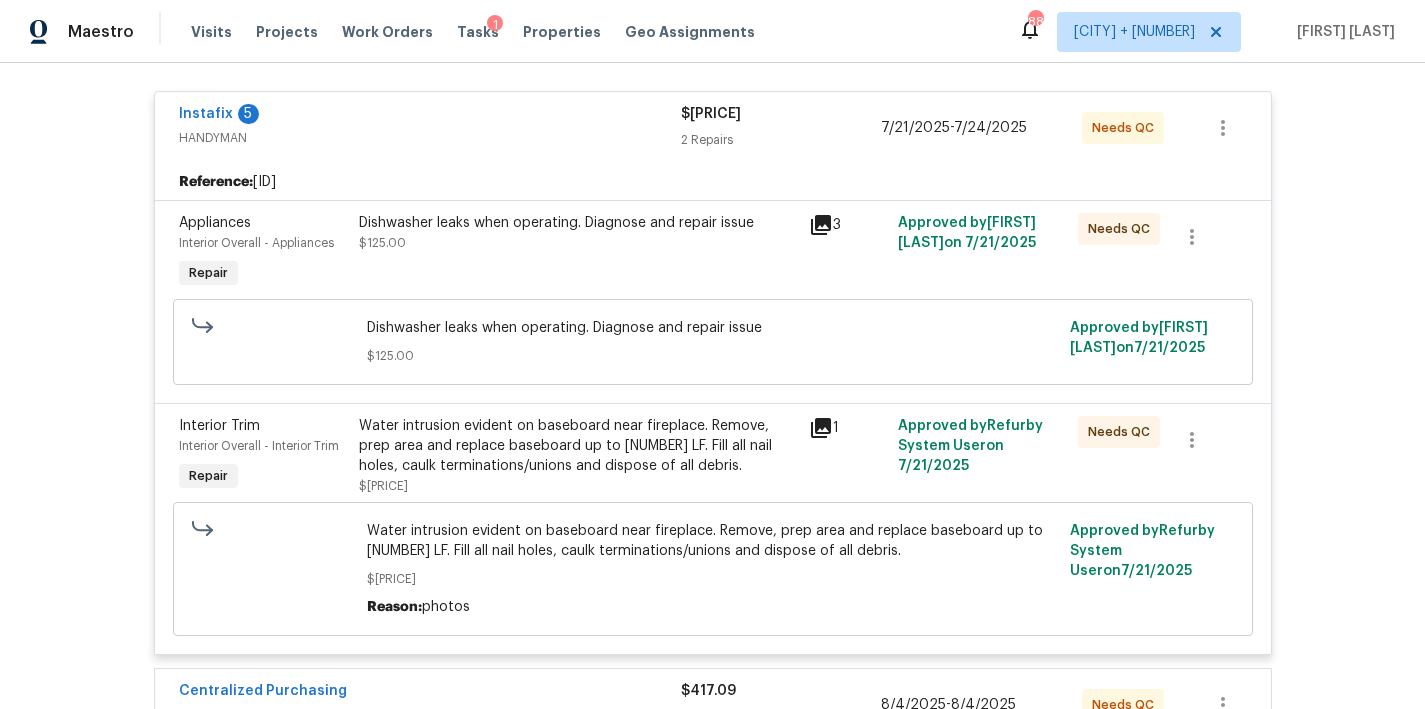 click on "Instafix" at bounding box center (206, 114) 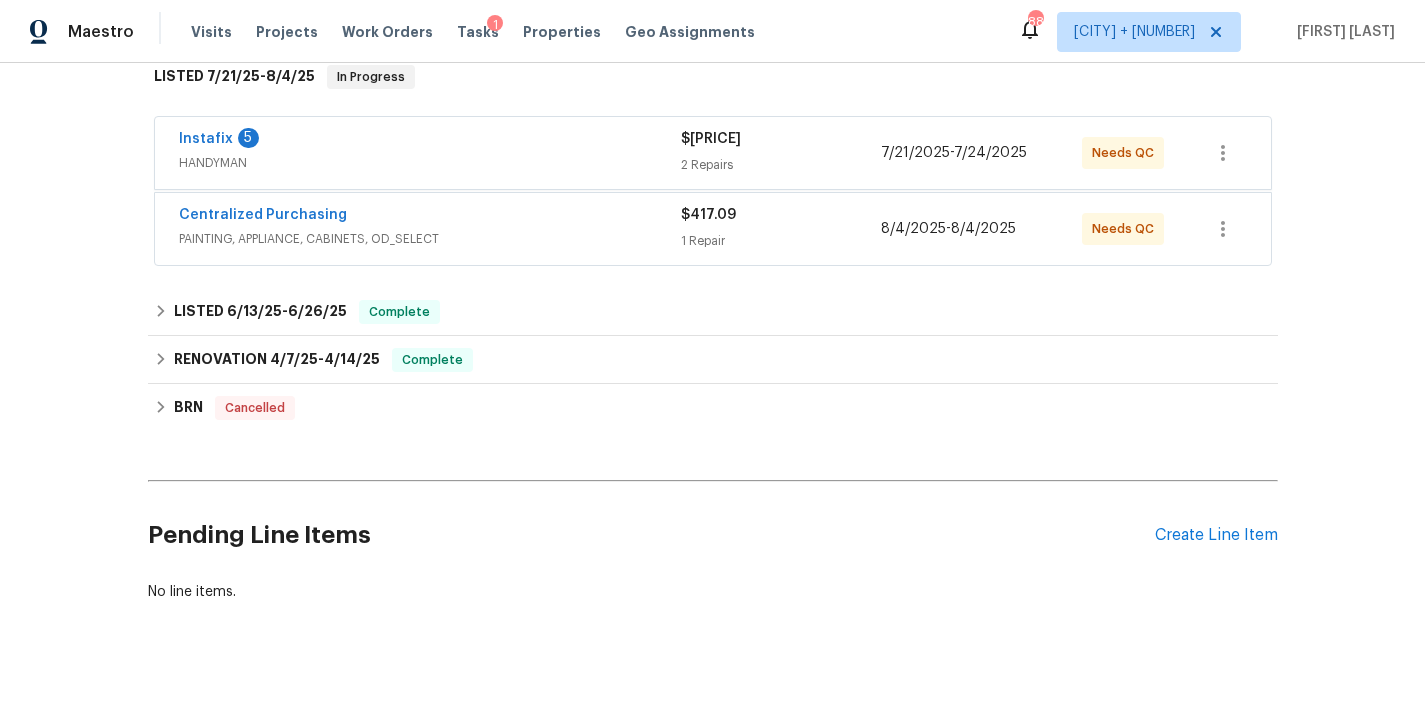 scroll, scrollTop: 371, scrollLeft: 0, axis: vertical 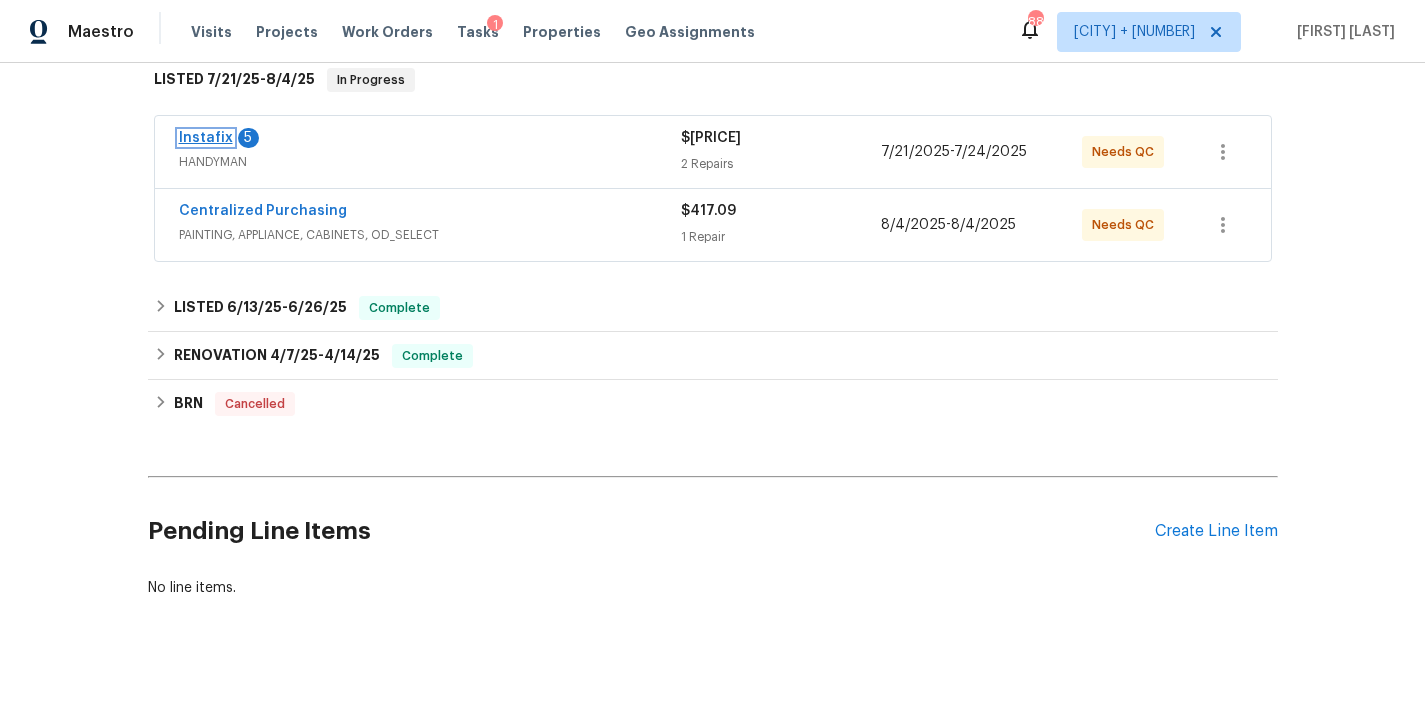 click on "Instafix" at bounding box center [206, 138] 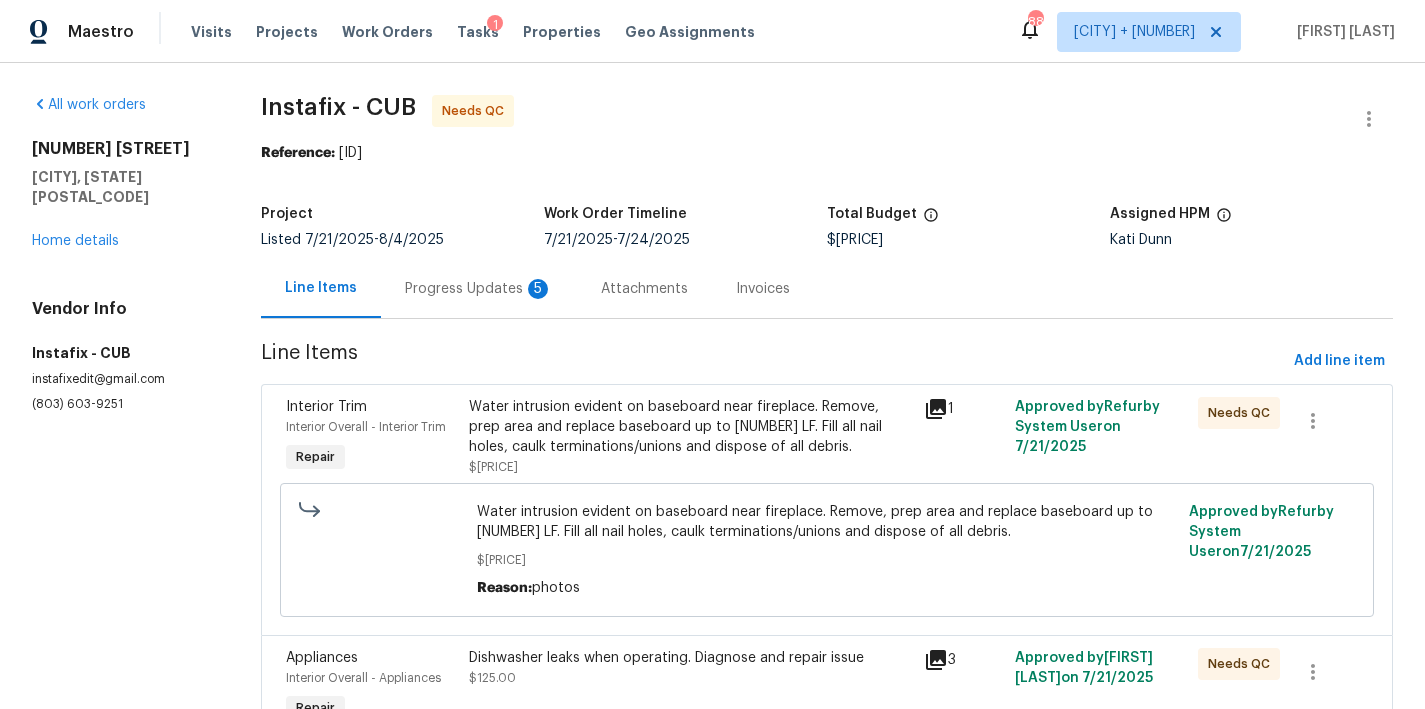 click on "Progress Updates 5" at bounding box center (479, 289) 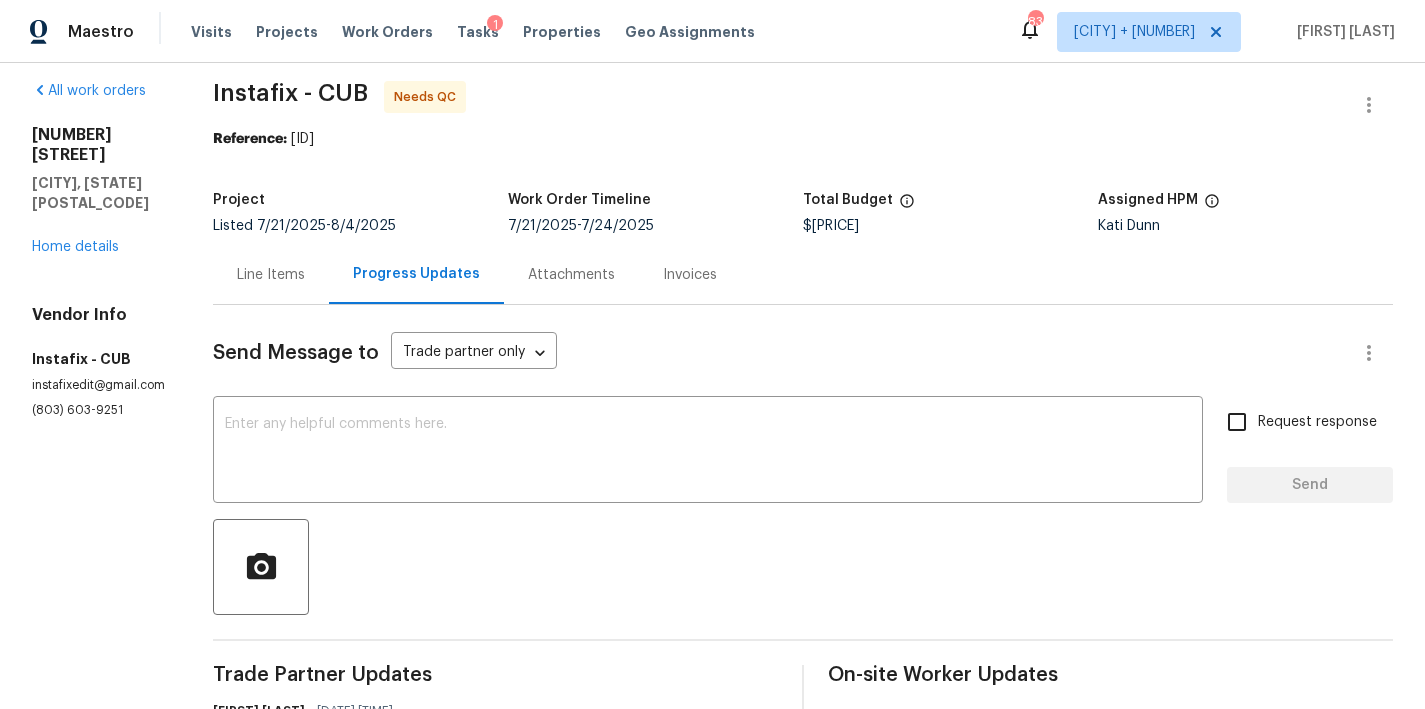 scroll, scrollTop: 1, scrollLeft: 0, axis: vertical 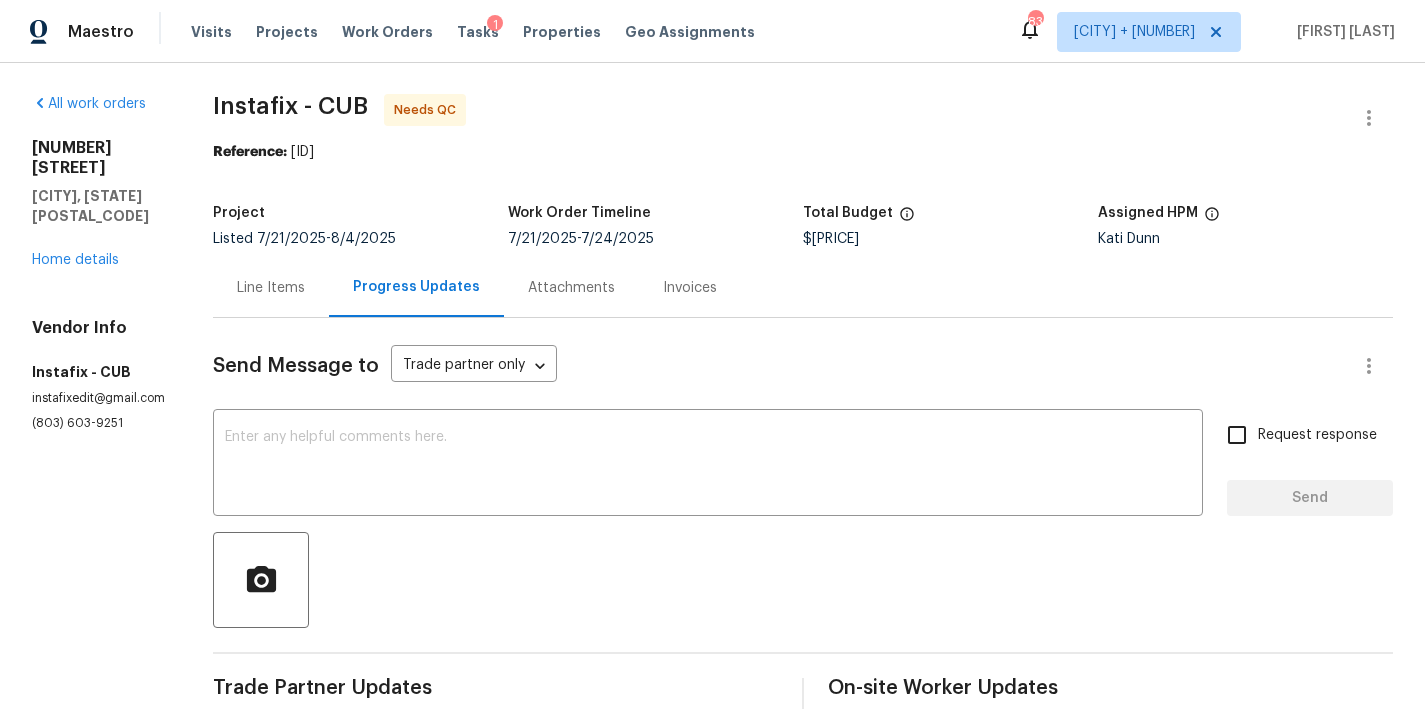 click on "Line Items" at bounding box center (271, 288) 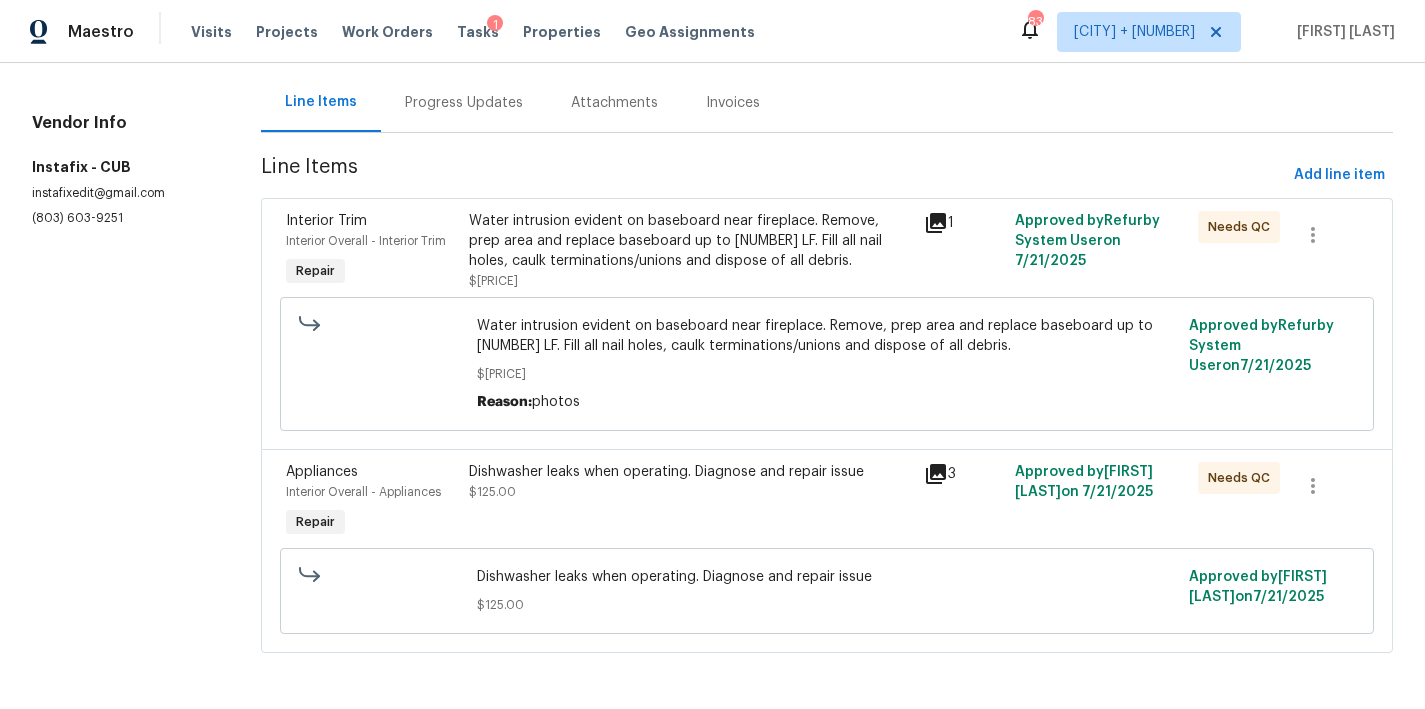 scroll, scrollTop: 202, scrollLeft: 0, axis: vertical 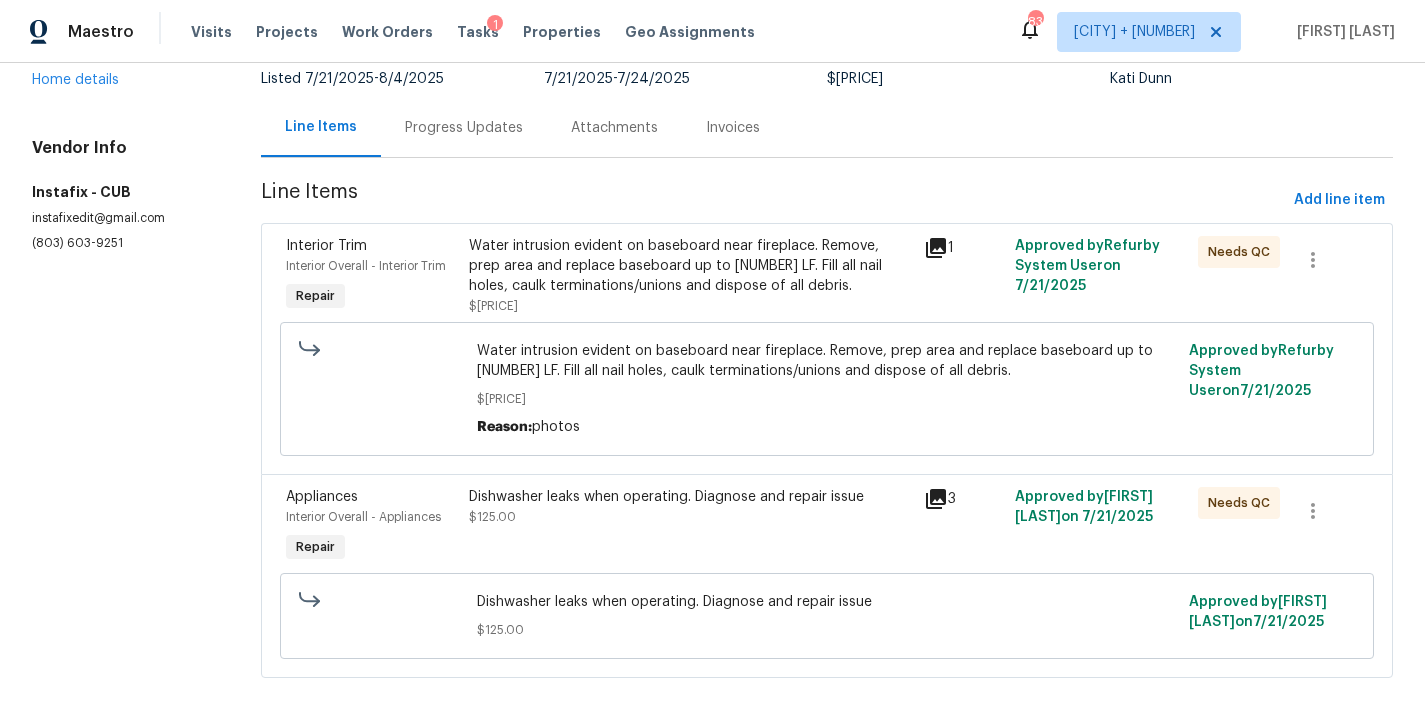 click on "Progress Updates" at bounding box center [464, 127] 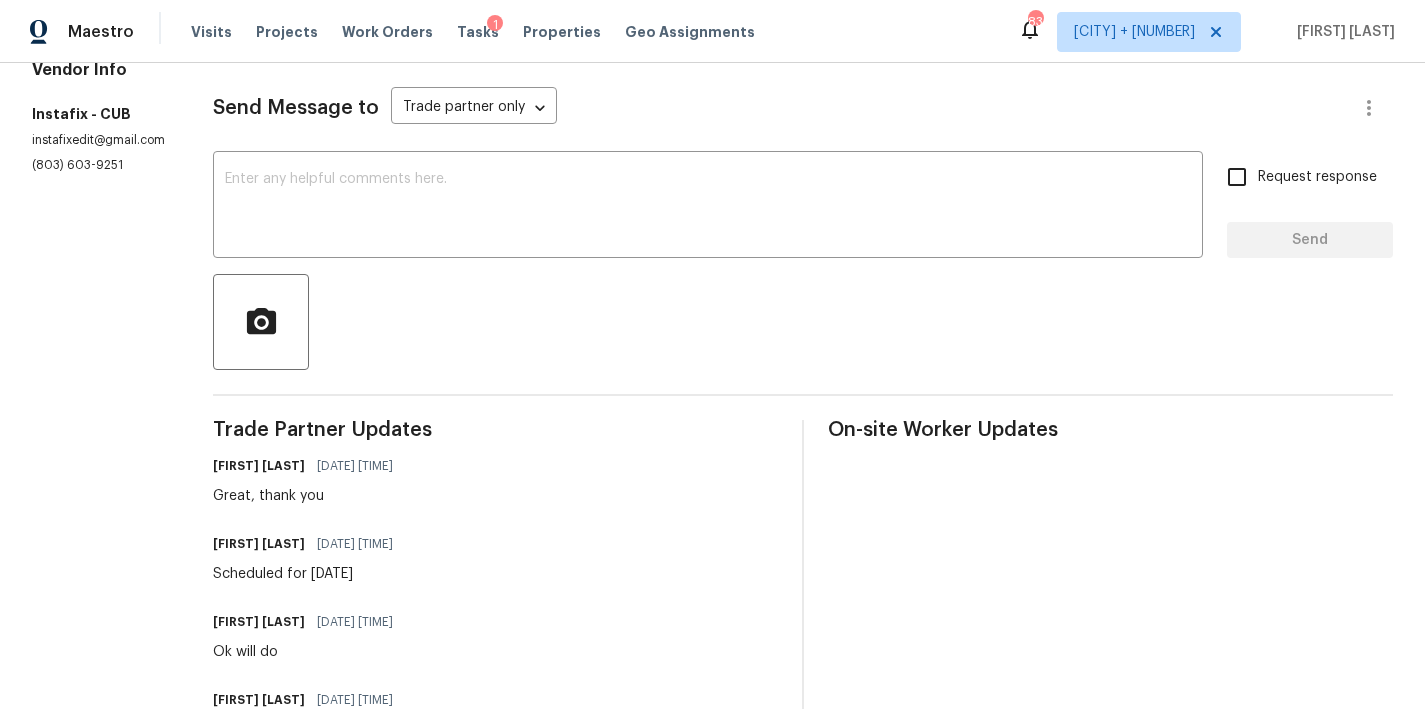 scroll, scrollTop: 0, scrollLeft: 0, axis: both 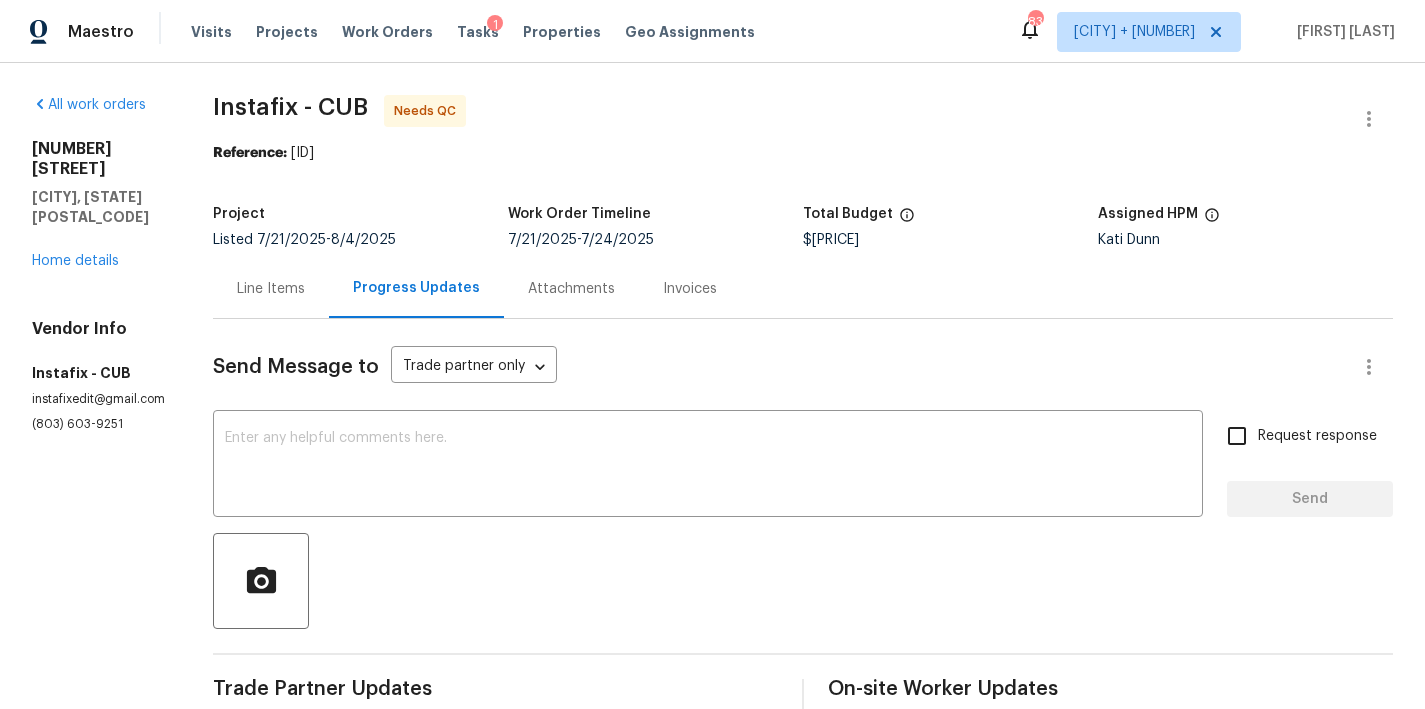 click on "Line Items" at bounding box center [271, 289] 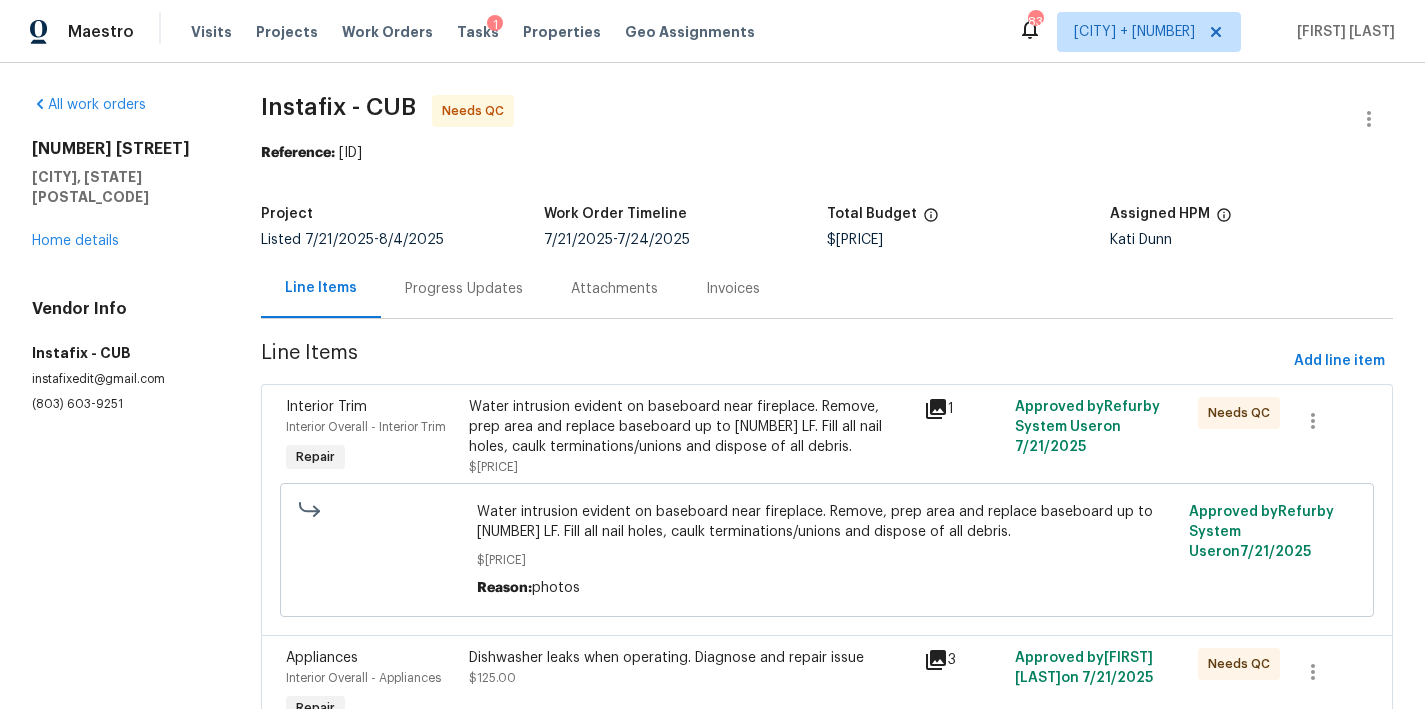 click on "Water intrusion evident on baseboard near fireplace. Remove, prep area and replace baseboard up to 8 LF. Fill all nail holes, caulk terminations/unions and dispose of all debris." at bounding box center [691, 427] 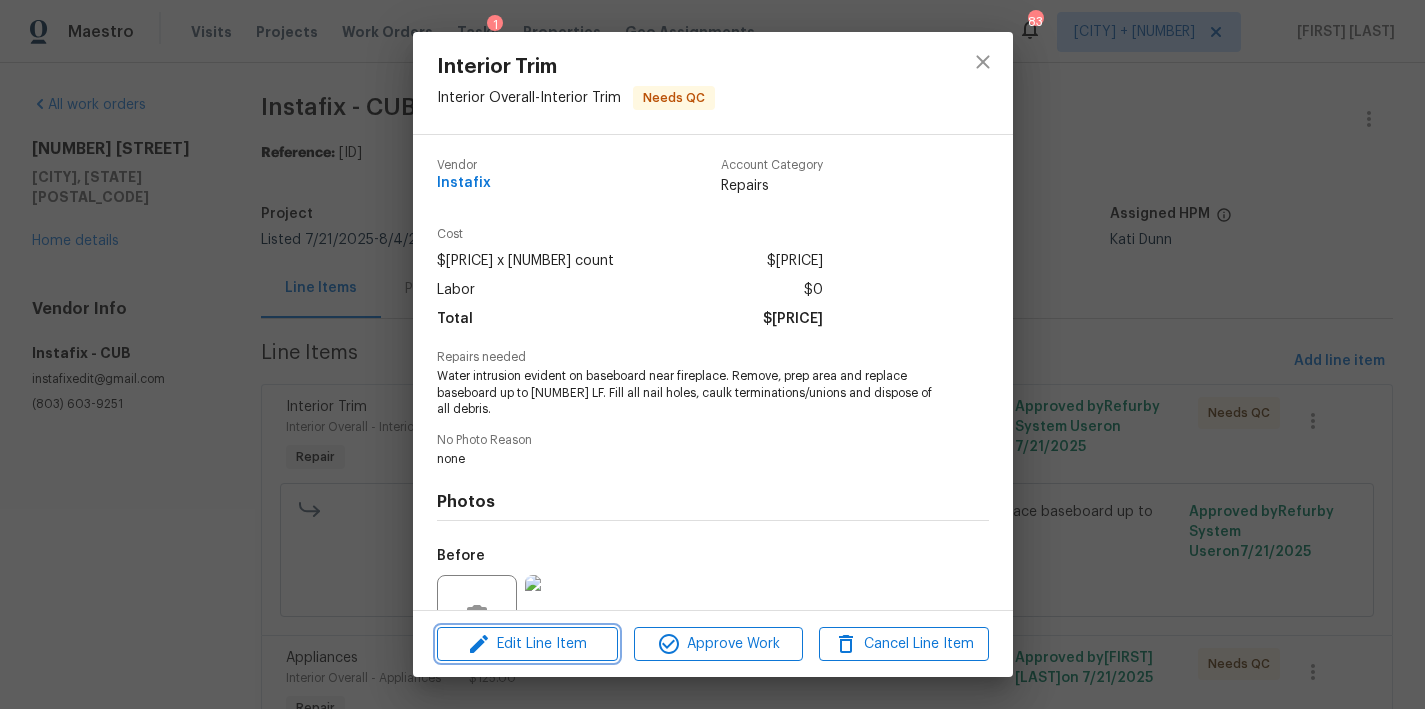 click on "Edit Line Item" at bounding box center [527, 644] 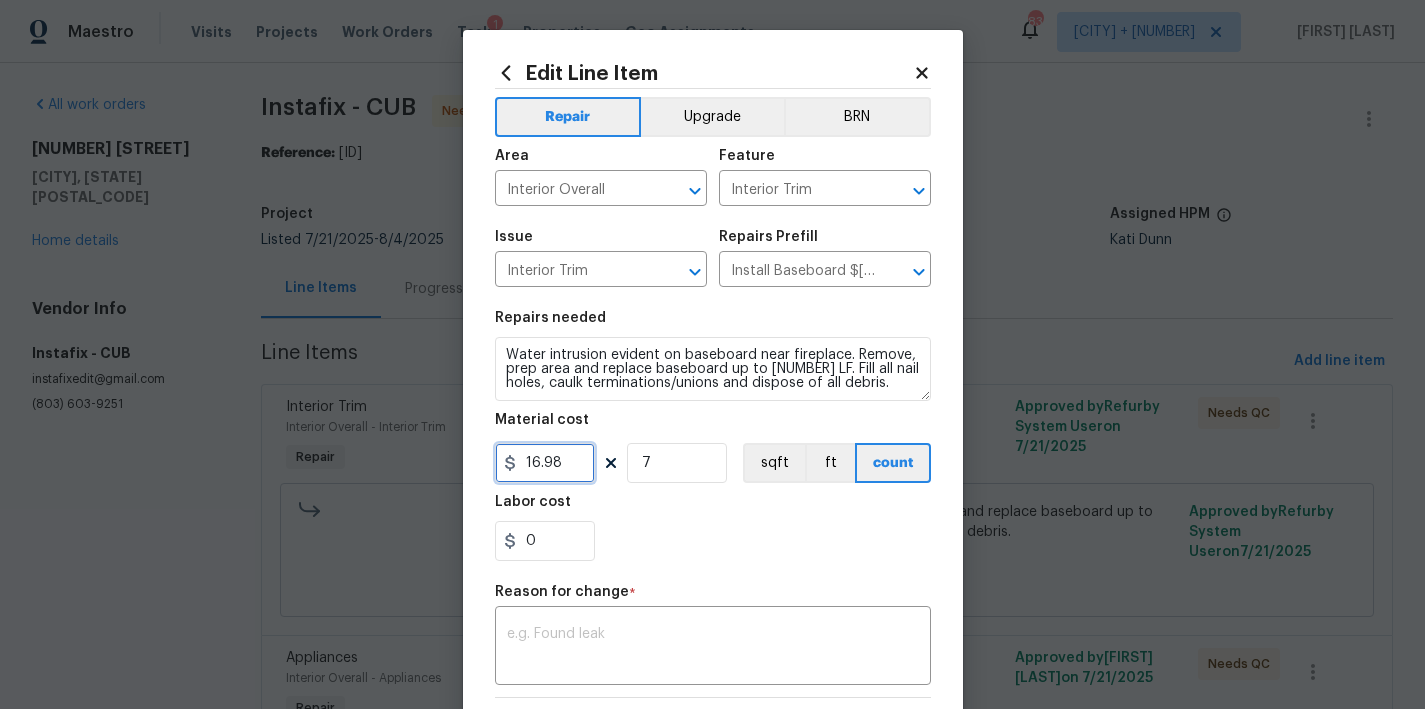 drag, startPoint x: 562, startPoint y: 462, endPoint x: 500, endPoint y: 475, distance: 63.348244 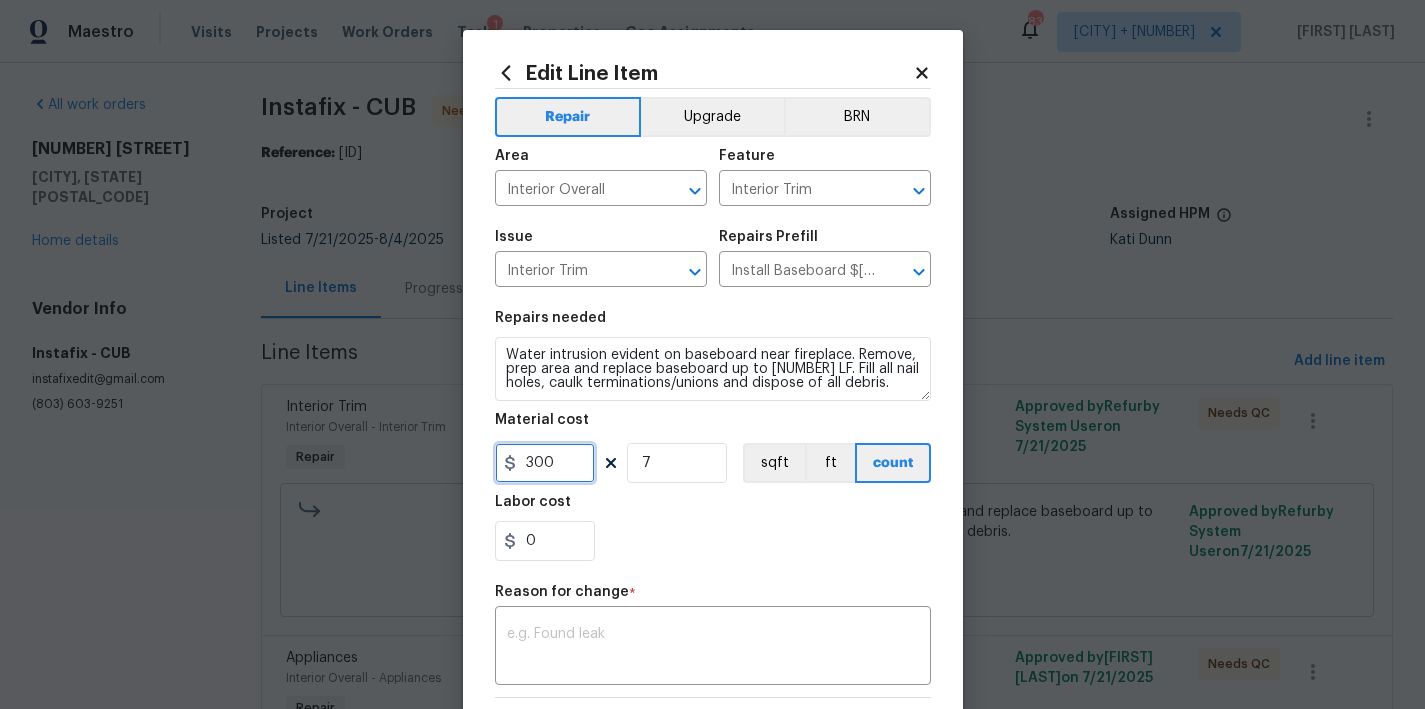 type on "300" 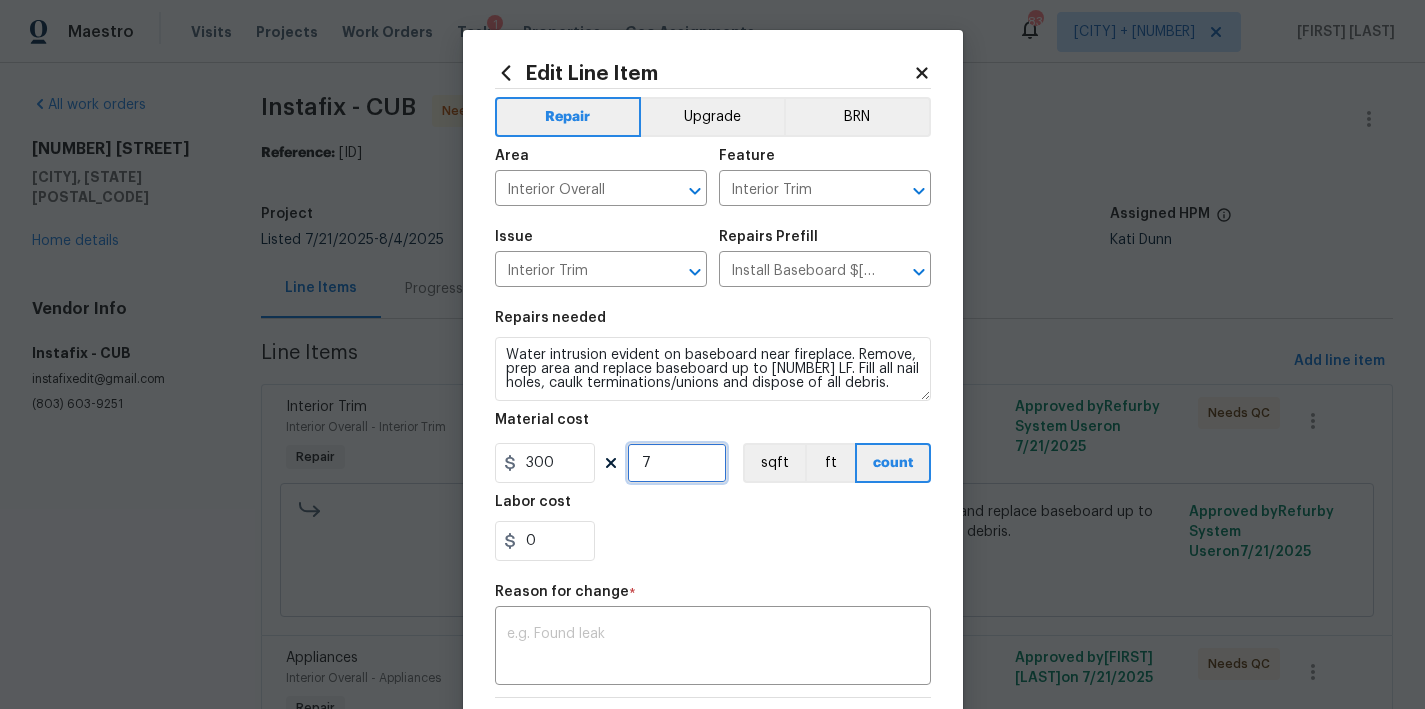 drag, startPoint x: 672, startPoint y: 459, endPoint x: 613, endPoint y: 469, distance: 59.841457 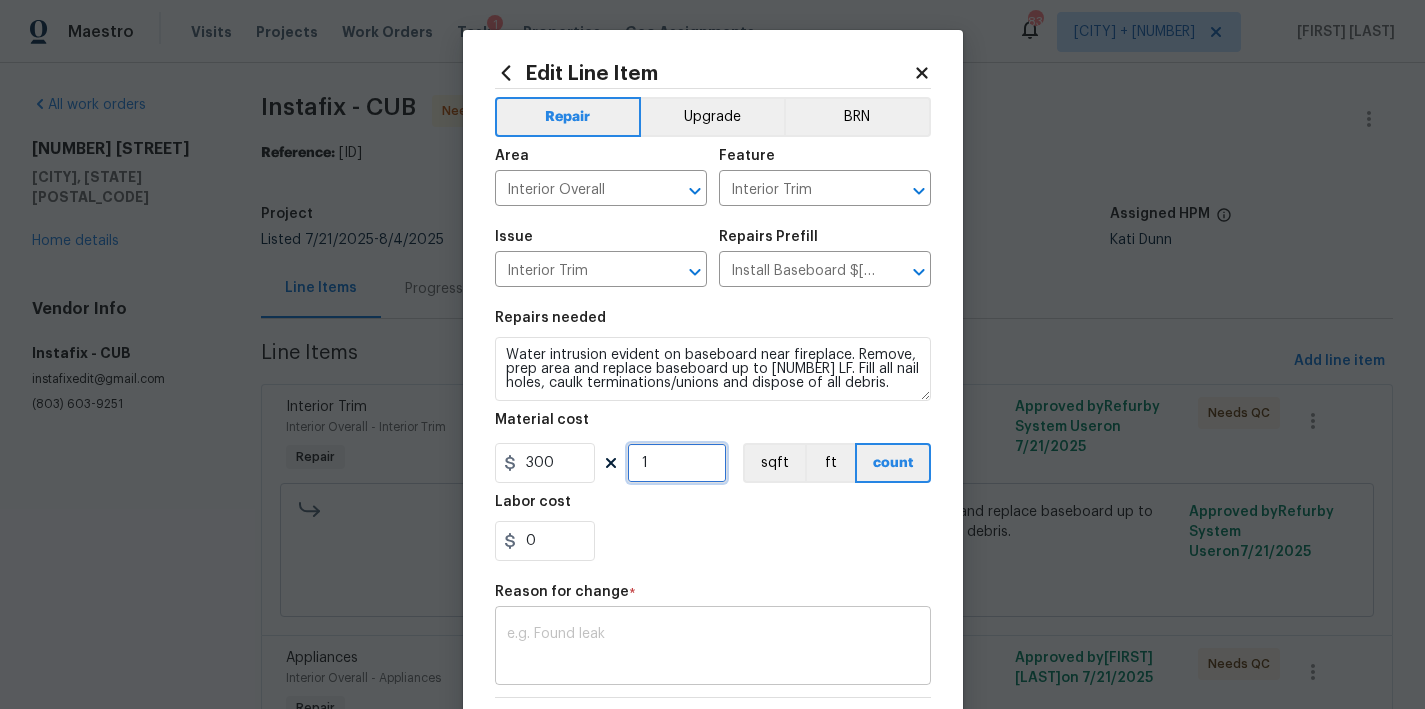 type on "1" 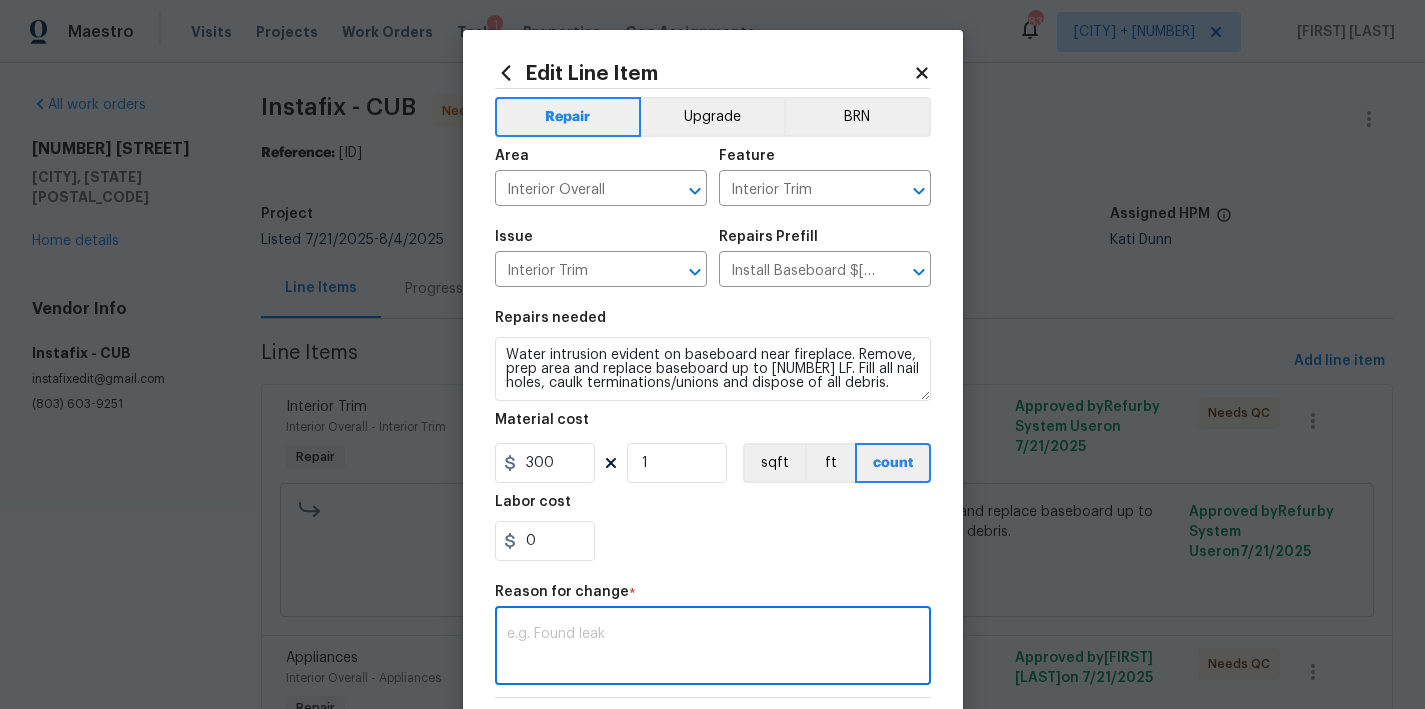 click at bounding box center [713, 648] 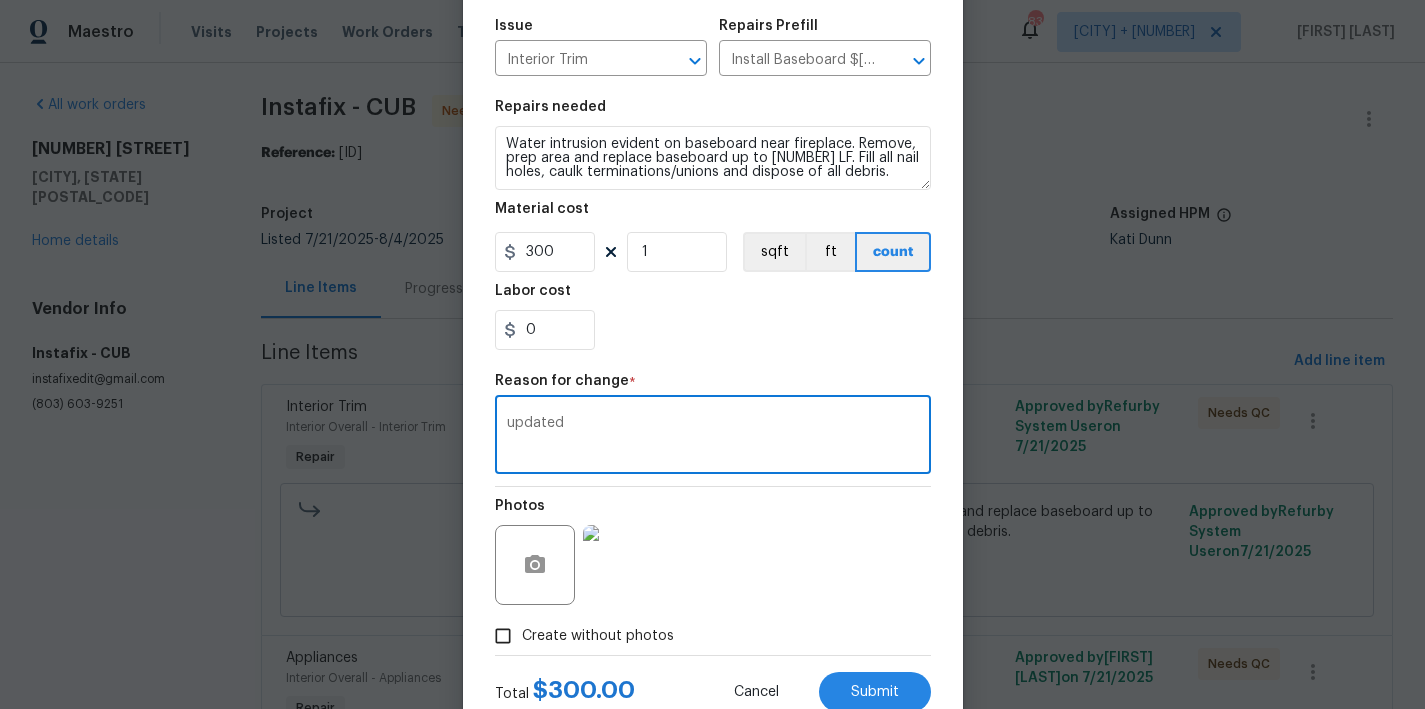scroll, scrollTop: 277, scrollLeft: 0, axis: vertical 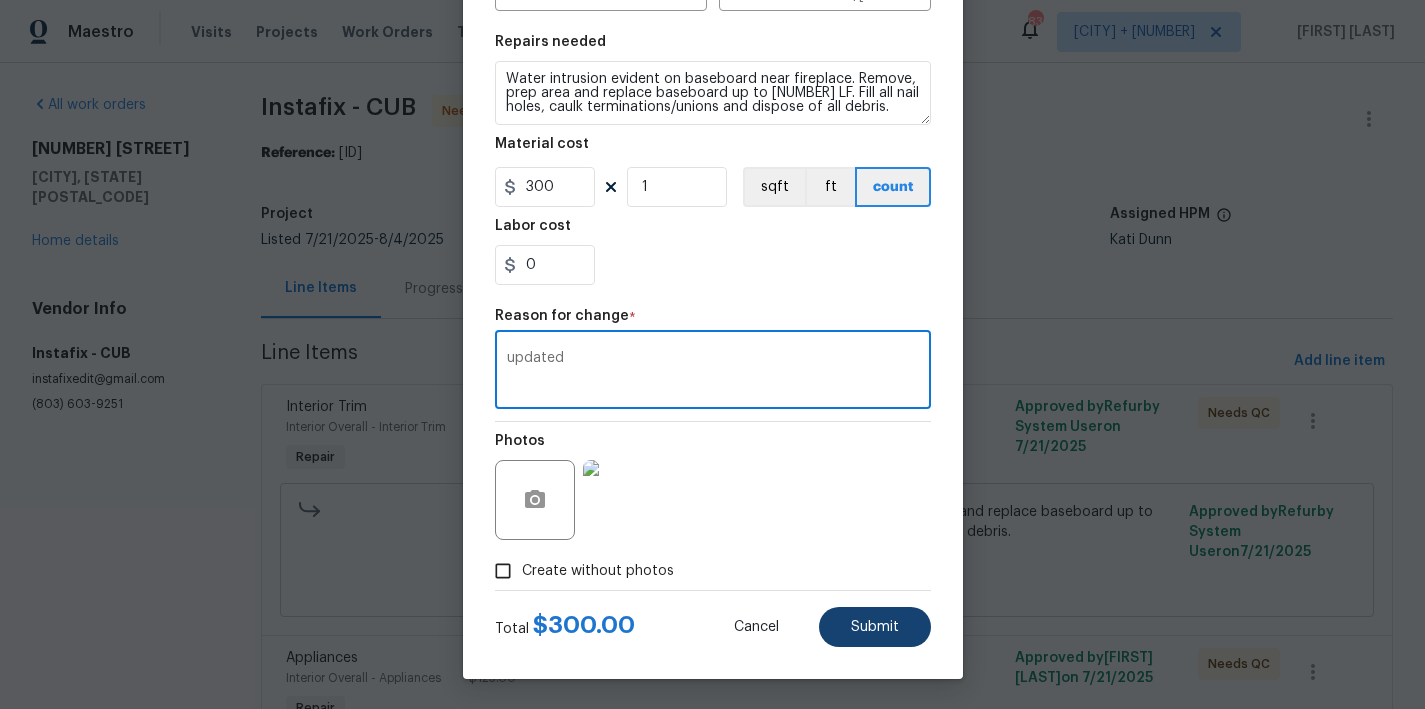 type on "updated" 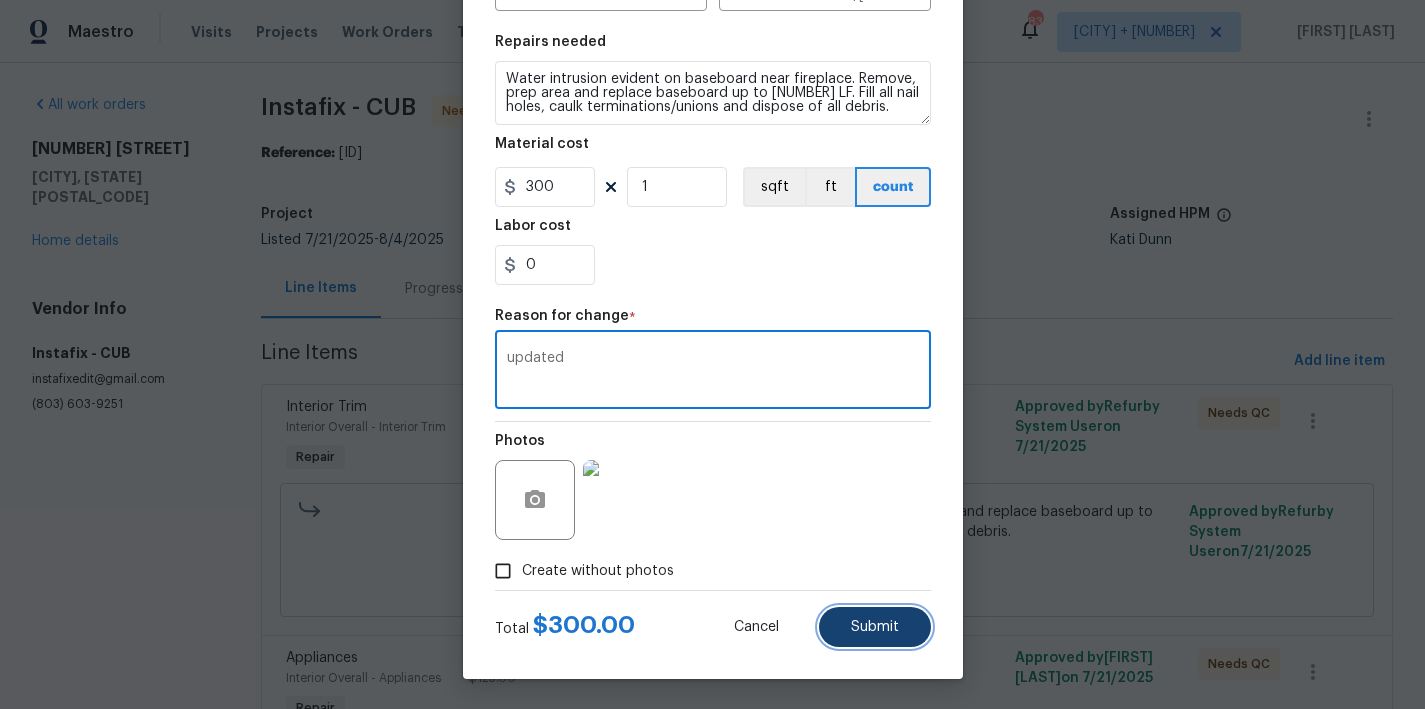 click on "Submit" at bounding box center [875, 627] 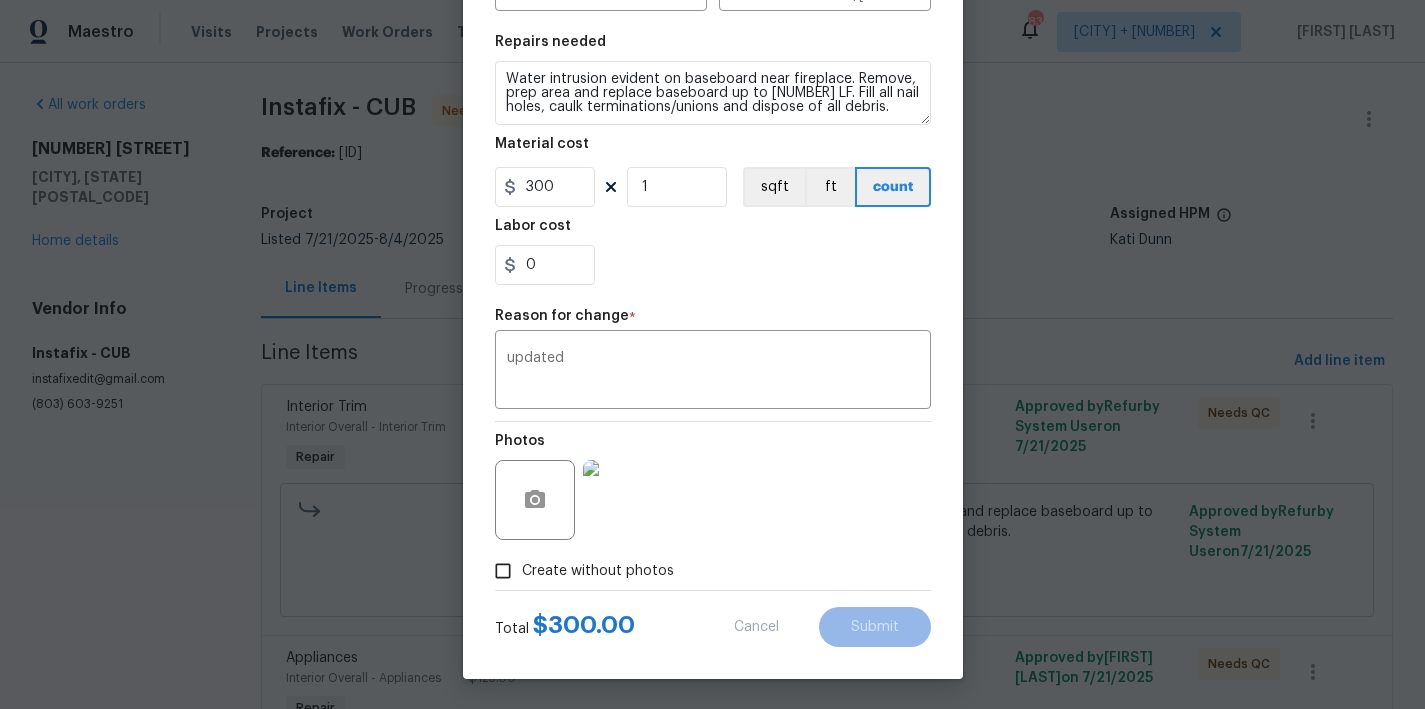 type on "7" 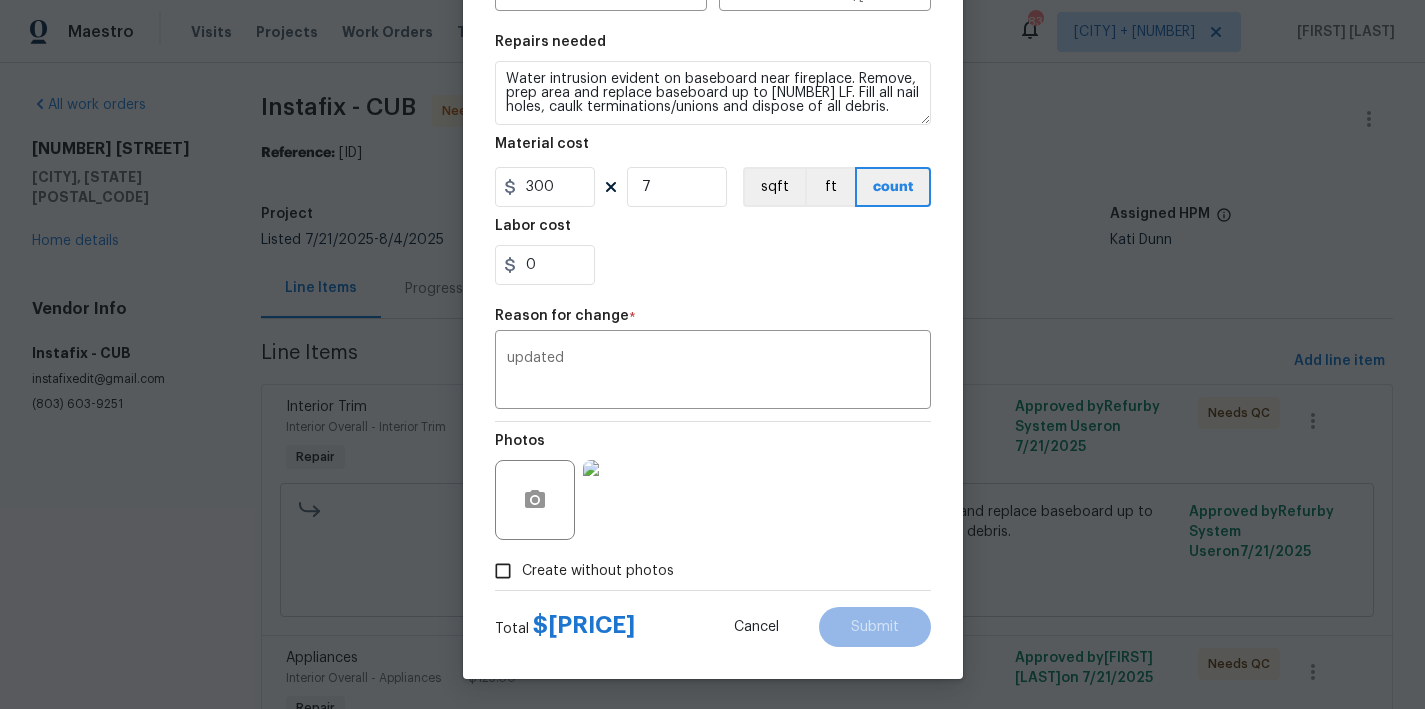 type on "16.98" 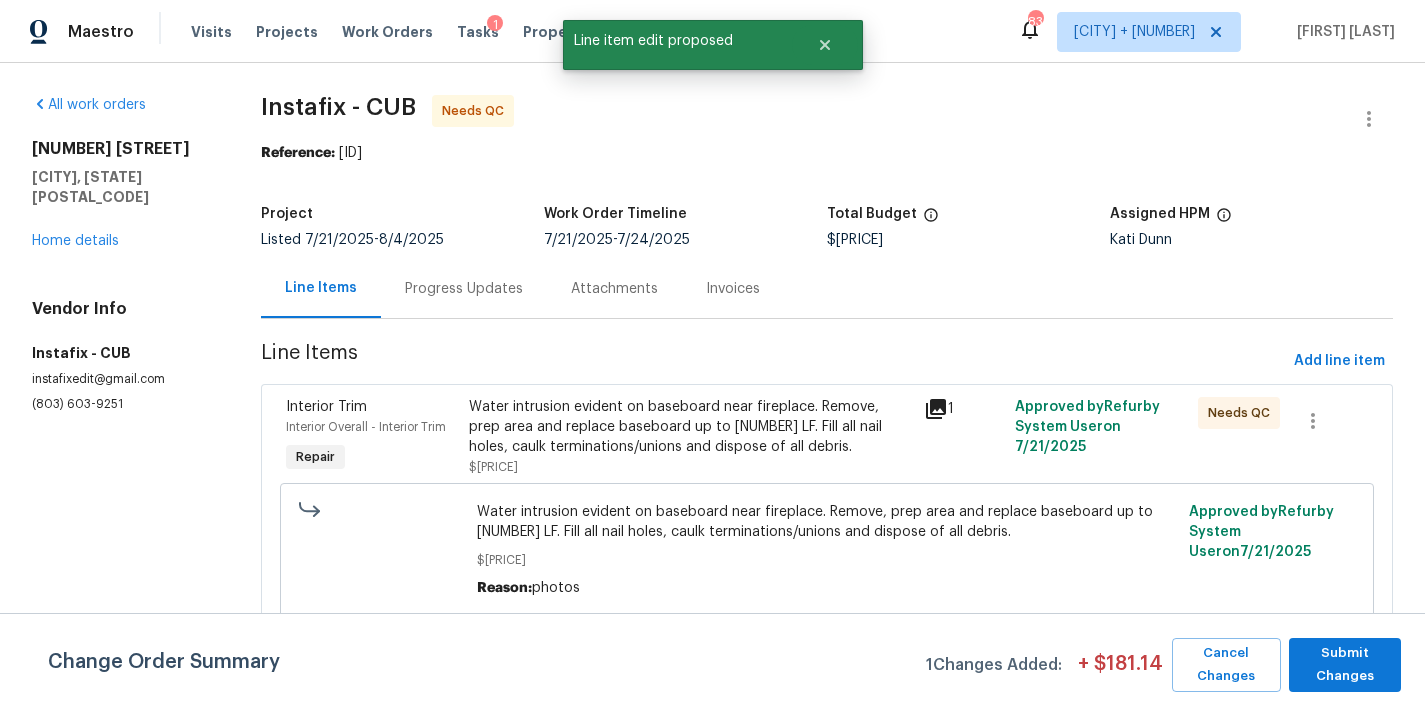 scroll, scrollTop: 0, scrollLeft: 0, axis: both 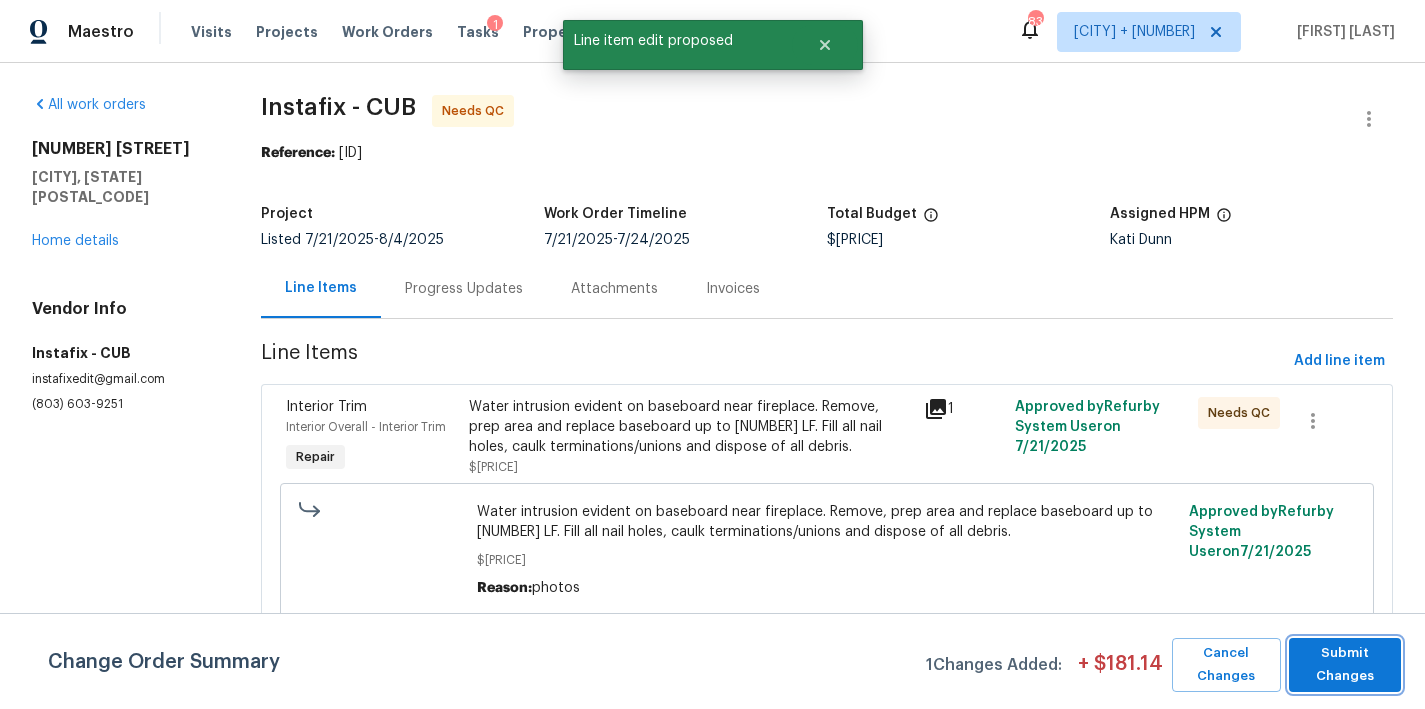 click on "Submit Changes" at bounding box center [1345, 665] 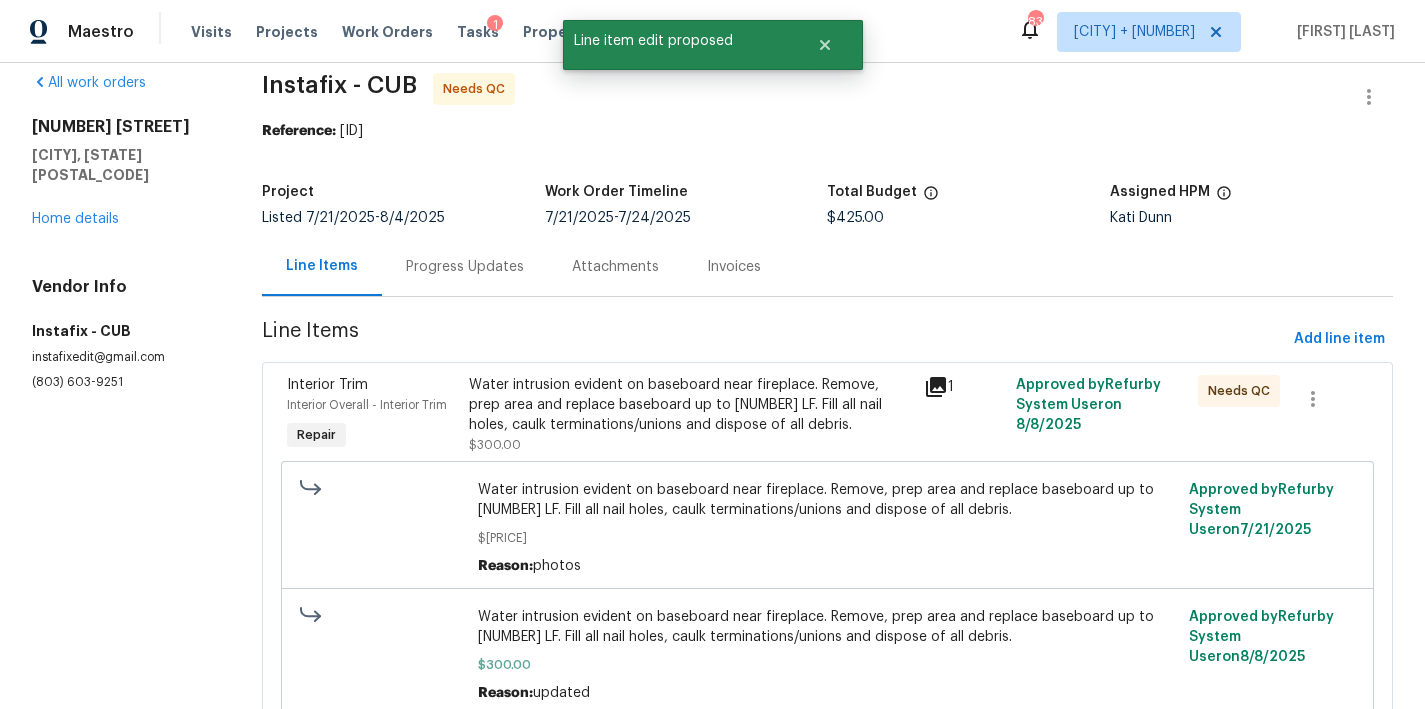 scroll, scrollTop: 38, scrollLeft: 0, axis: vertical 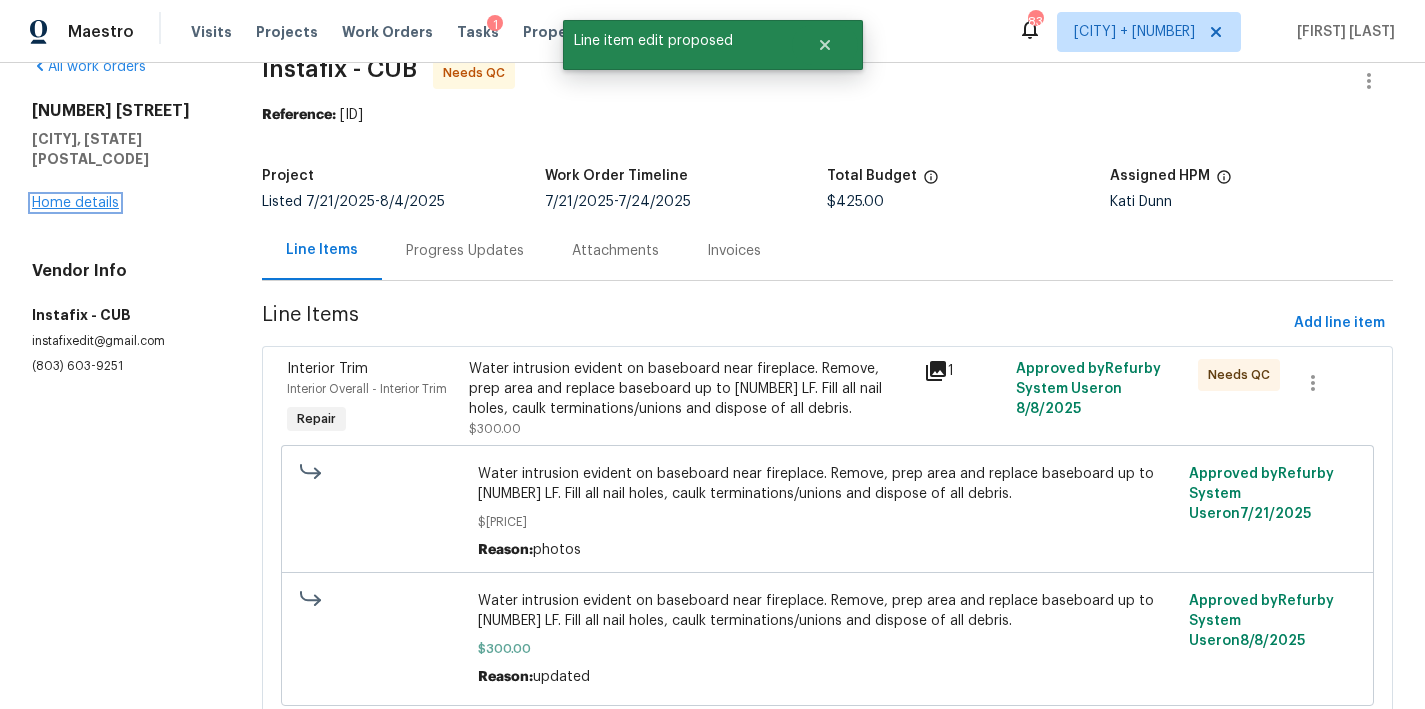 click on "Home details" at bounding box center [75, 203] 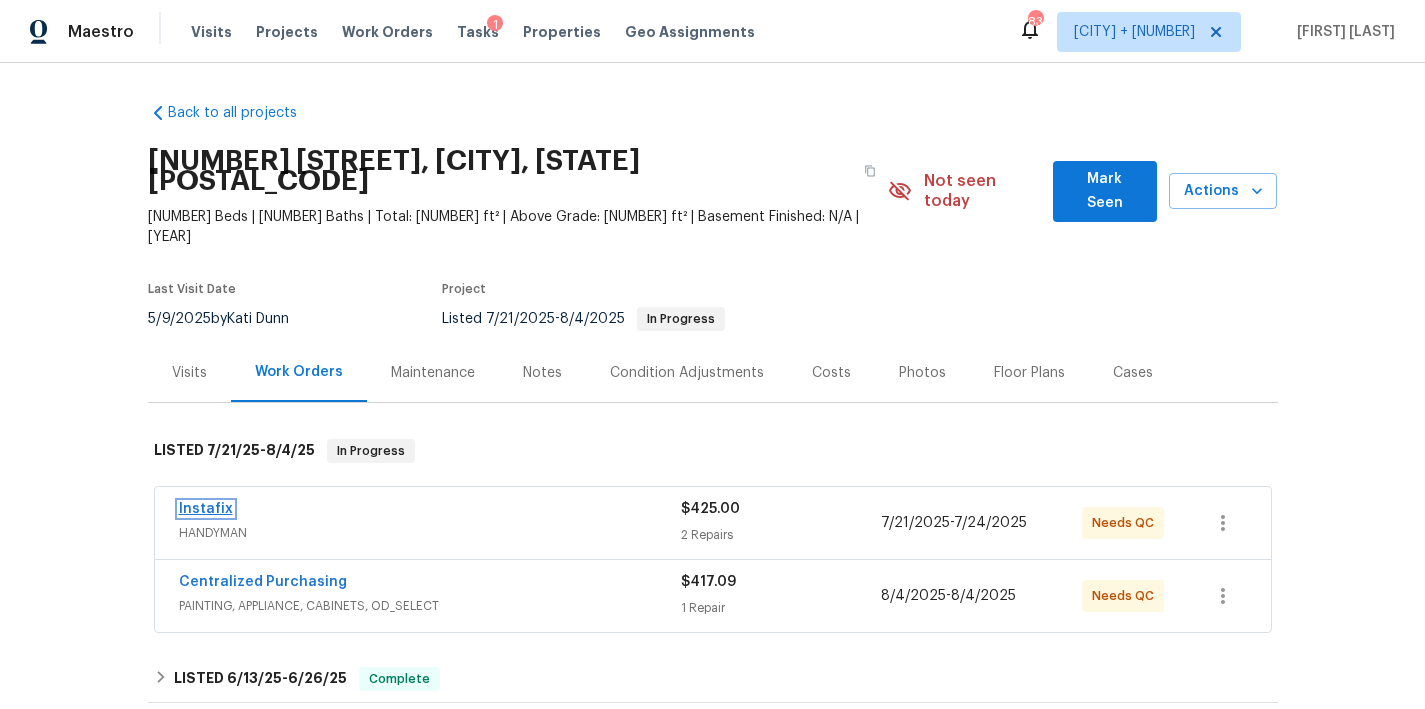 click on "Instafix" at bounding box center (206, 509) 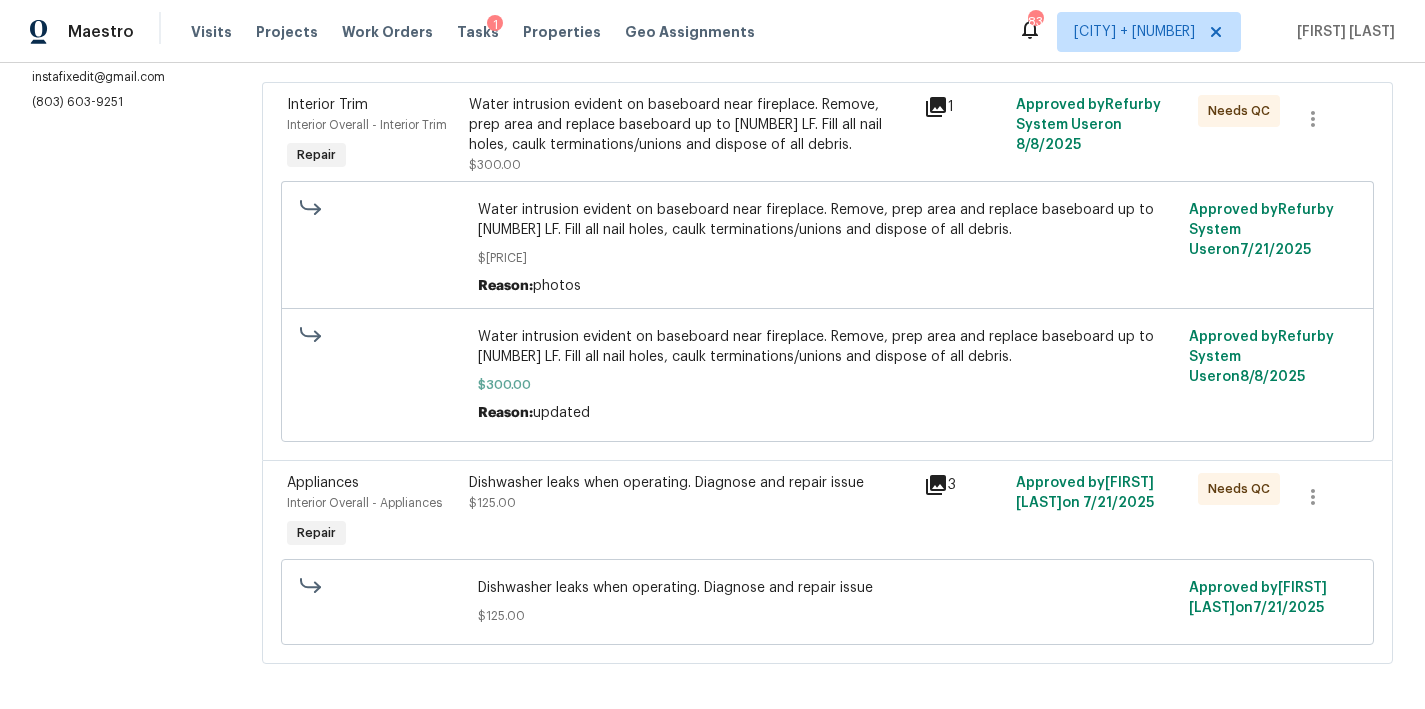 scroll, scrollTop: 319, scrollLeft: 0, axis: vertical 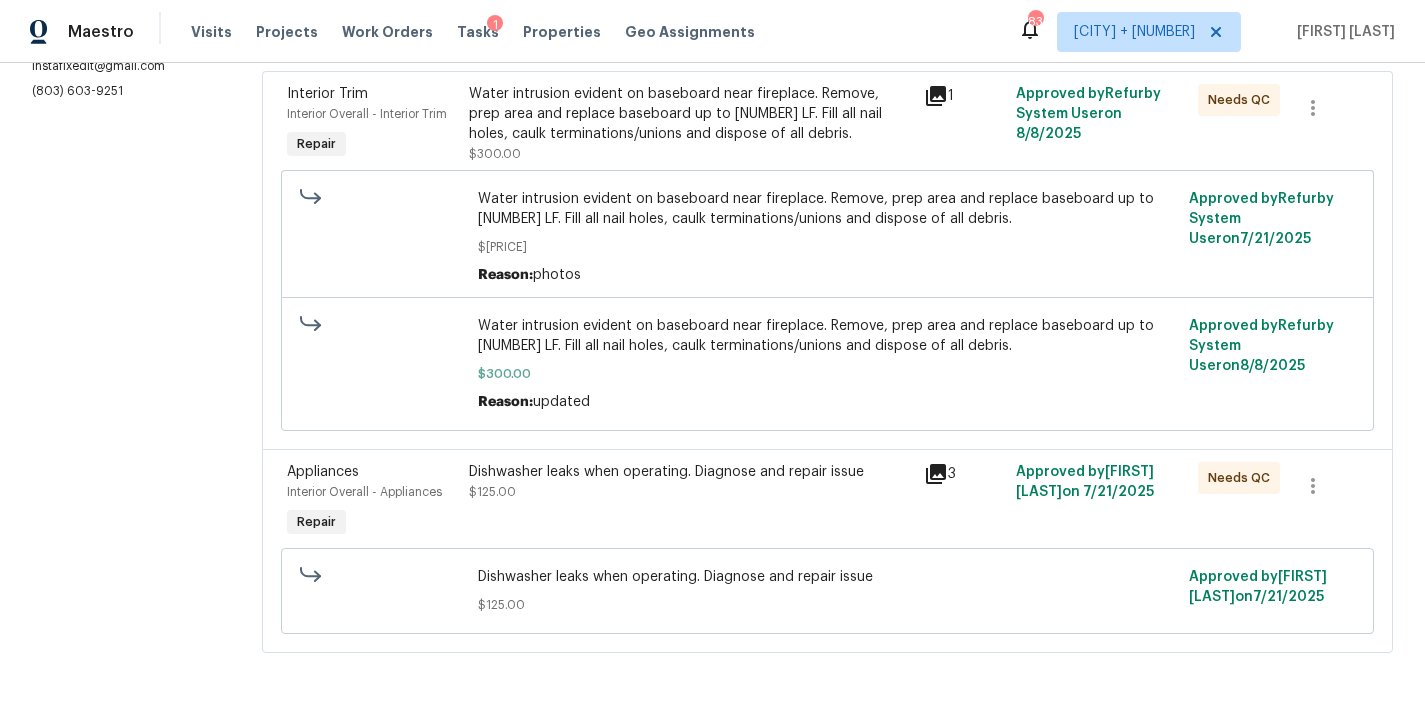 click on "Dishwasher leaks when operating. Diagnose and repair issue" at bounding box center (690, 472) 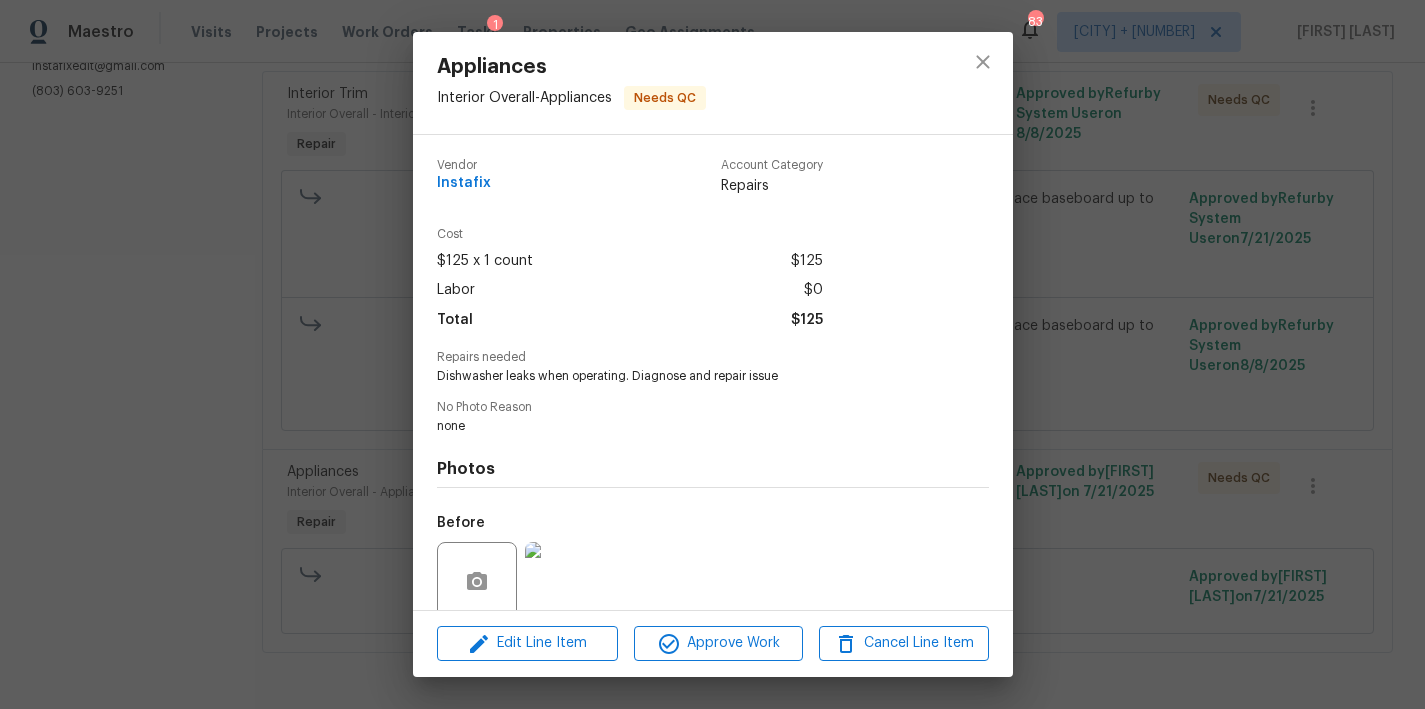 scroll, scrollTop: 161, scrollLeft: 0, axis: vertical 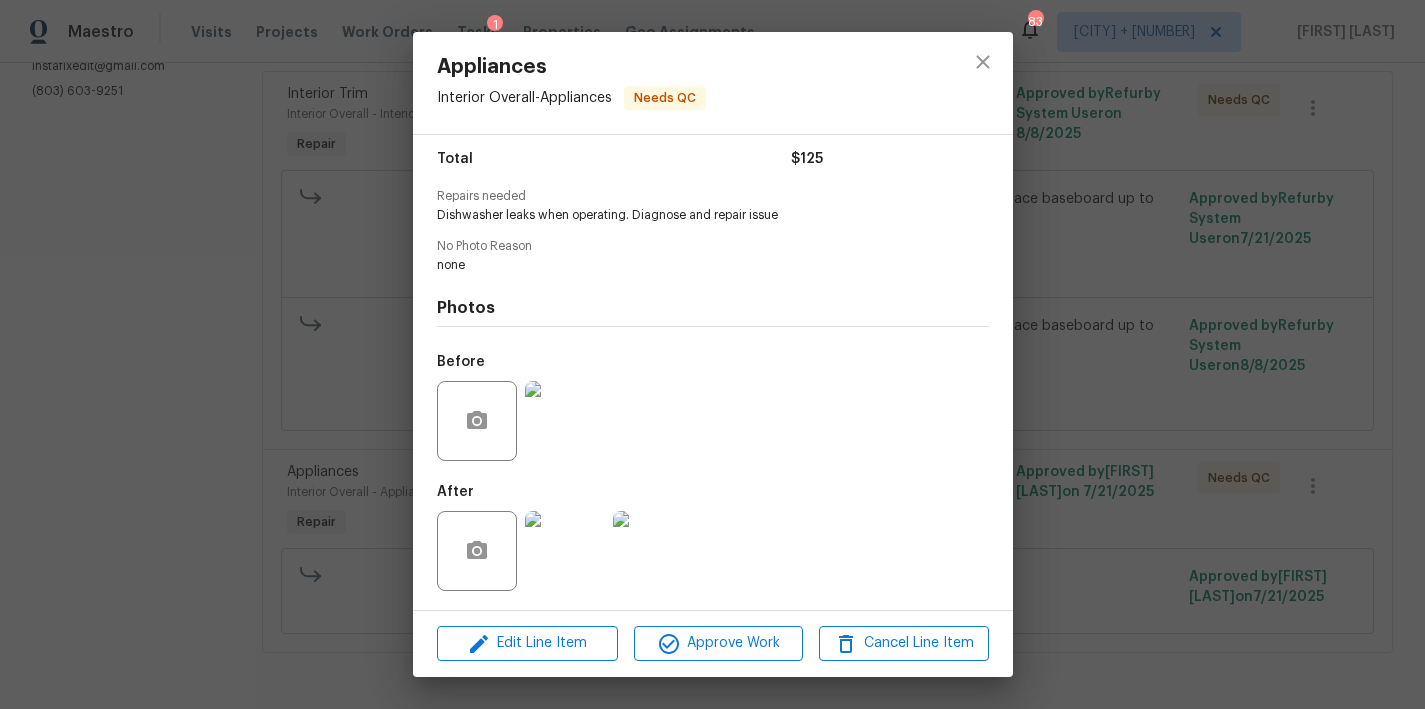 click at bounding box center [565, 551] 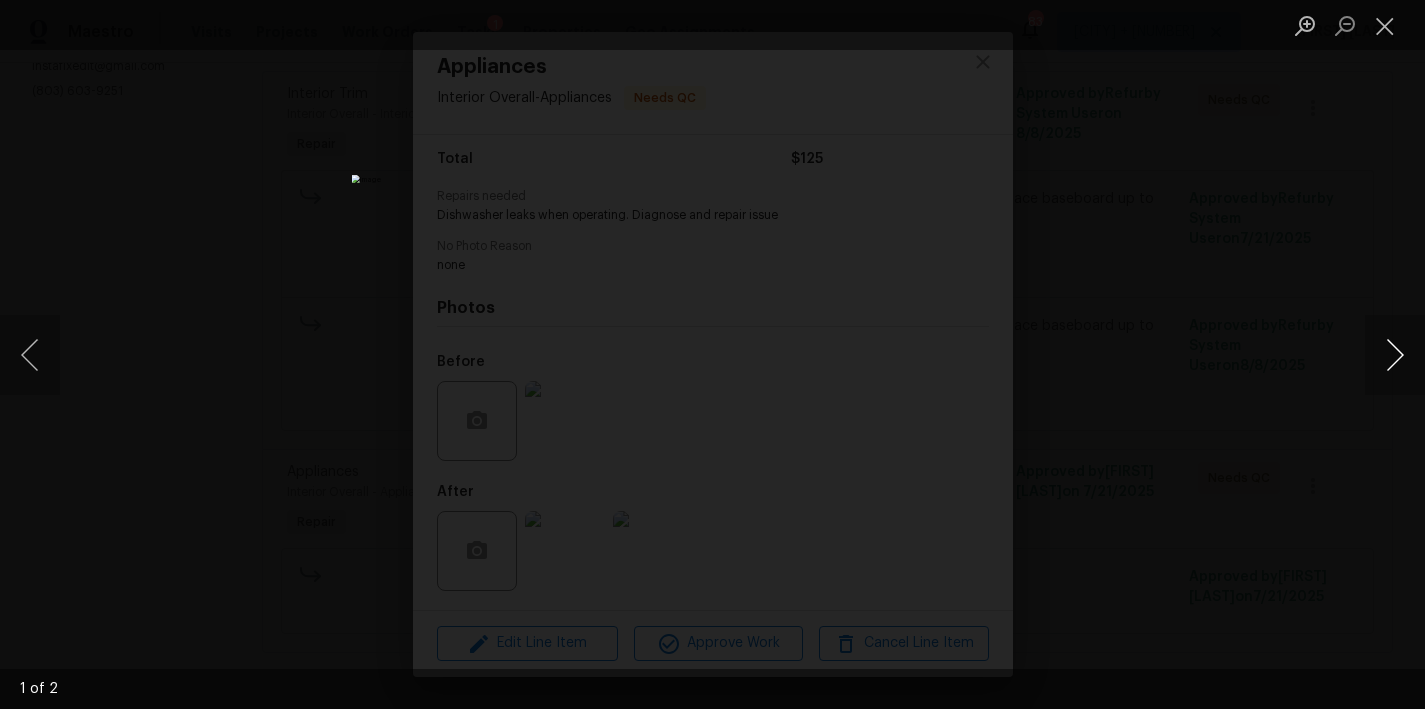 click at bounding box center [1395, 355] 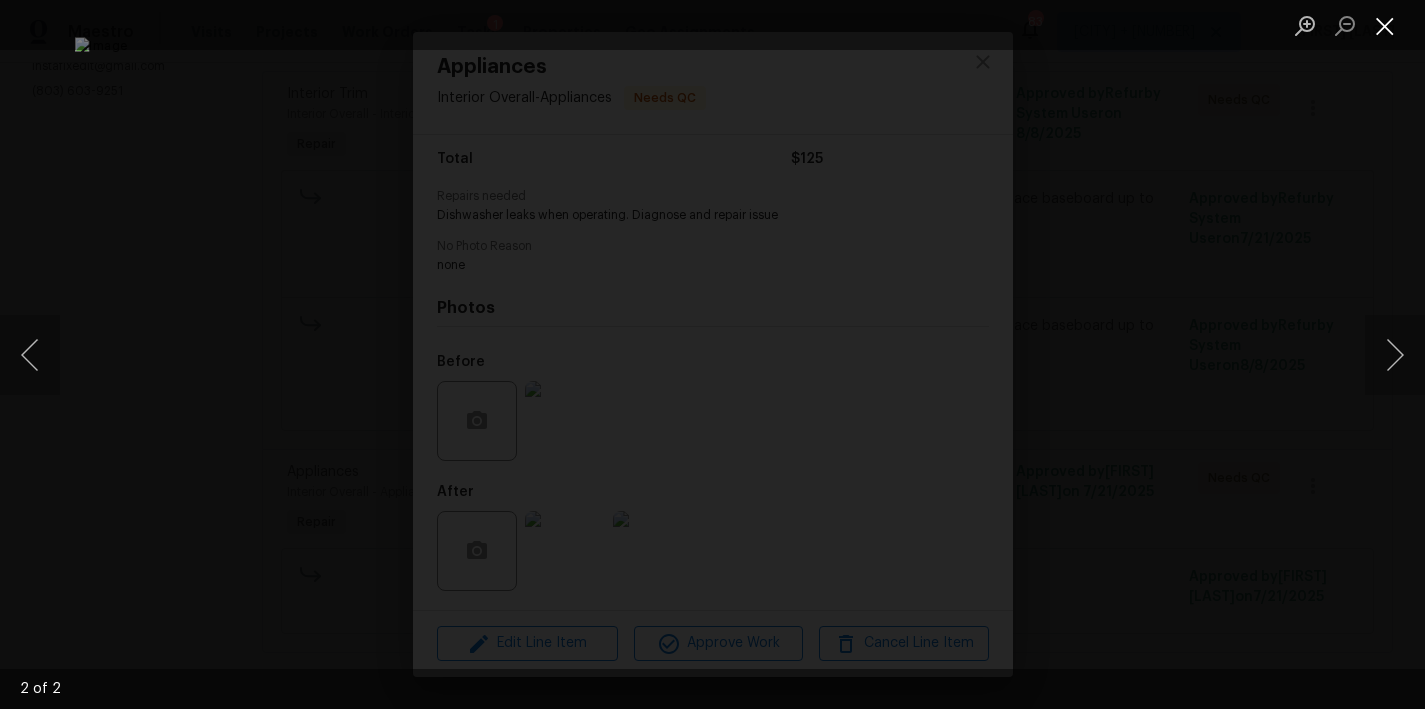 click at bounding box center (1385, 25) 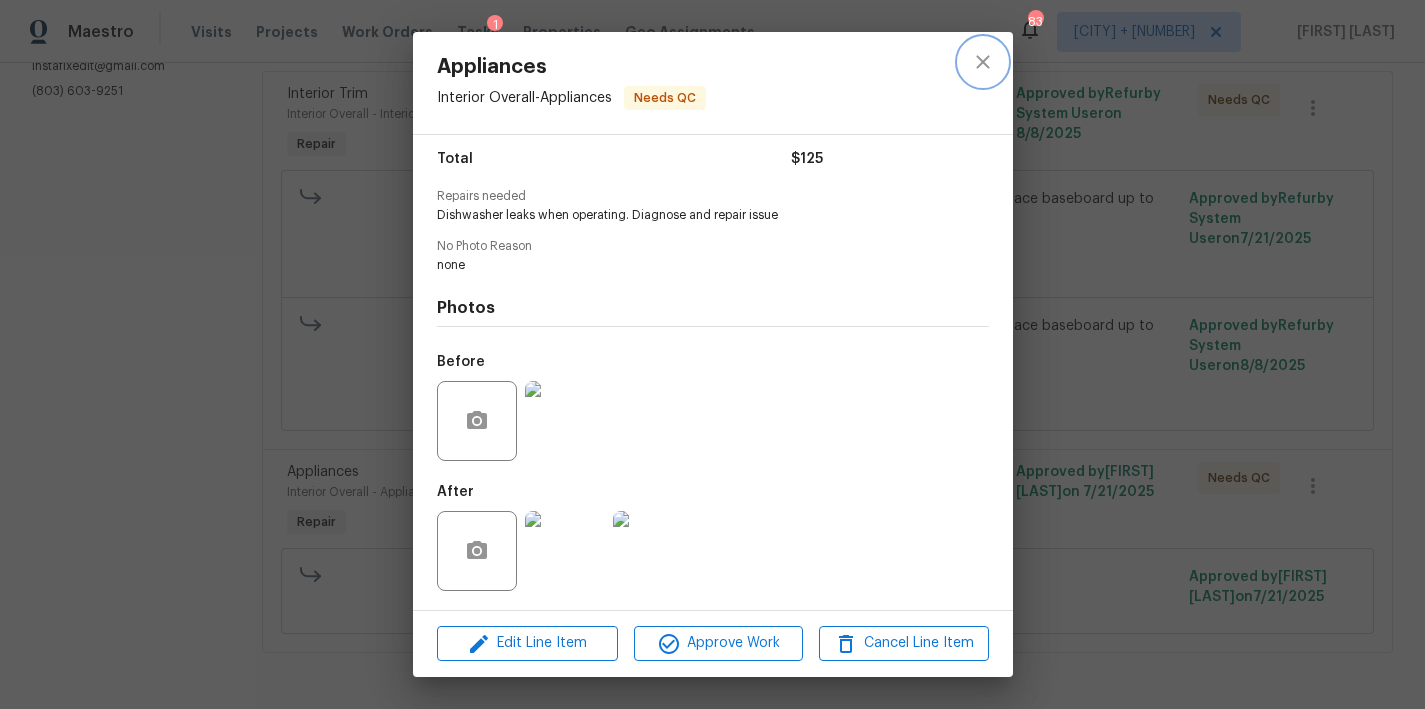 click 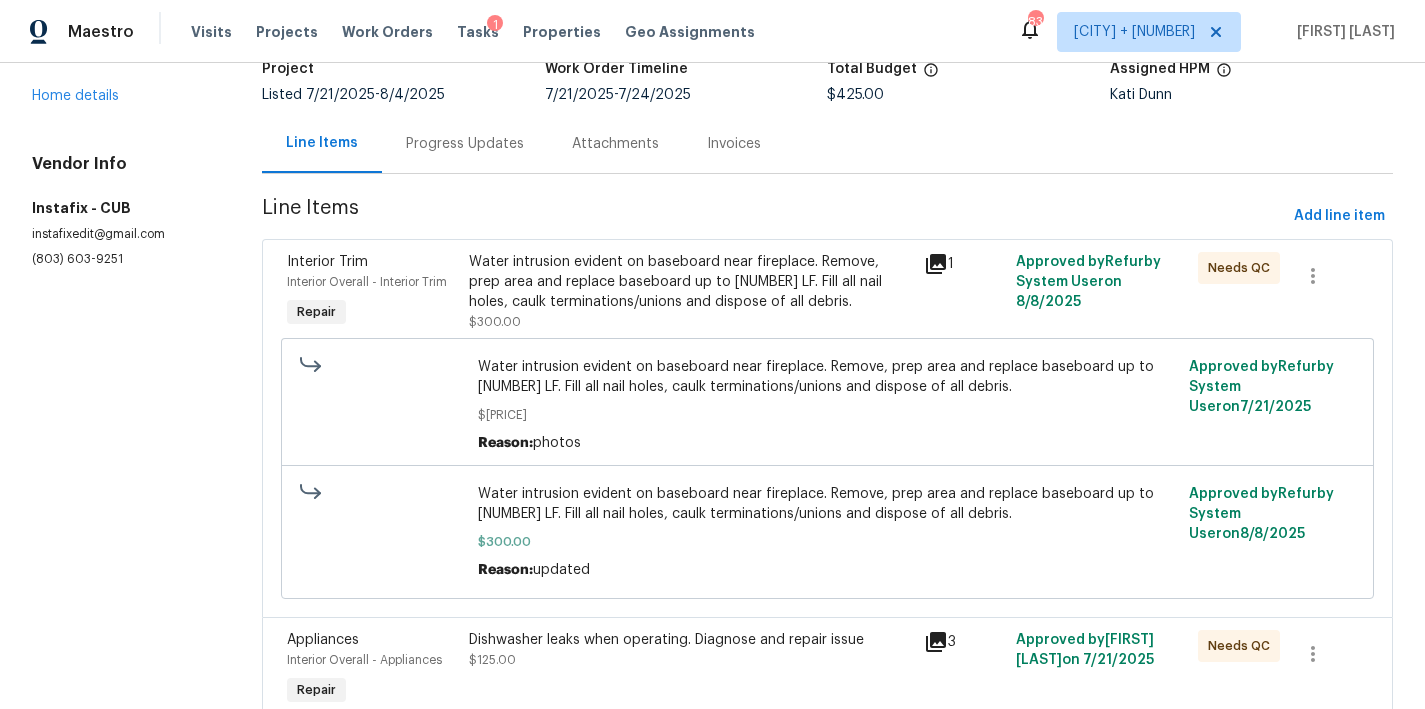 scroll, scrollTop: 330, scrollLeft: 0, axis: vertical 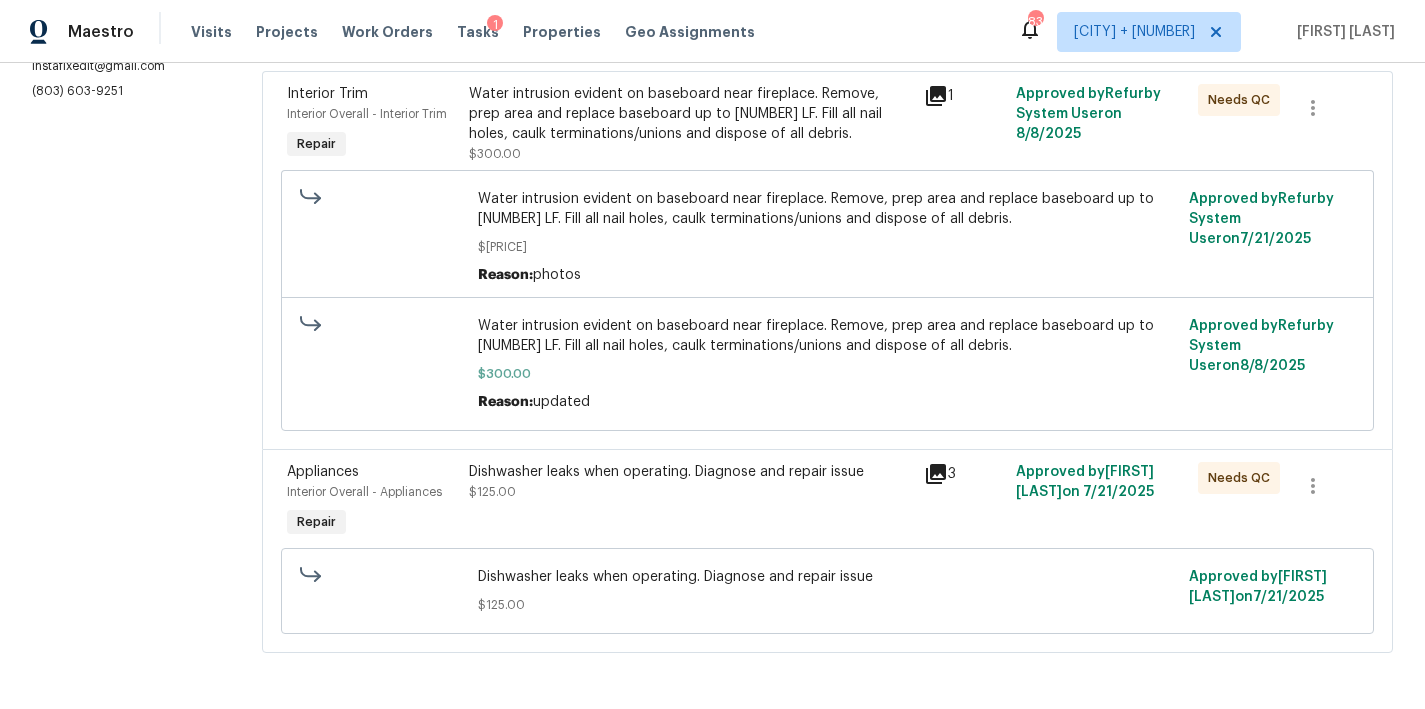 click on "Water intrusion evident on baseboard near fireplace. Remove, prep area and replace baseboard up to 8 LF. Fill all nail holes, caulk terminations/unions and dispose of all debris." at bounding box center [690, 114] 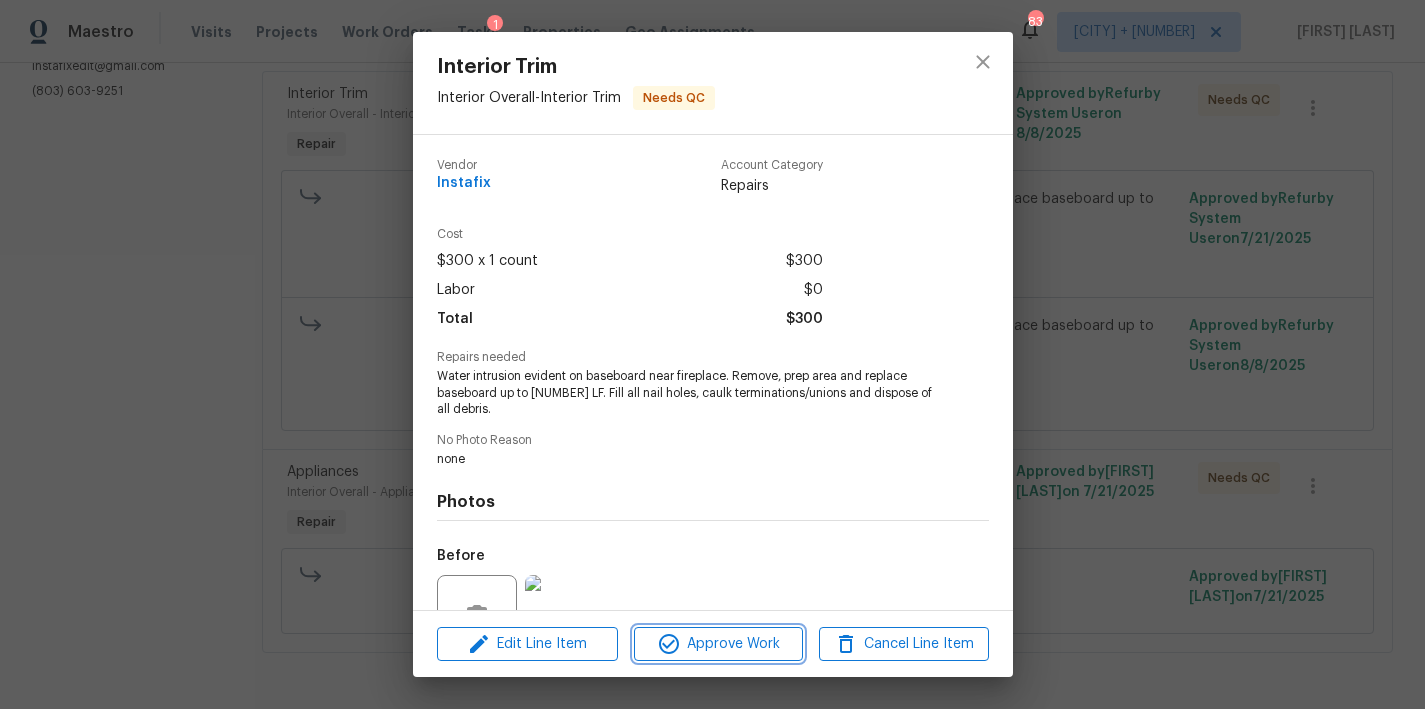 click on "Approve Work" at bounding box center (718, 644) 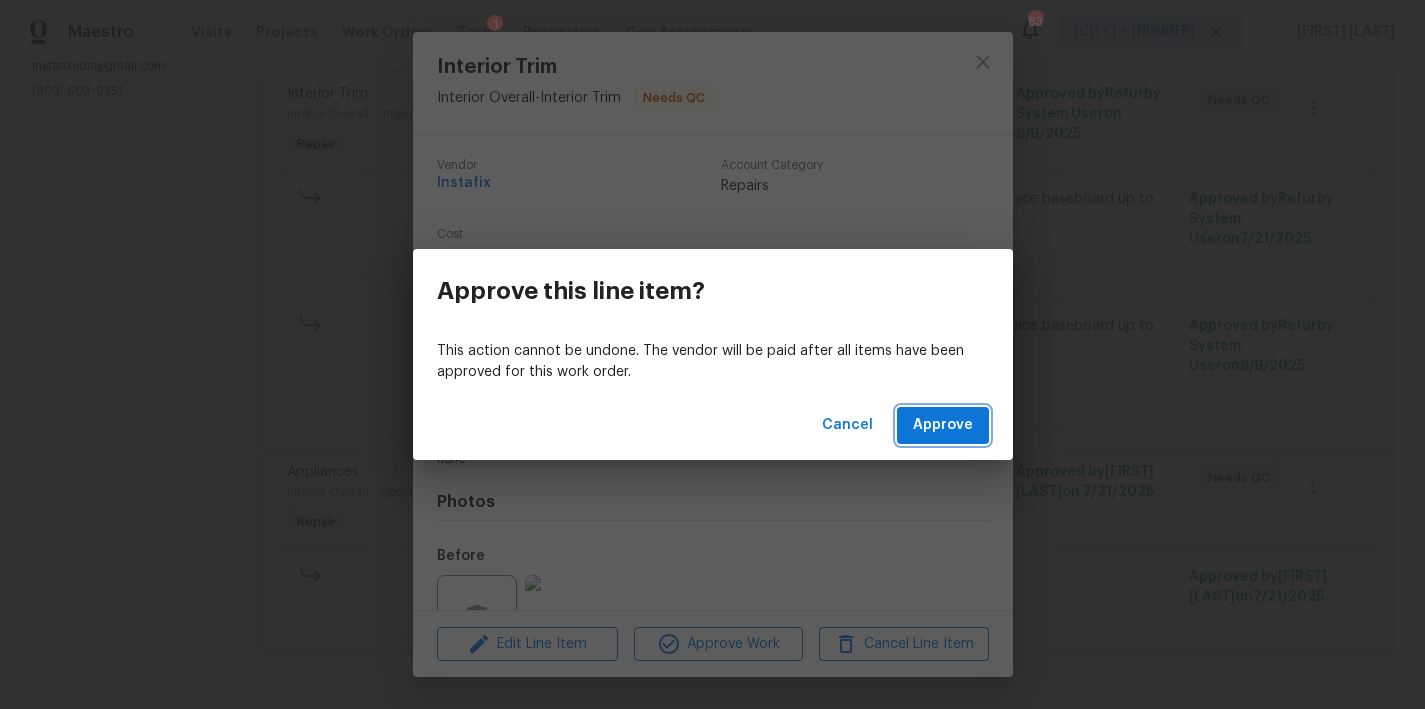click on "Approve" at bounding box center [943, 425] 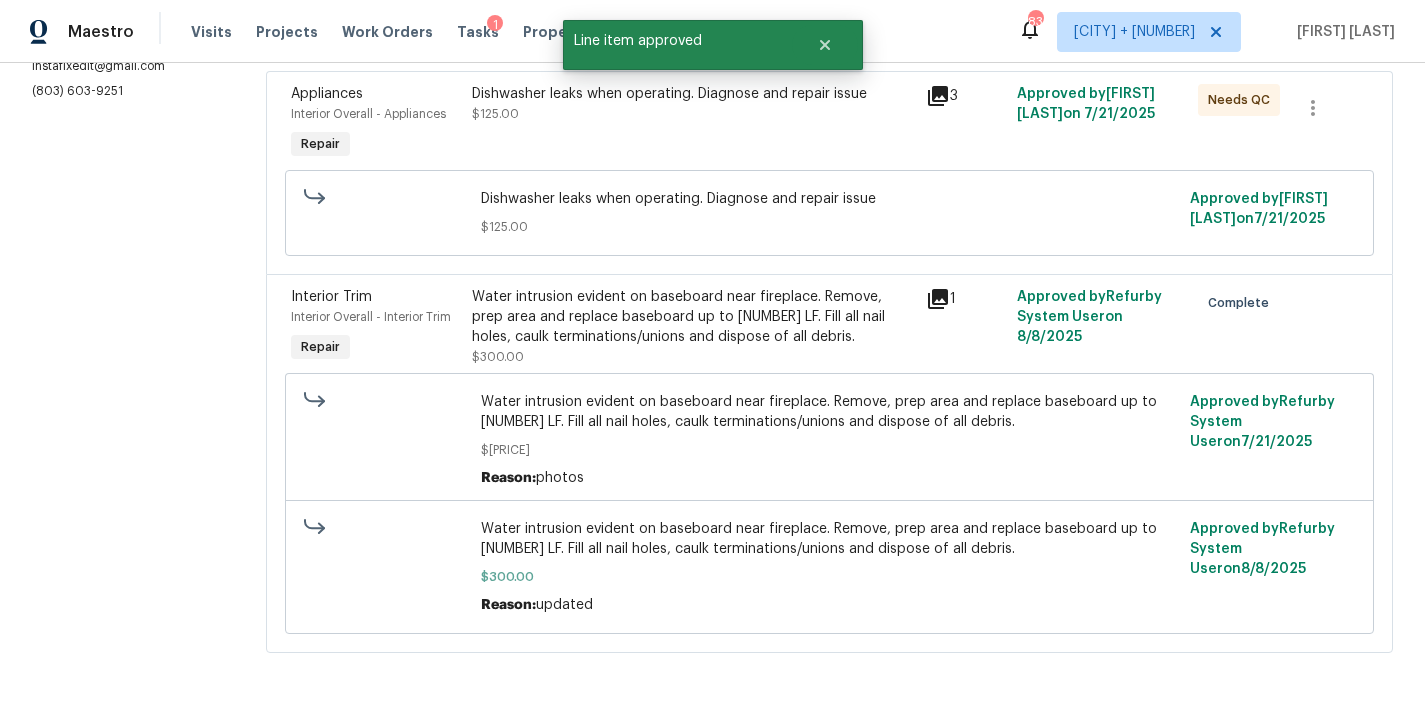 click on "Dishwasher leaks when operating. Diagnose and repair issue $125.00" at bounding box center (693, 104) 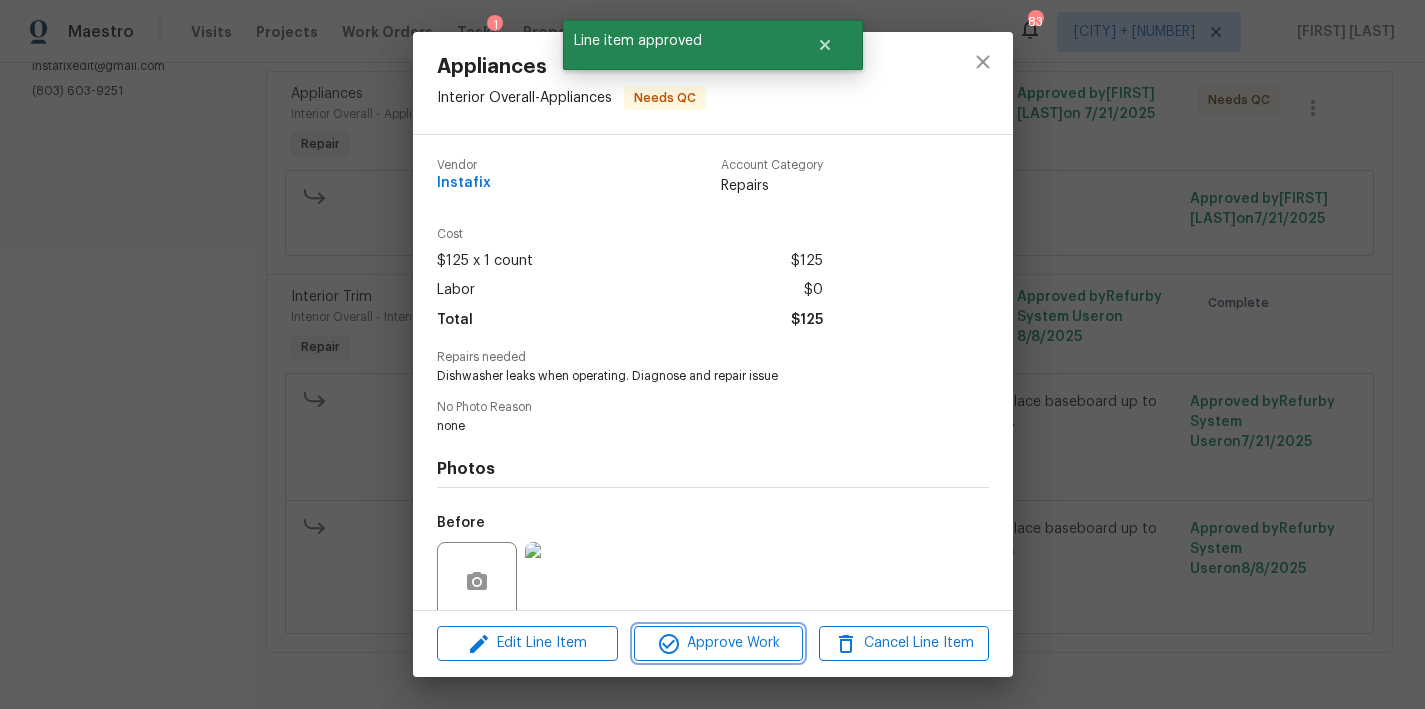 click on "Approve Work" at bounding box center [718, 643] 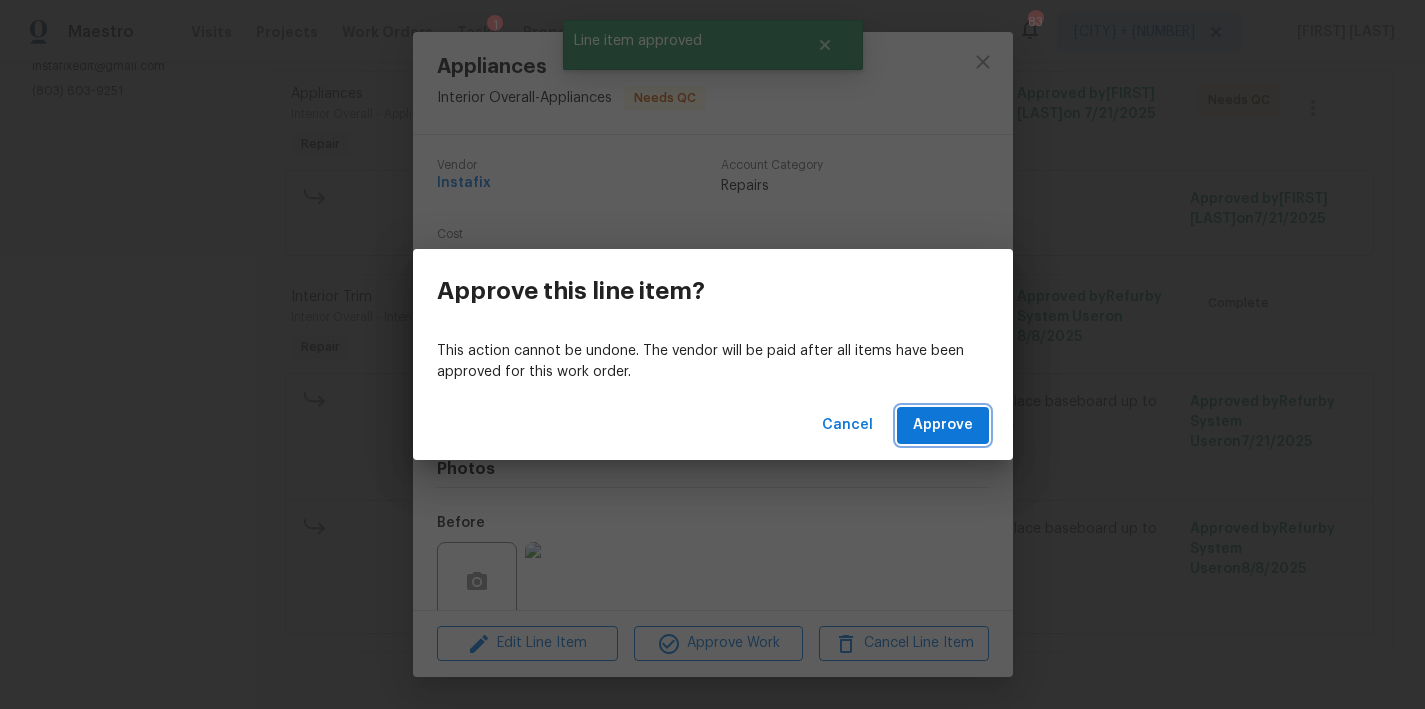 click on "Approve" at bounding box center (943, 425) 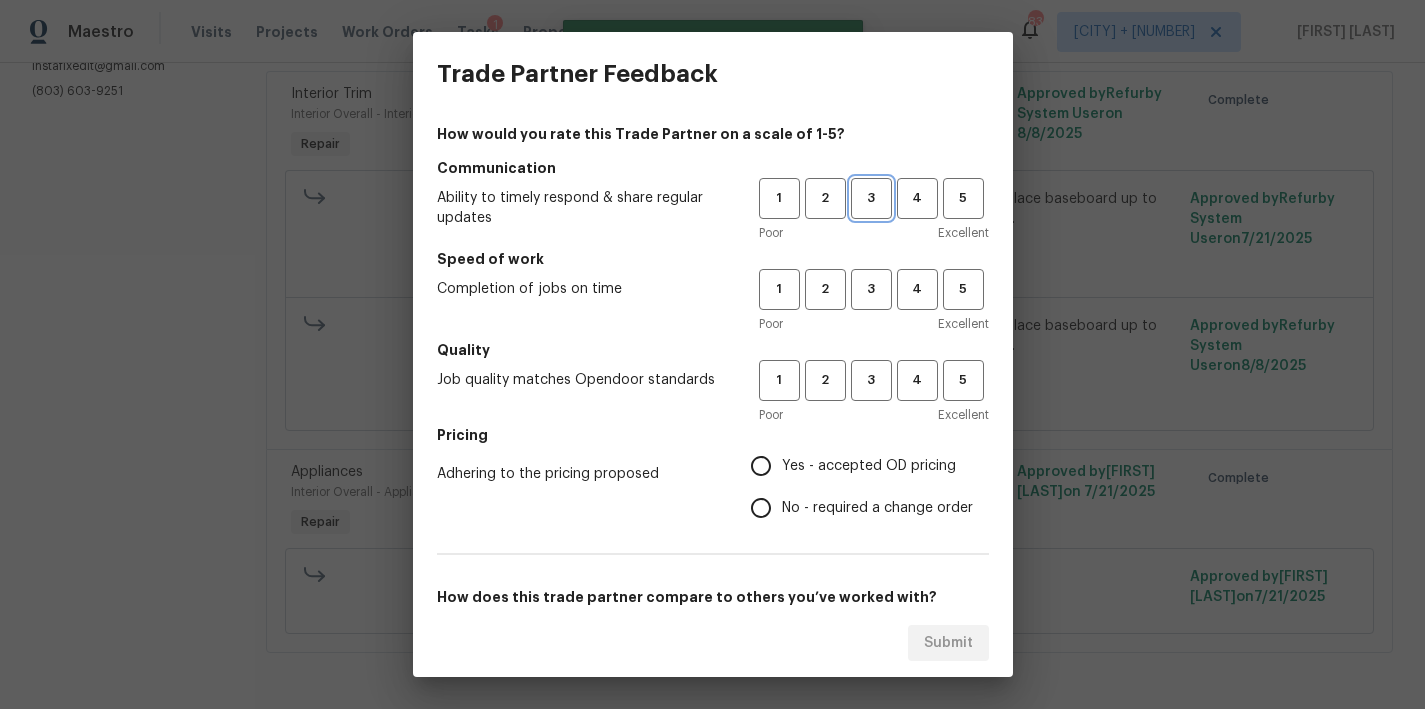 click on "3" at bounding box center (871, 198) 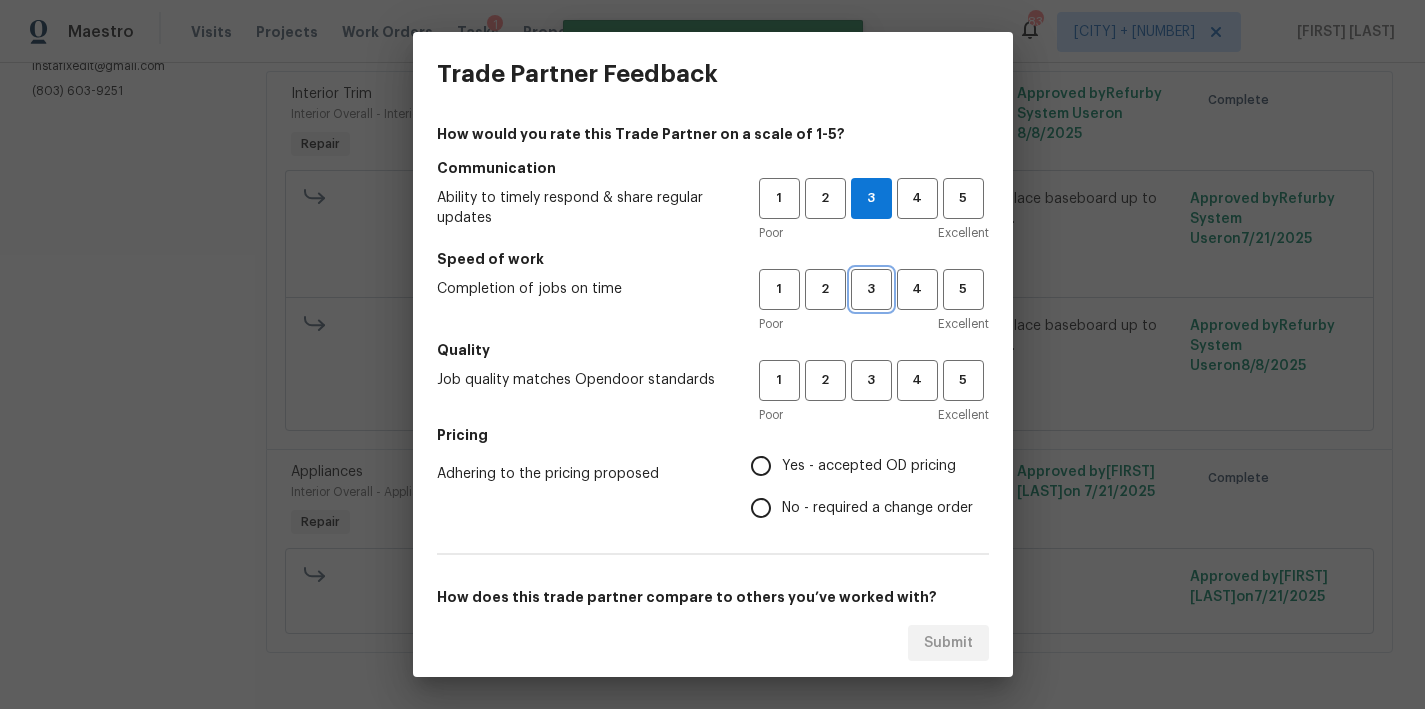 click on "3" at bounding box center (871, 289) 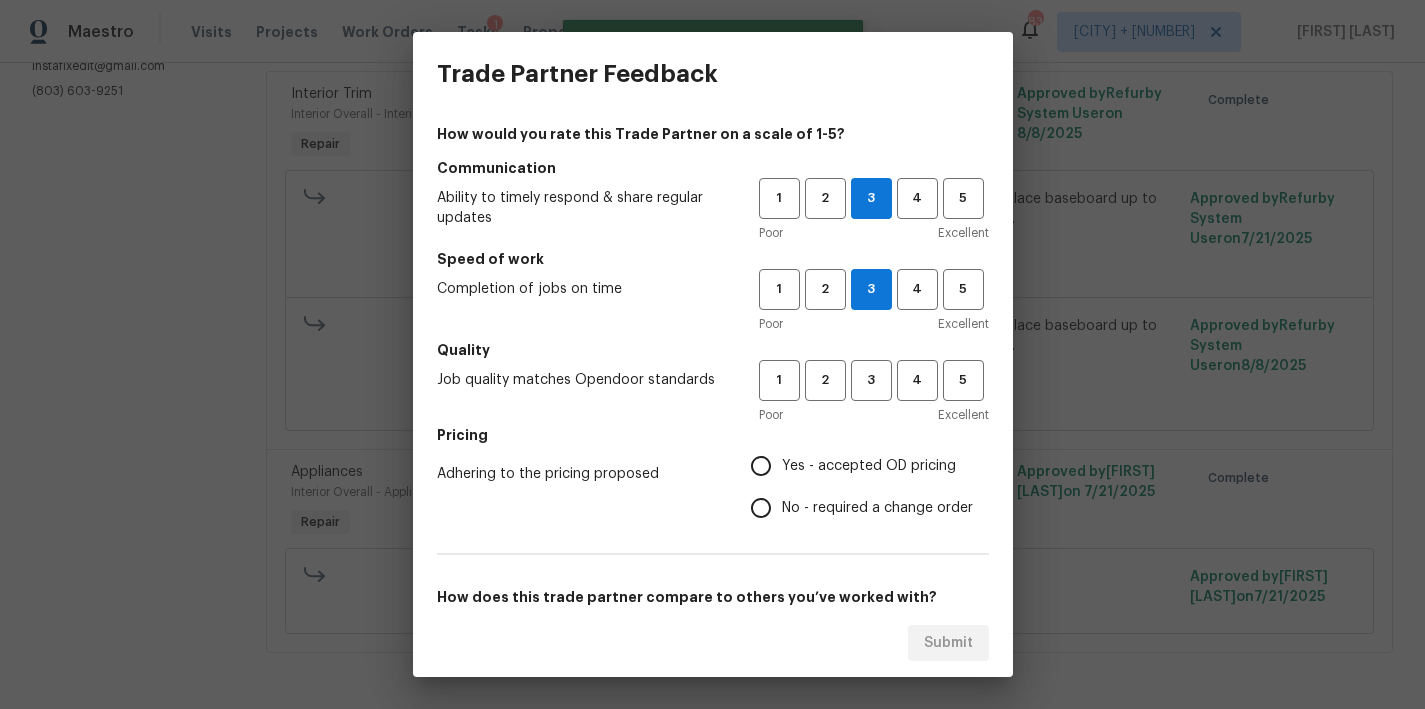 click on "1 2 3 4 5 Poor Excellent" at bounding box center [874, 392] 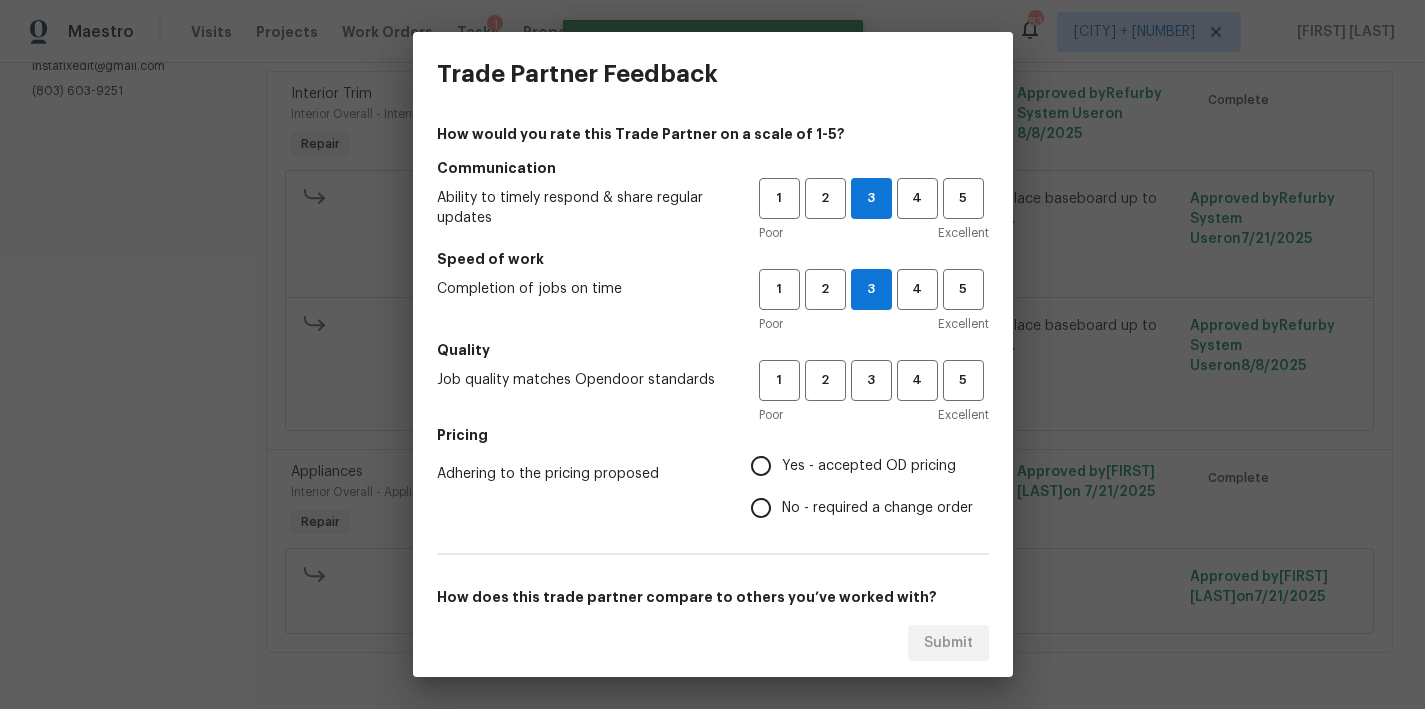 click on "Yes - accepted OD pricing" at bounding box center [761, 466] 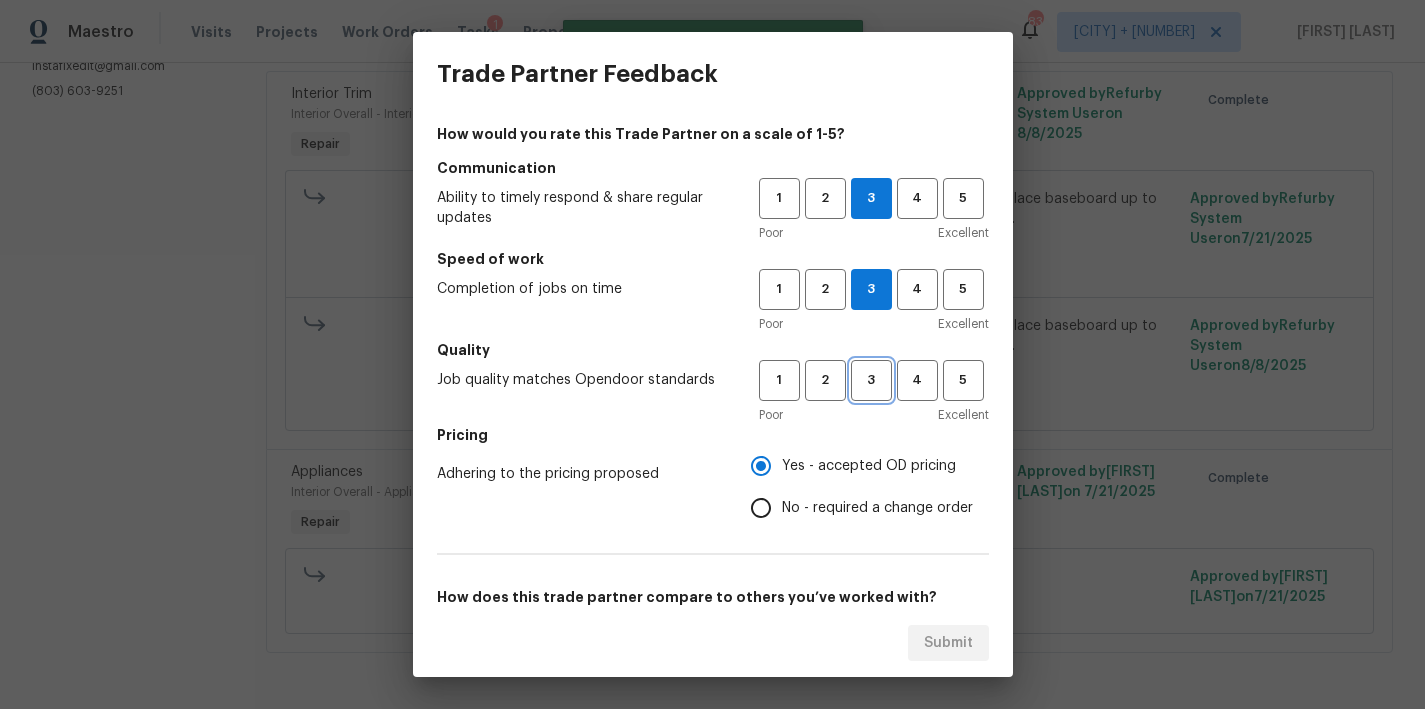 click on "3" at bounding box center (871, 380) 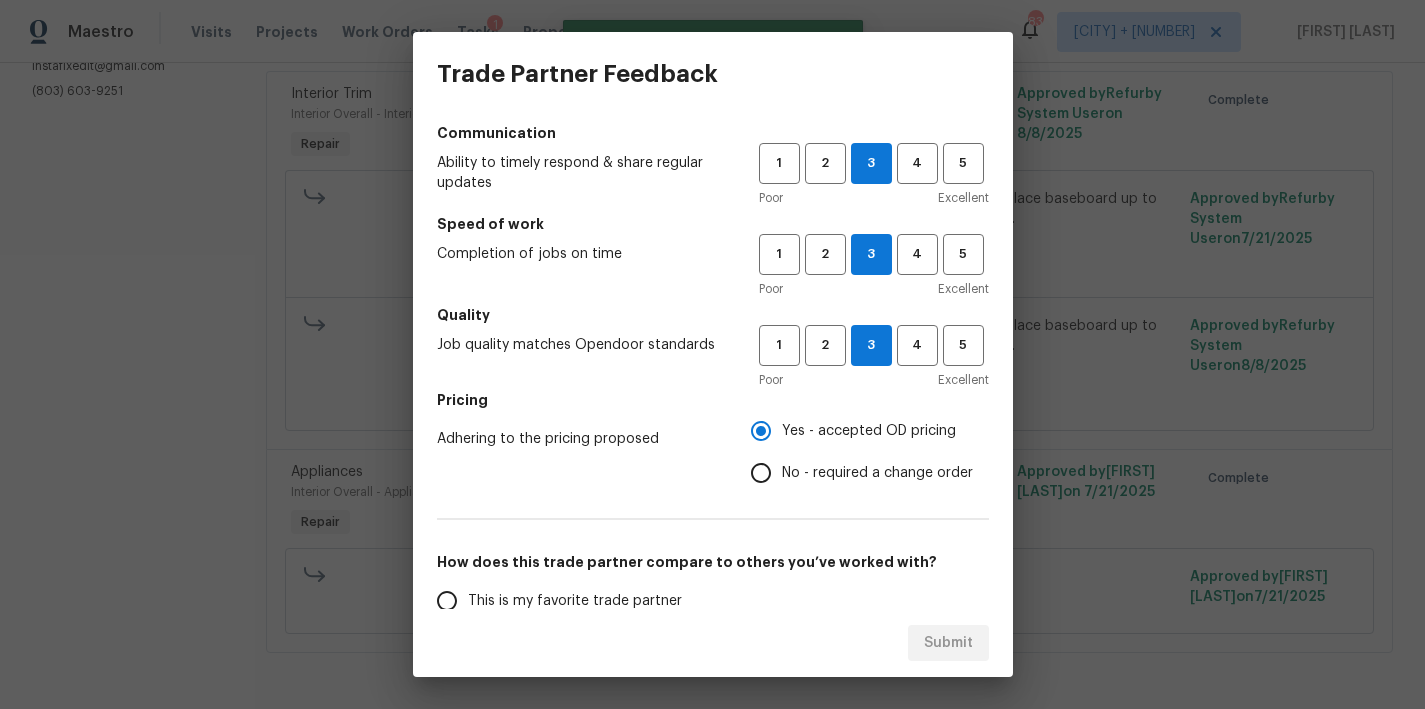 click on "No - required a change order" at bounding box center [761, 473] 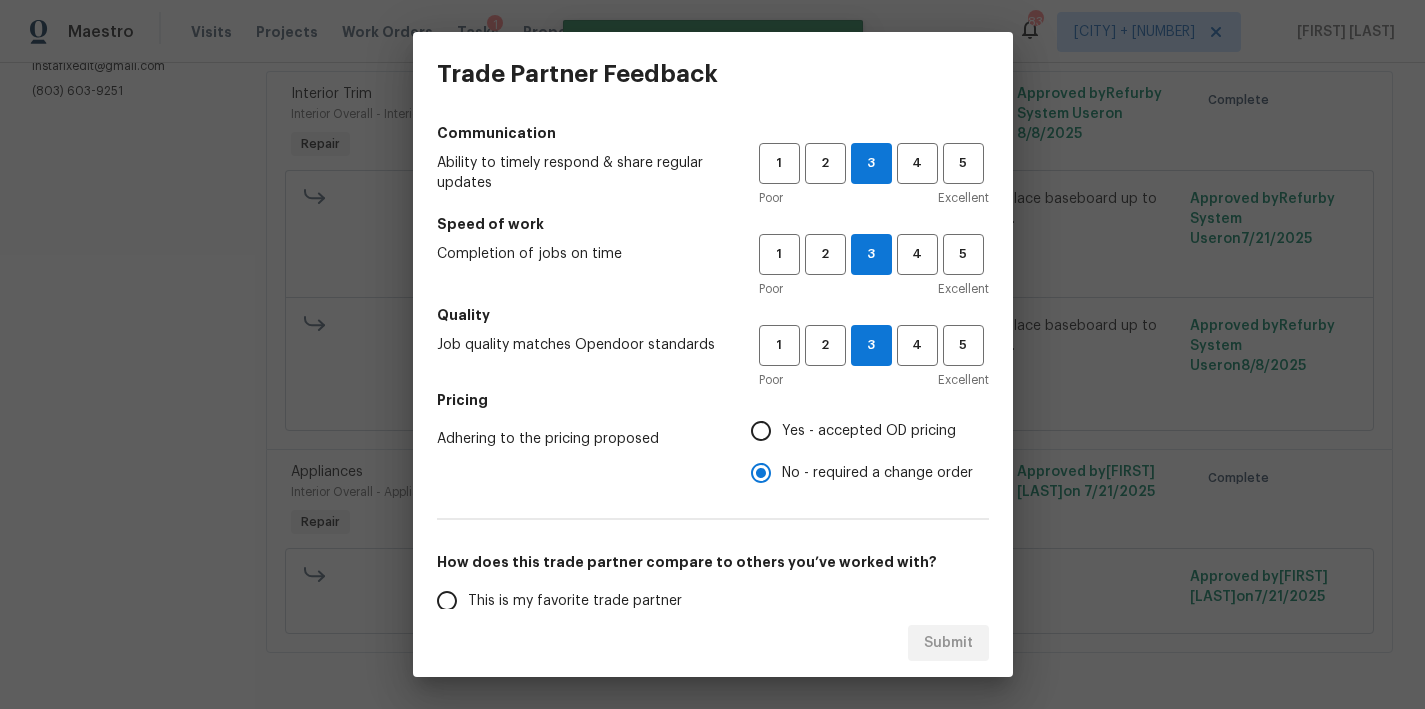 scroll, scrollTop: 306, scrollLeft: 0, axis: vertical 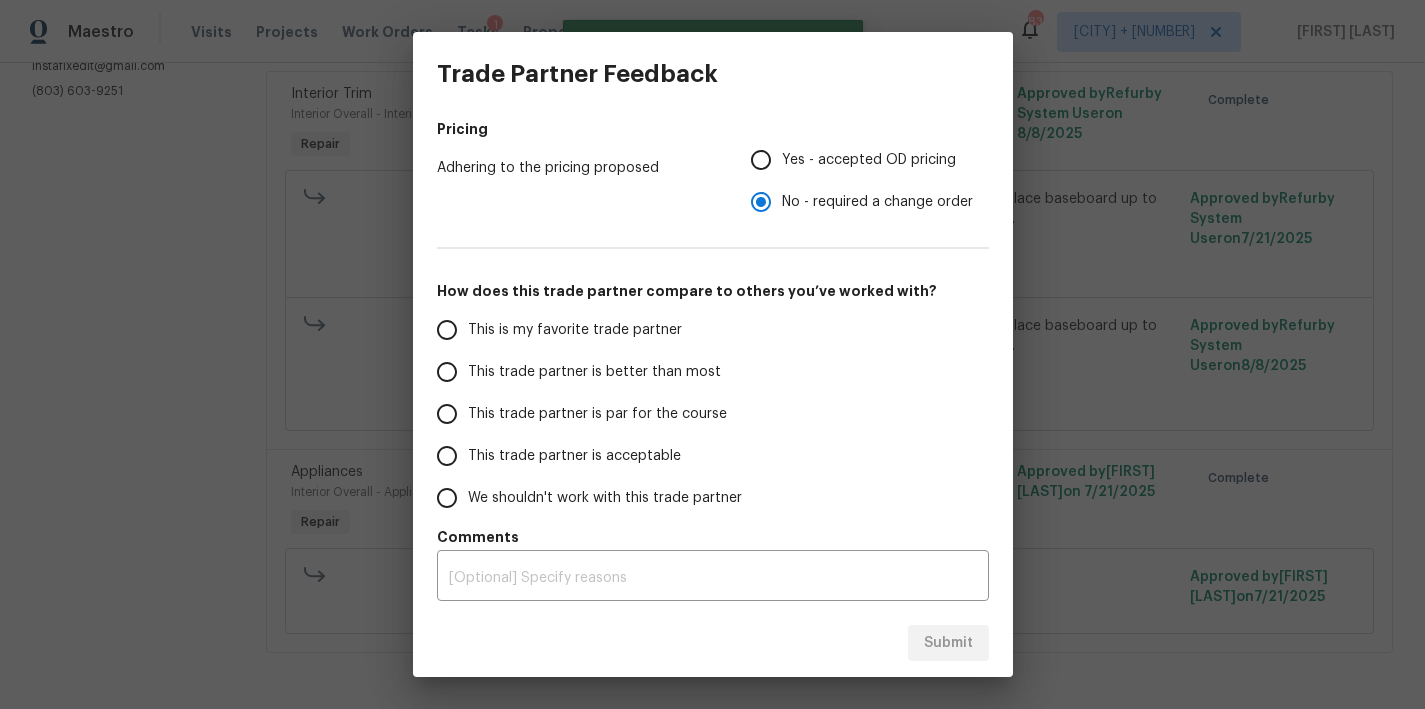 click on "This trade partner is par for the course" at bounding box center [597, 414] 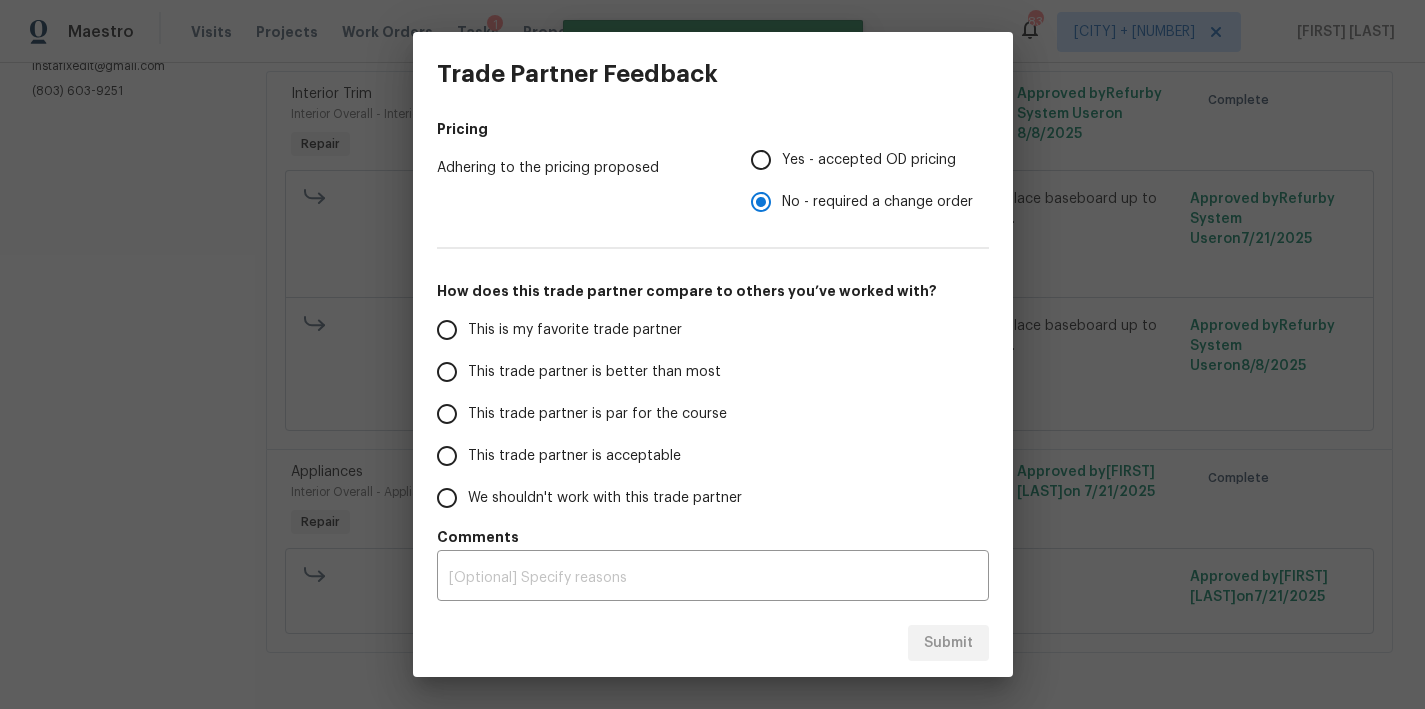click on "This trade partner is par for the course" at bounding box center (447, 414) 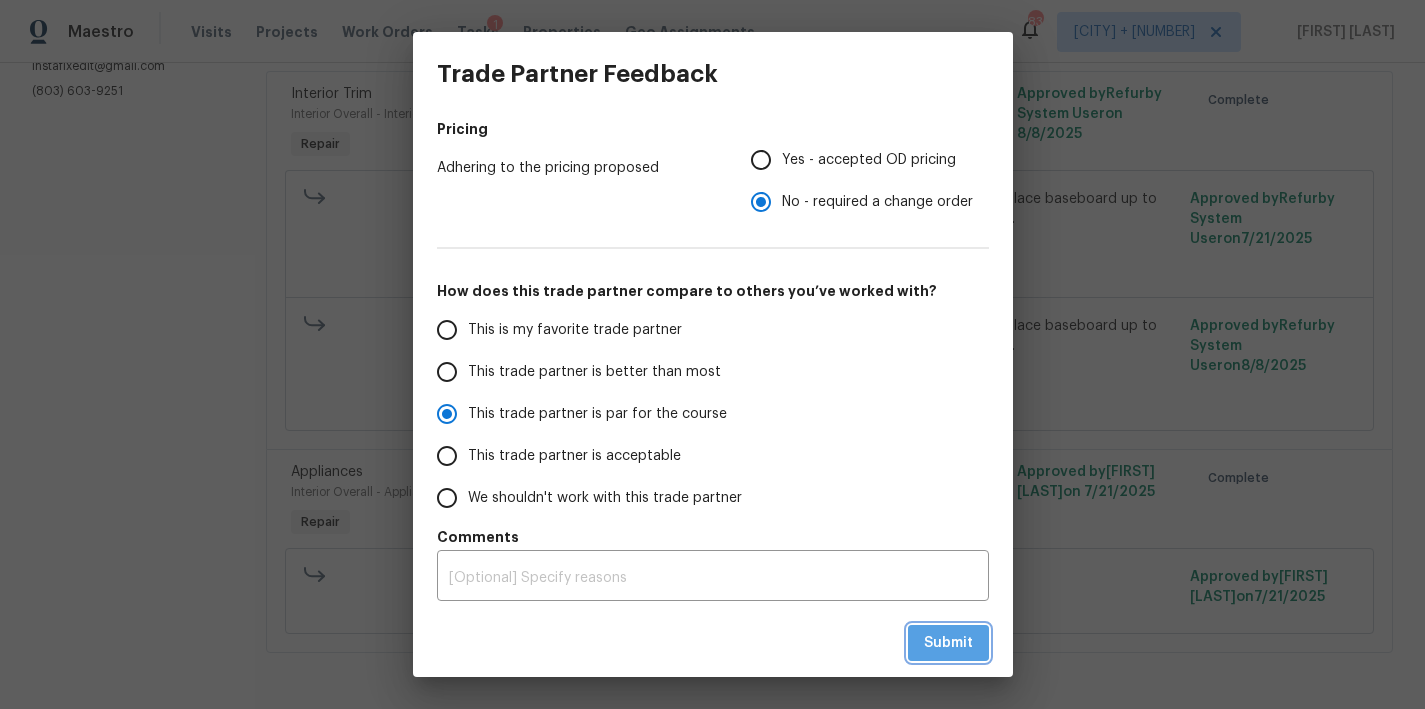 click on "Submit" at bounding box center [948, 643] 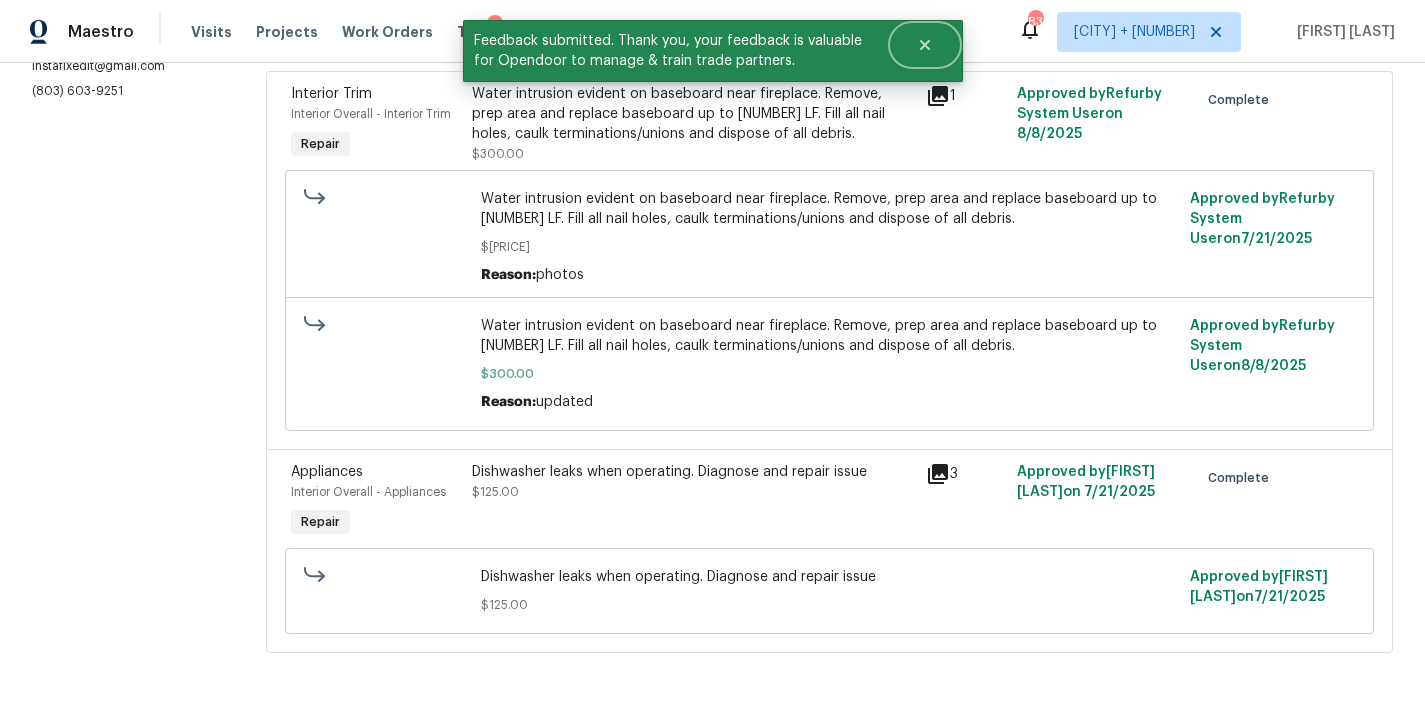 click 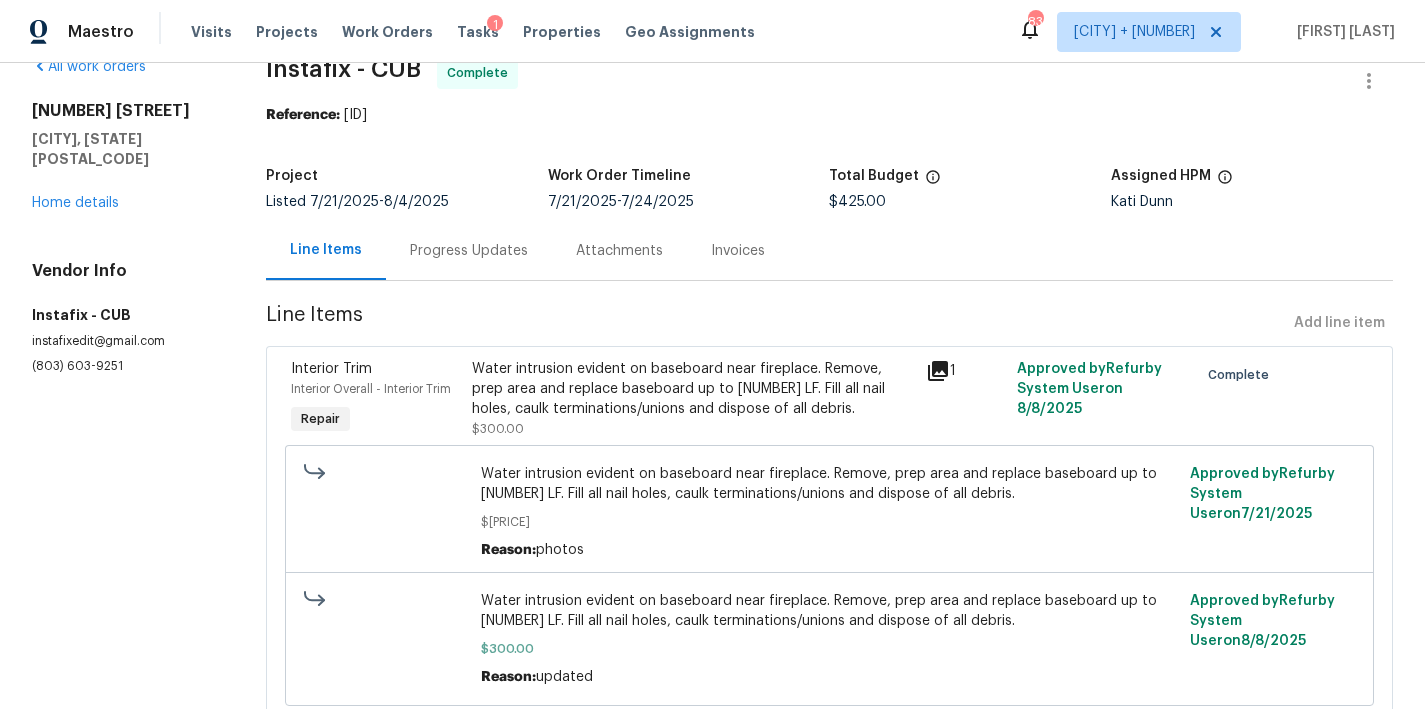 scroll, scrollTop: 0, scrollLeft: 0, axis: both 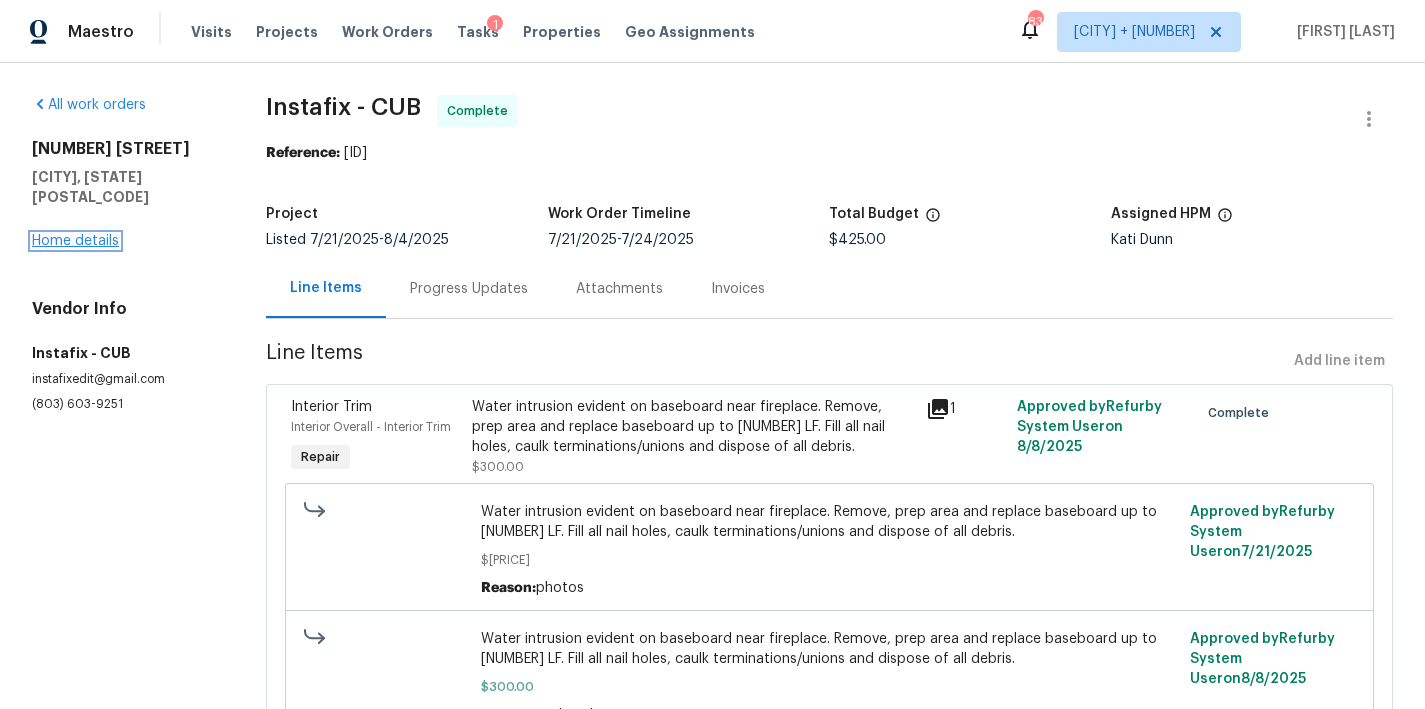 click on "Home details" at bounding box center (75, 241) 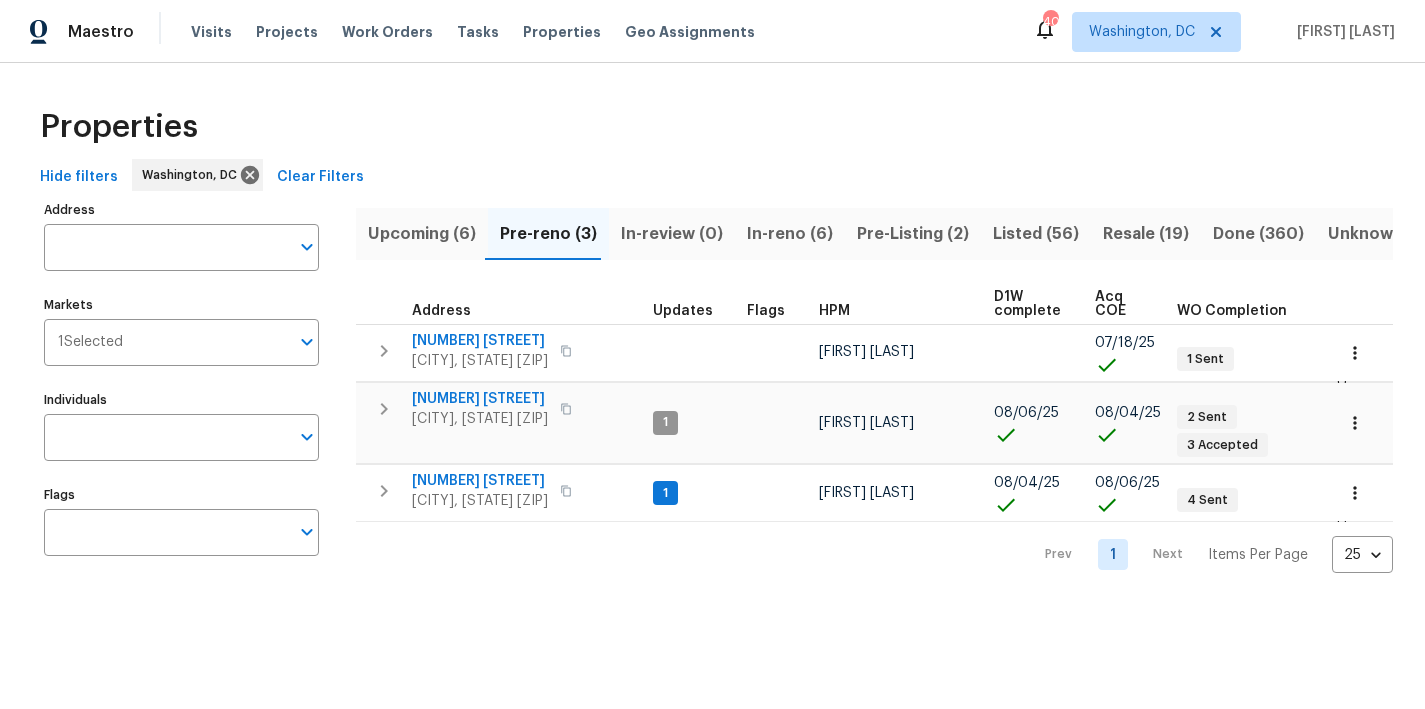 scroll, scrollTop: 0, scrollLeft: 0, axis: both 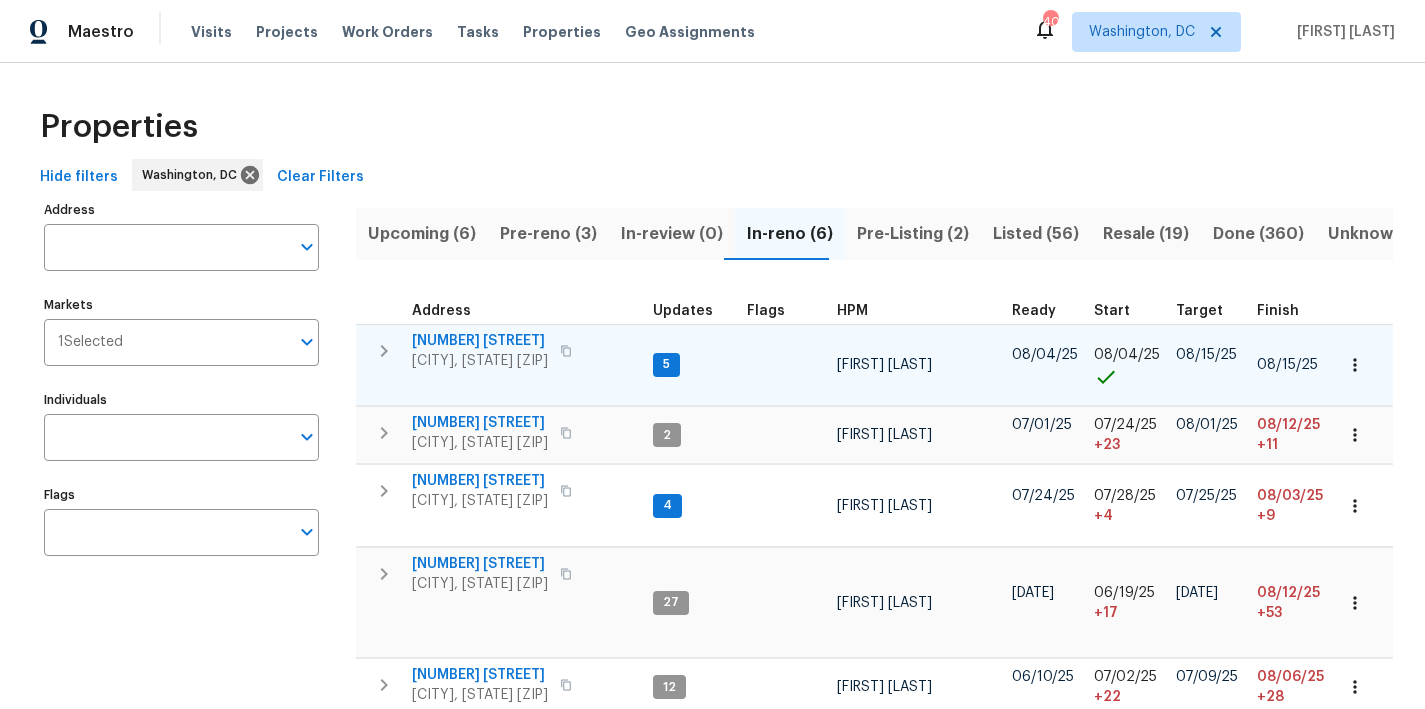 click 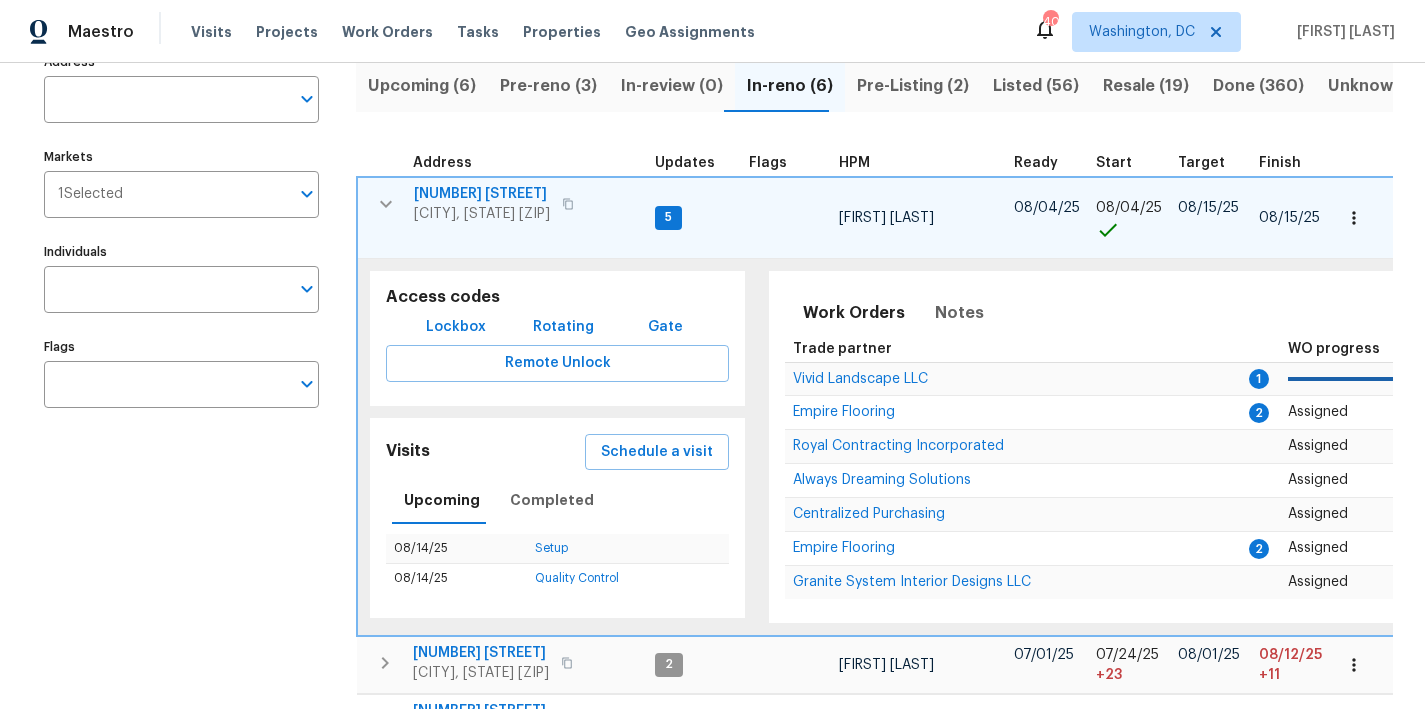 scroll, scrollTop: 189, scrollLeft: 0, axis: vertical 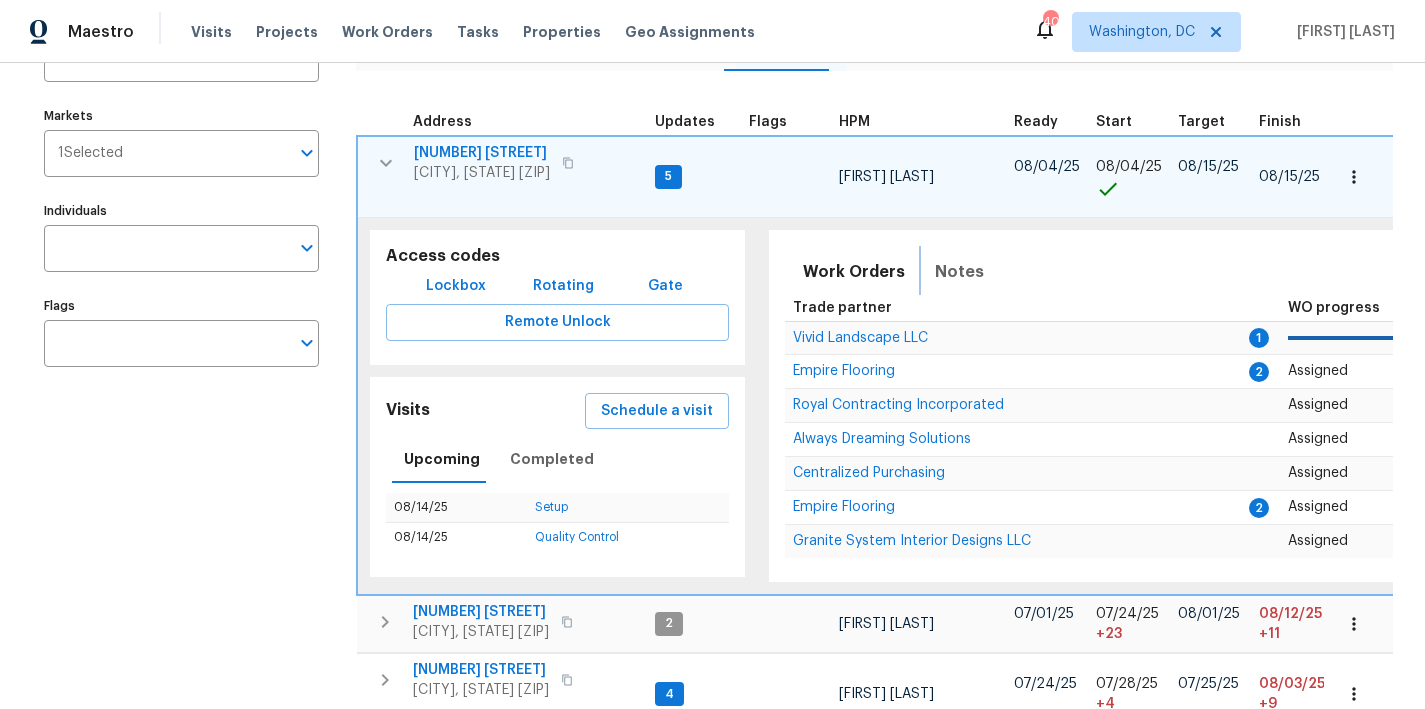 click on "Notes" at bounding box center (959, 272) 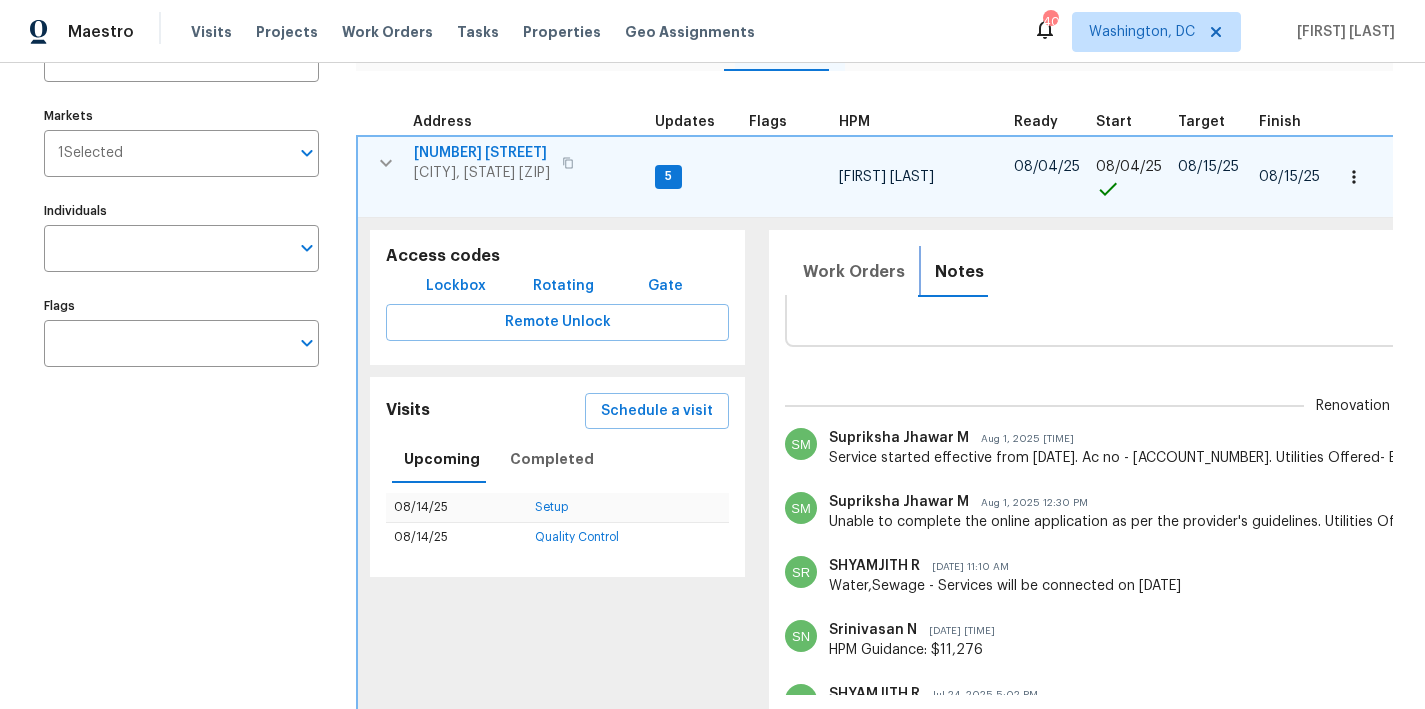scroll, scrollTop: 148, scrollLeft: 0, axis: vertical 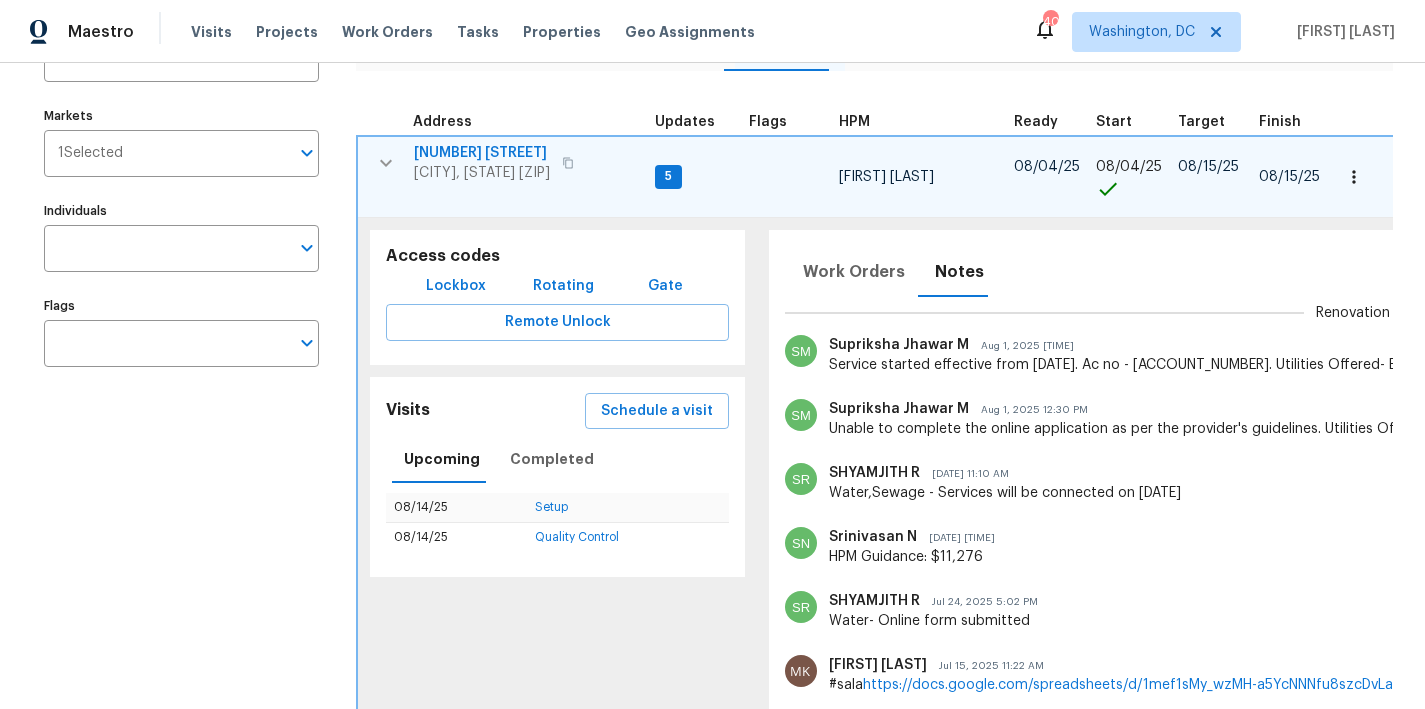 click 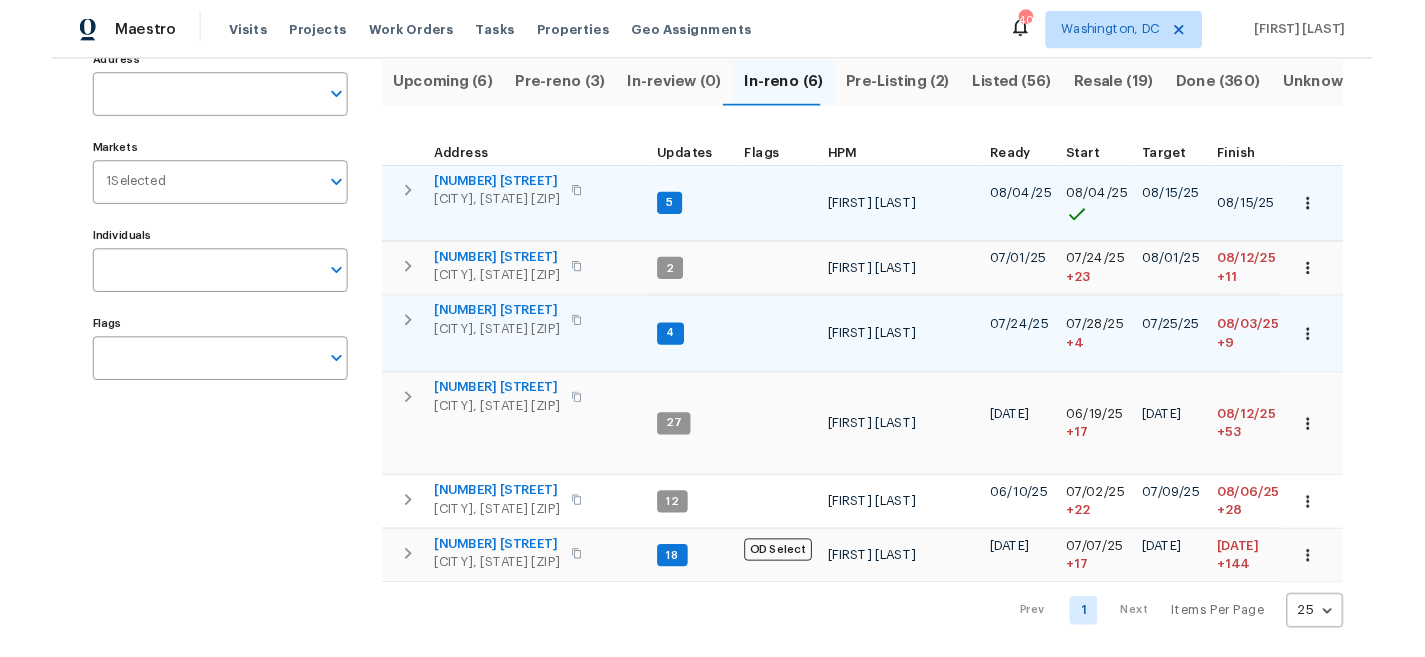 scroll, scrollTop: 144, scrollLeft: 0, axis: vertical 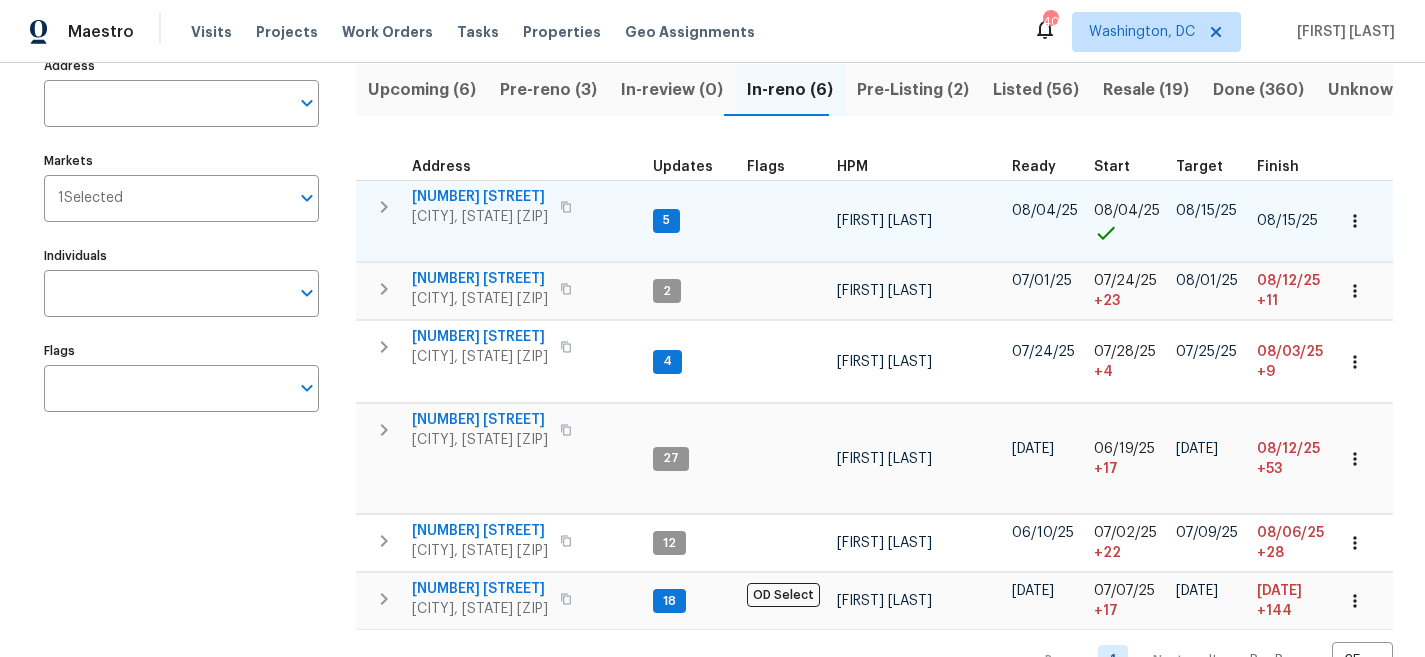 click on "Address Address Markets 1 Selected Markets Individuals Individuals Flags Flags Upcoming (6) Pre-reno (3) In-review (0) In-reno (6) Pre-Listing (2) Listed (56) Resale (19) Done (360) Unknown (0) Address Updates Flags HPM Ready Start Target Finish Overall WO Completion Reno Progress Last Seen Work Complete Setup Complete QC Complete [NUMBER] [STREET] [CITY], [STATE] [ZIP] [NUMBER] [FIRST] [LAST] [DATE] [DATE] [DATE] [DATE] [NUMBER] QC [NUMBER] WIP [NUMBER] Sent [NUMBER] % 1 / 14 No 5d ago [NUMBER] [STREET] [CITY], [STATE] [ZIP] [NUMBER] [FIRST] [LAST] [DATE] [DATE] + 23 [DATE] [DATE] +11 +11 [NUMBER] WIP [NUMBER] Done [NUMBER] % 10 / 43 No 25d ago [NUMBER] [STREET] [CITY], [STATE] [ZIP] [NUMBER] [FIRST] [LAST] [DATE] [DATE] + 4 [DATE] [DATE] +9 +14 [NUMBER] QC [NUMBER] Done 1 Accepted [NUMBER] % 12 / 13 No 8d ago [NUMBER] [STREET] [CITY], [STATE] [ZIP] [NUMBER] [FIRST] [LAST] [DATE] [DATE] + 17 [DATE] [DATE] +53 +53 [NUMBER] QC [NUMBER] Done 1 Sent 1 Accepted [NUMBER] % 17 / 22 No 1d ago 1 [STREET] [CITY], [STATE] [ZIP] [NUMBER] [FIRST] [LAST] [DATE] [DATE] + 22 [DATE] [DATE] +28 %" at bounding box center (712, 366) 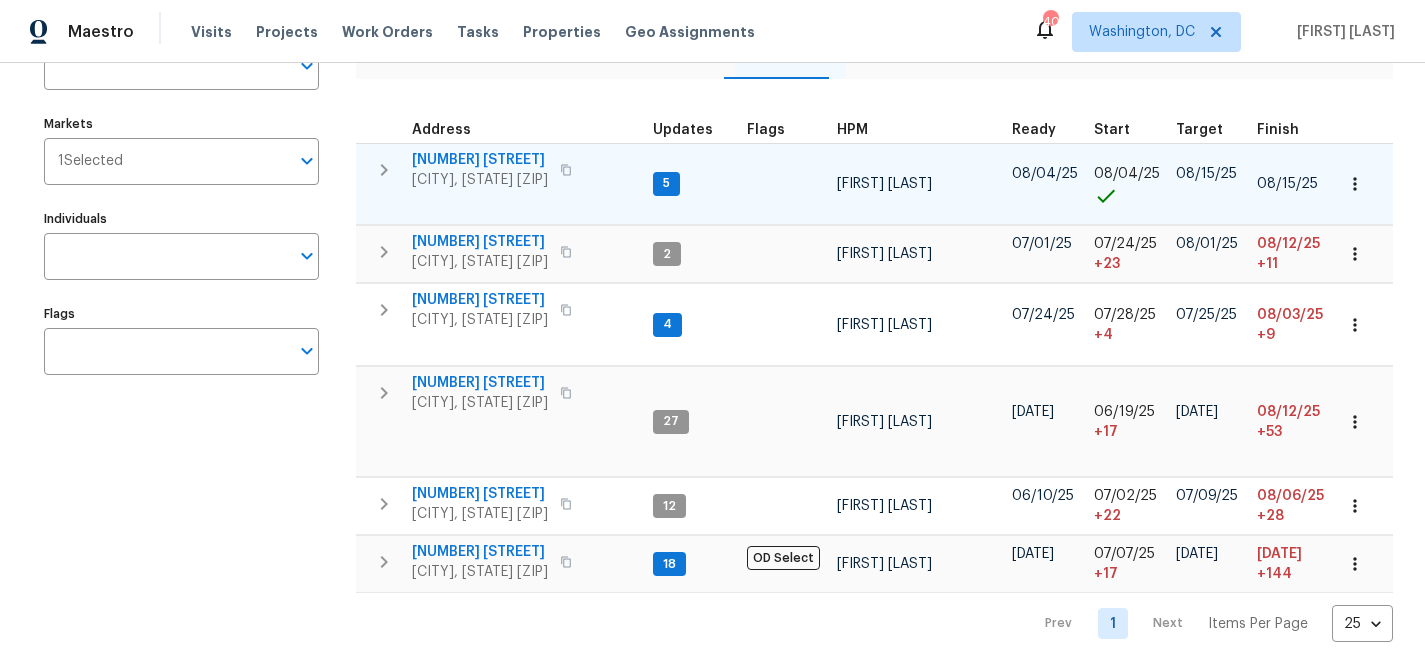 scroll, scrollTop: 200, scrollLeft: 0, axis: vertical 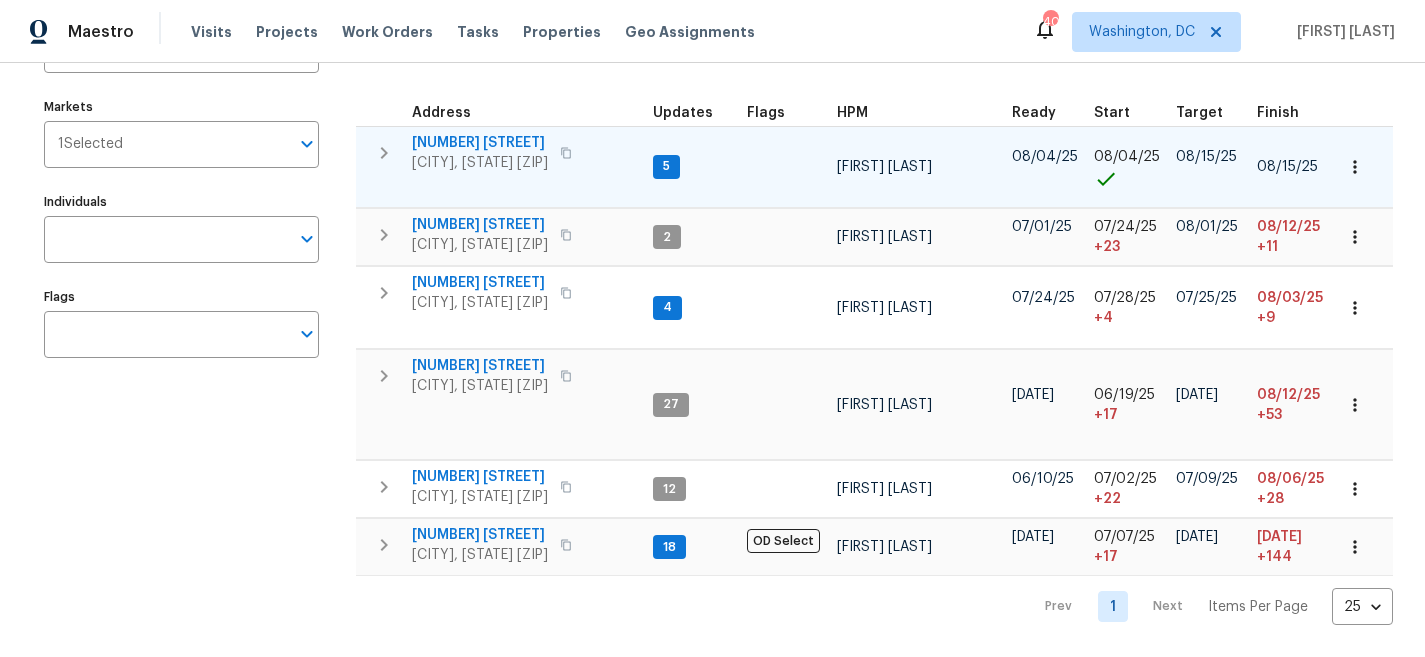 click on "Address Address Markets 1  Selected Markets Individuals Individuals Flags Flags" at bounding box center (194, 312) 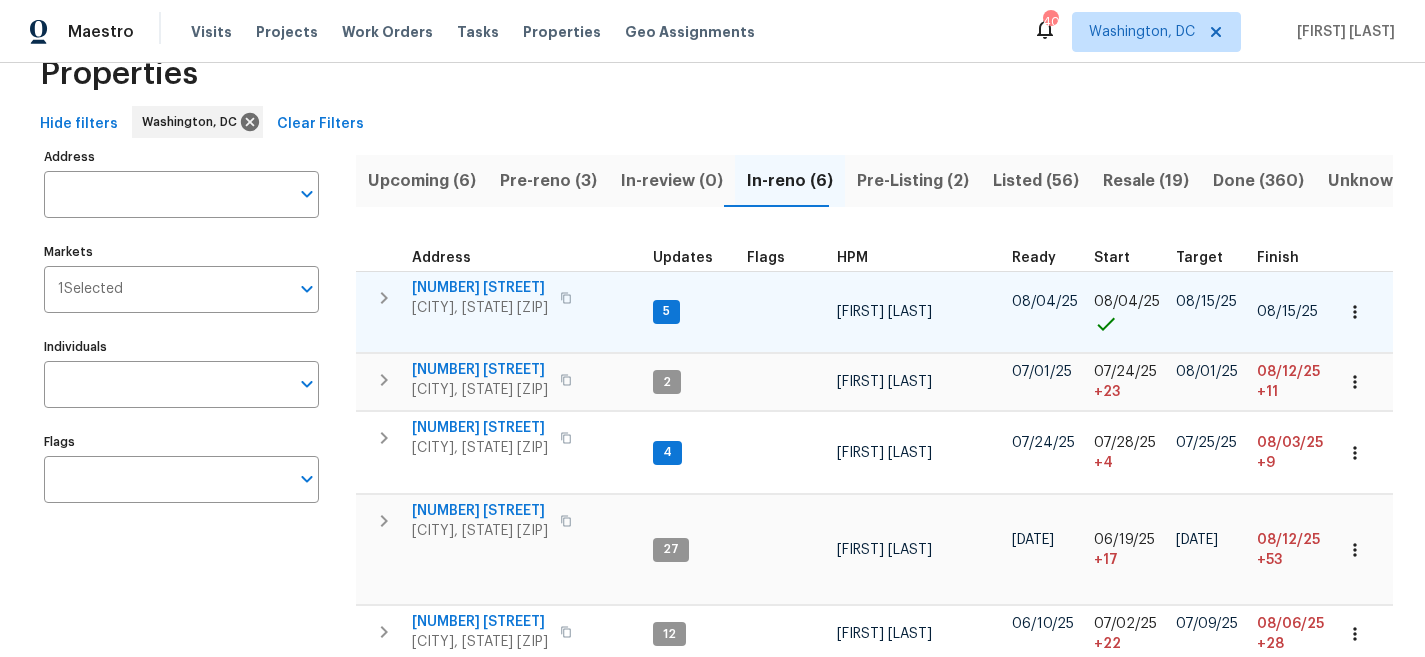 scroll, scrollTop: 70, scrollLeft: 0, axis: vertical 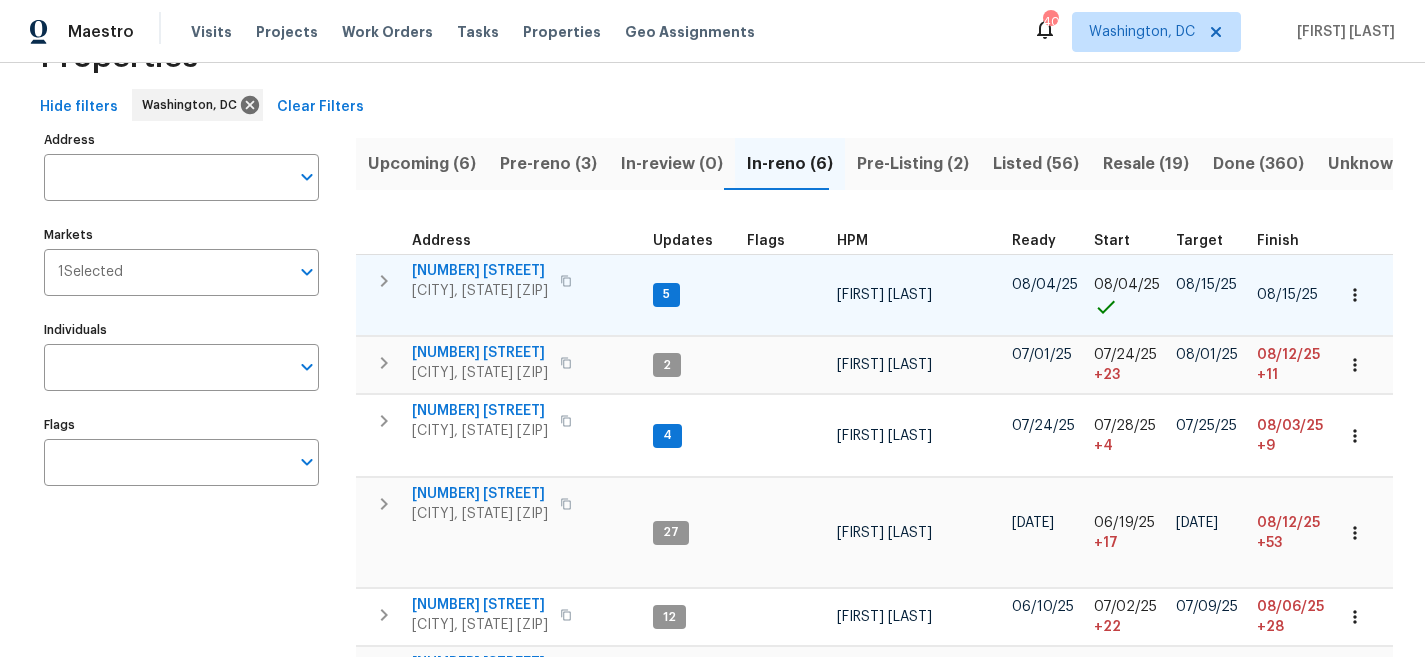 click on "Address Address Markets 1  Selected Markets Individuals Individuals Flags Flags" at bounding box center [194, 440] 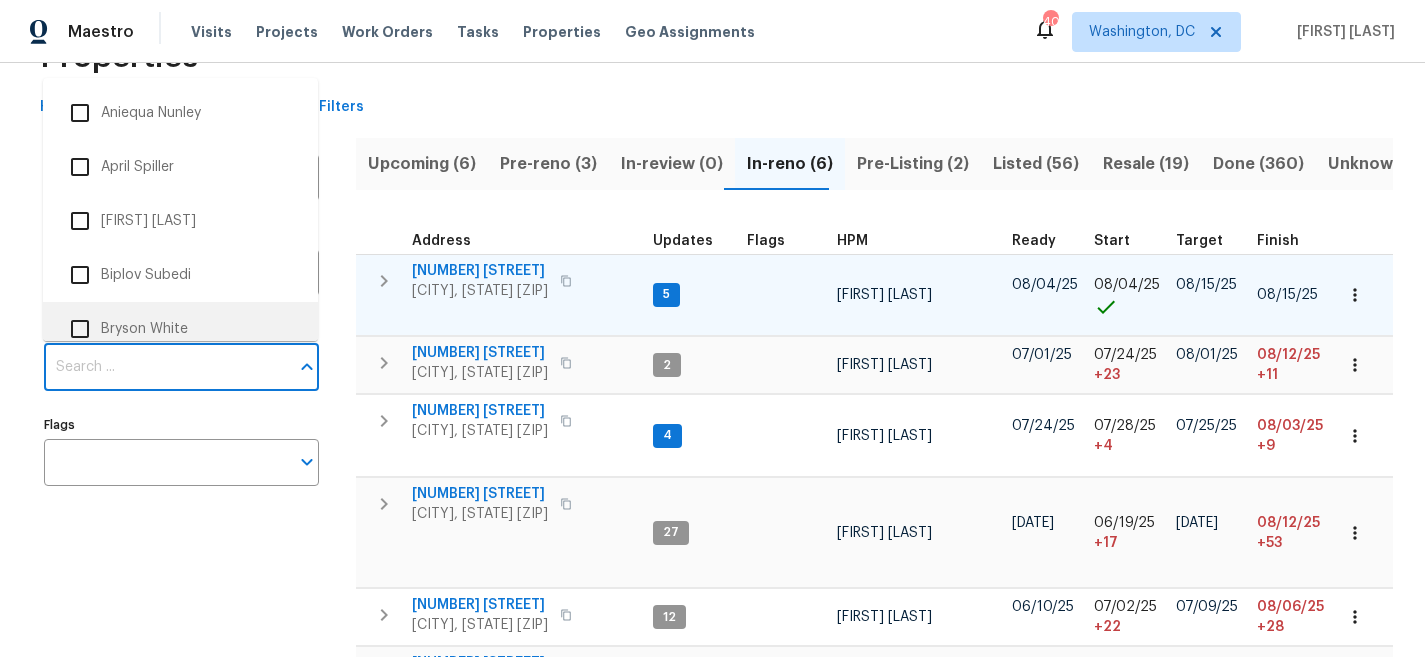 click on "Address Address Markets 1  Selected Markets Individuals Individuals Flags Flags" at bounding box center [194, 440] 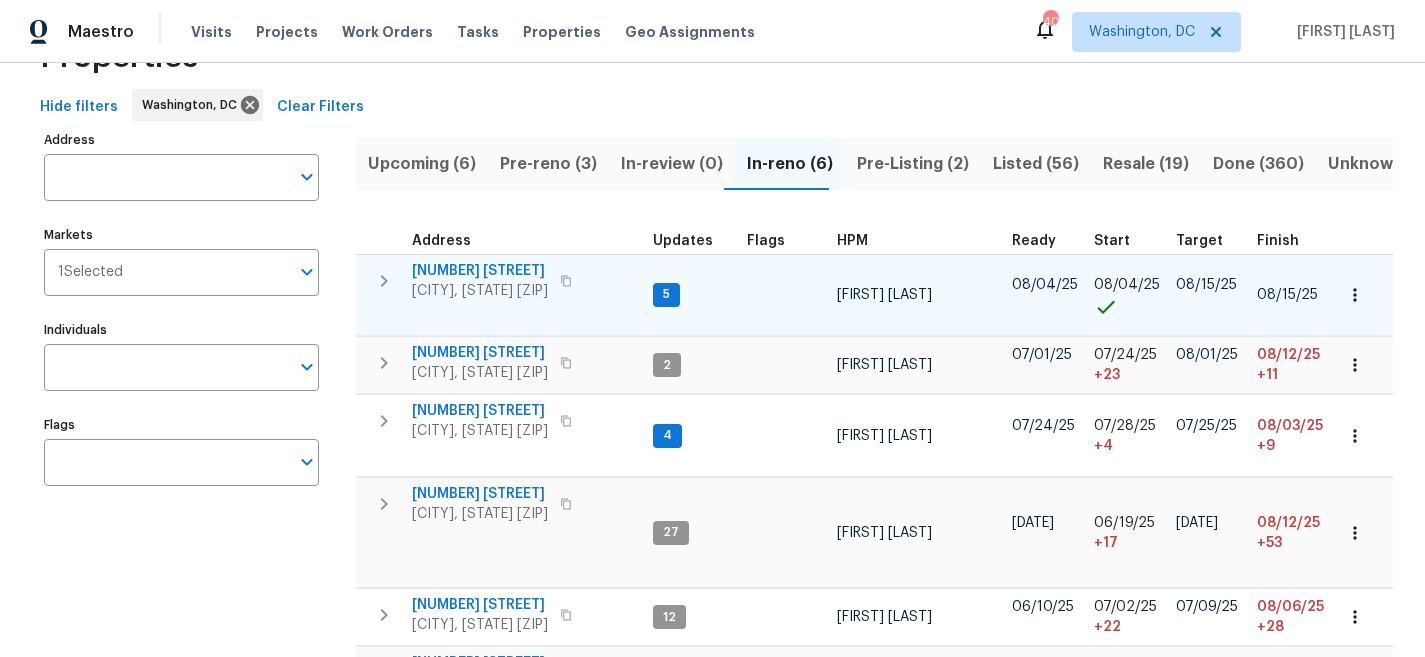 click on "Maestro Visits Projects Work Orders Tasks Properties Geo Assignments [NUMBER] [CITY] [STATE] [FIRST] [LAST]" at bounding box center (712, 31) 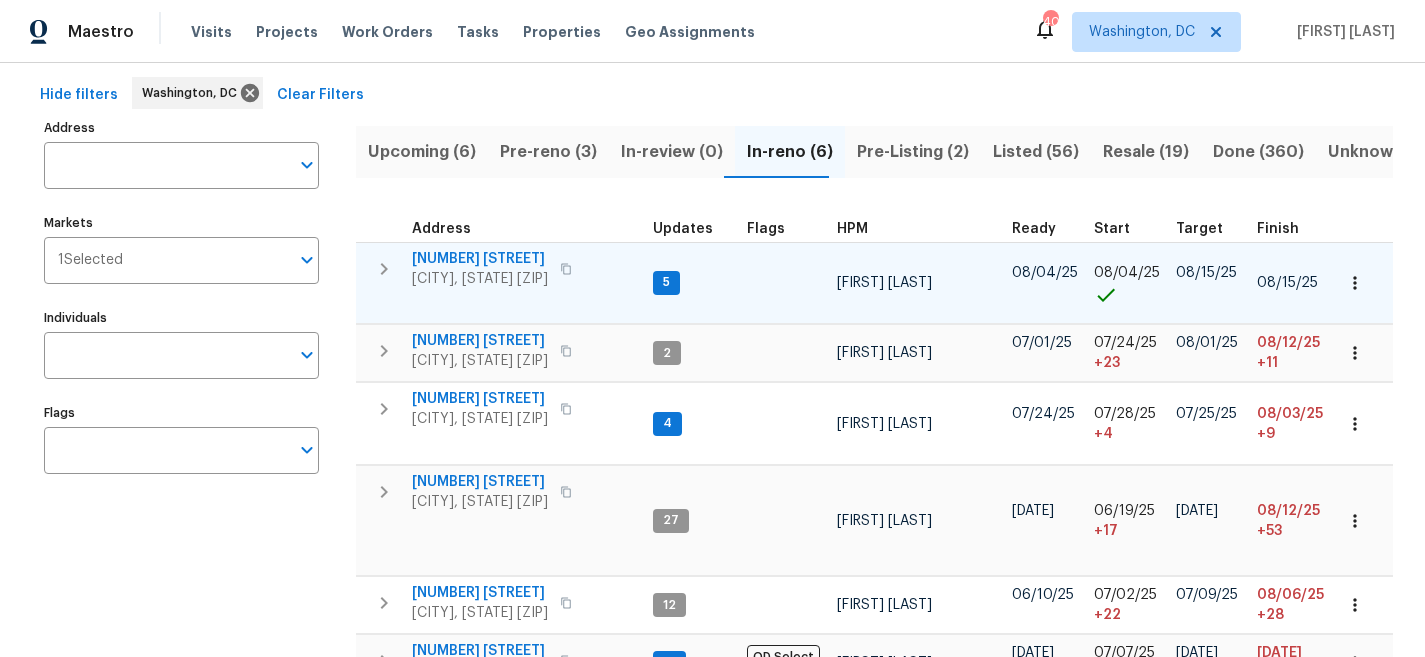scroll, scrollTop: 82, scrollLeft: 0, axis: vertical 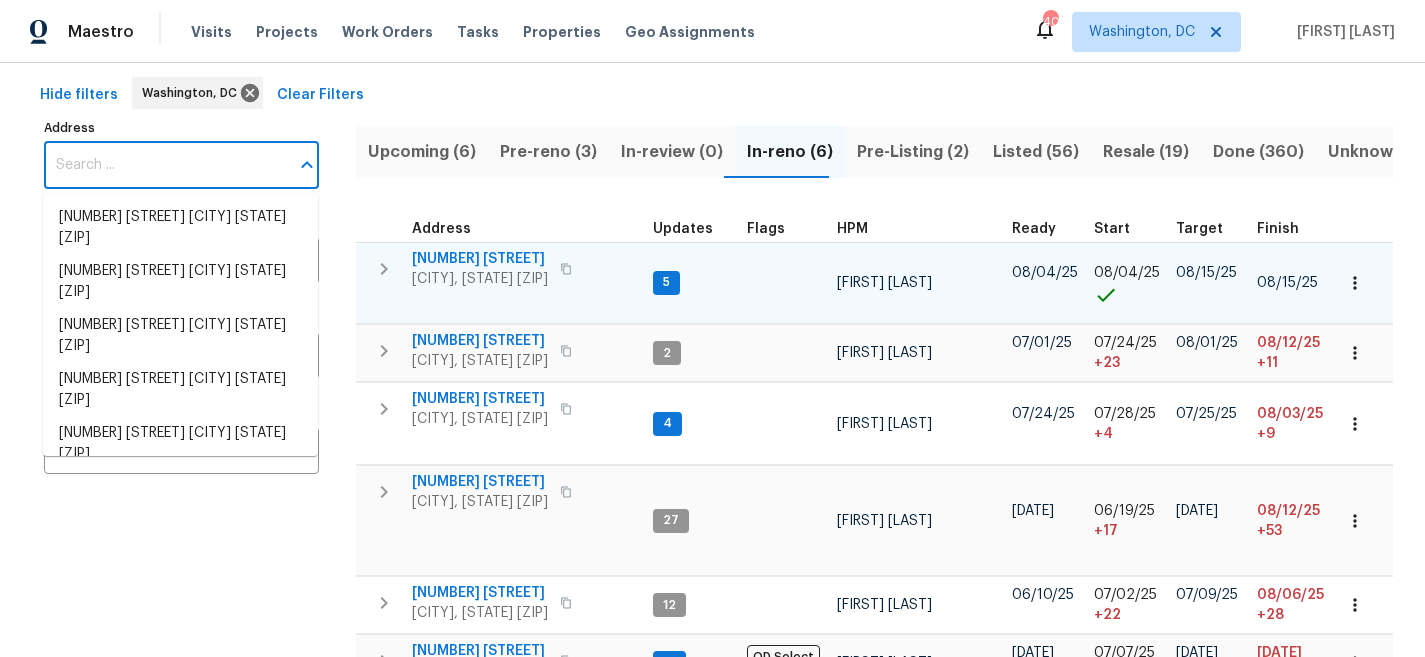 click on "Address" at bounding box center [166, 165] 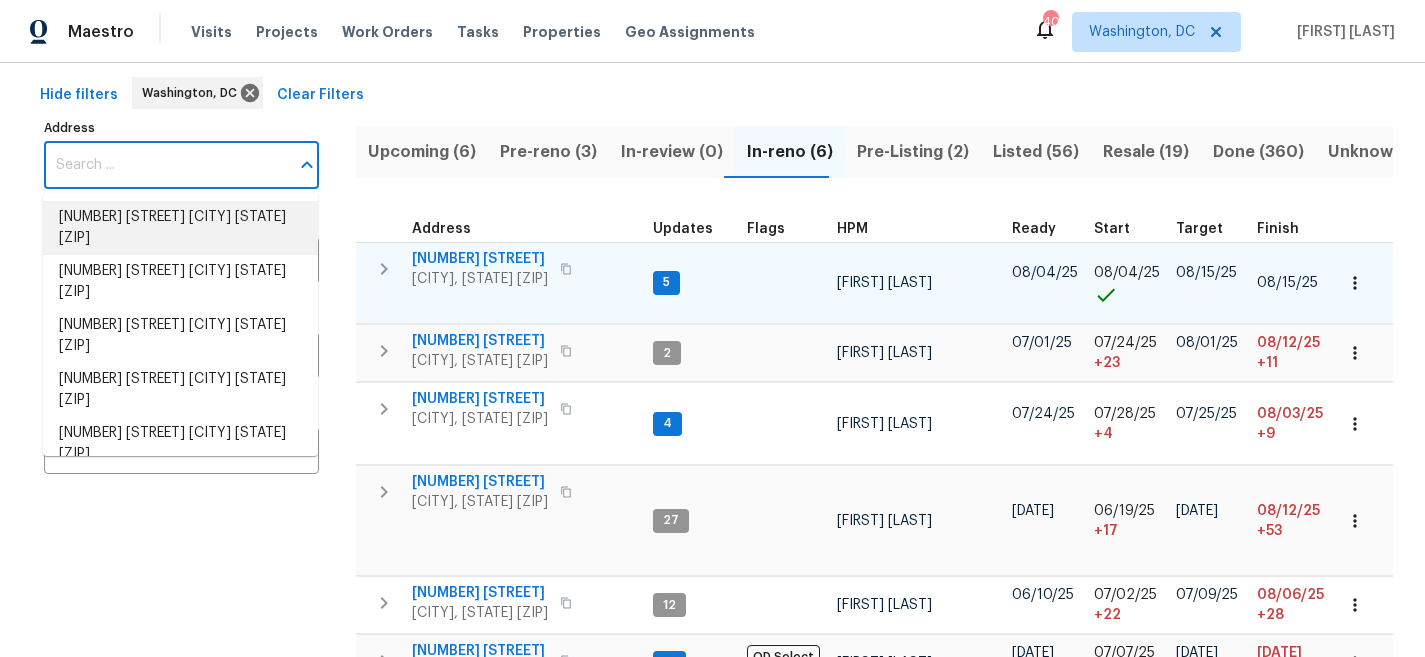 click on "Hide filters [CITY], [STATE] Clear Filters" at bounding box center [712, 95] 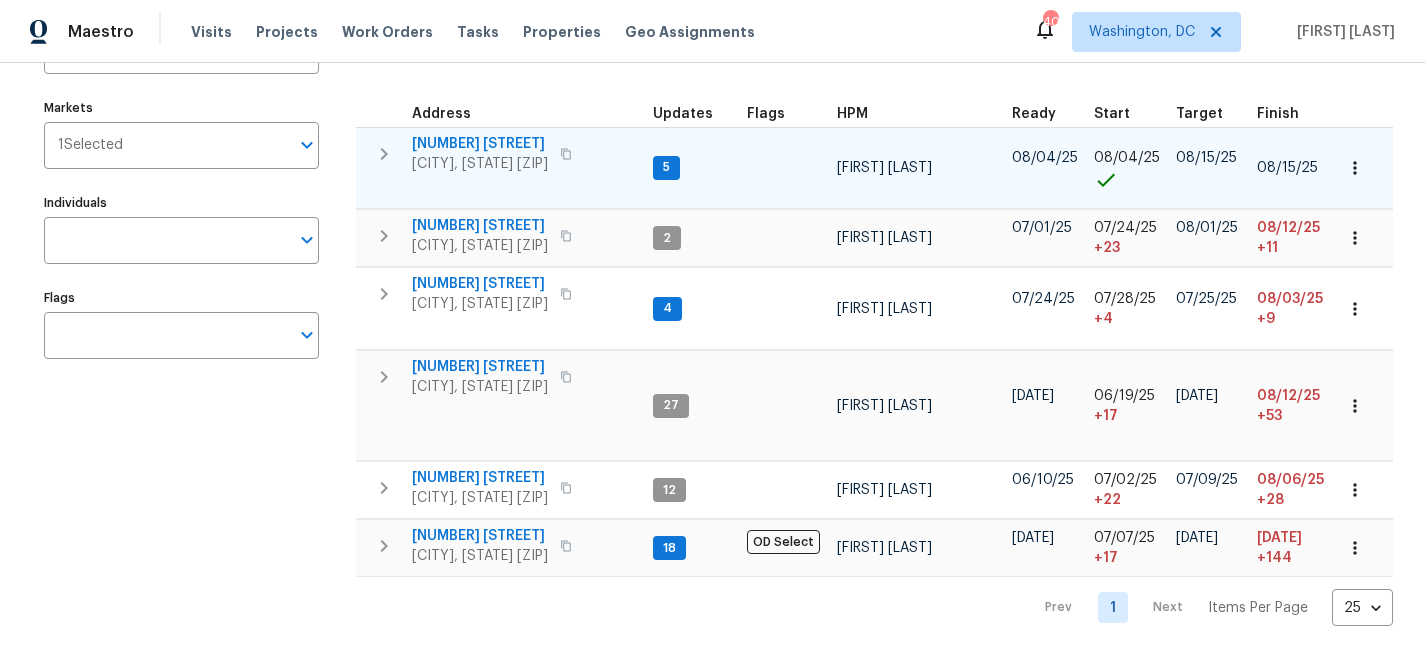 scroll, scrollTop: 199, scrollLeft: 0, axis: vertical 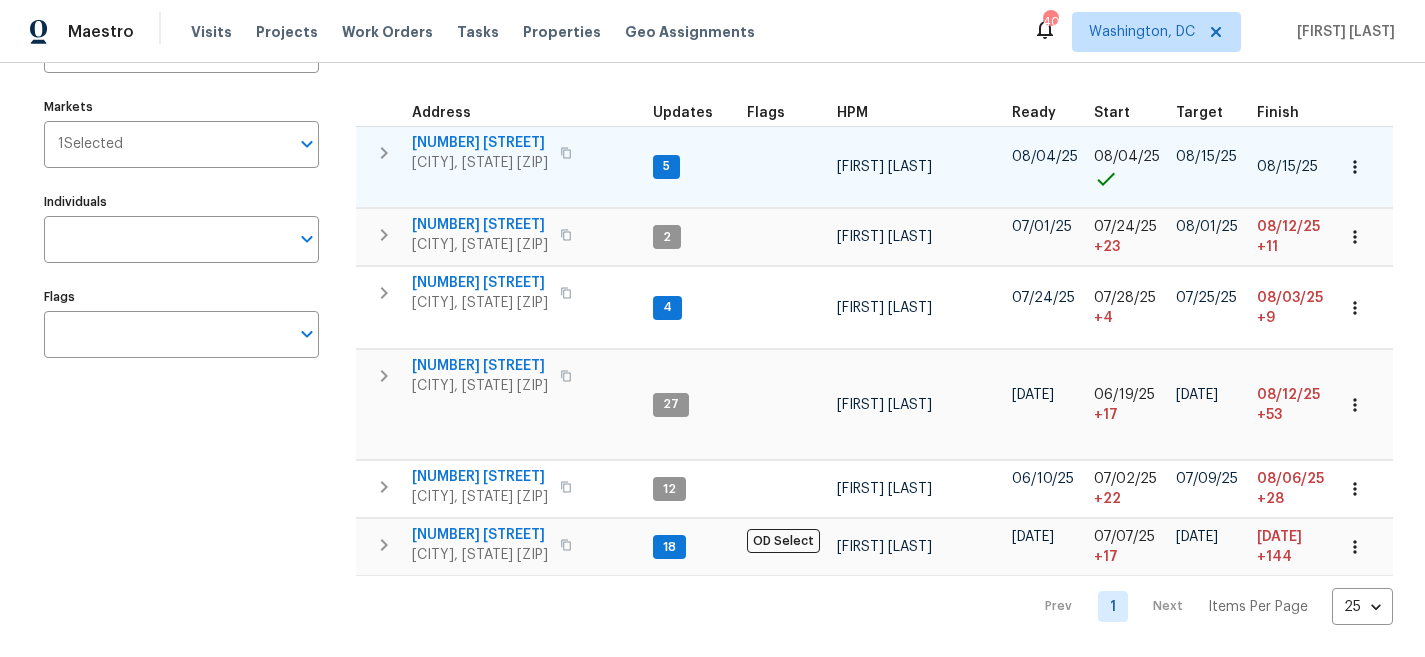 click on "Maestro Visits Projects Work Orders Tasks Properties Geo Assignments [NUMBER] [CITY] [STATE] [FIRST] [LAST]" at bounding box center (712, 31) 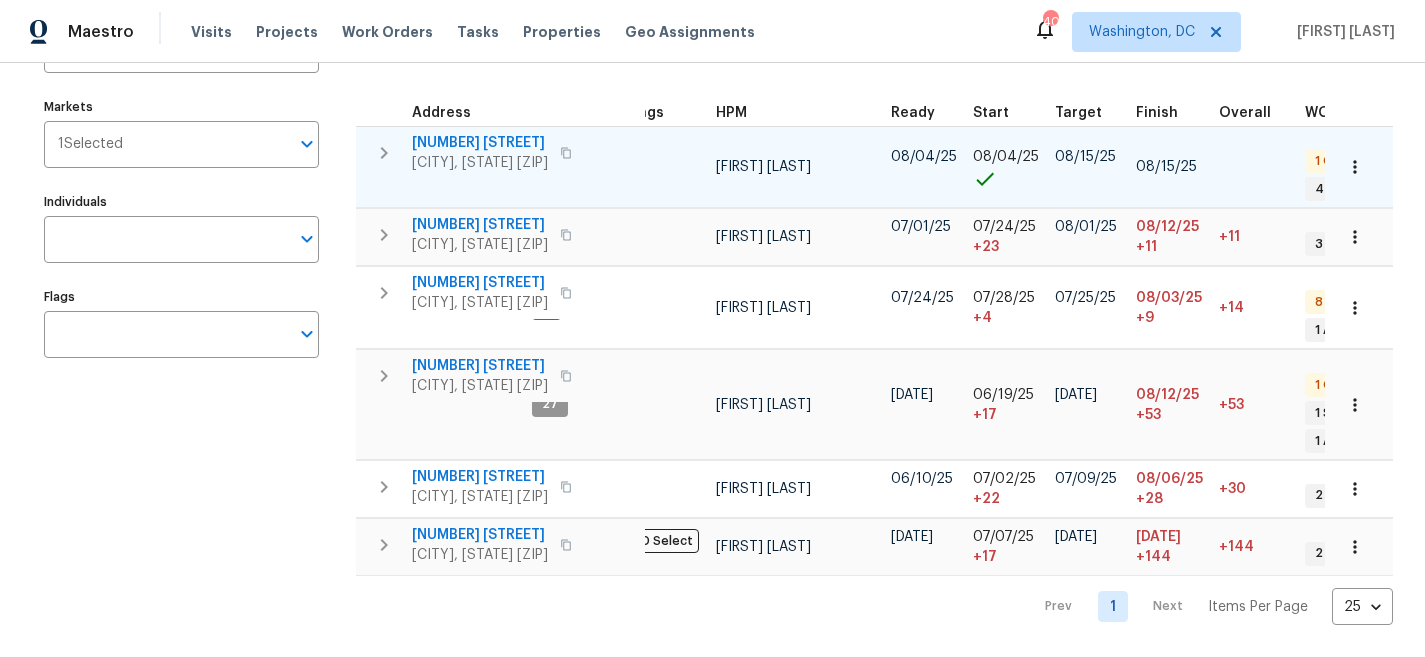 scroll, scrollTop: 0, scrollLeft: 0, axis: both 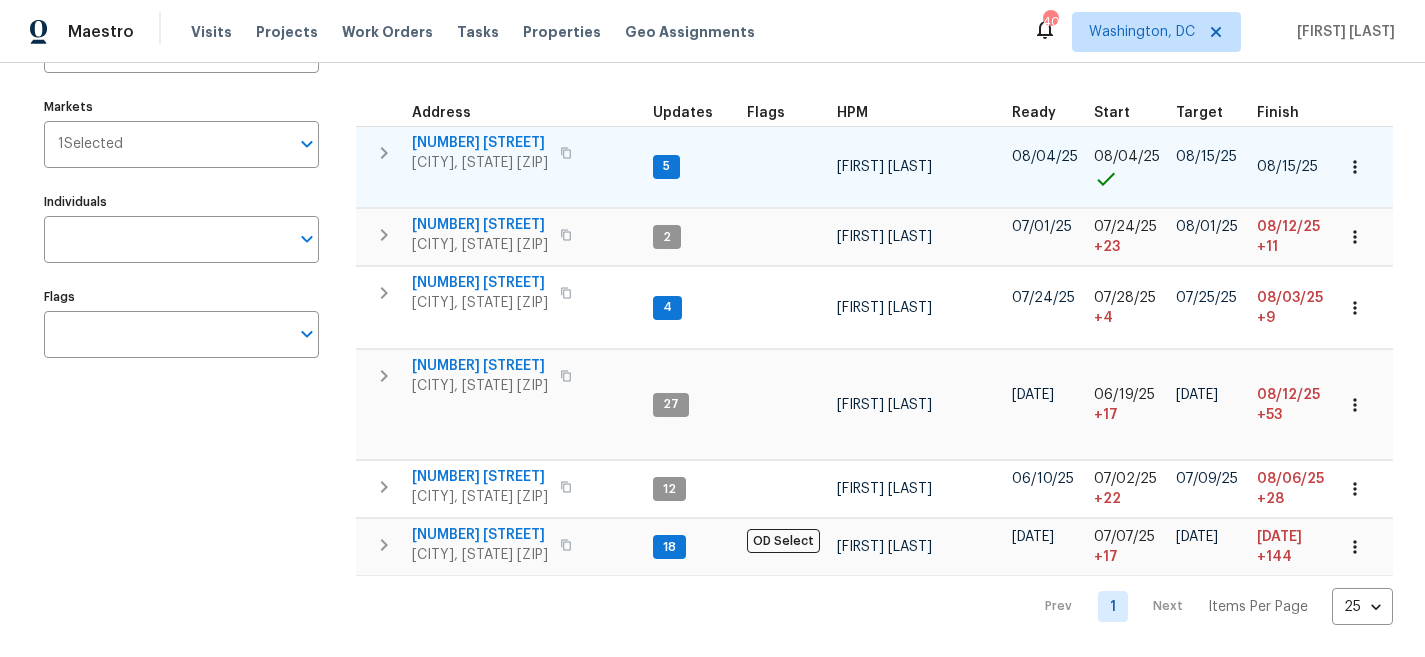 click on "Address Address Markets 1  Selected Markets Individuals Individuals Flags Flags" at bounding box center [194, 312] 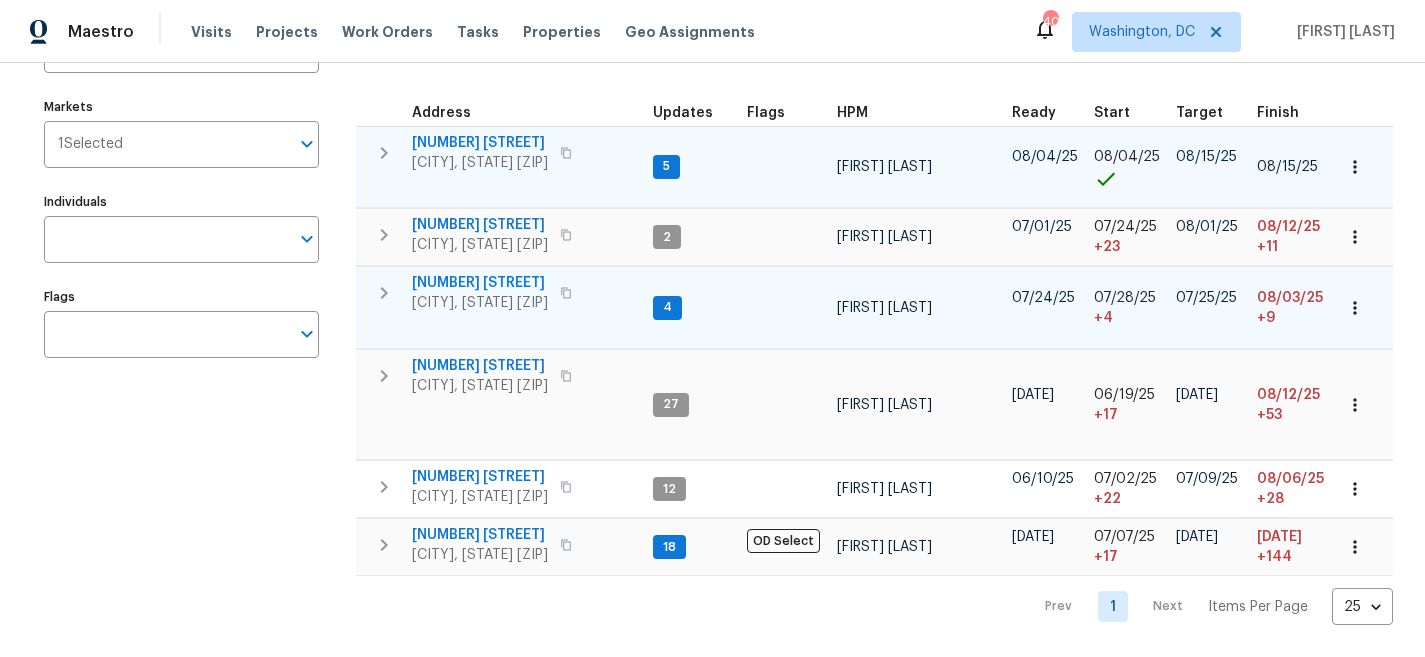 scroll, scrollTop: 0, scrollLeft: 0, axis: both 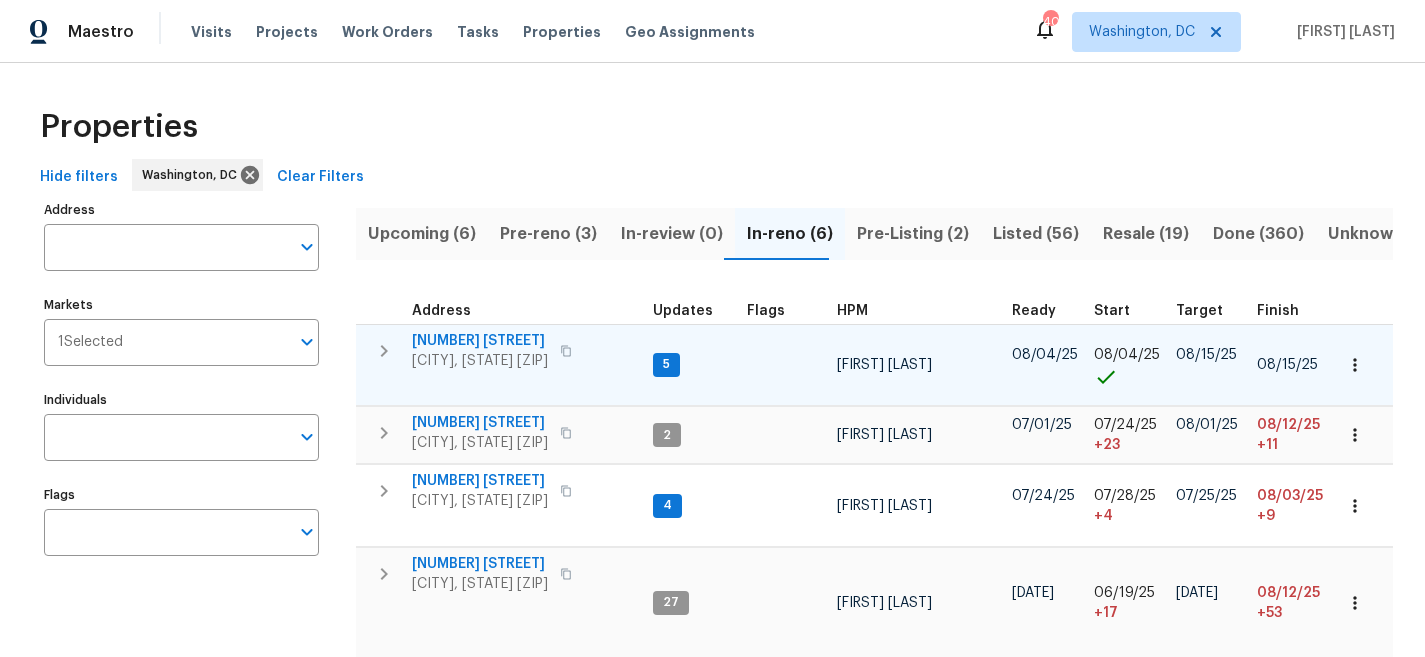 click on "Properties" at bounding box center [712, 127] 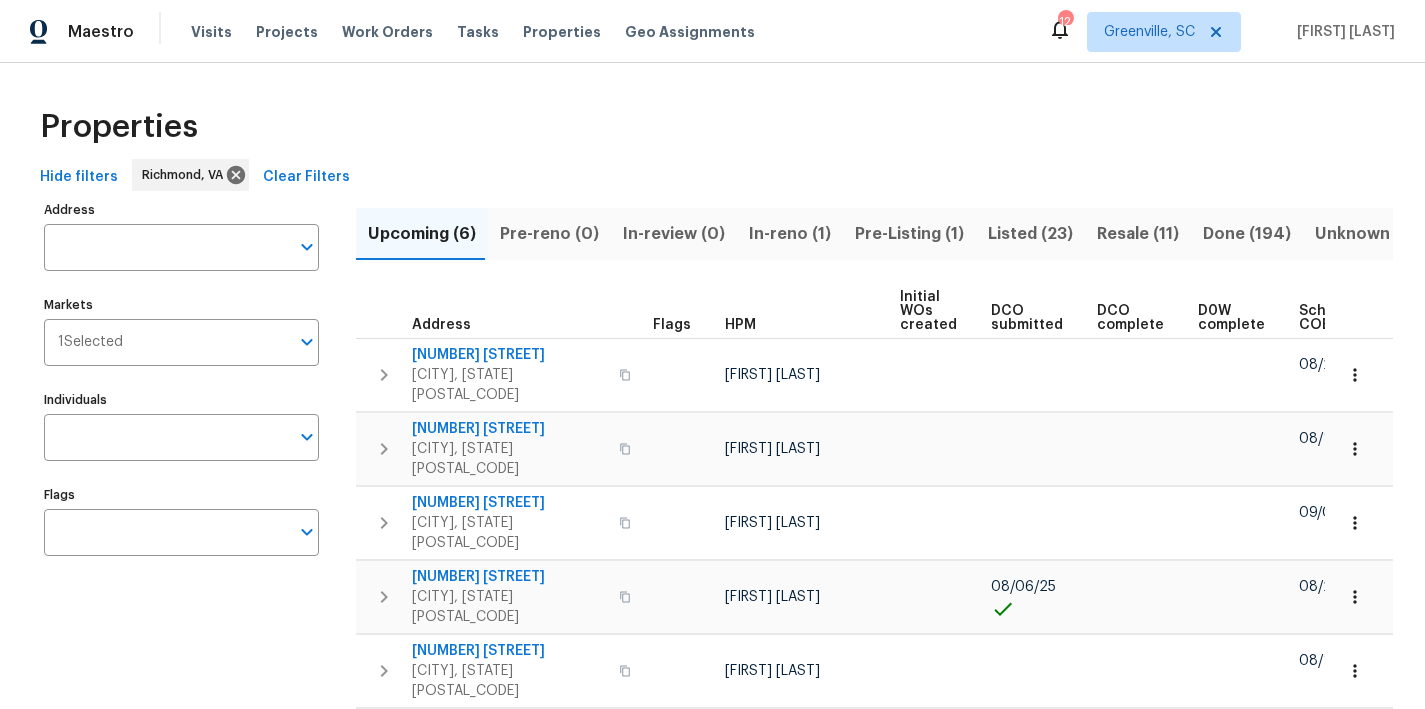 scroll, scrollTop: 0, scrollLeft: 0, axis: both 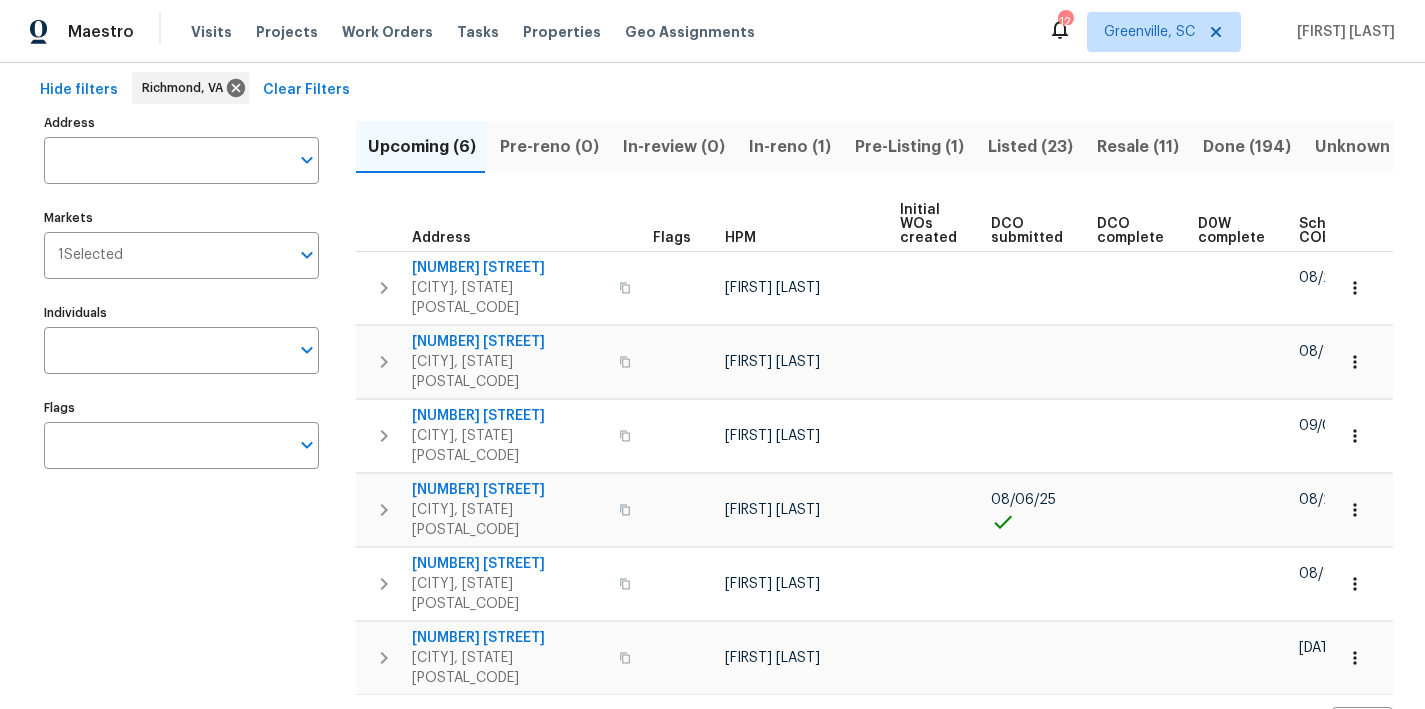click on "In-reno (1)" at bounding box center (790, 147) 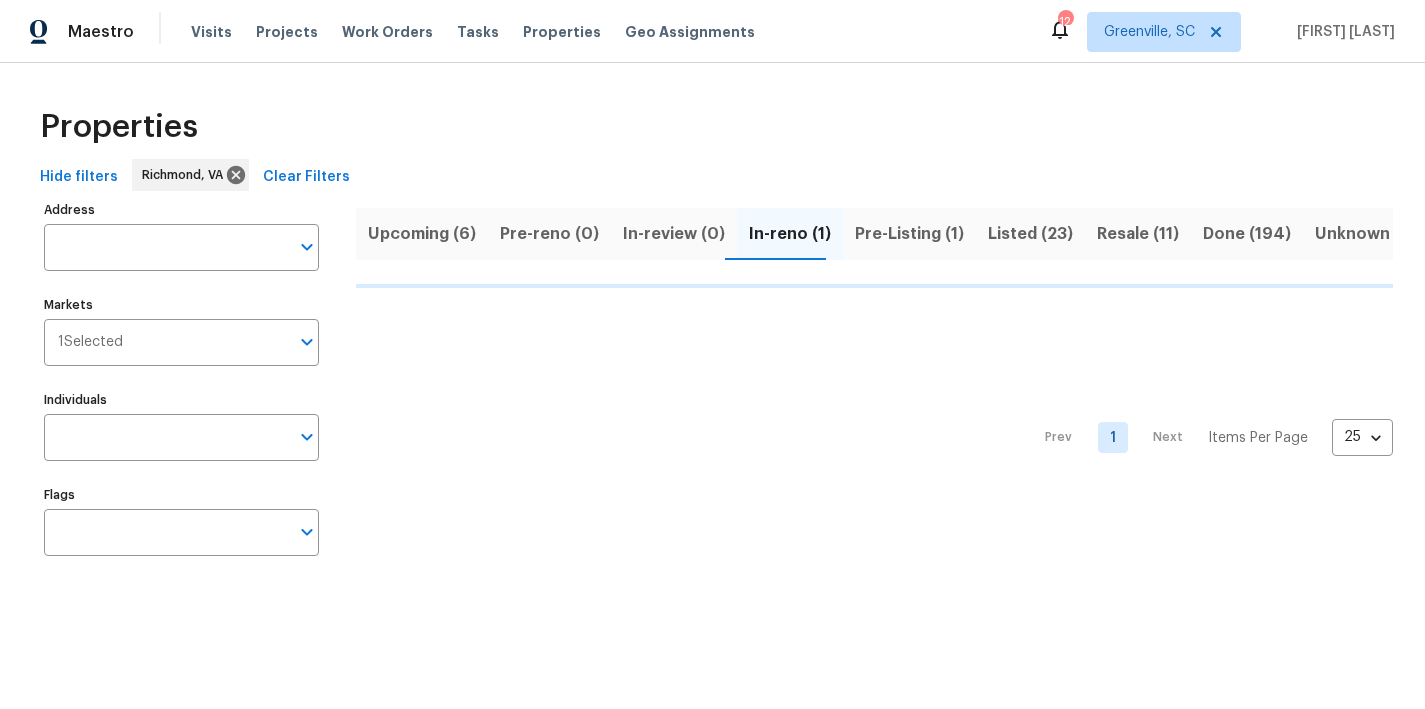 scroll, scrollTop: 0, scrollLeft: 0, axis: both 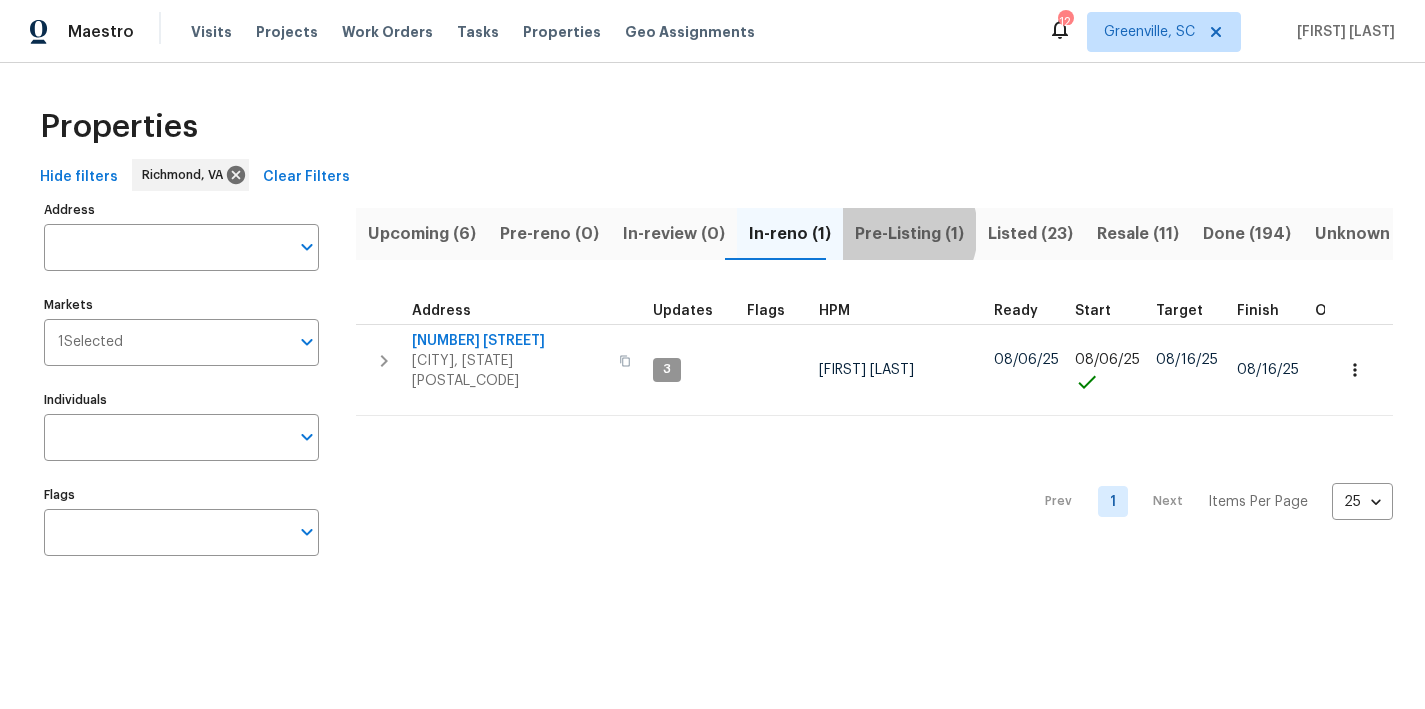 click on "Pre-Listing (1)" at bounding box center (909, 234) 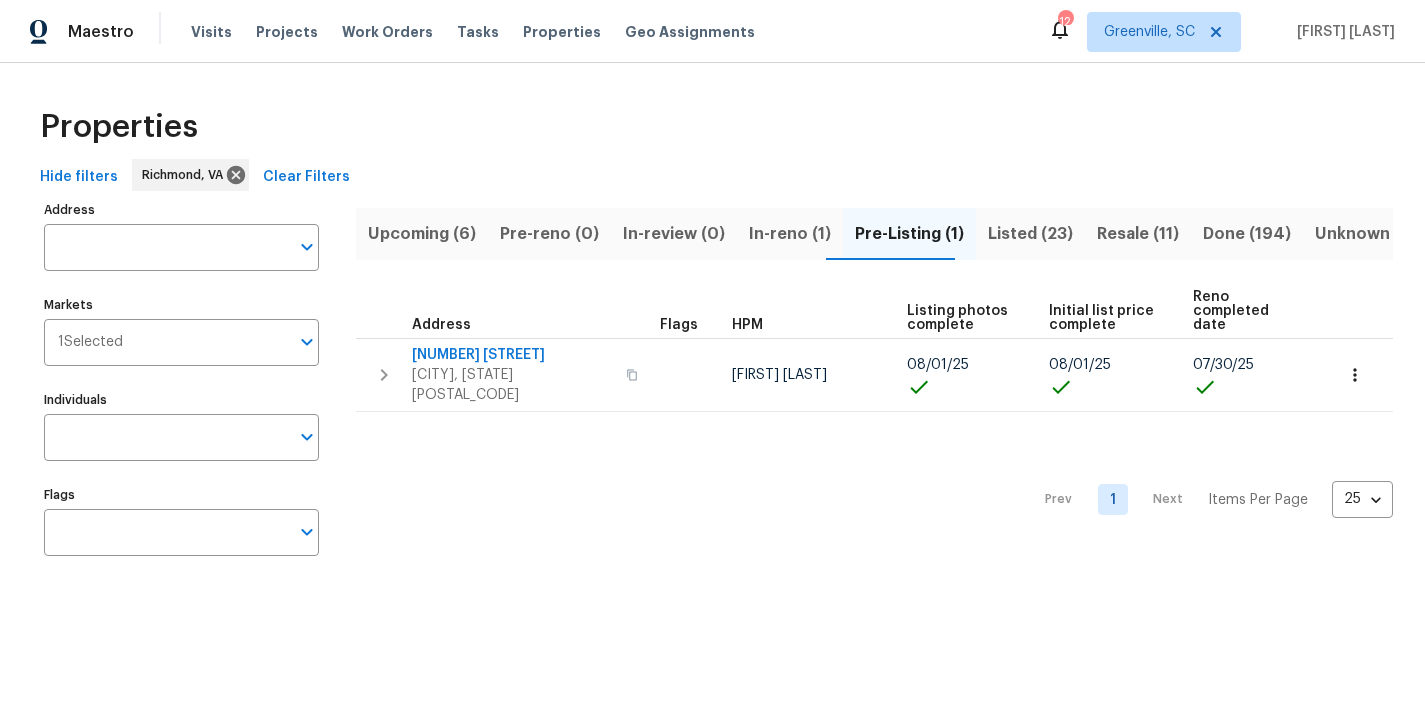 click on "Upcoming (6)" at bounding box center (422, 234) 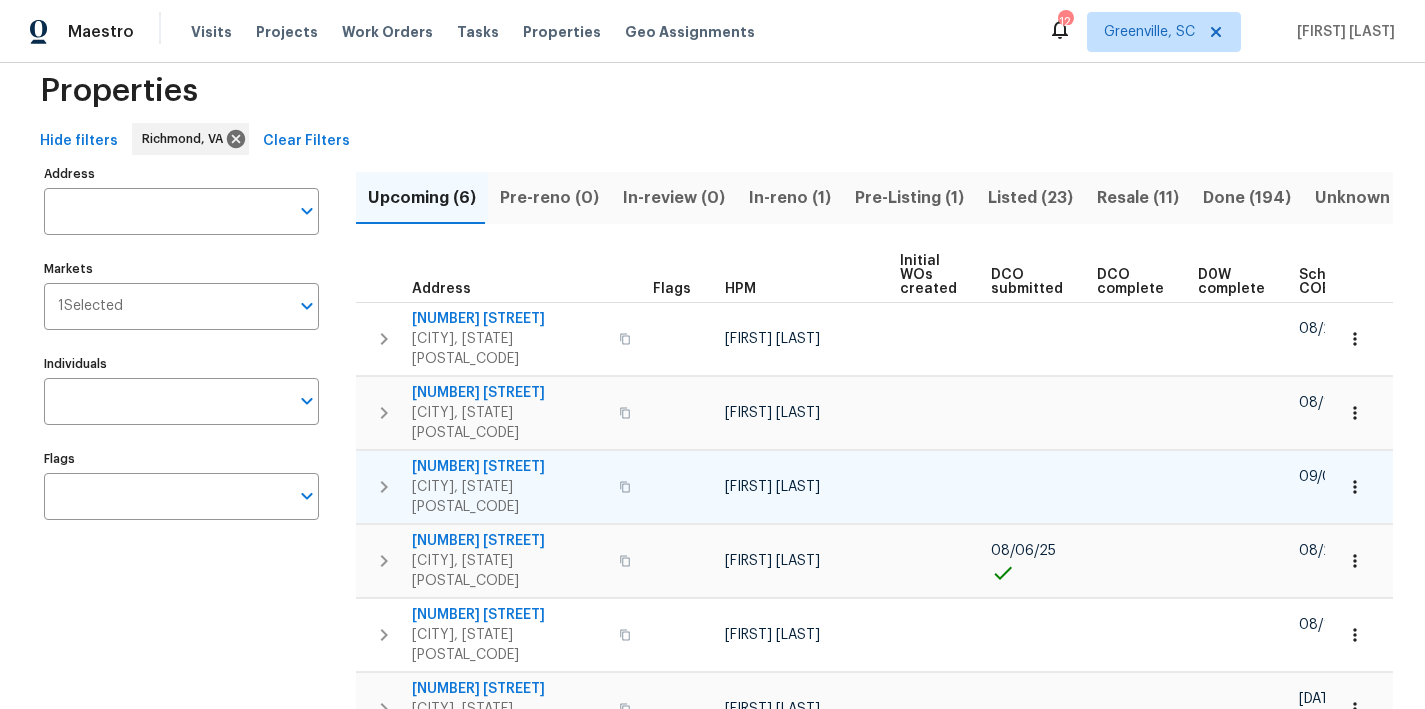 scroll, scrollTop: 87, scrollLeft: 0, axis: vertical 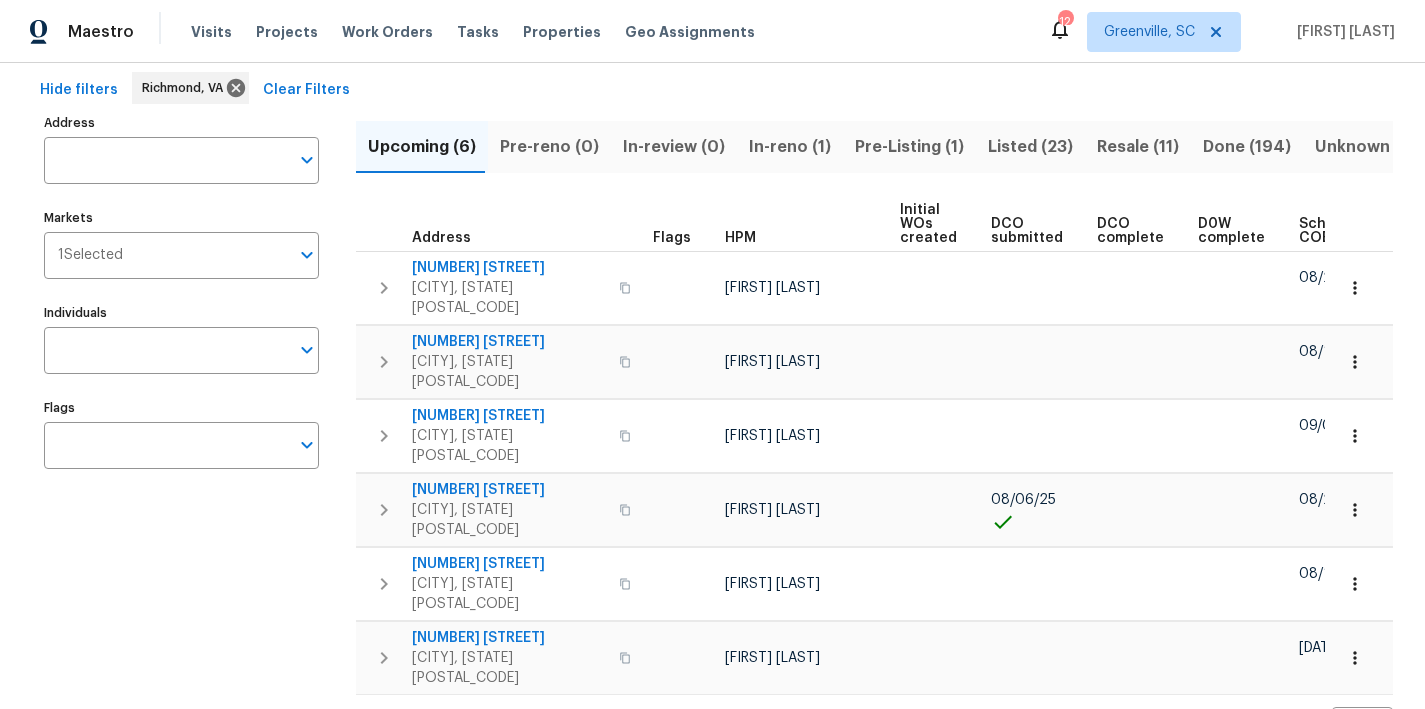 click on "Maestro Visits Projects Work Orders Tasks Properties Geo Assignments 12 [CITY], [STATE] [FIRST] [LAST]" at bounding box center [712, 31] 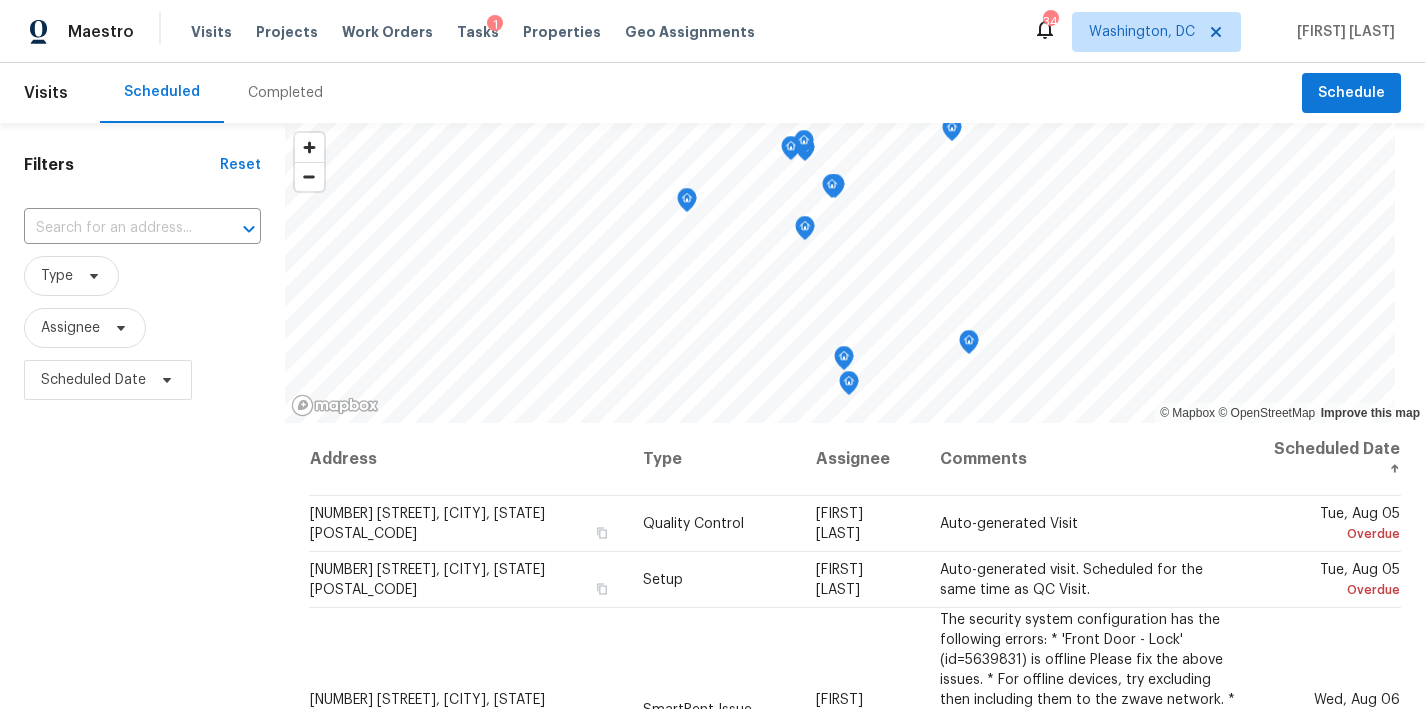 scroll, scrollTop: 0, scrollLeft: 0, axis: both 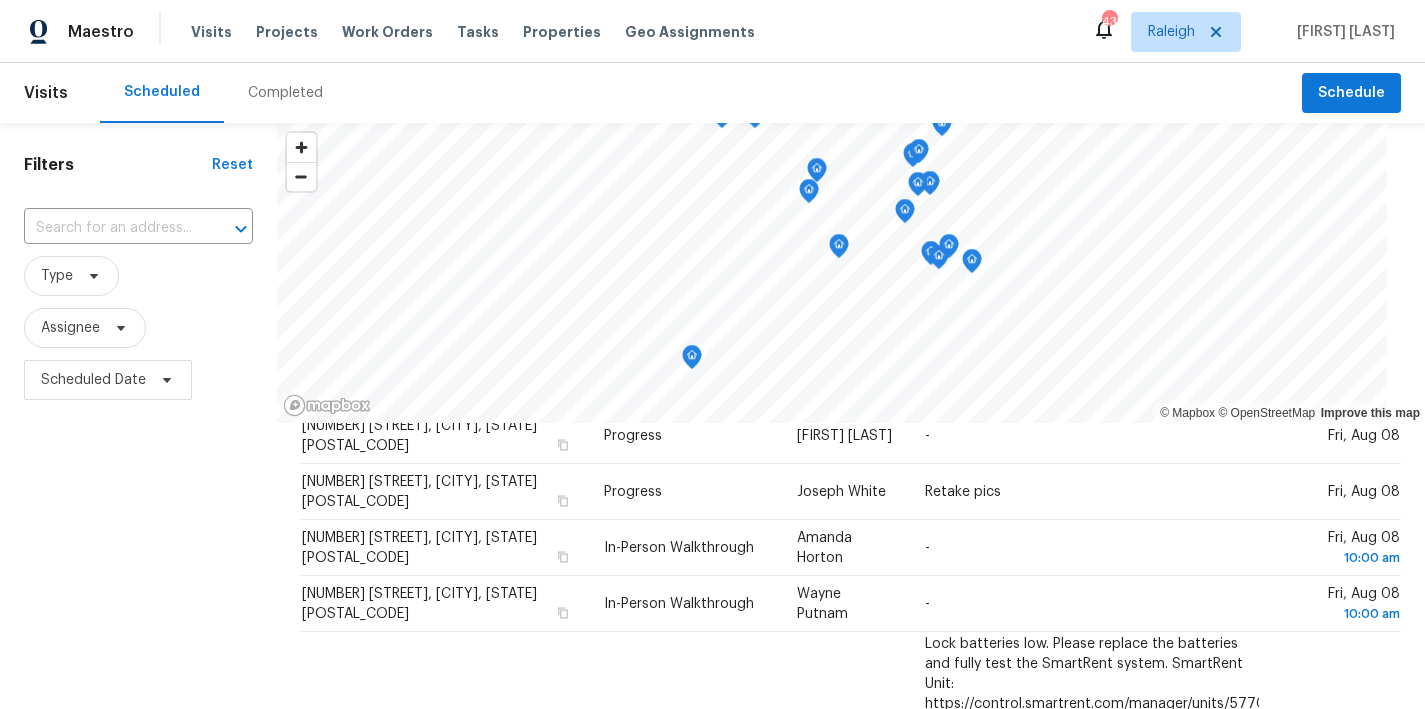 click on "Filters Reset ​ Type Assignee Scheduled Date" at bounding box center (138, 556) 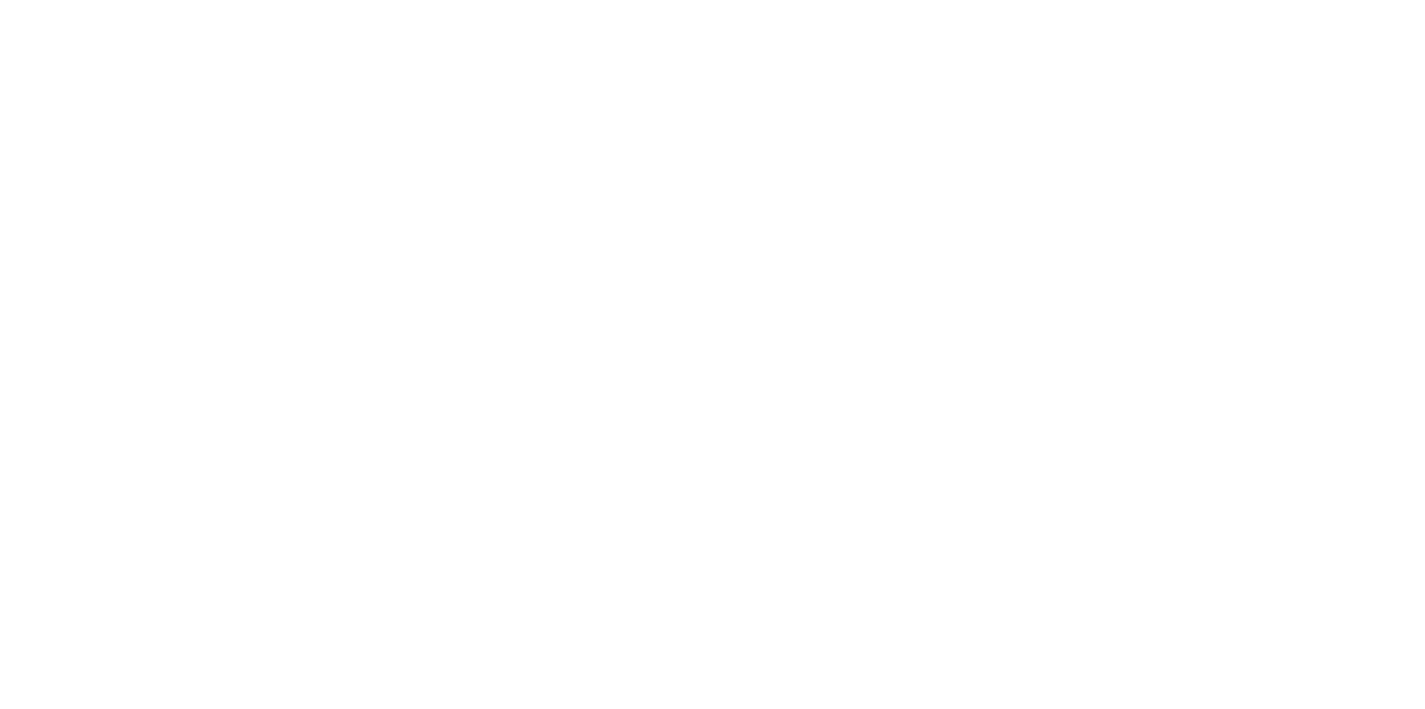 scroll, scrollTop: 0, scrollLeft: 0, axis: both 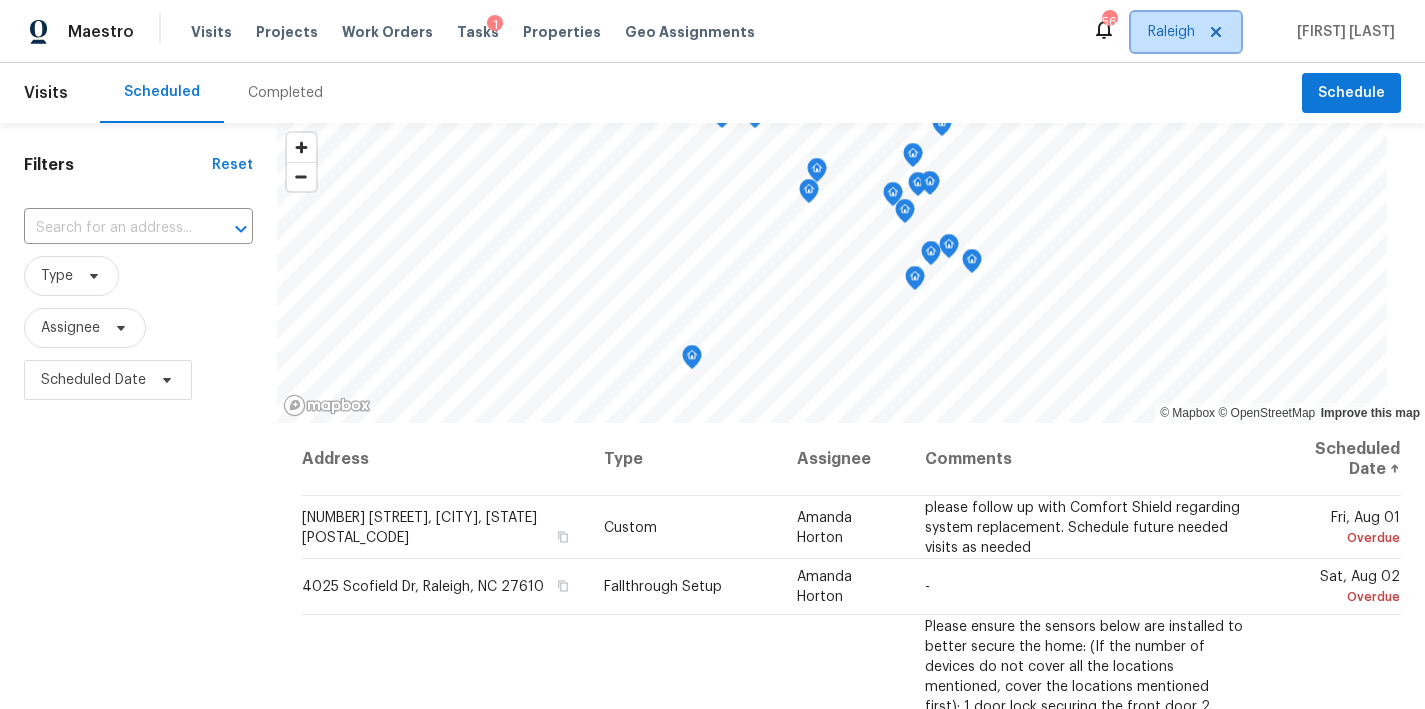 click on "Raleigh" at bounding box center (1186, 32) 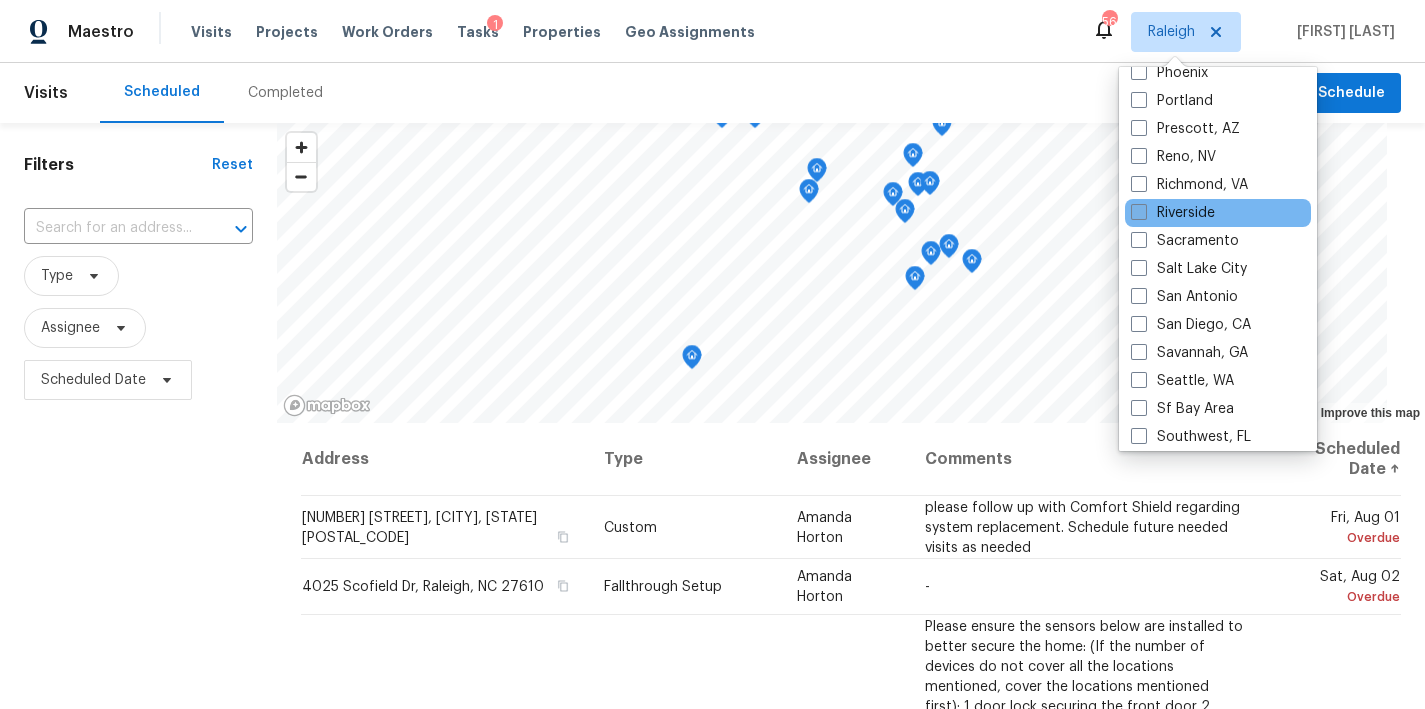 scroll, scrollTop: 1126, scrollLeft: 0, axis: vertical 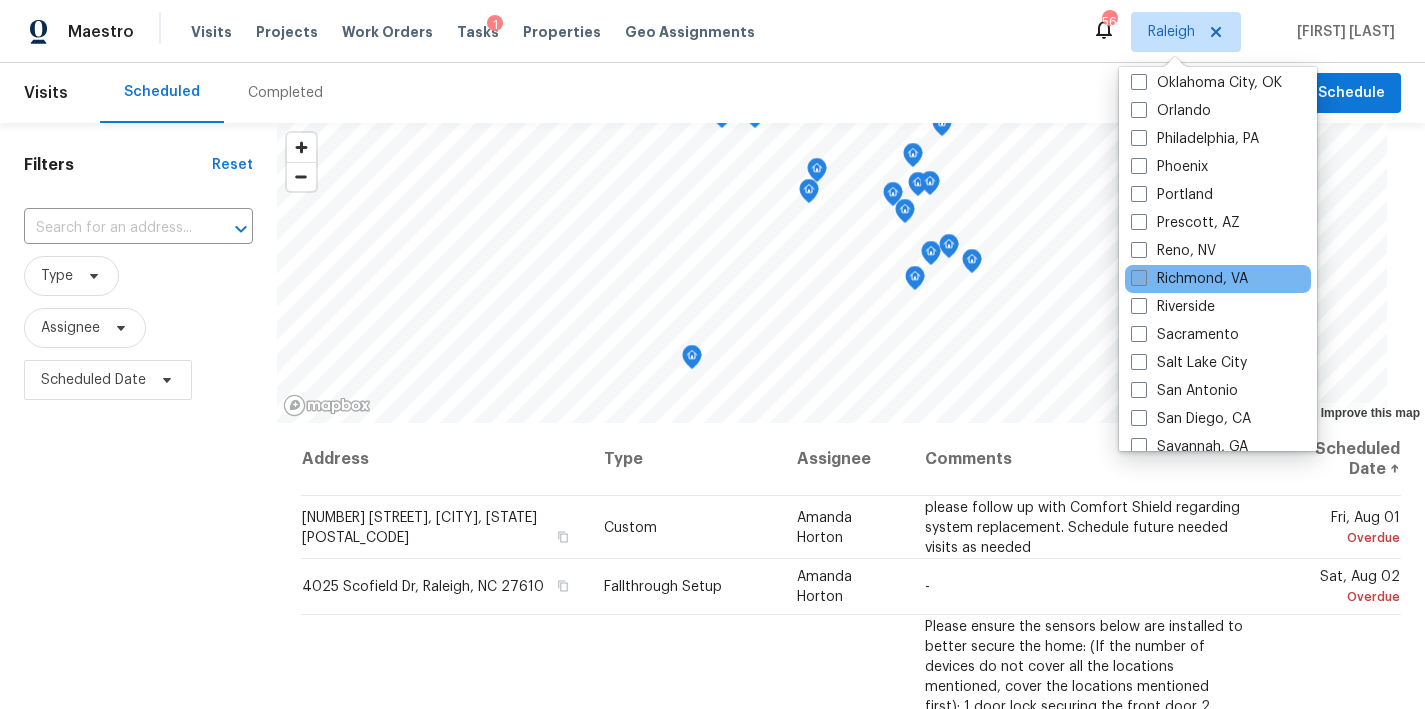 click at bounding box center [1139, 278] 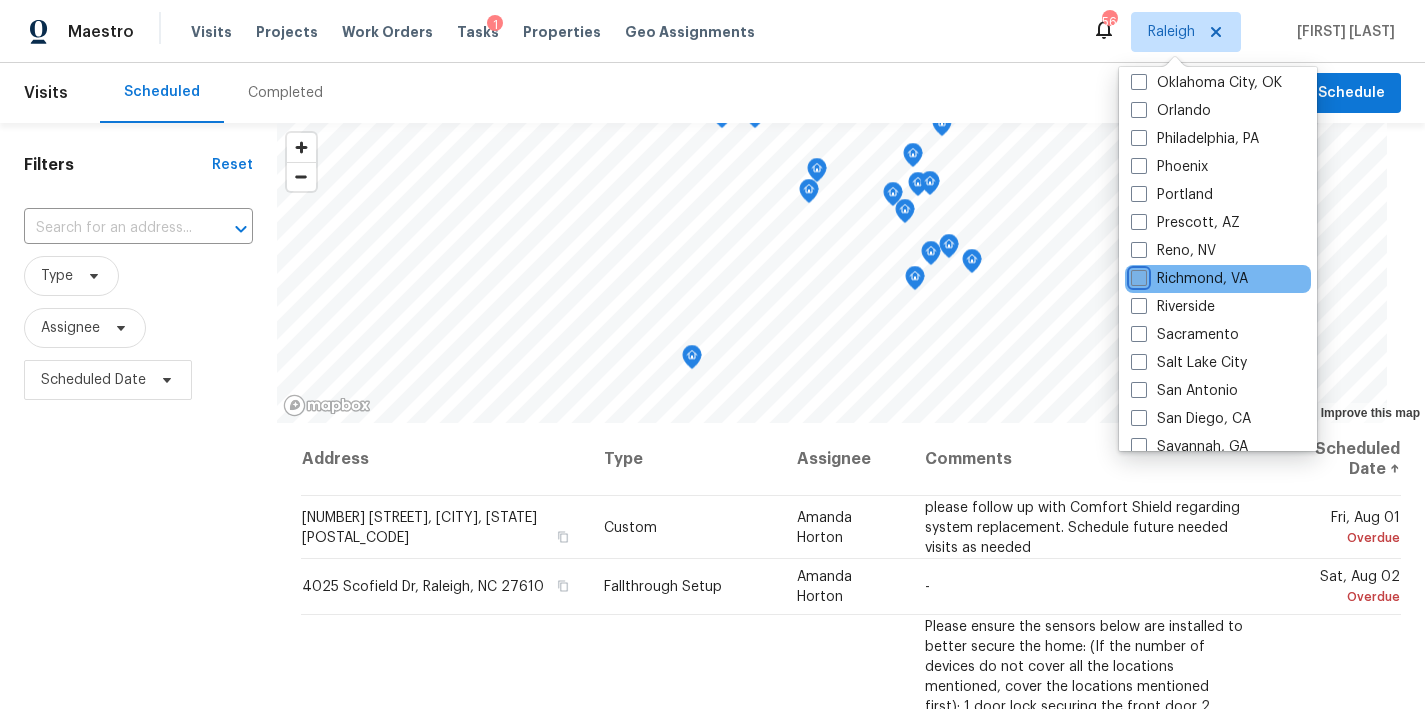 click on "Richmond, VA" at bounding box center [1137, 275] 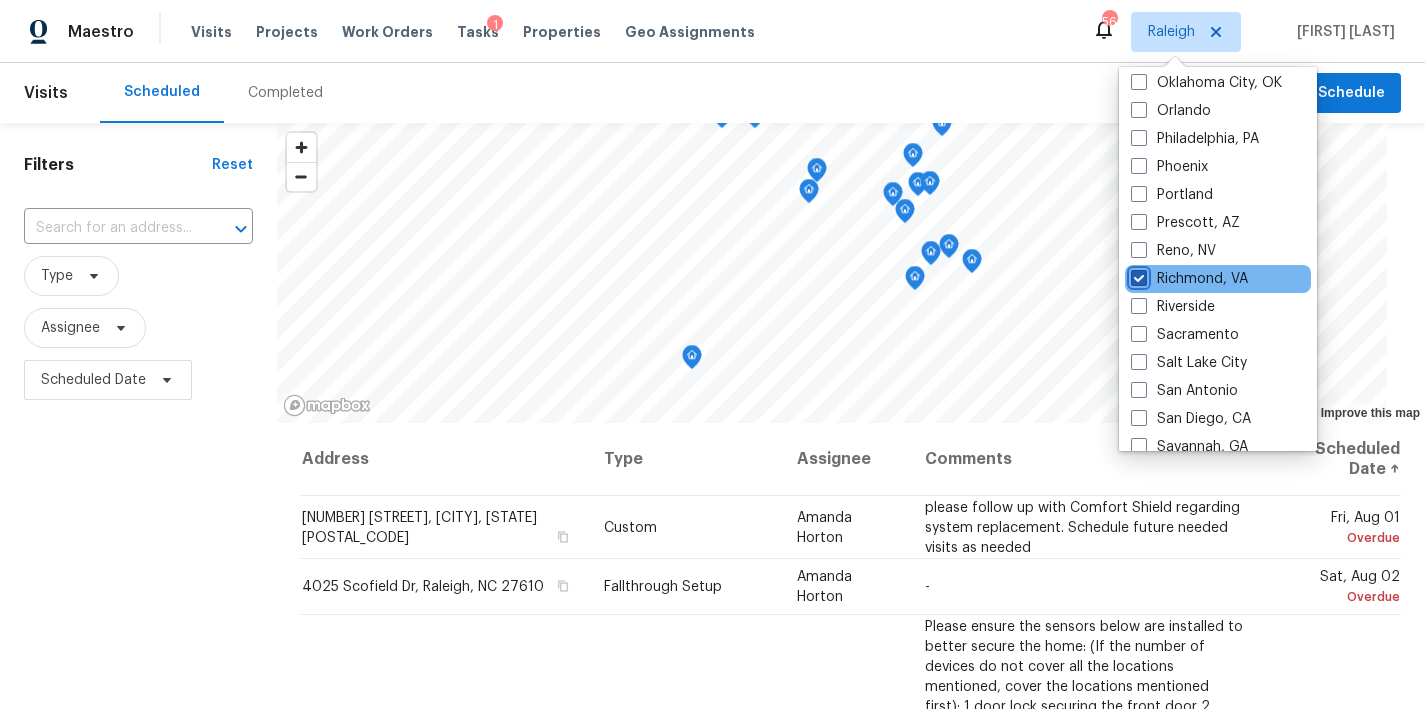 checkbox on "true" 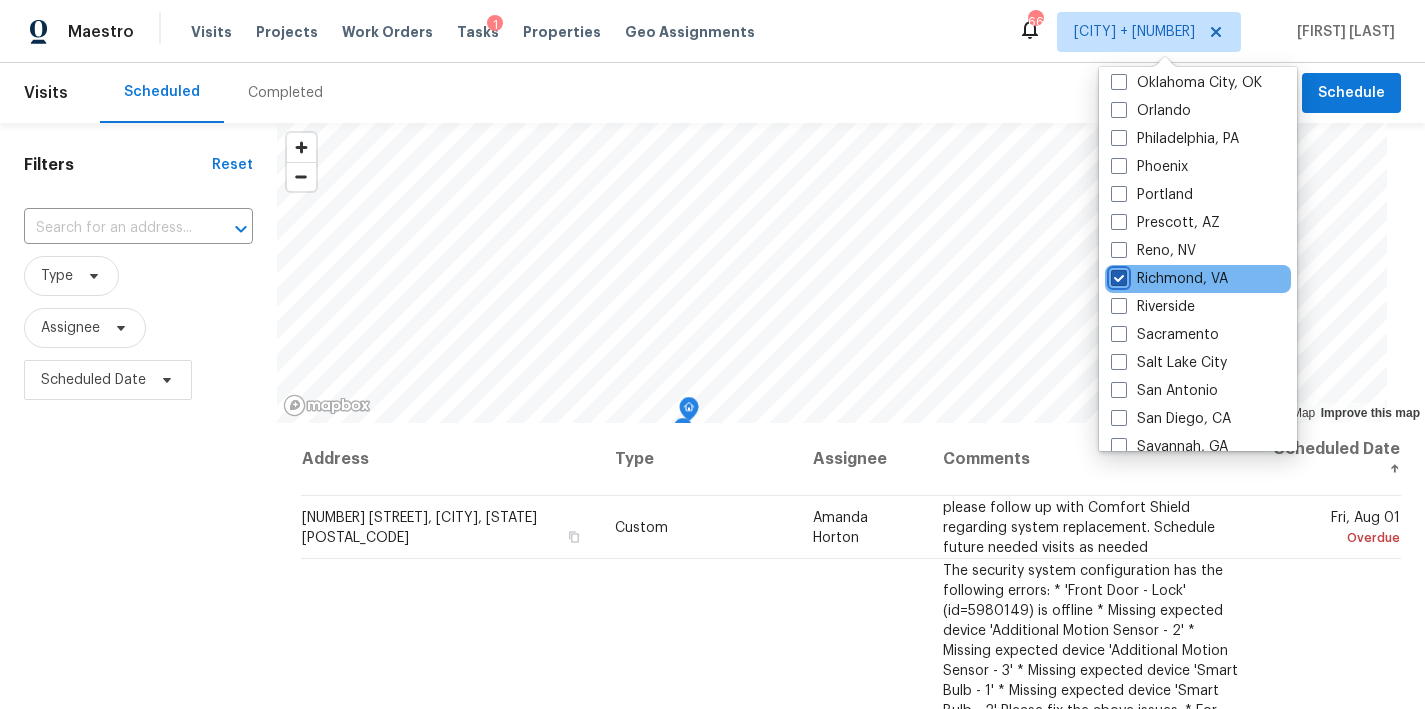 scroll, scrollTop: 0, scrollLeft: 0, axis: both 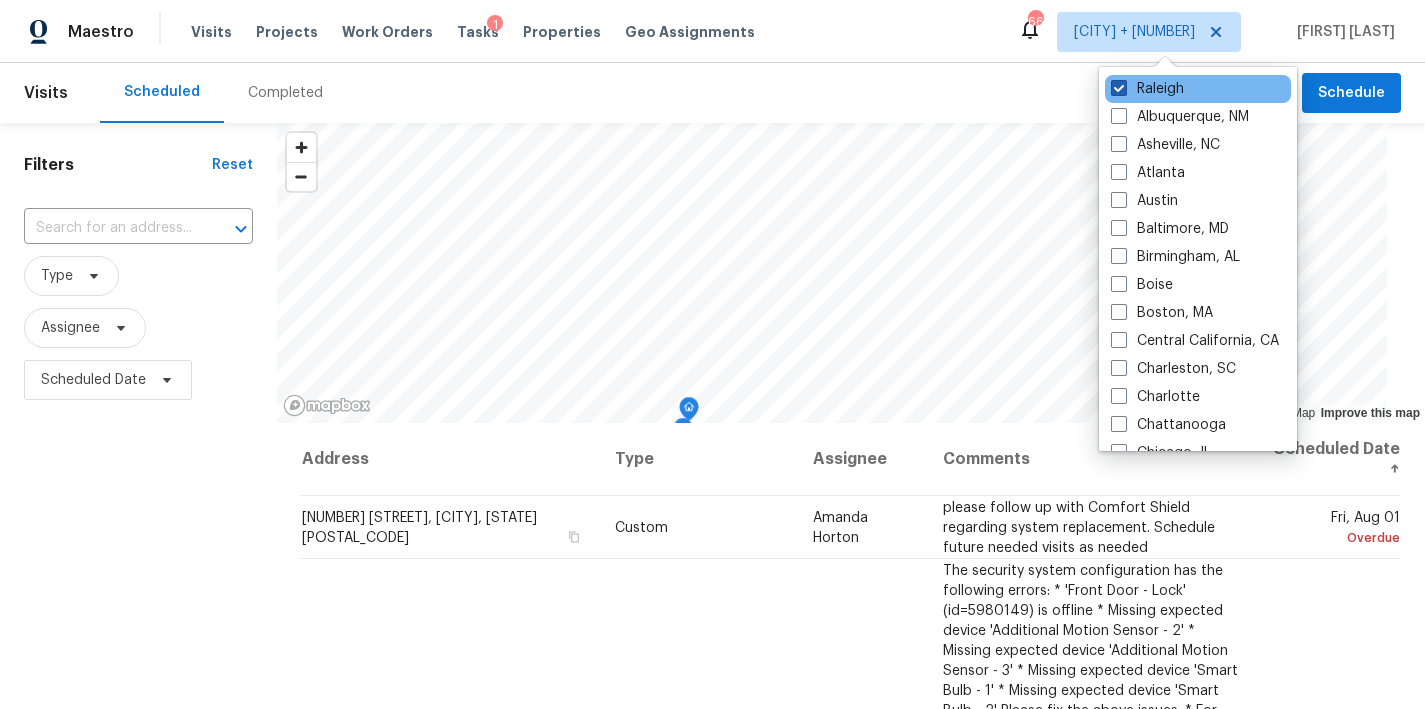 click at bounding box center [1119, 88] 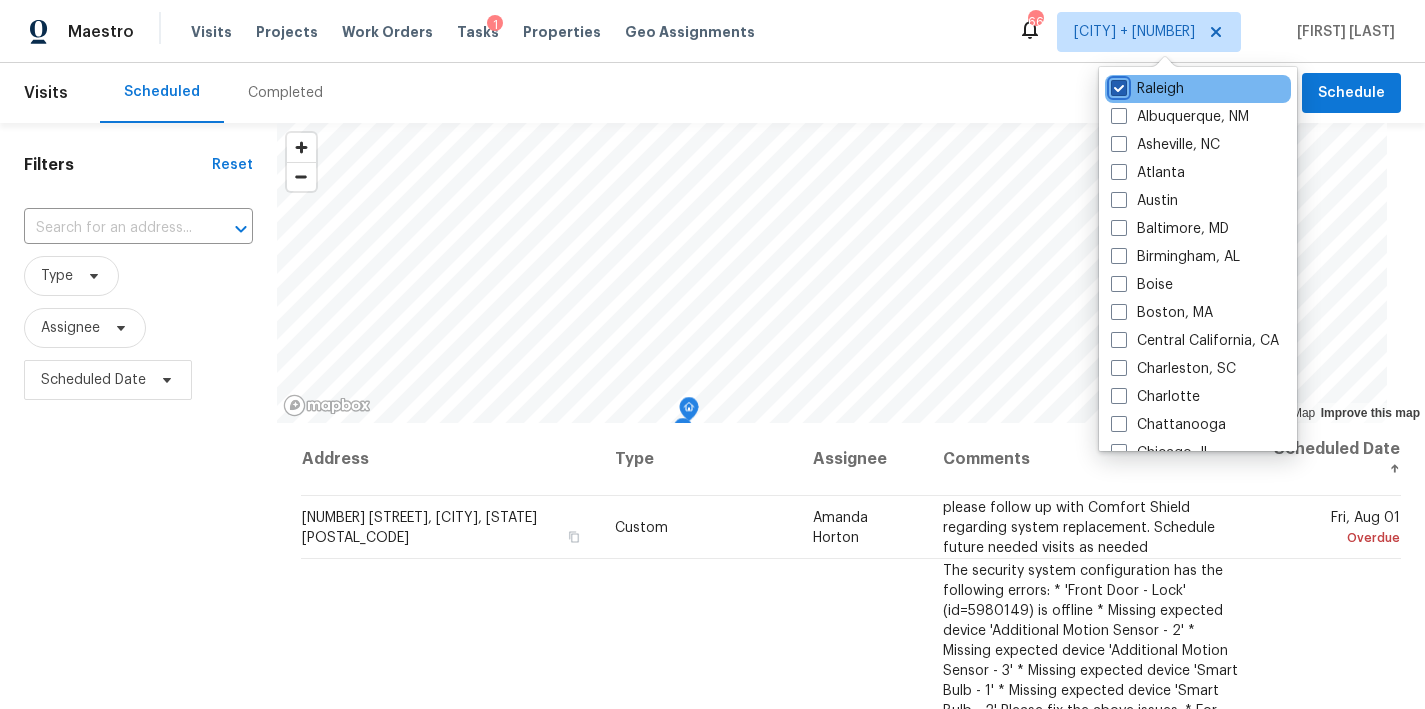 click on "Raleigh" at bounding box center (1117, 85) 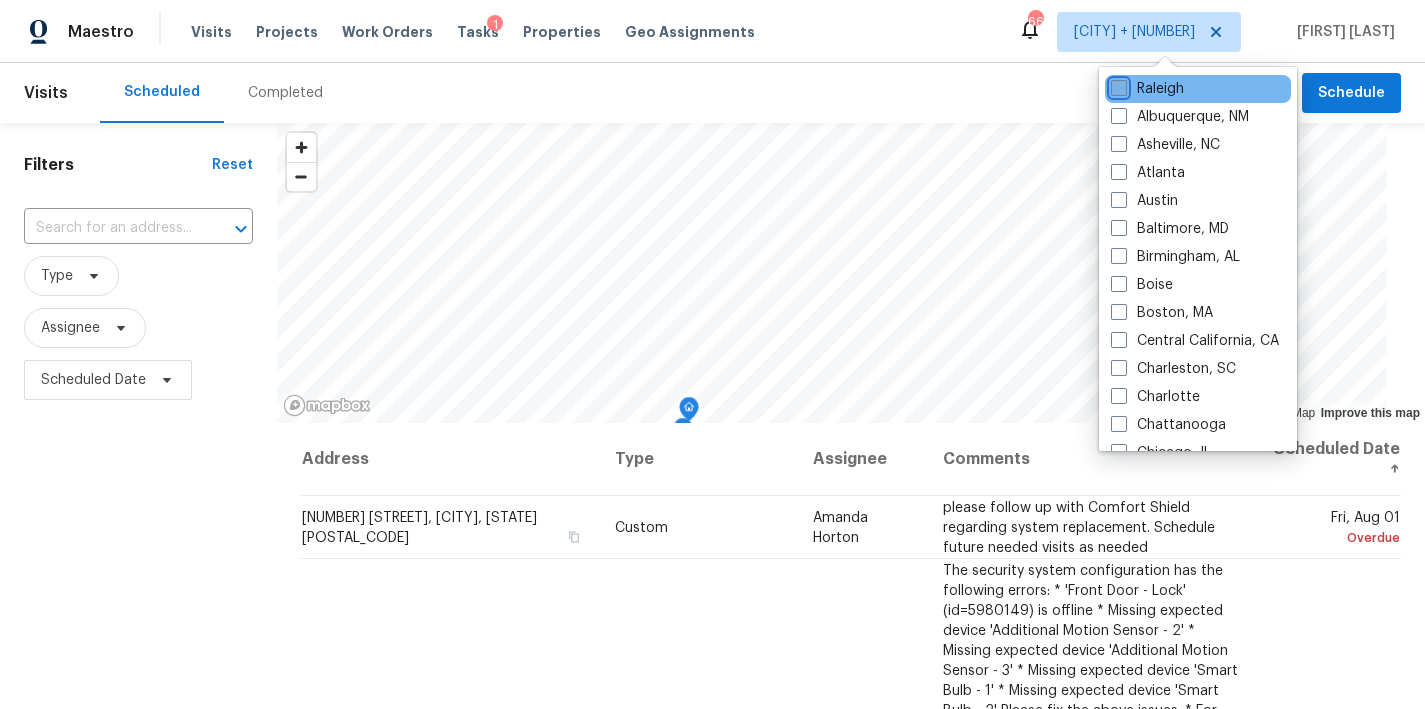 checkbox on "false" 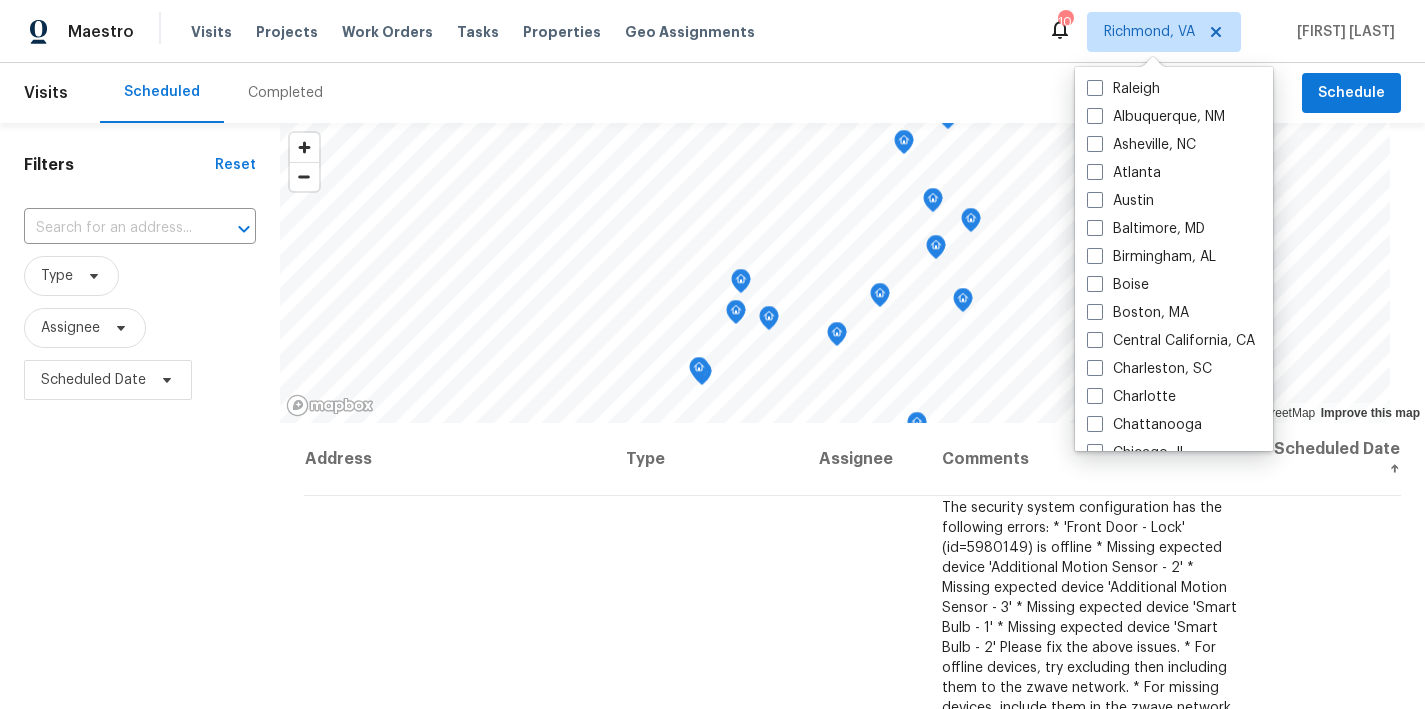 click on "Maestro Visits Projects Work Orders Tasks Properties Geo Assignments 10 Richmond, VA Nicholas Russell" at bounding box center (712, 31) 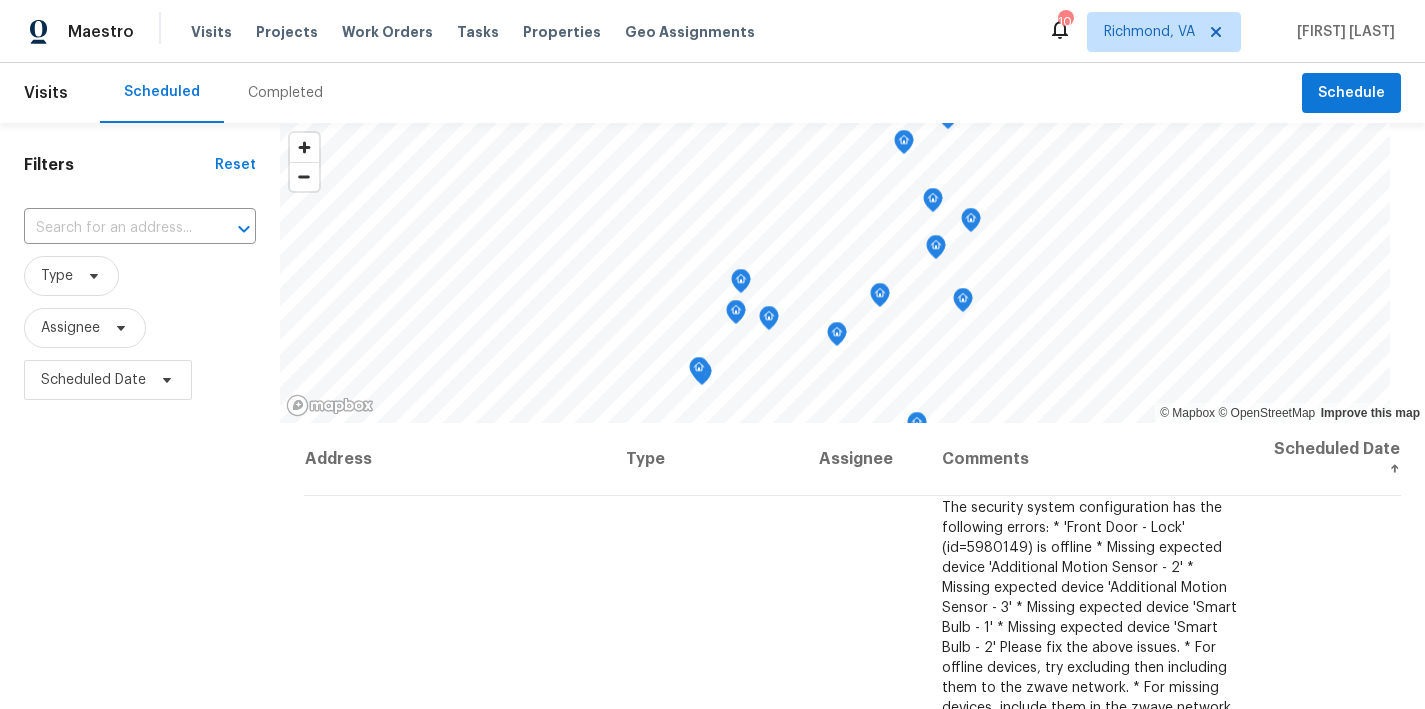 click on "Filters Reset ​ Type Assignee Scheduled Date" at bounding box center (140, 556) 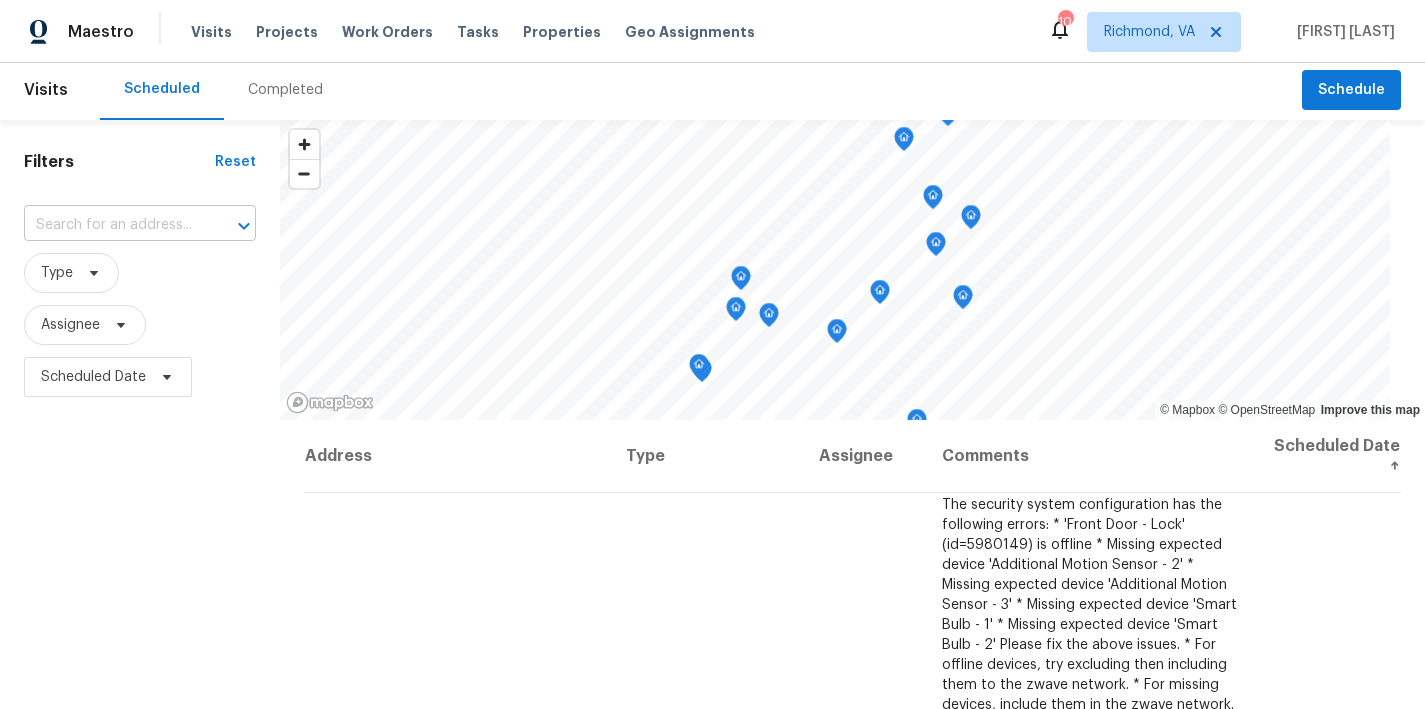 scroll, scrollTop: 4, scrollLeft: 0, axis: vertical 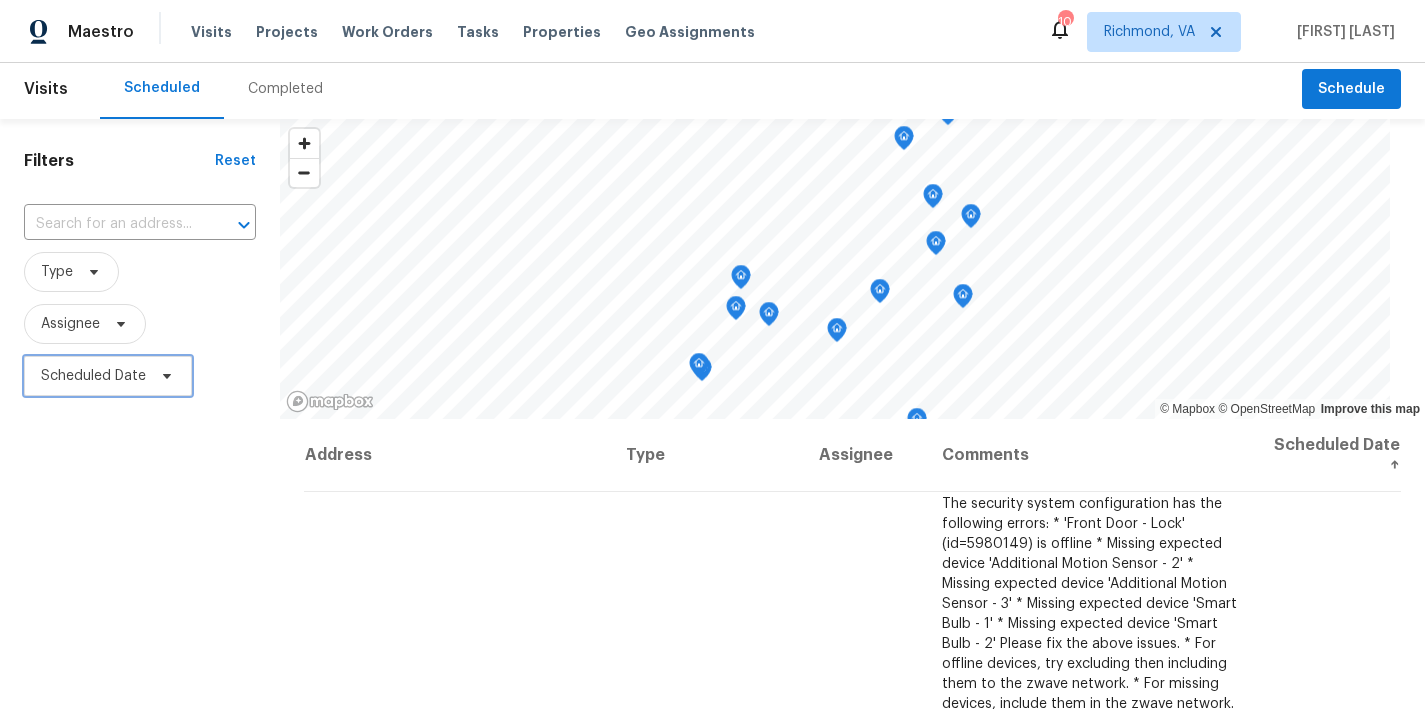 click on "Scheduled Date" at bounding box center (93, 376) 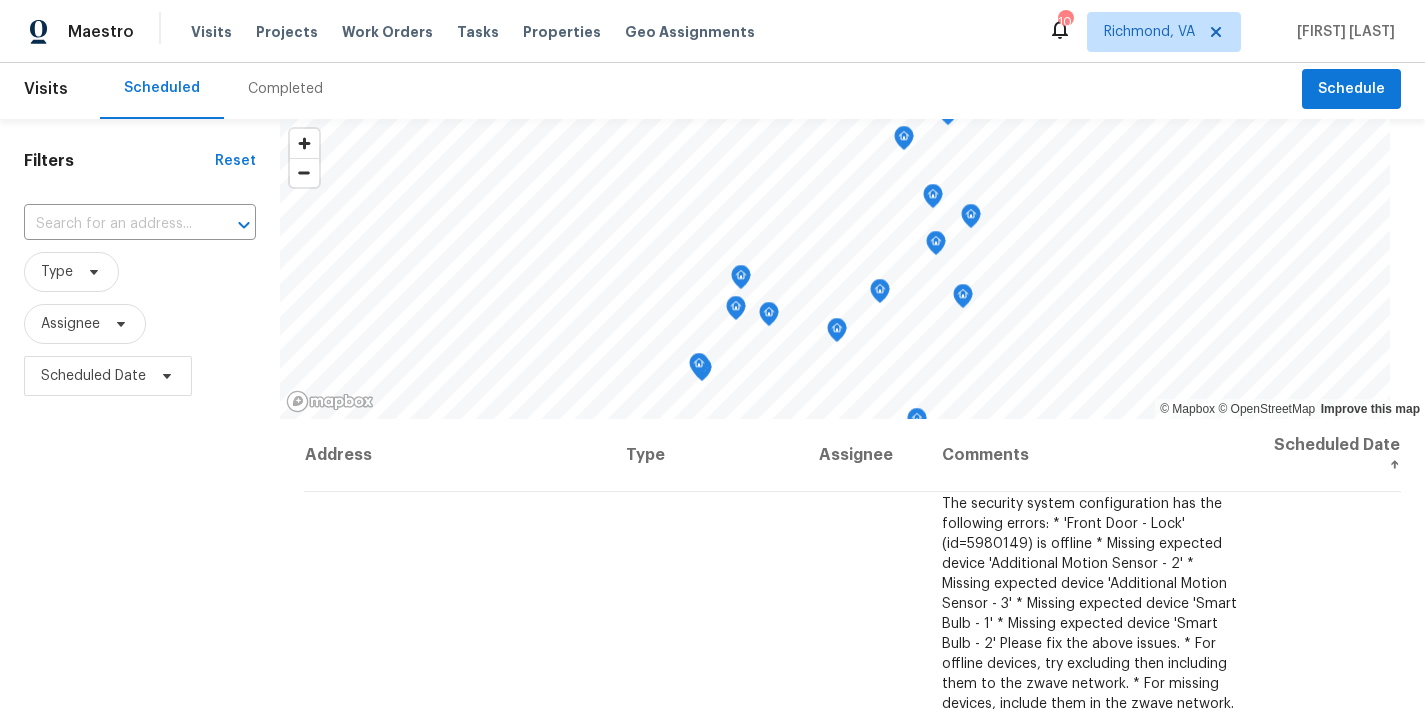 click on "Assignee" at bounding box center [140, 324] 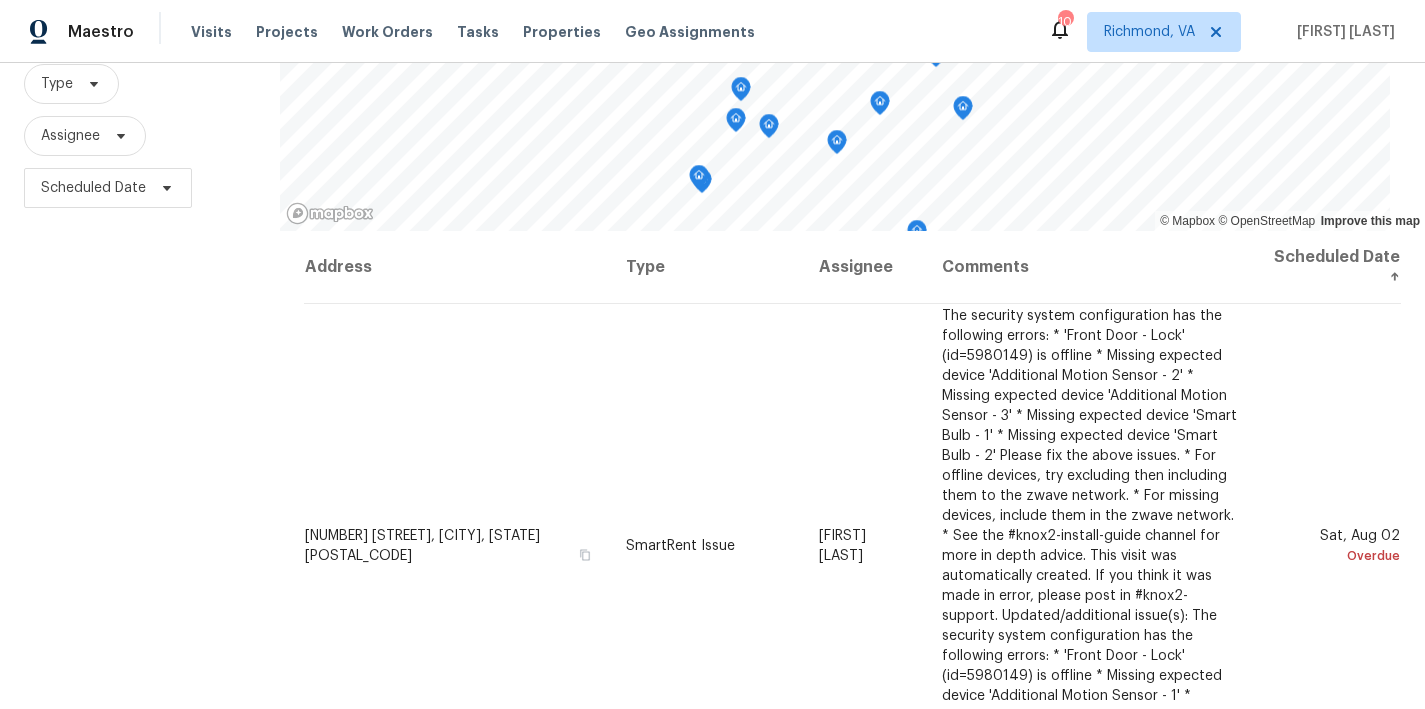 scroll, scrollTop: 296, scrollLeft: 0, axis: vertical 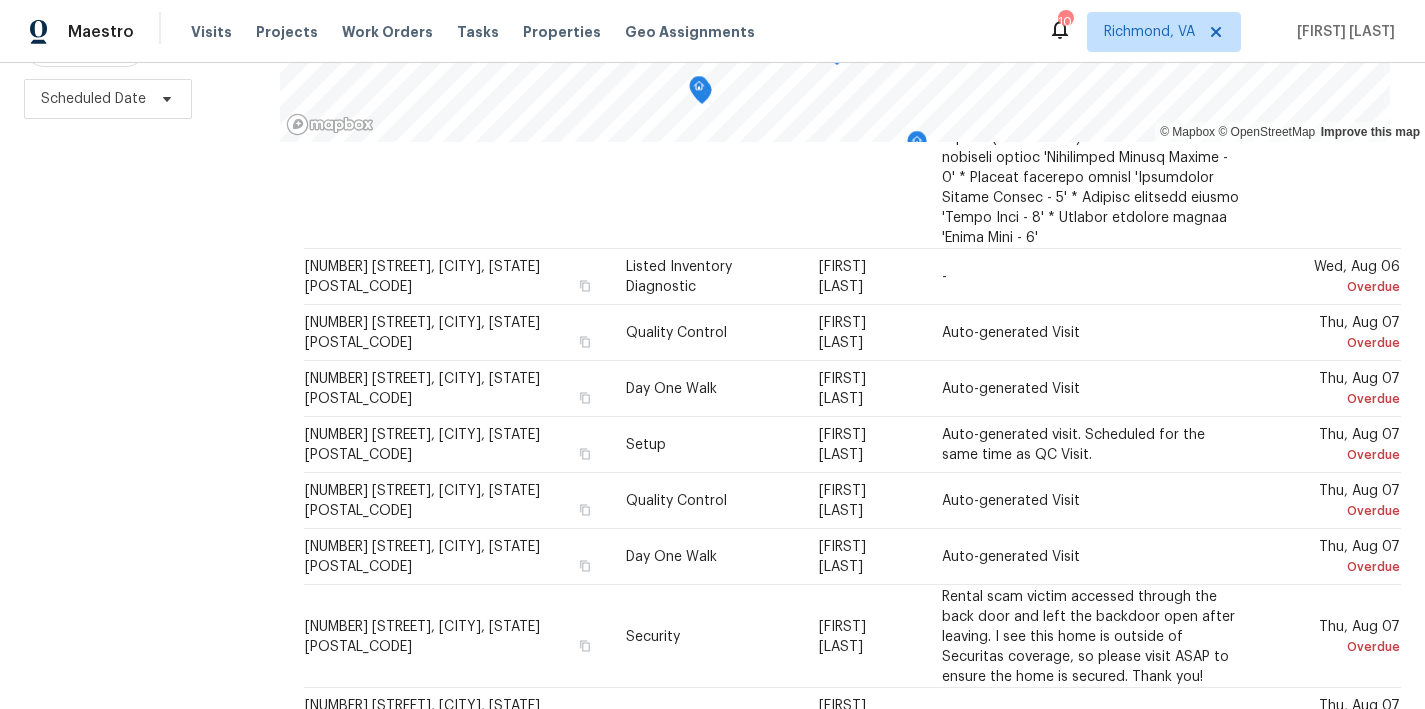click on "Filters Reset ​ Type Assignee Scheduled Date" at bounding box center [140, 275] 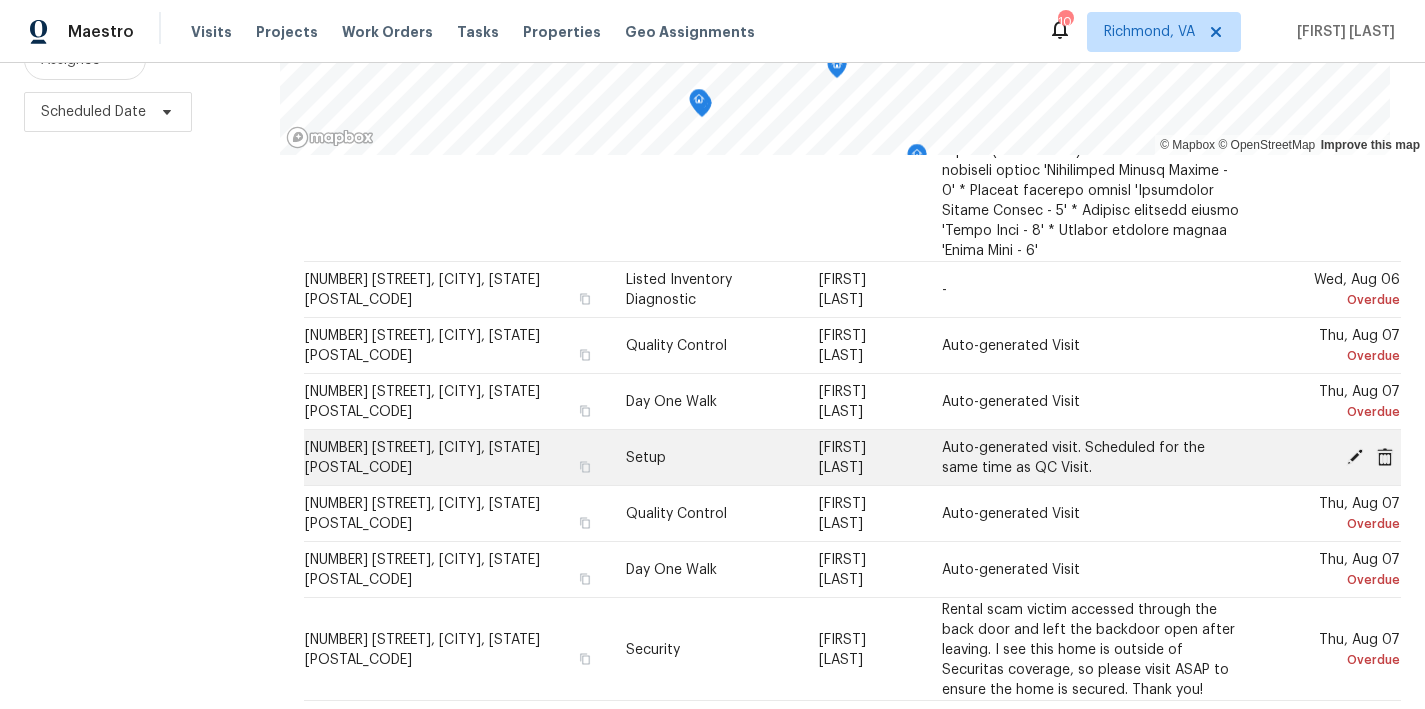 scroll, scrollTop: 266, scrollLeft: 0, axis: vertical 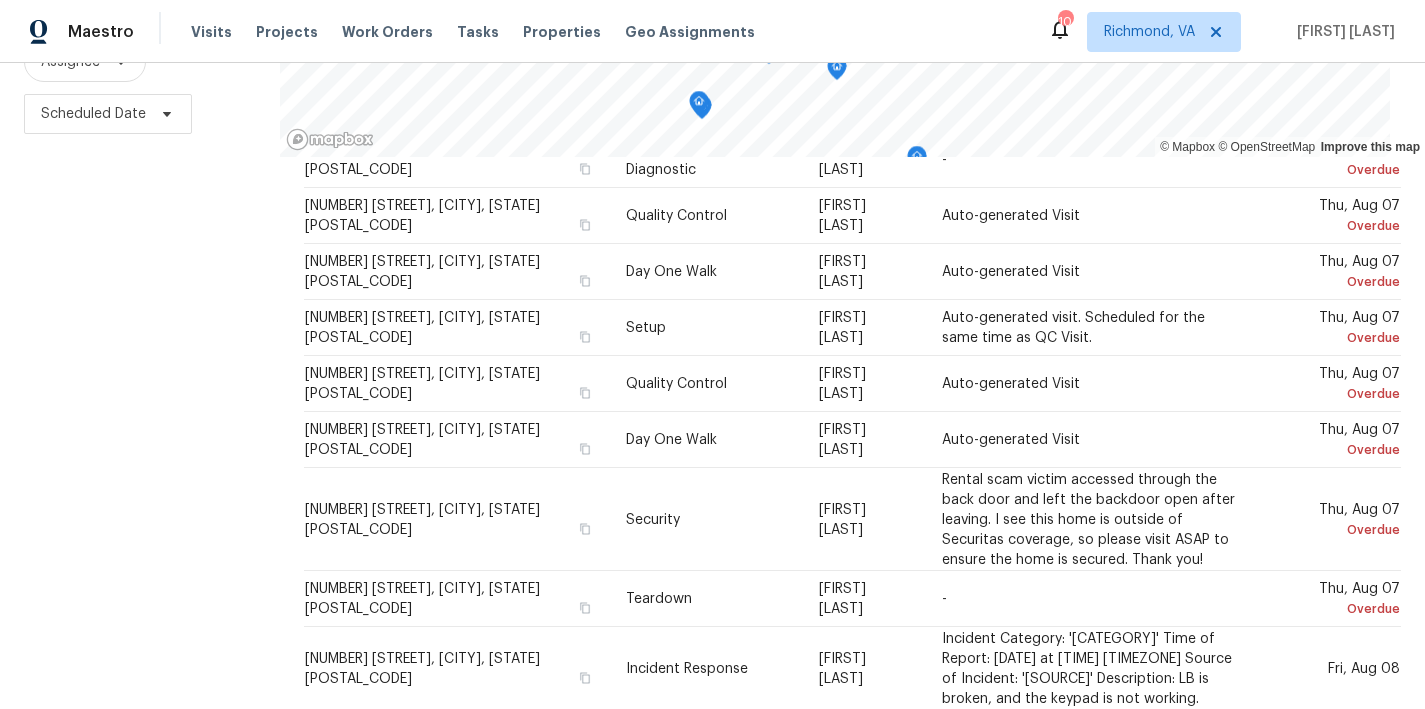 click on "Filters Reset ​ Type Assignee Scheduled Date" at bounding box center (140, 290) 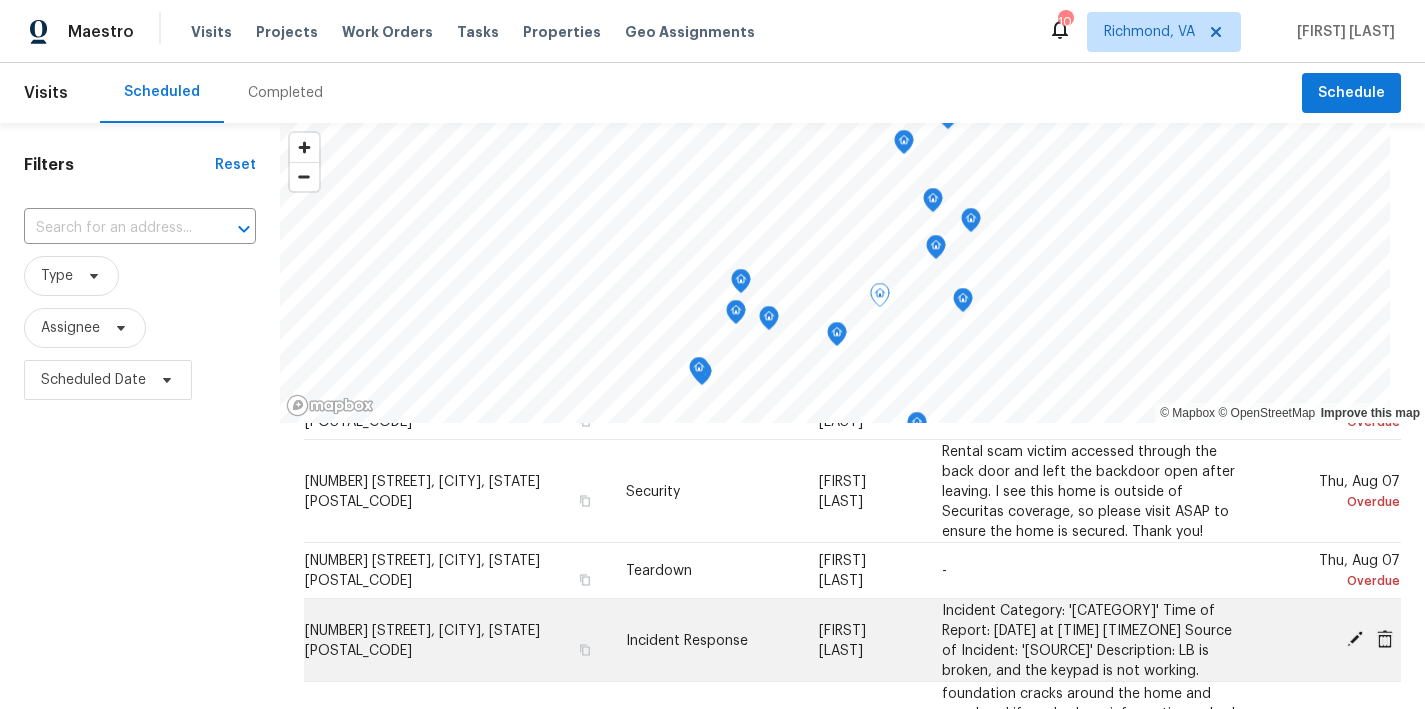 scroll, scrollTop: 1189, scrollLeft: 0, axis: vertical 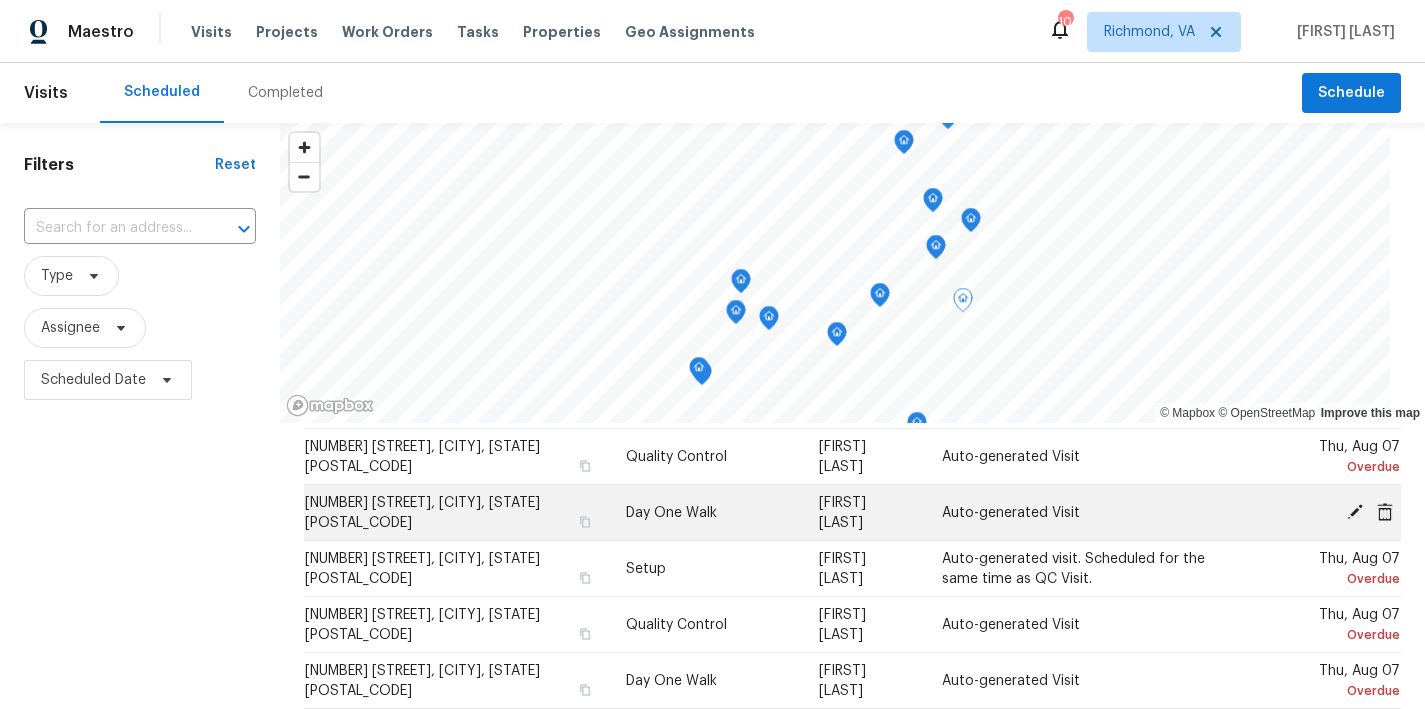 click 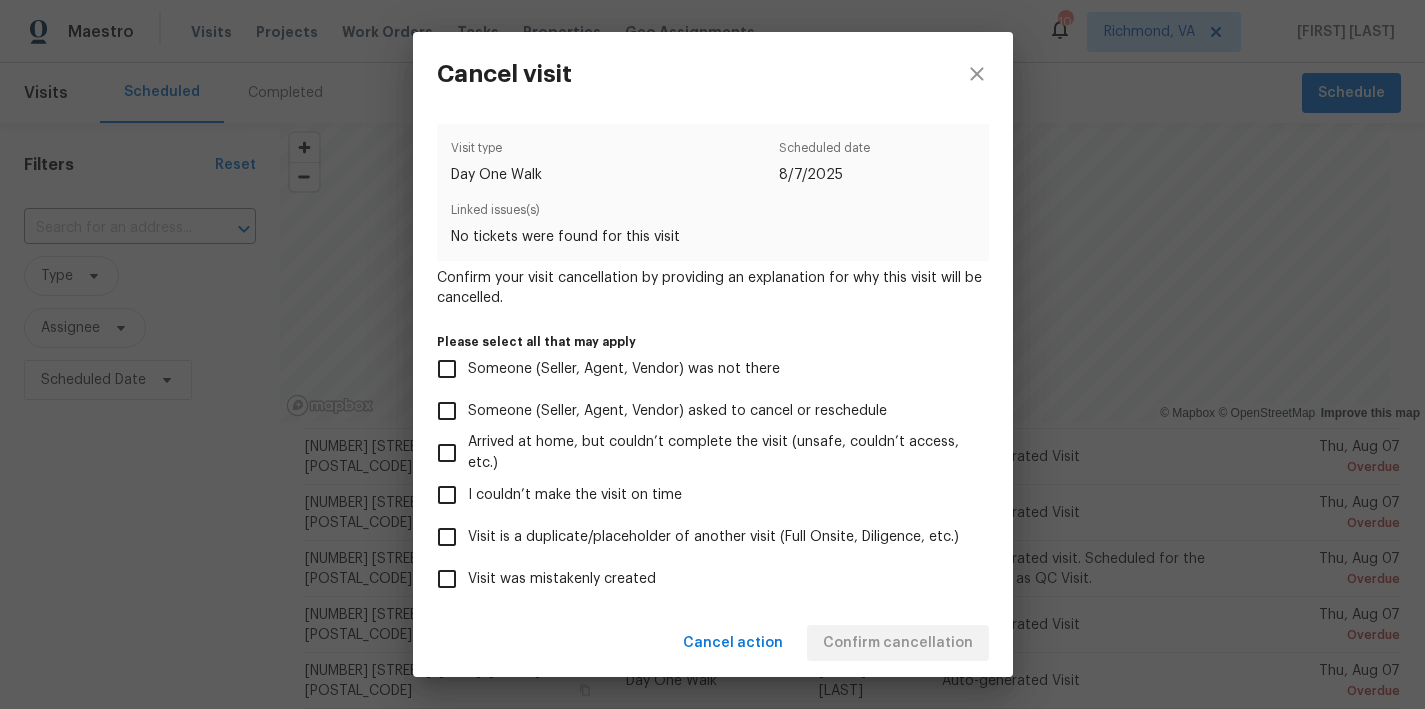 scroll, scrollTop: 179, scrollLeft: 0, axis: vertical 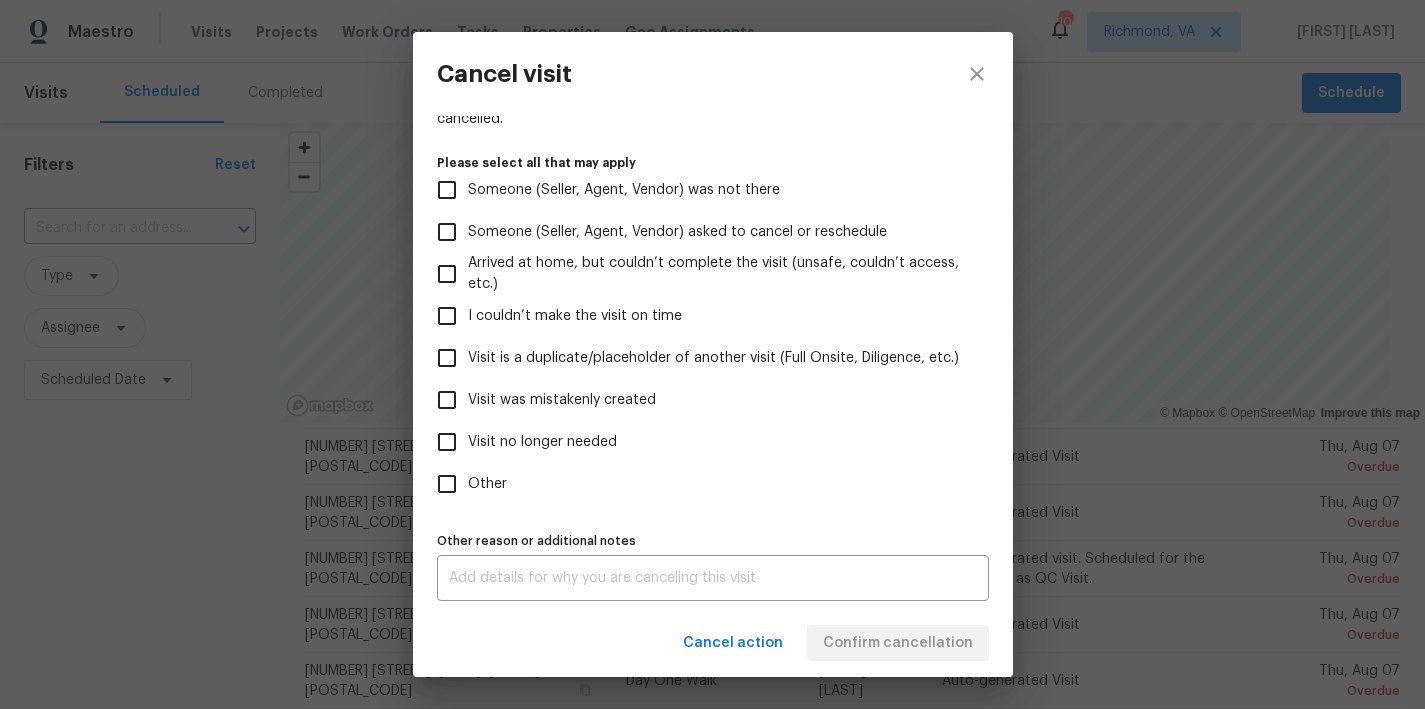click on "Visit was mistakenly created" at bounding box center (562, 400) 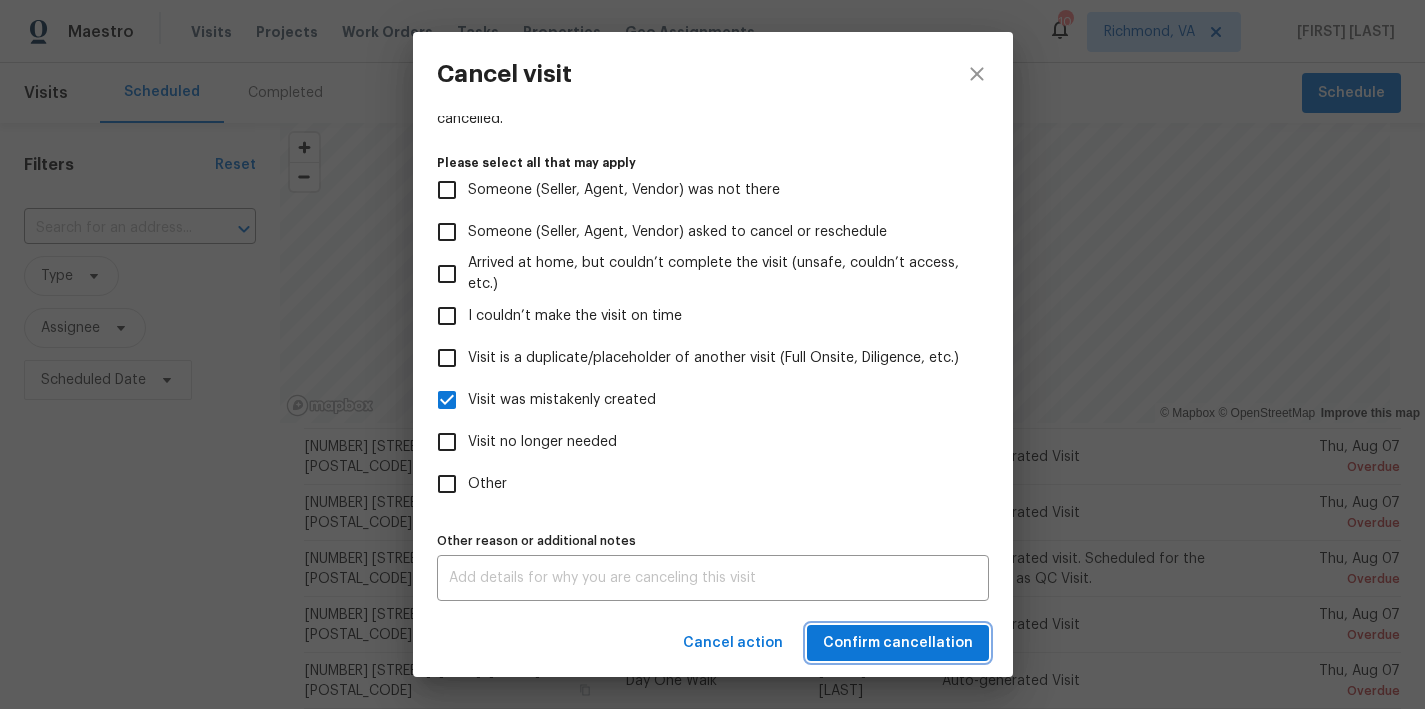 click on "Confirm cancellation" at bounding box center [898, 643] 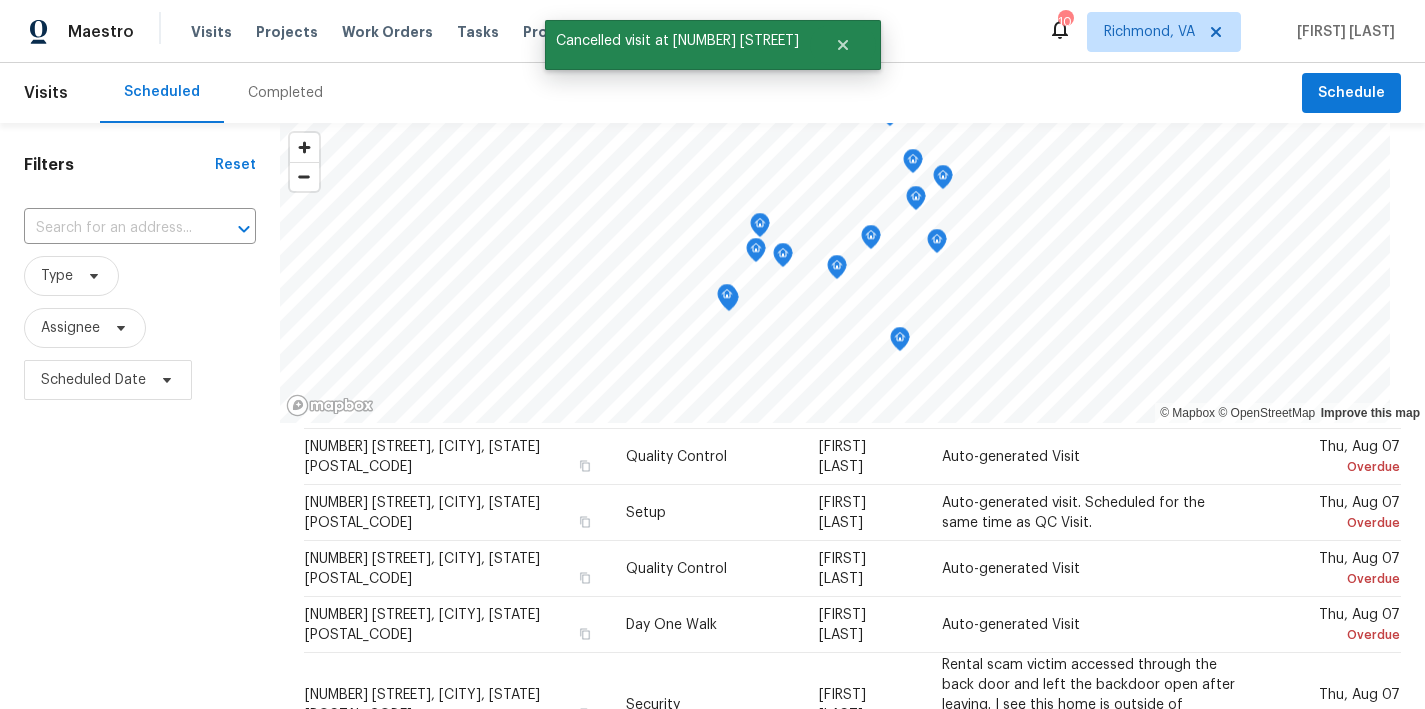 scroll, scrollTop: 29, scrollLeft: 0, axis: vertical 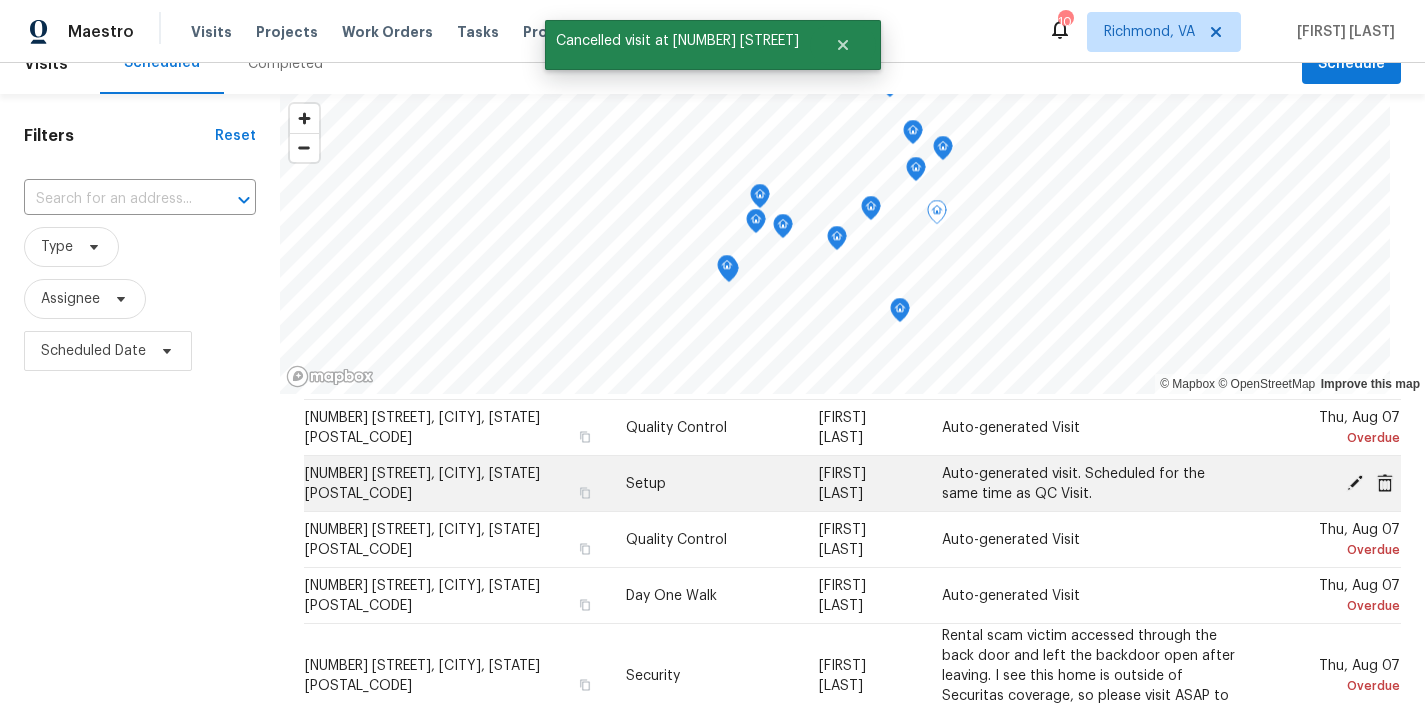 click 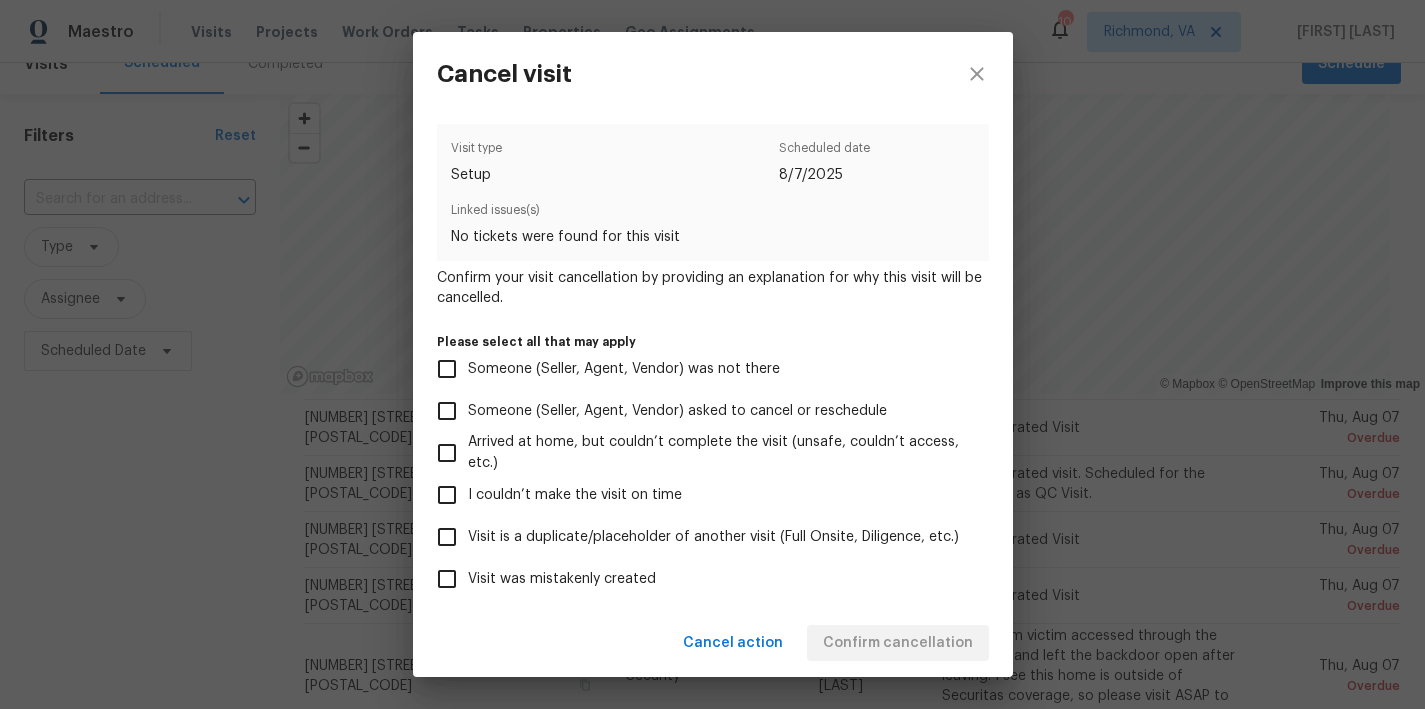 click on "Visit was mistakenly created" at bounding box center (562, 579) 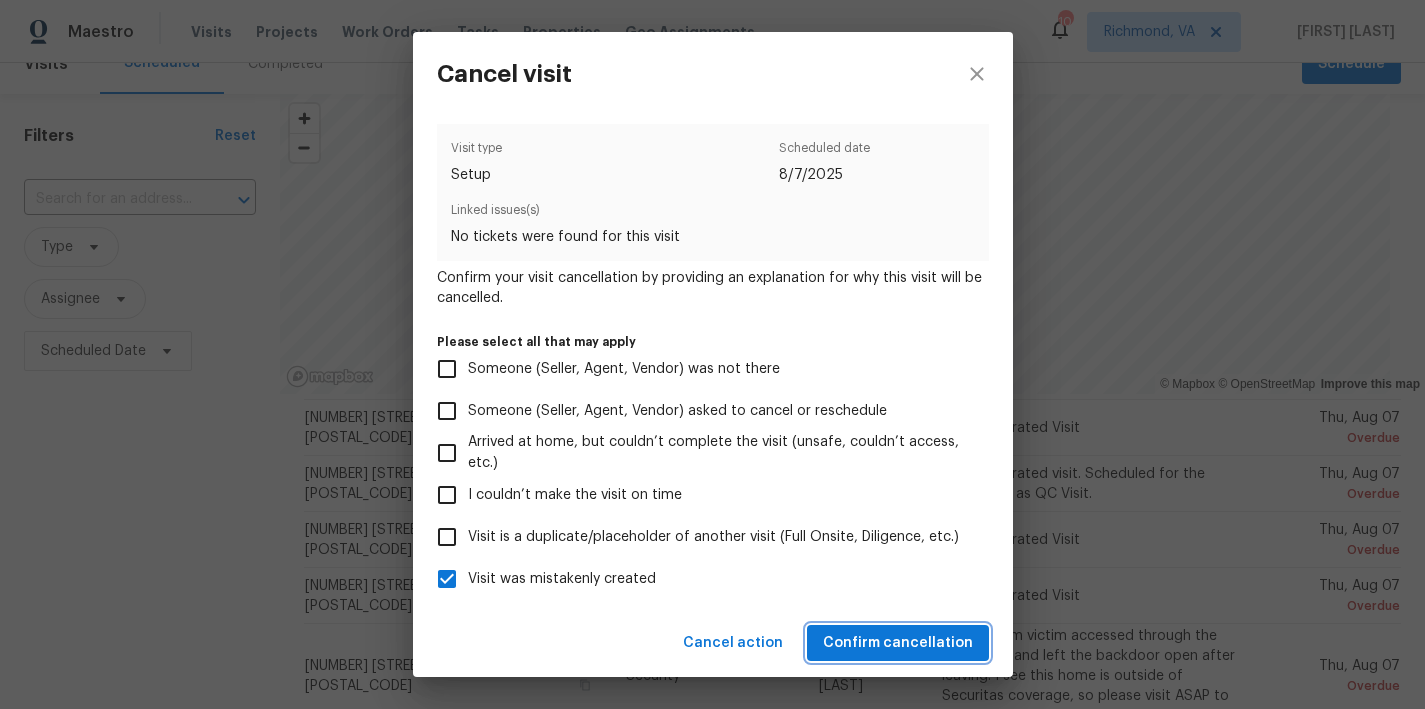 click on "Confirm cancellation" at bounding box center [898, 643] 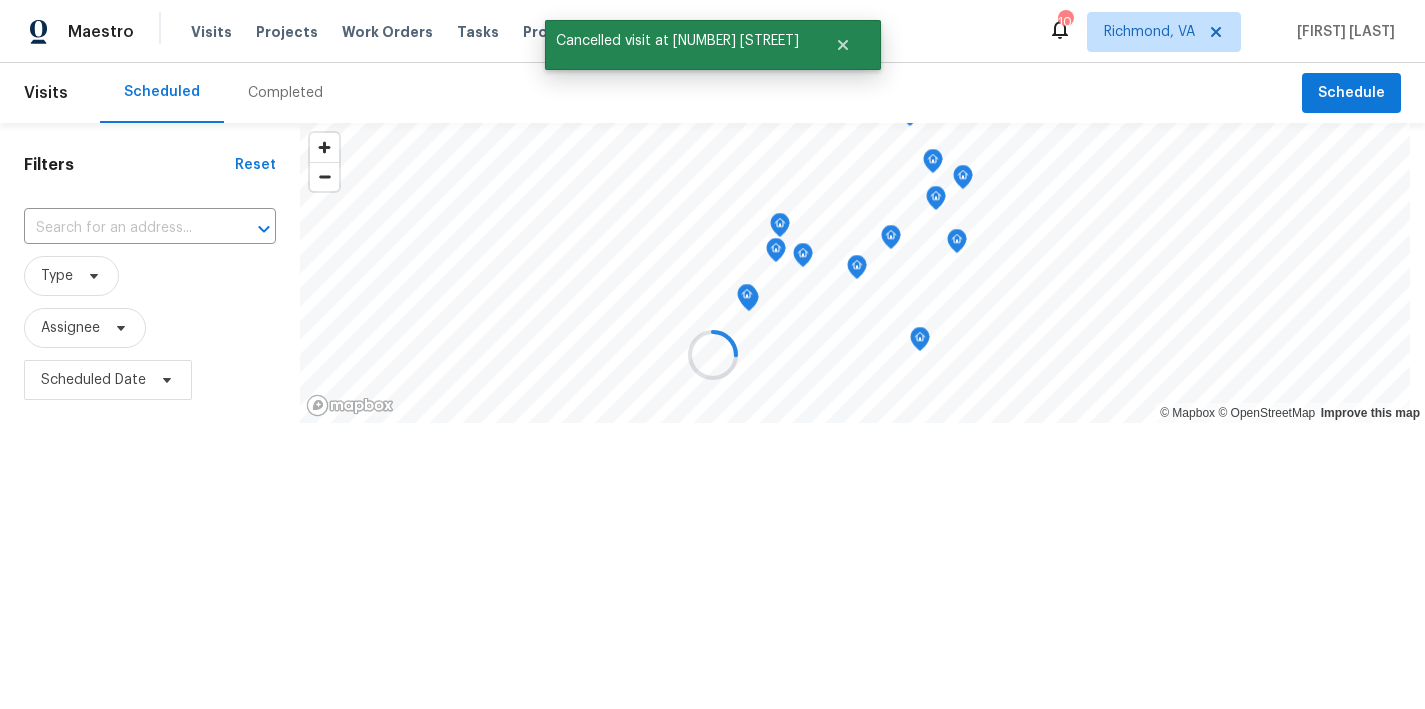 scroll, scrollTop: 0, scrollLeft: 0, axis: both 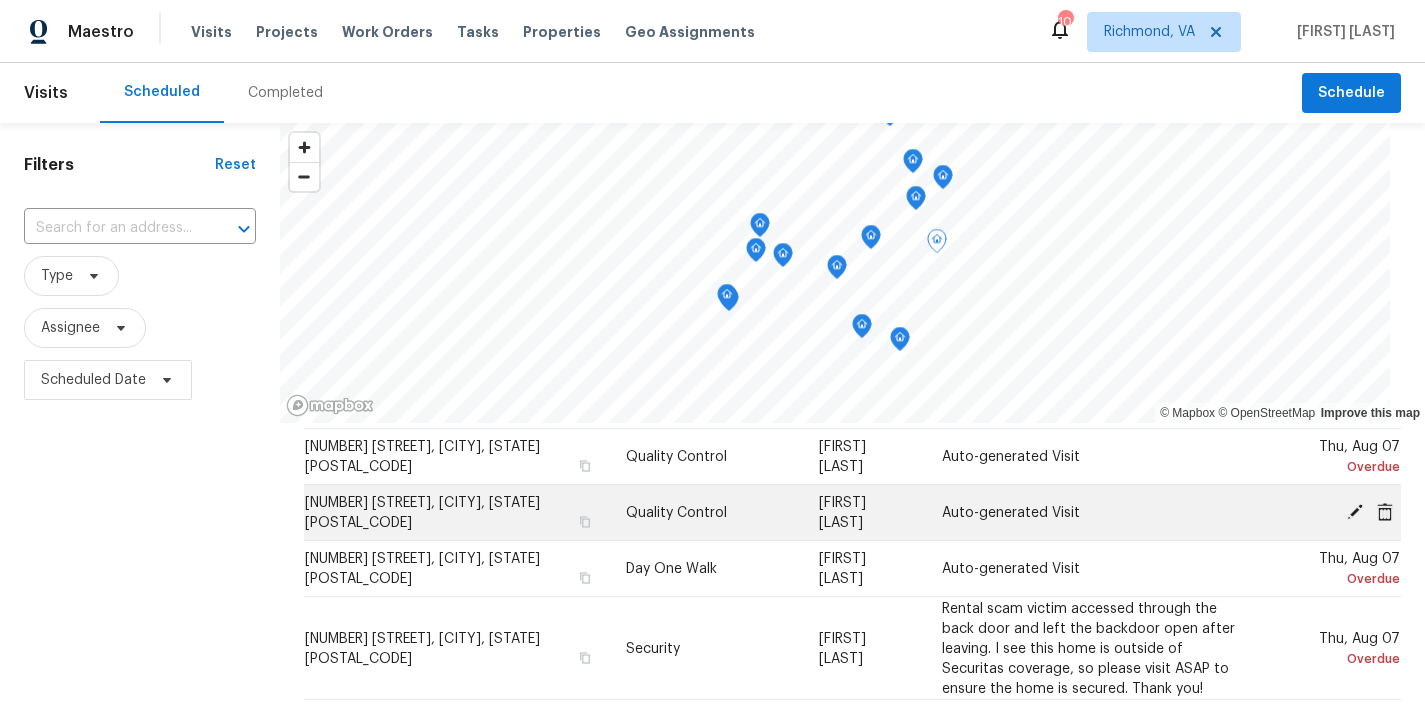click 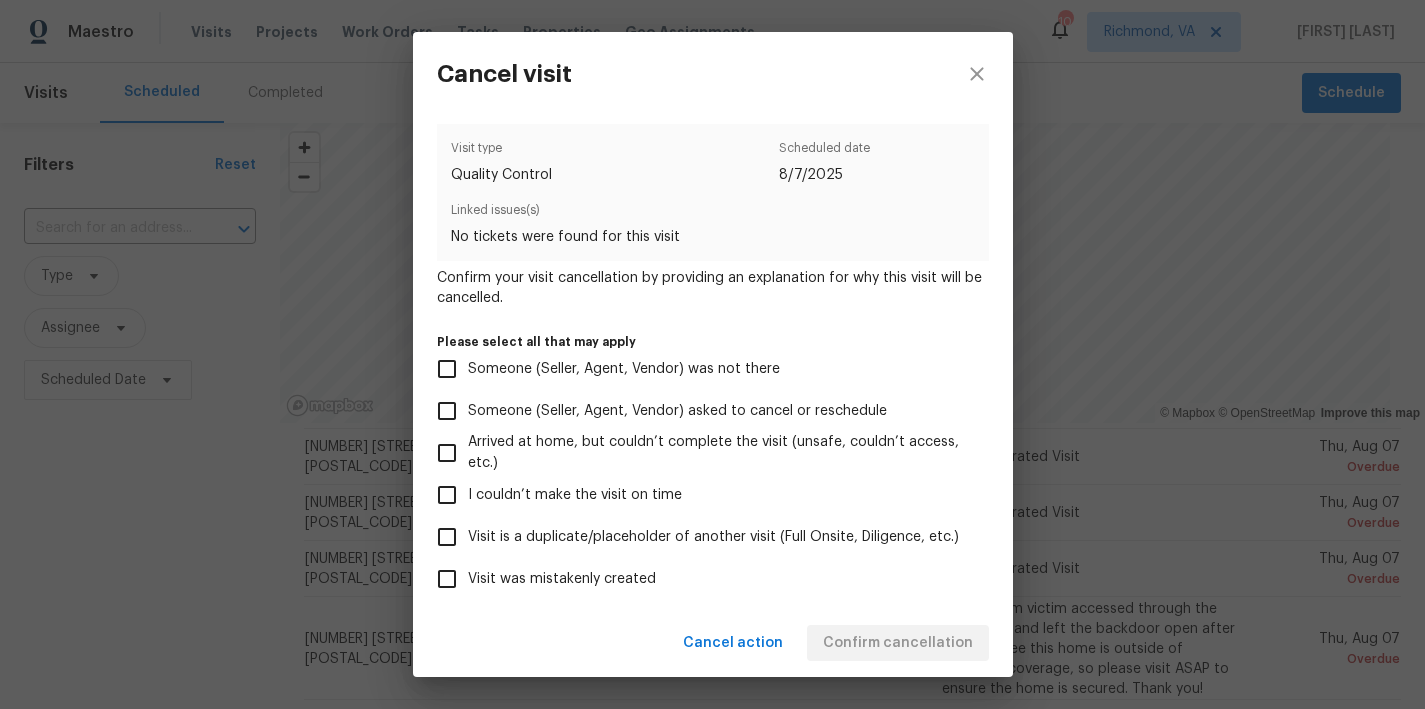 click on "Visit was mistakenly created" at bounding box center (562, 579) 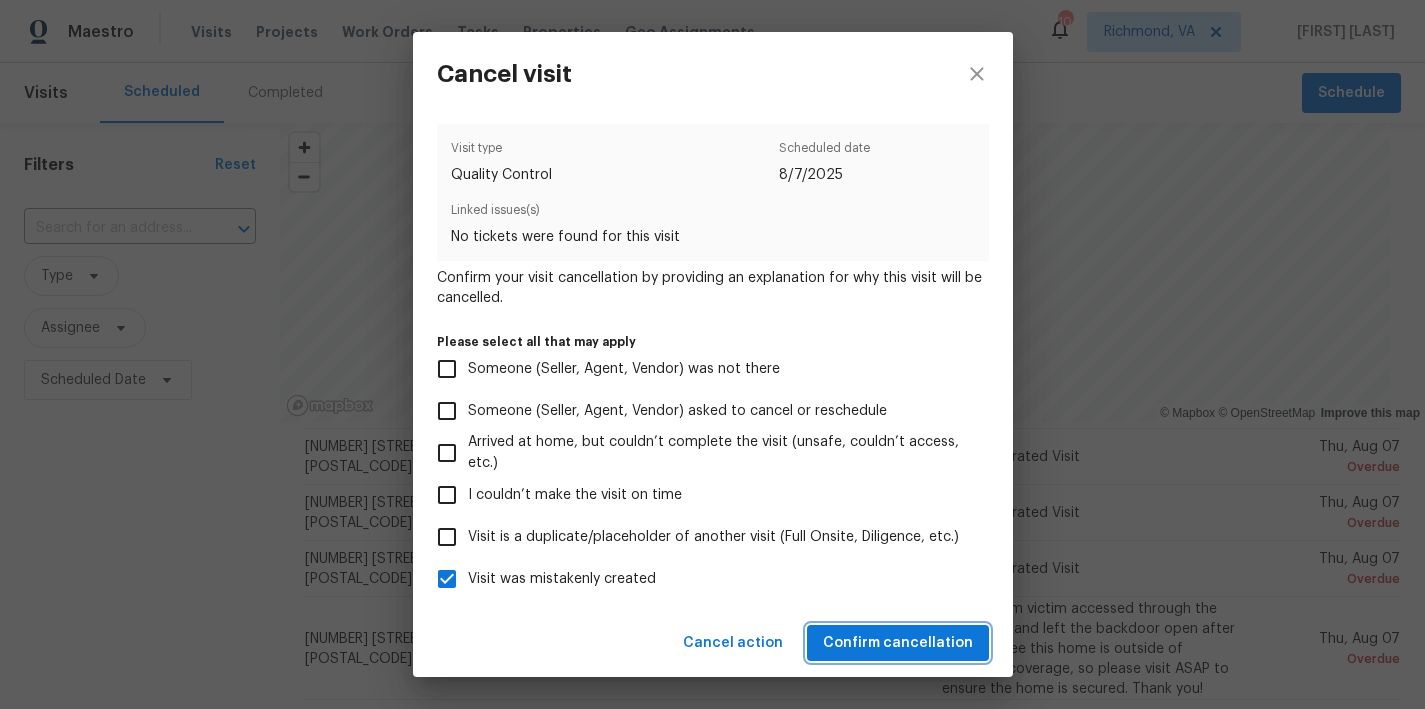 click on "Confirm cancellation" at bounding box center [898, 643] 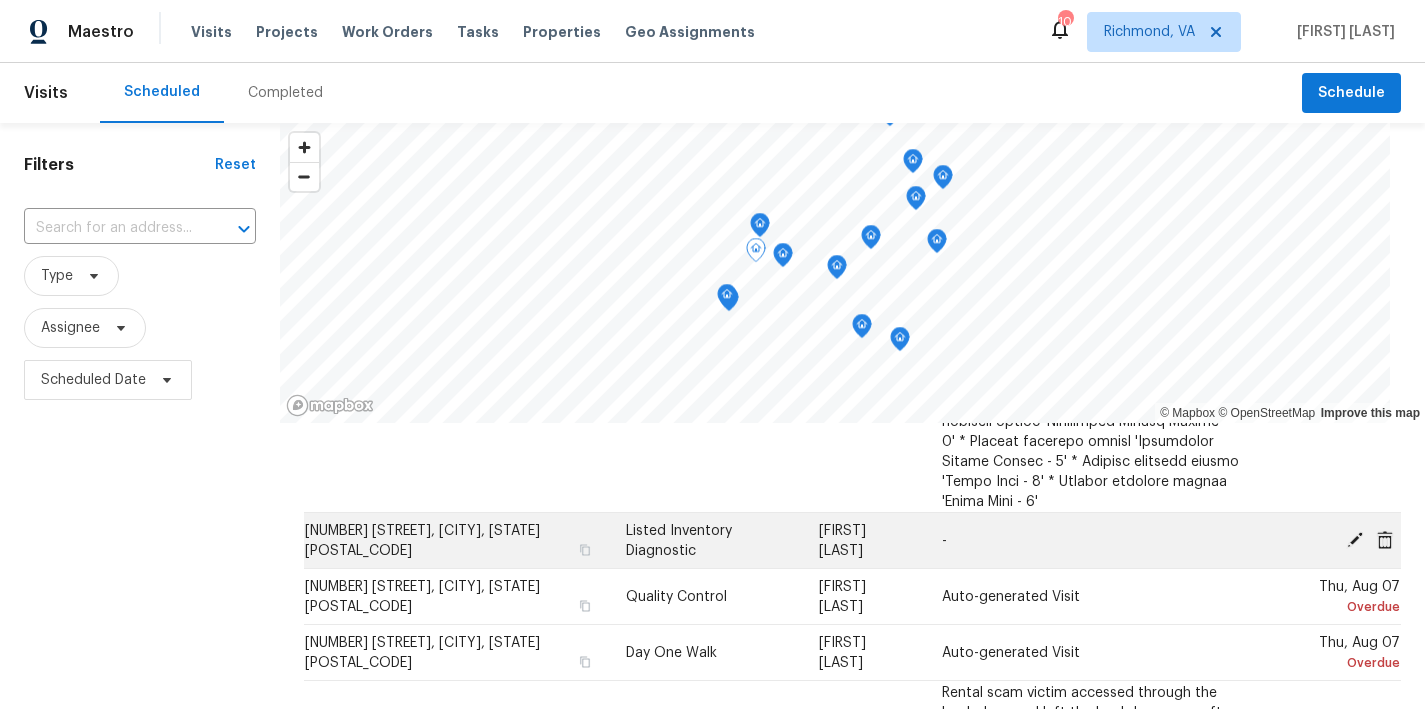 scroll, scrollTop: 1054, scrollLeft: 0, axis: vertical 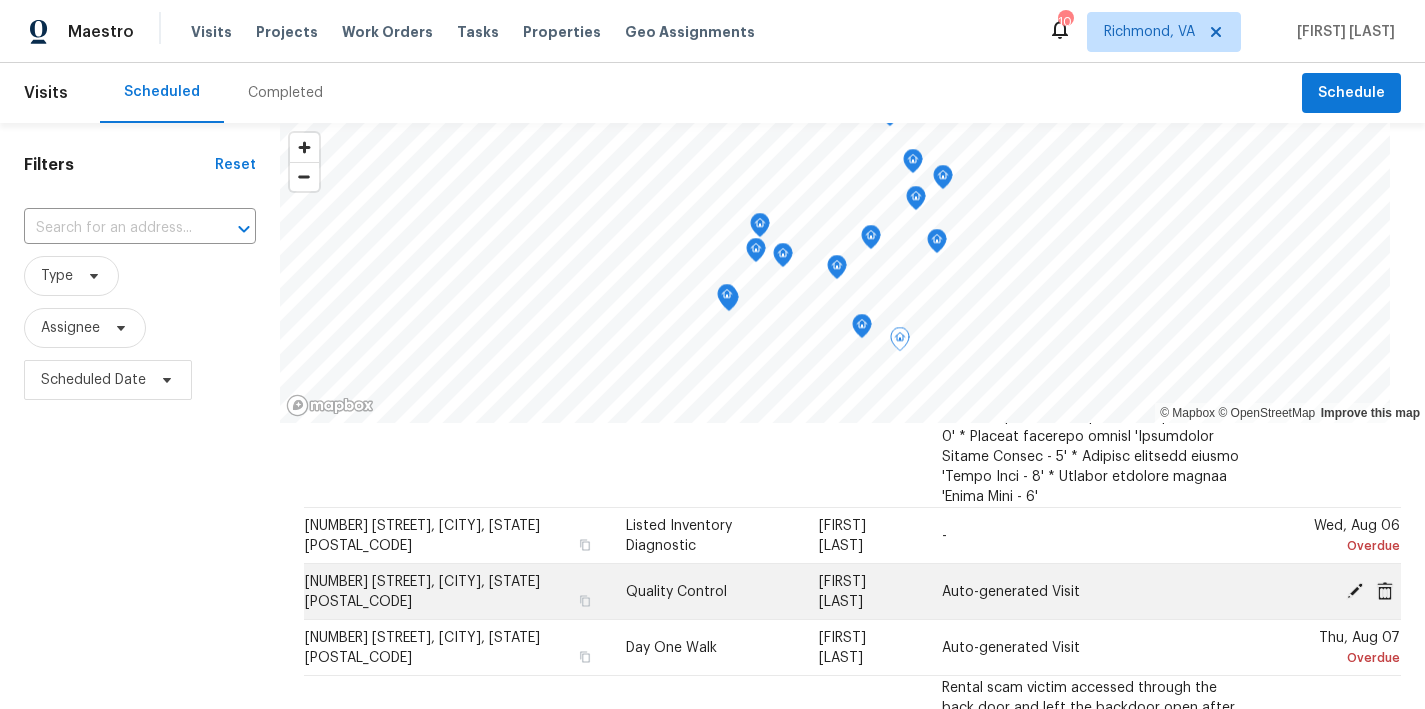 click 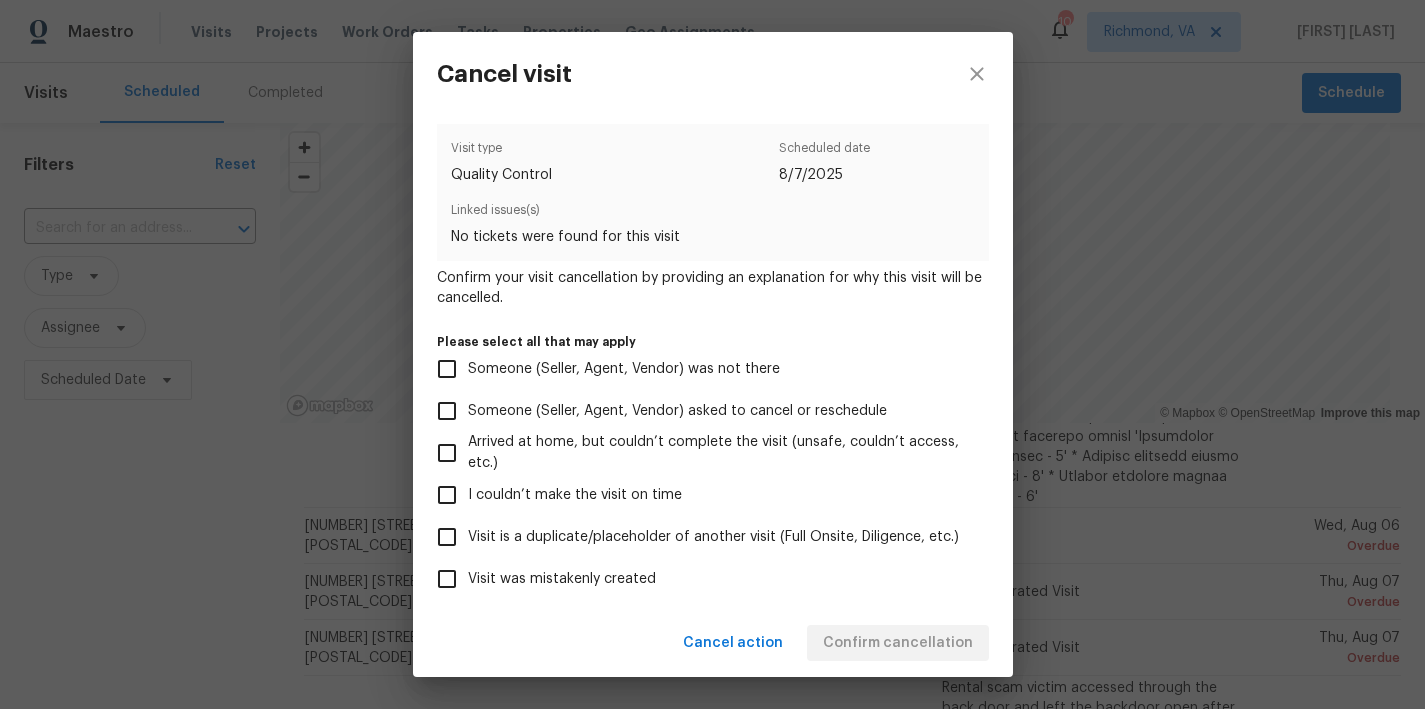click on "Visit was mistakenly created" at bounding box center [562, 579] 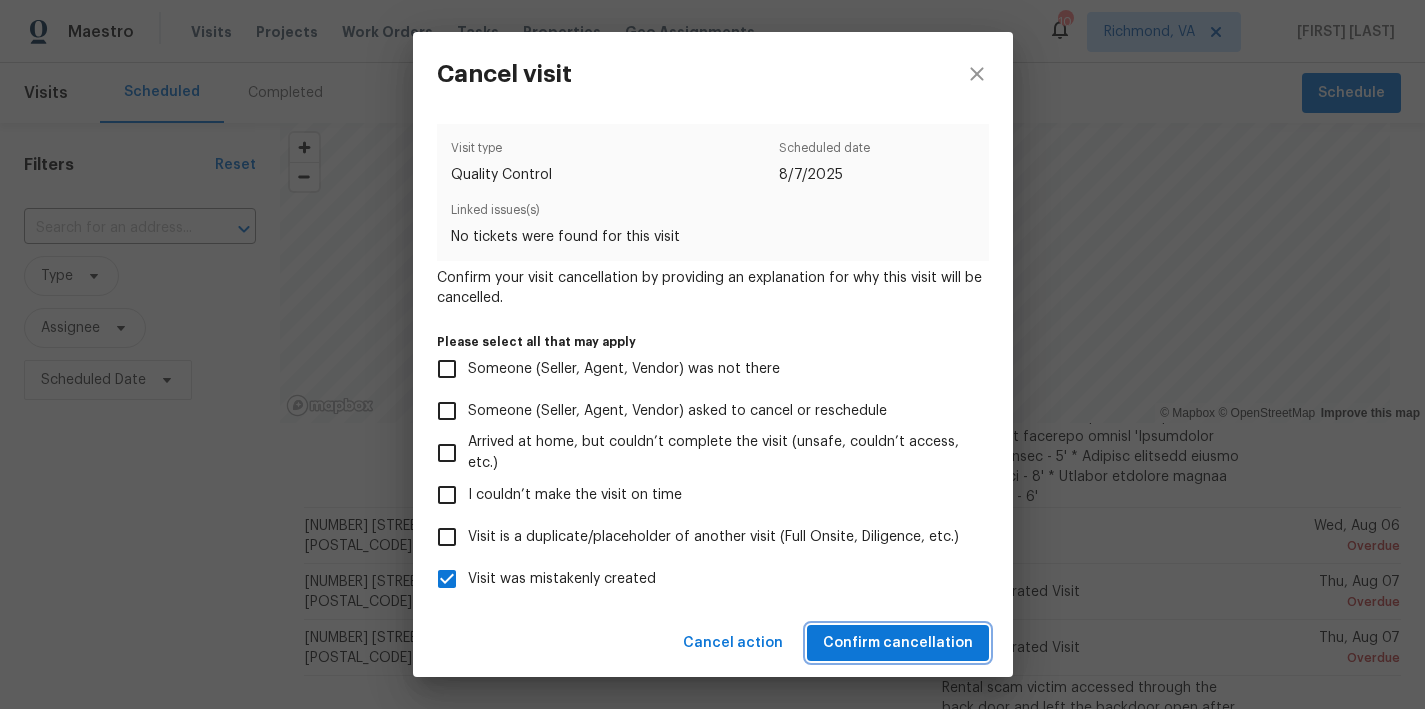 click on "Confirm cancellation" at bounding box center (898, 643) 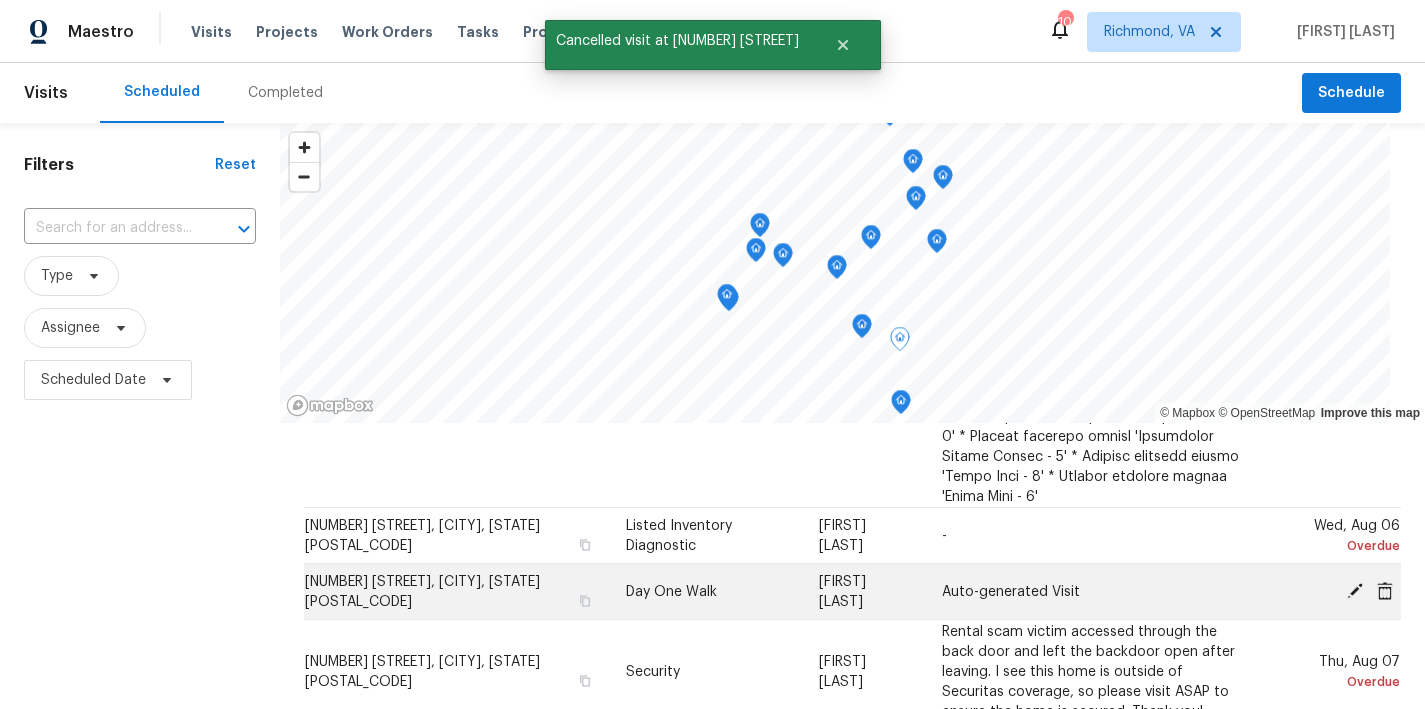 click at bounding box center [1385, 590] 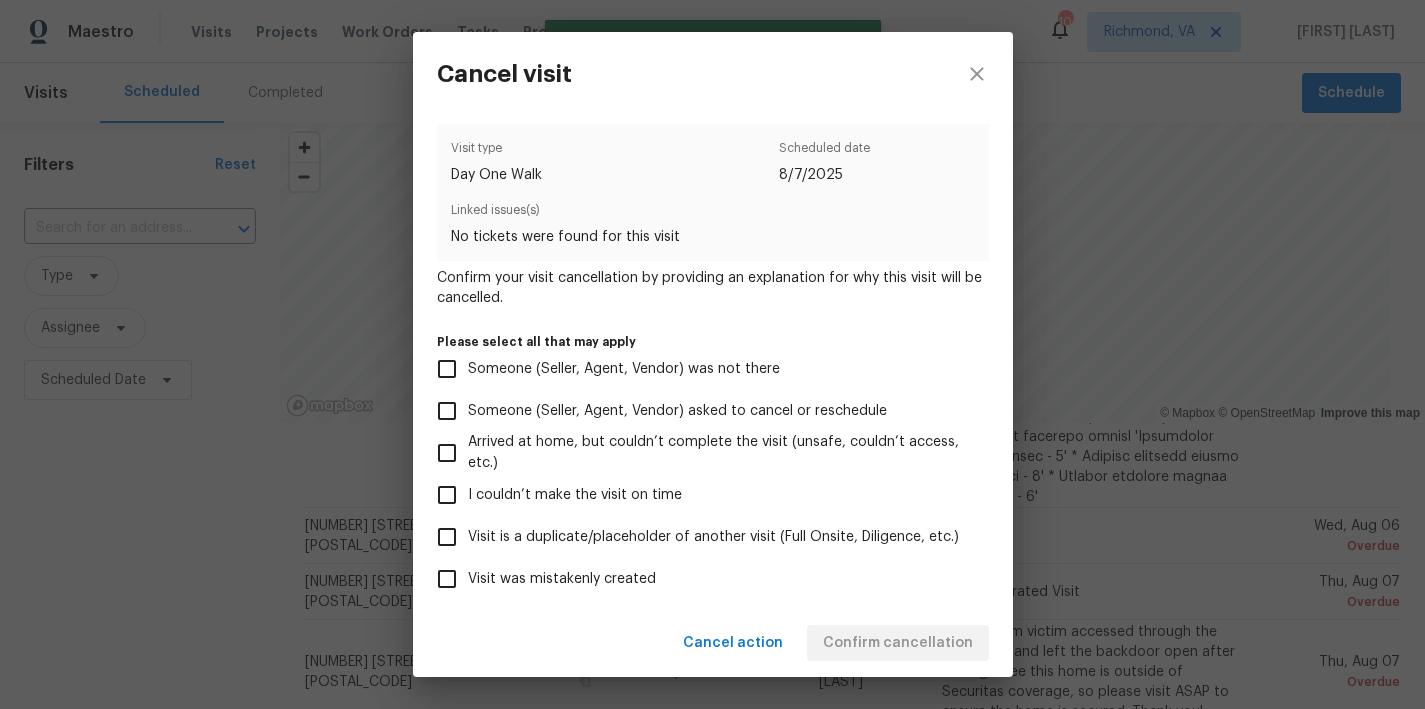 click on "Visit was mistakenly created" at bounding box center (562, 579) 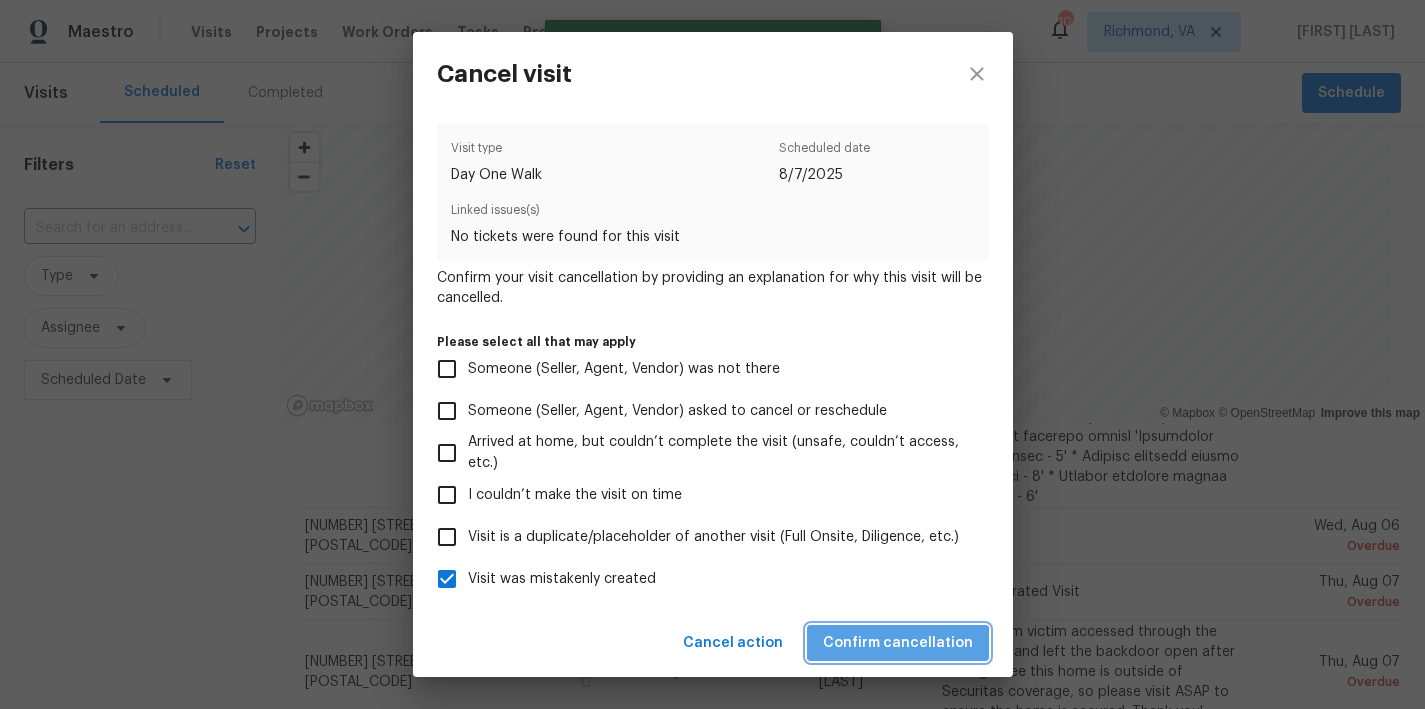 click on "Confirm cancellation" at bounding box center (898, 643) 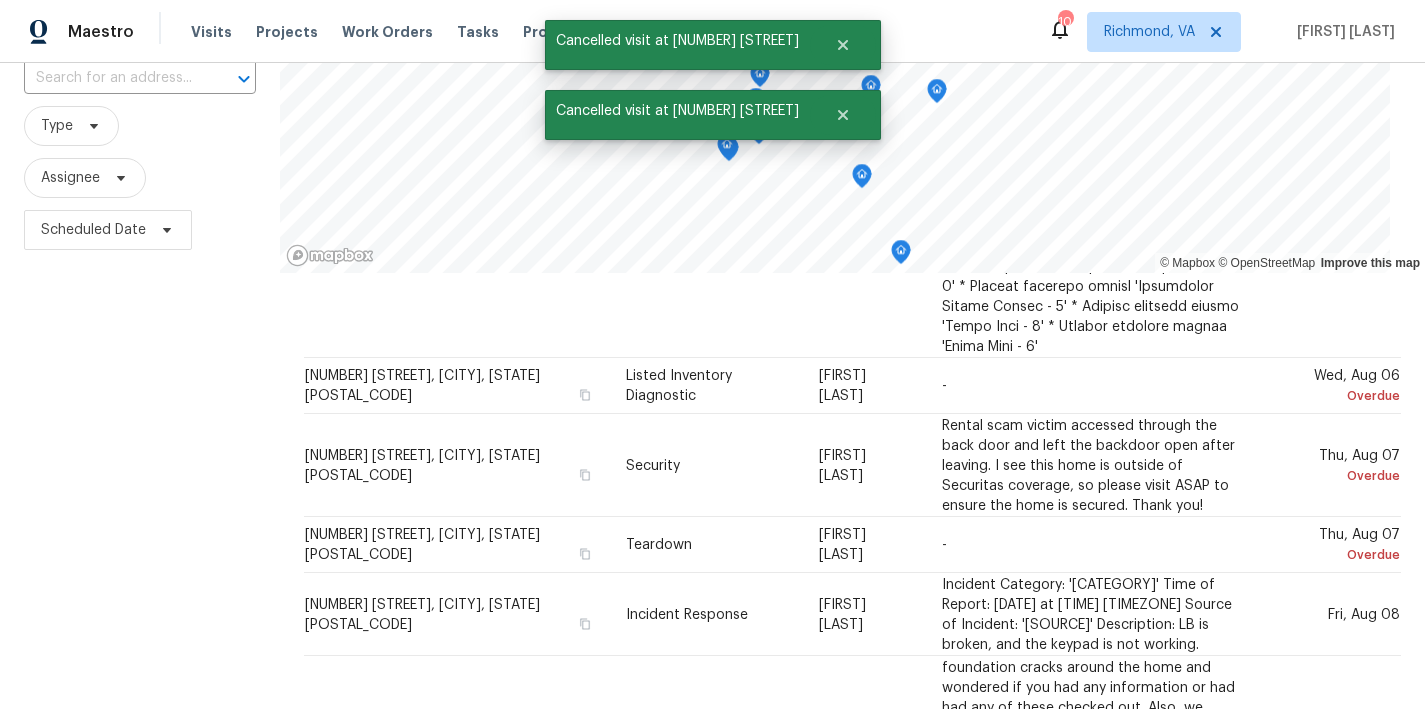 scroll, scrollTop: 152, scrollLeft: 0, axis: vertical 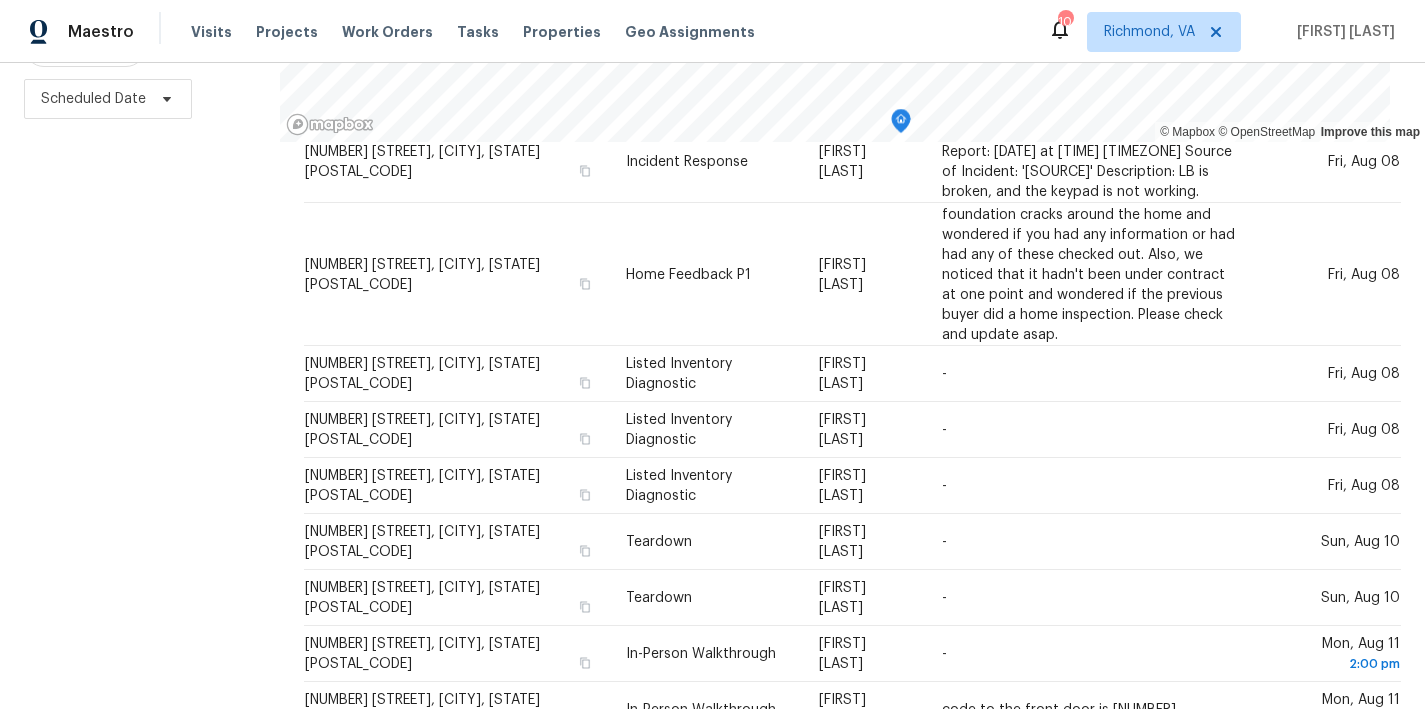 click on "Filters Reset ​ Type Assignee Scheduled Date" at bounding box center [140, 275] 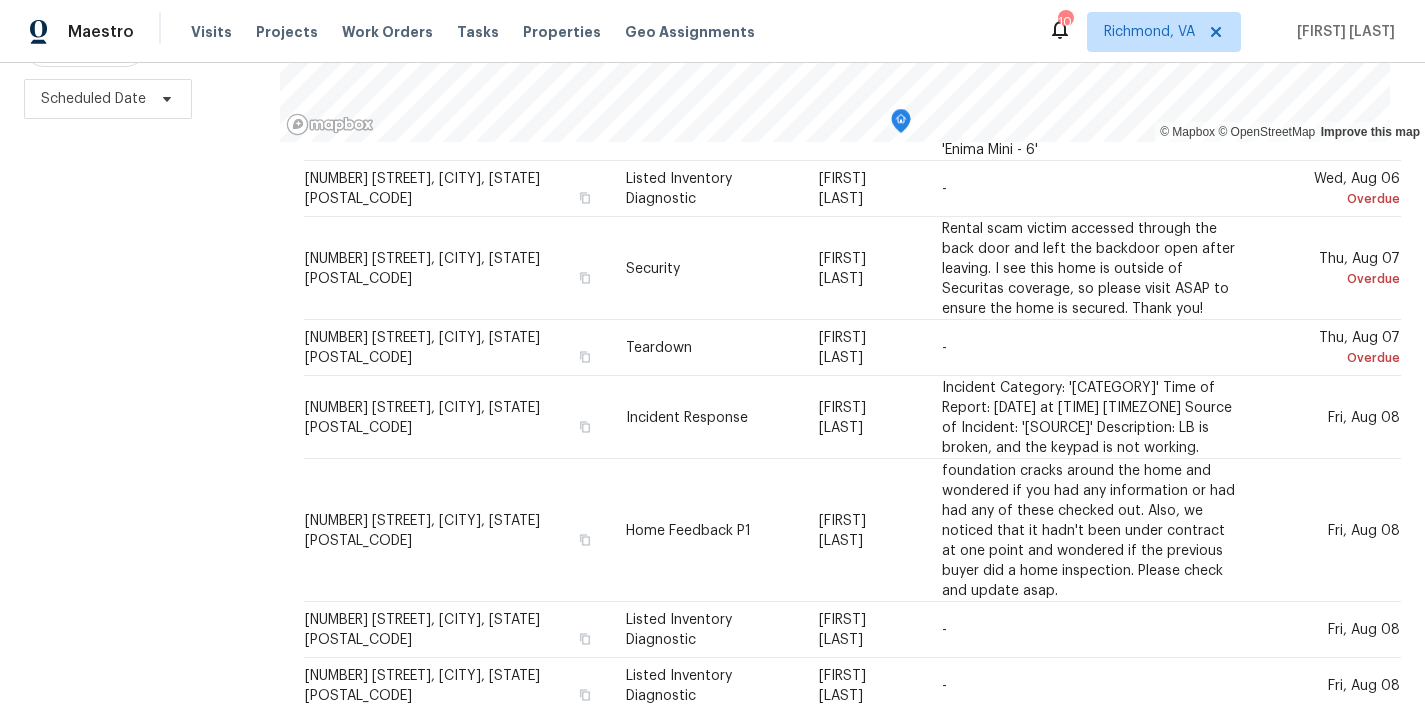 scroll, scrollTop: 1011, scrollLeft: 0, axis: vertical 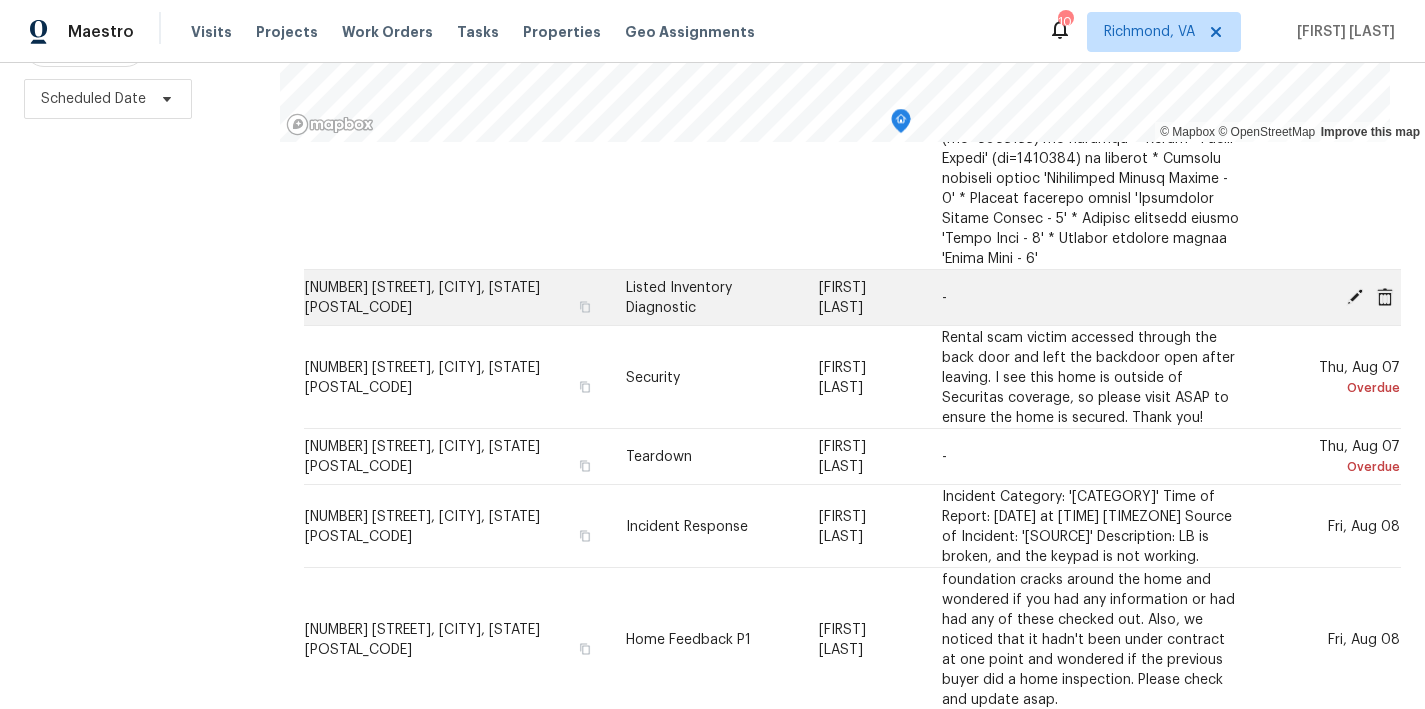 click 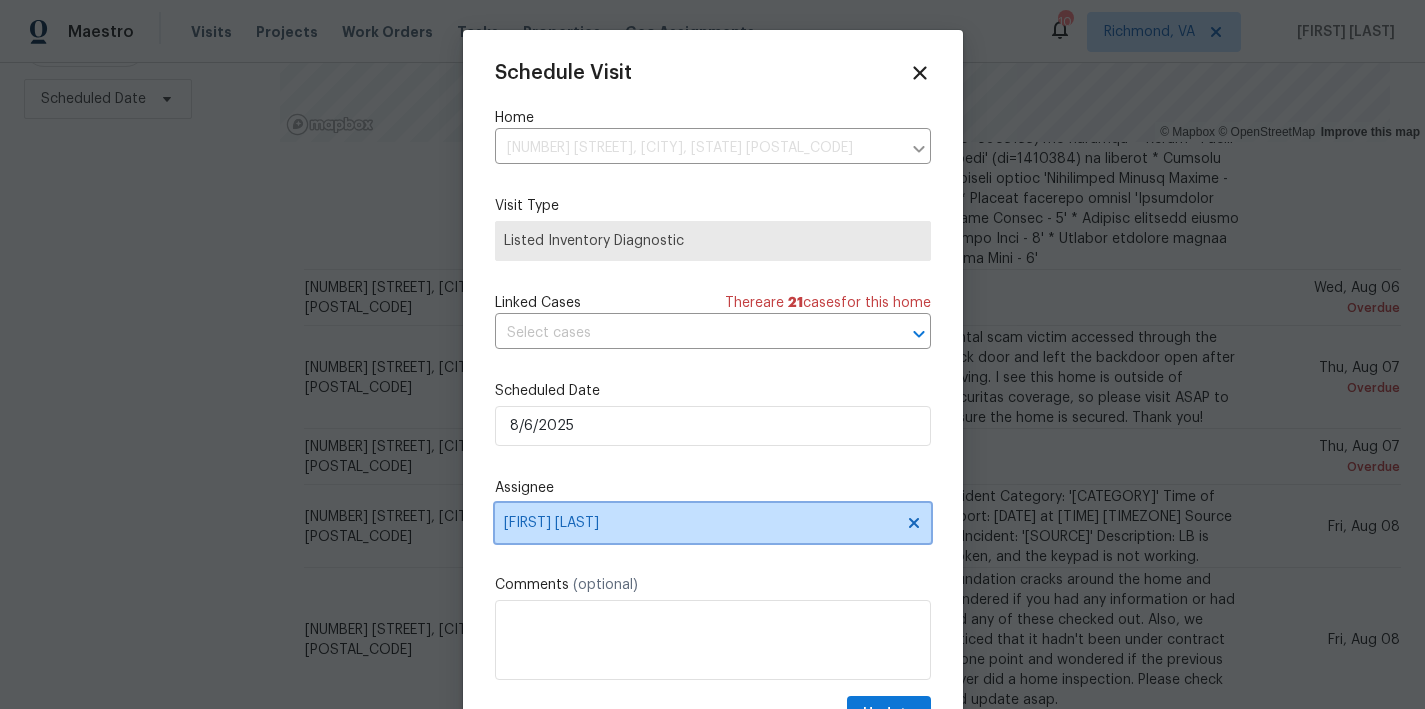 click on "[FIRST] [LAST]" at bounding box center [700, 523] 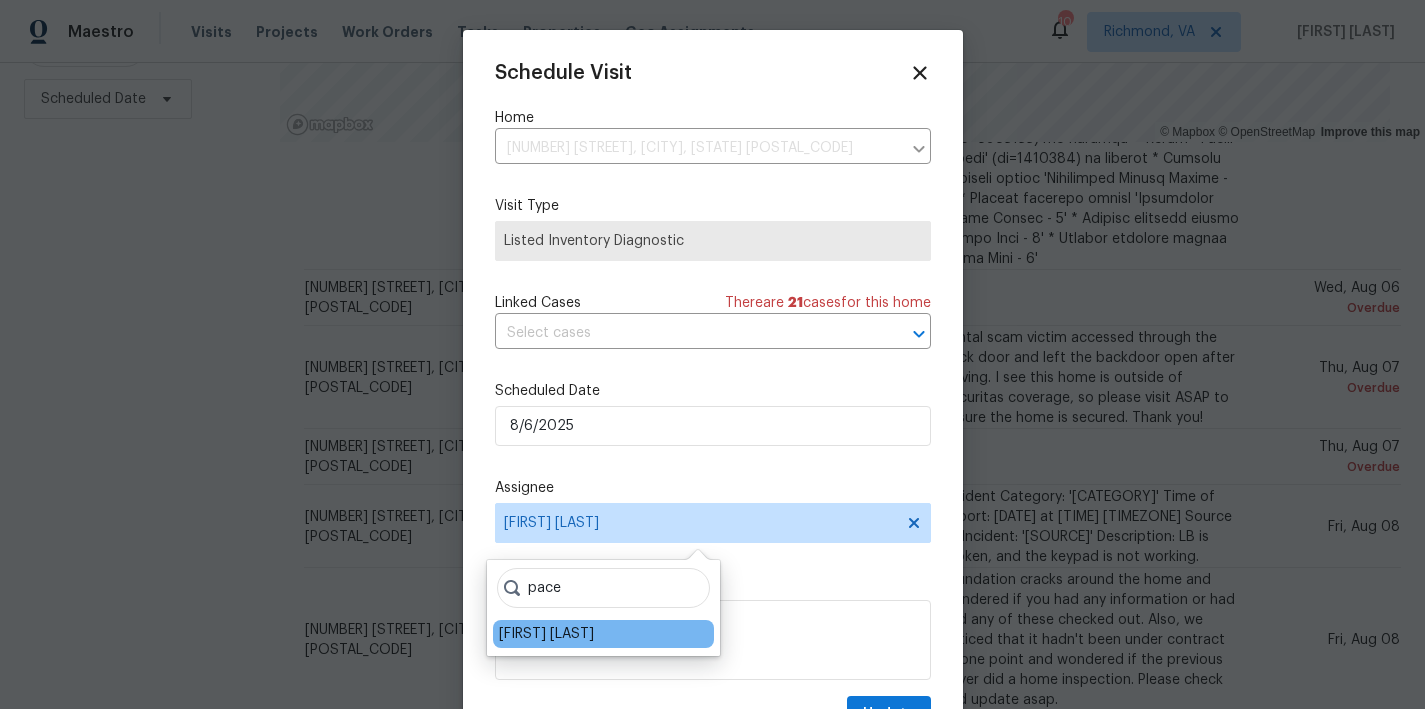 type on "pace" 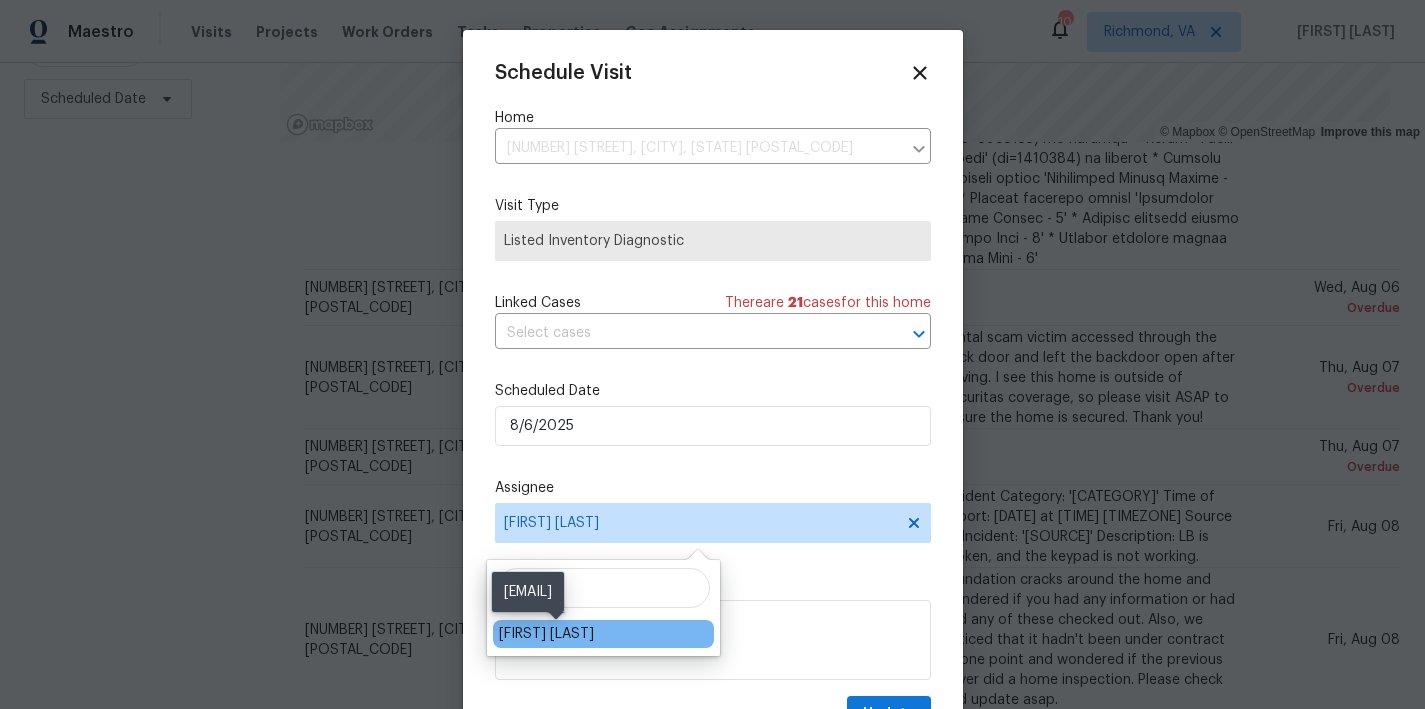 click on "[FIRST] [LAST]" at bounding box center (546, 634) 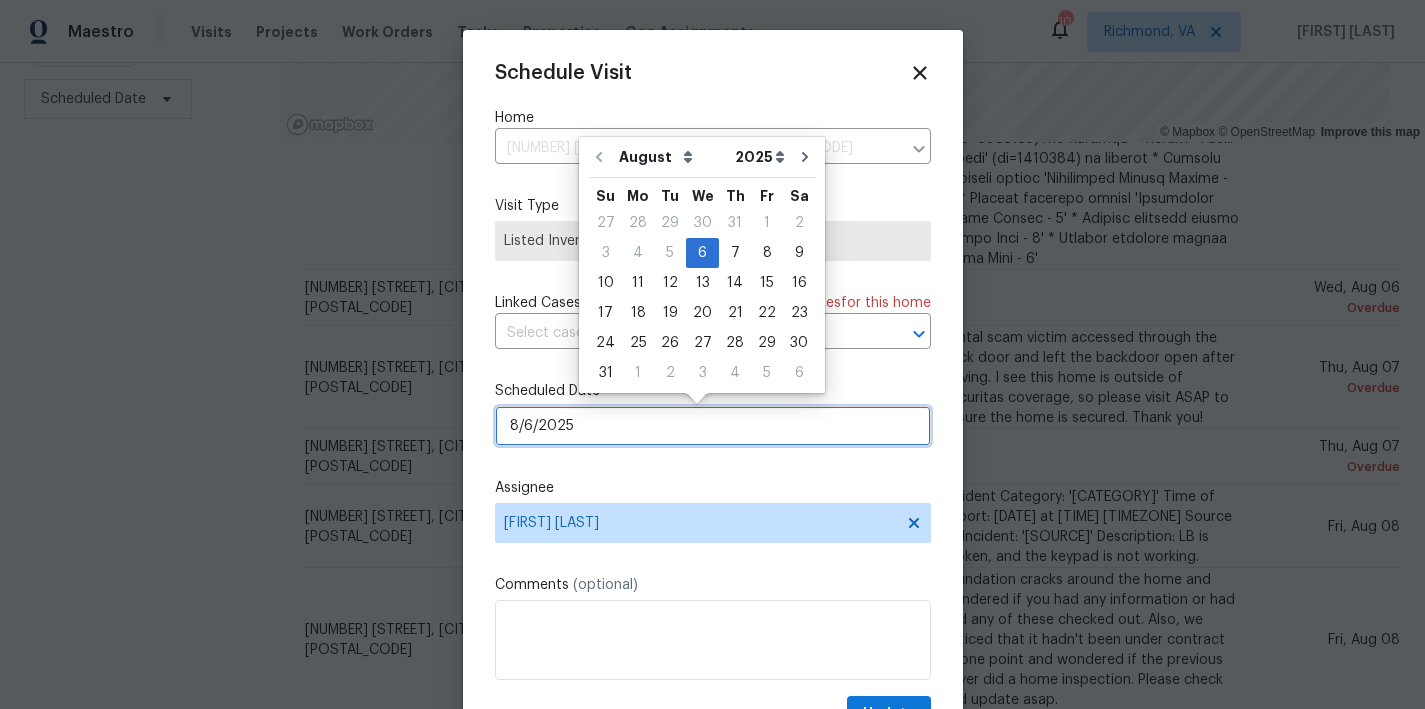 click on "8/6/2025" at bounding box center [713, 426] 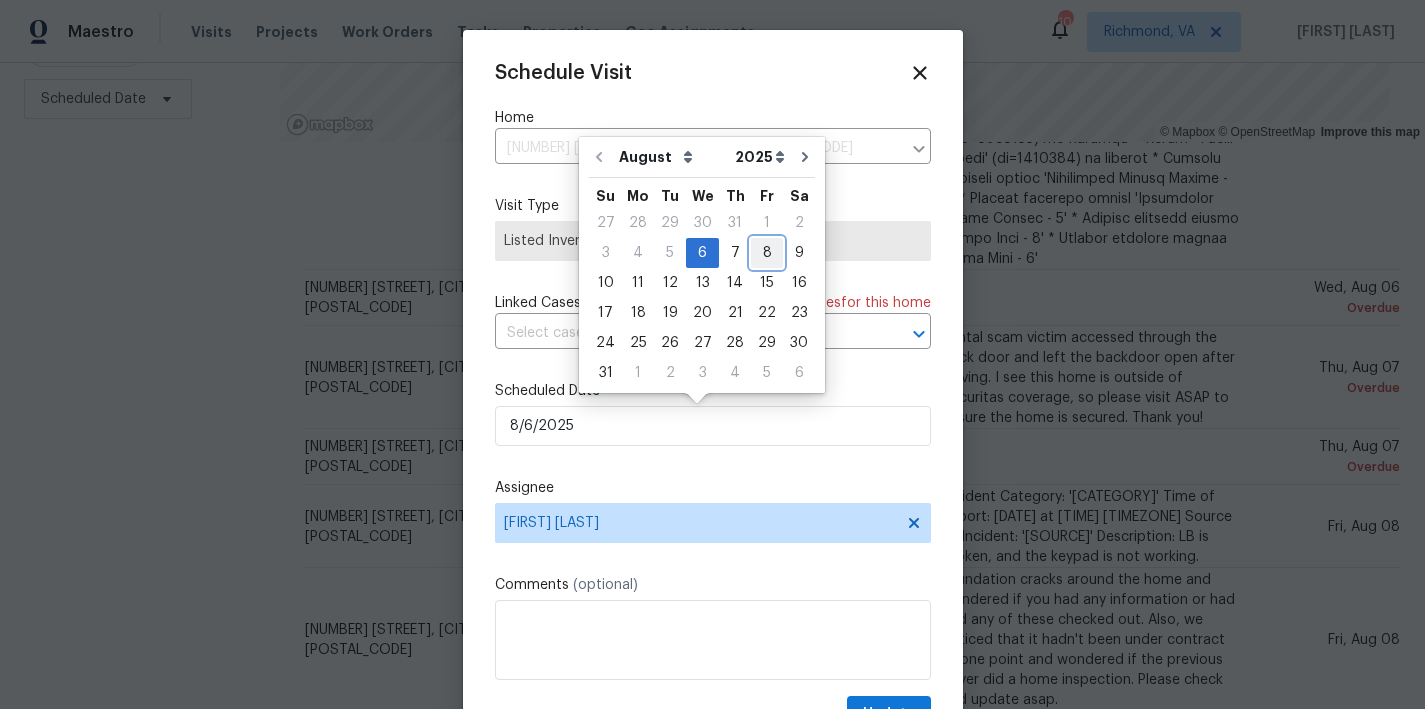 click on "8" at bounding box center [767, 253] 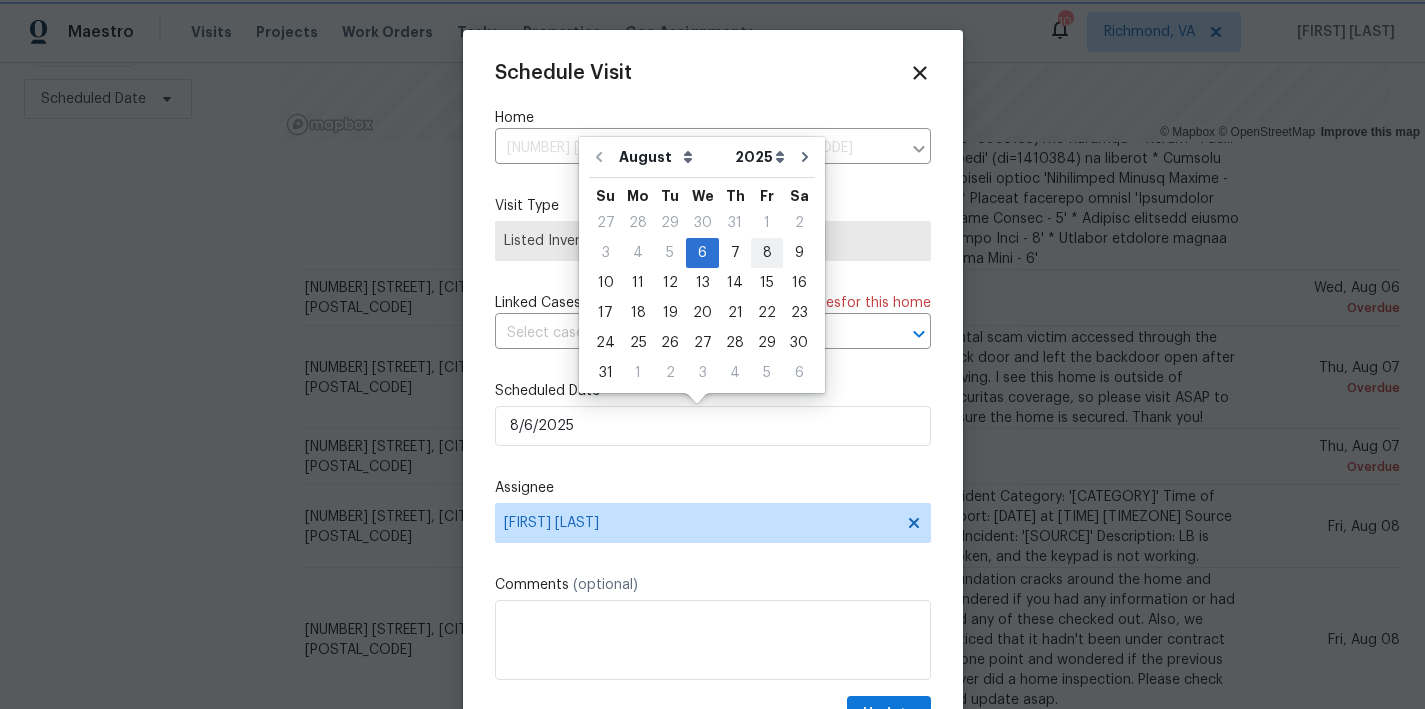 type on "8/8/2025" 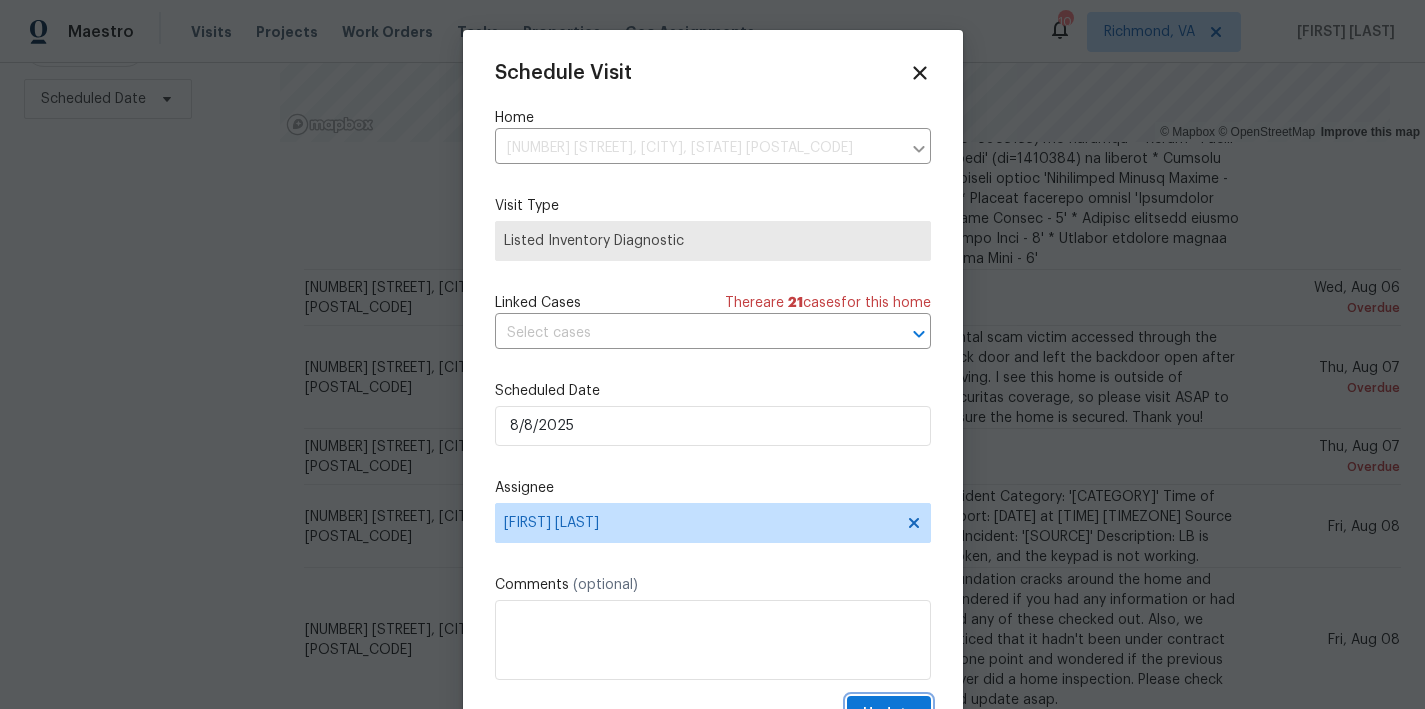 click on "Update" at bounding box center [889, 714] 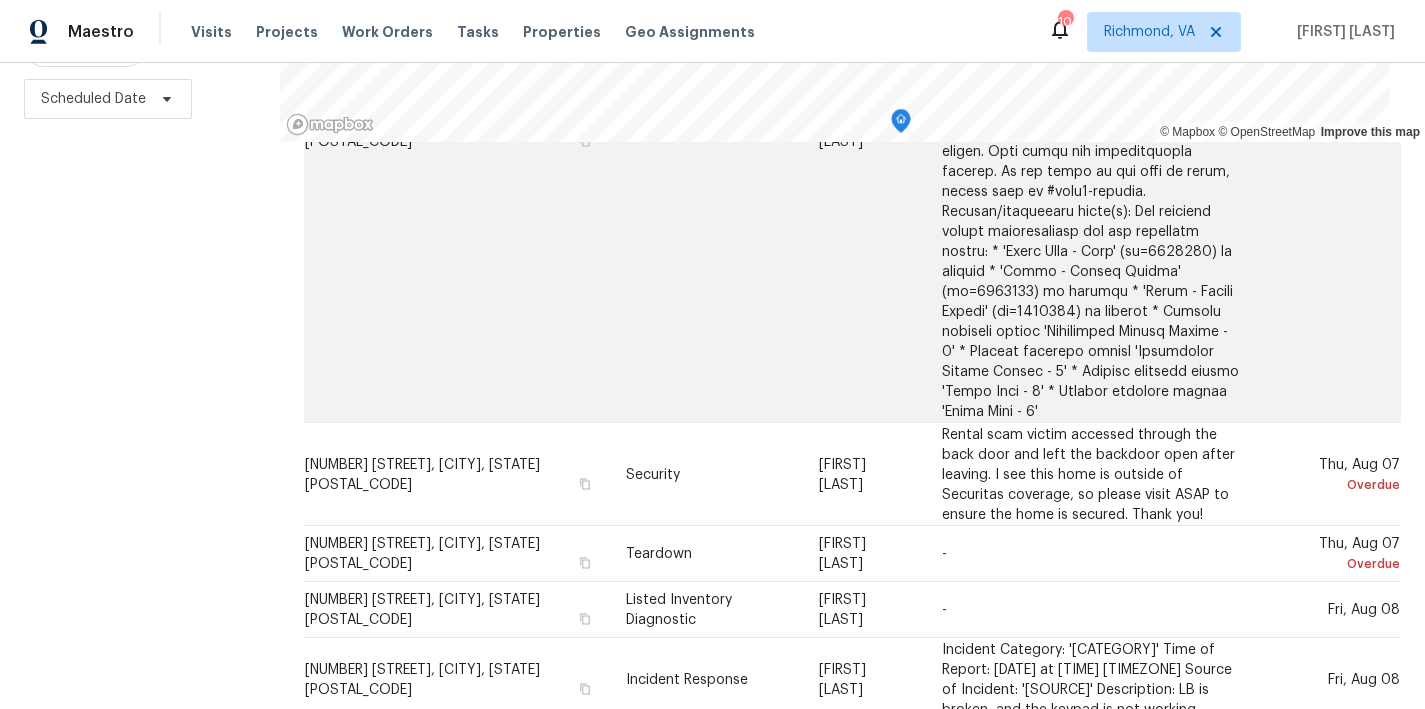 scroll, scrollTop: 974, scrollLeft: 0, axis: vertical 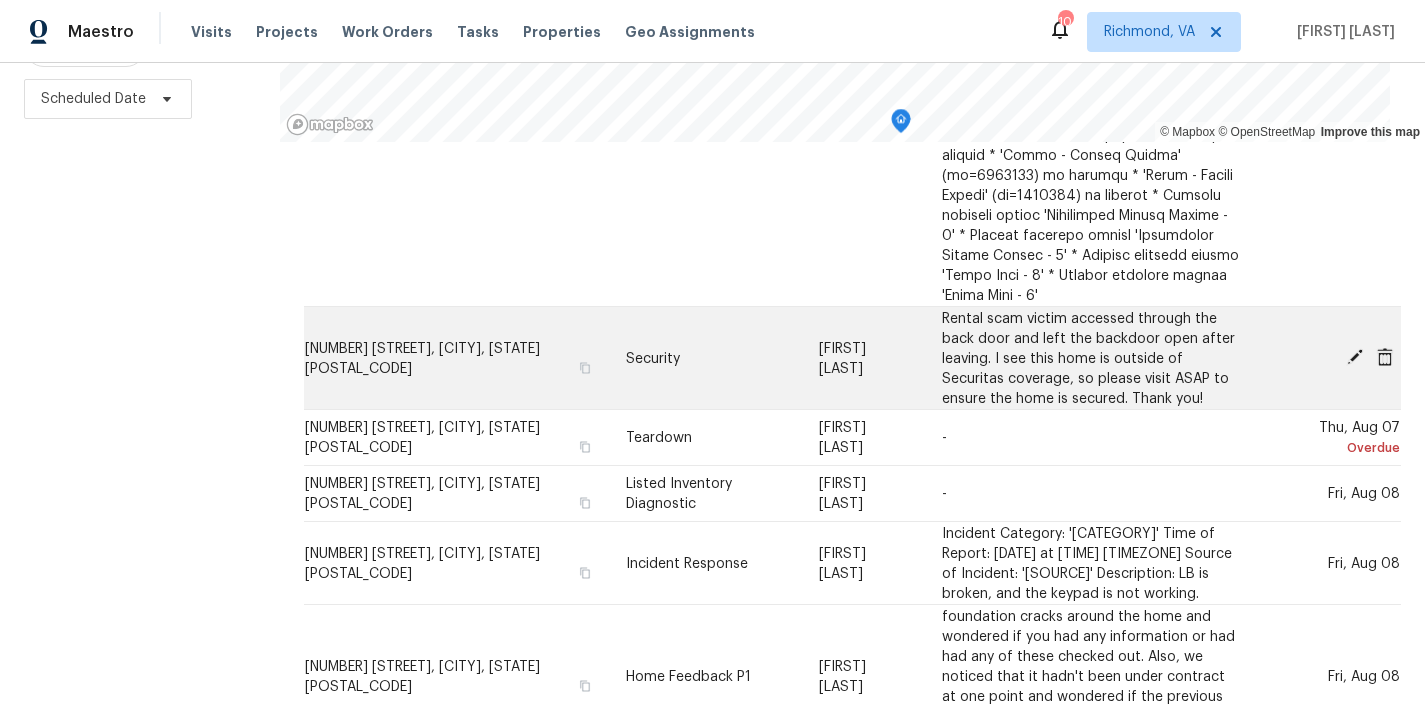 click 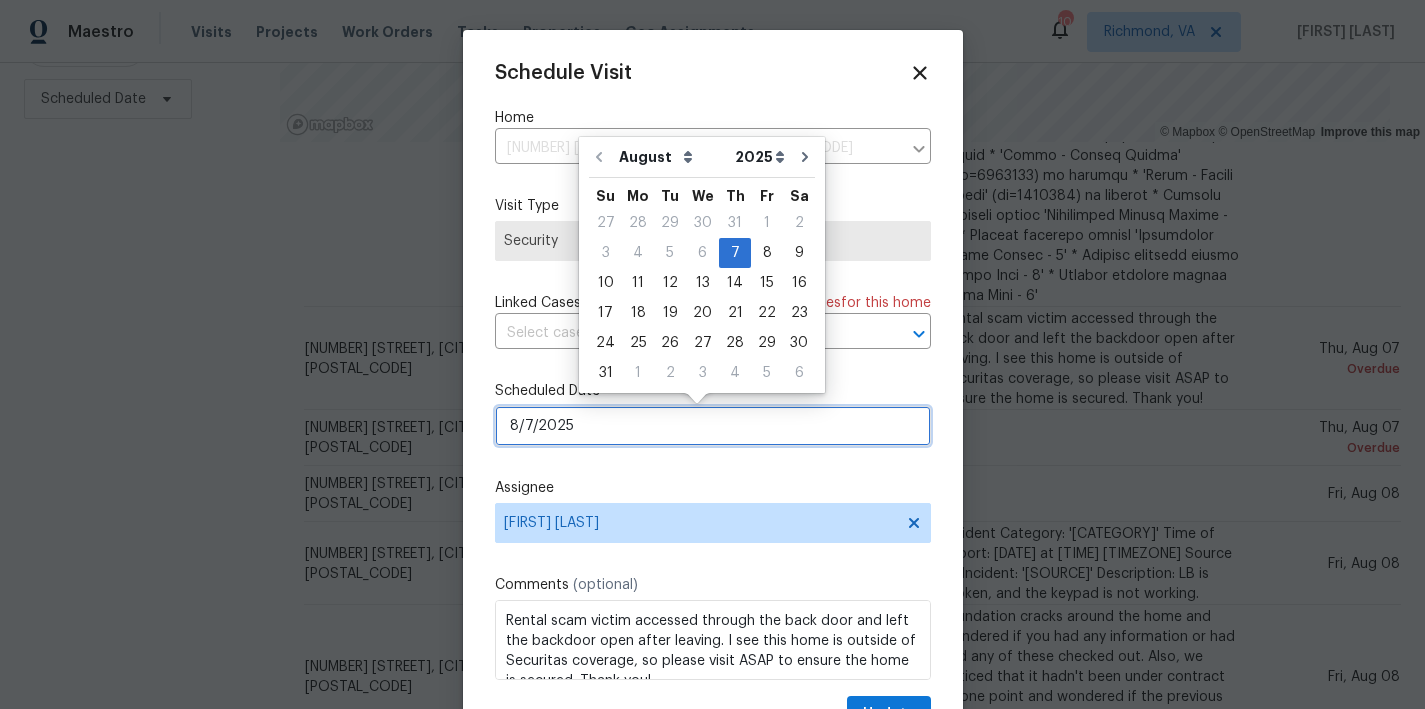click on "8/7/2025" at bounding box center (713, 426) 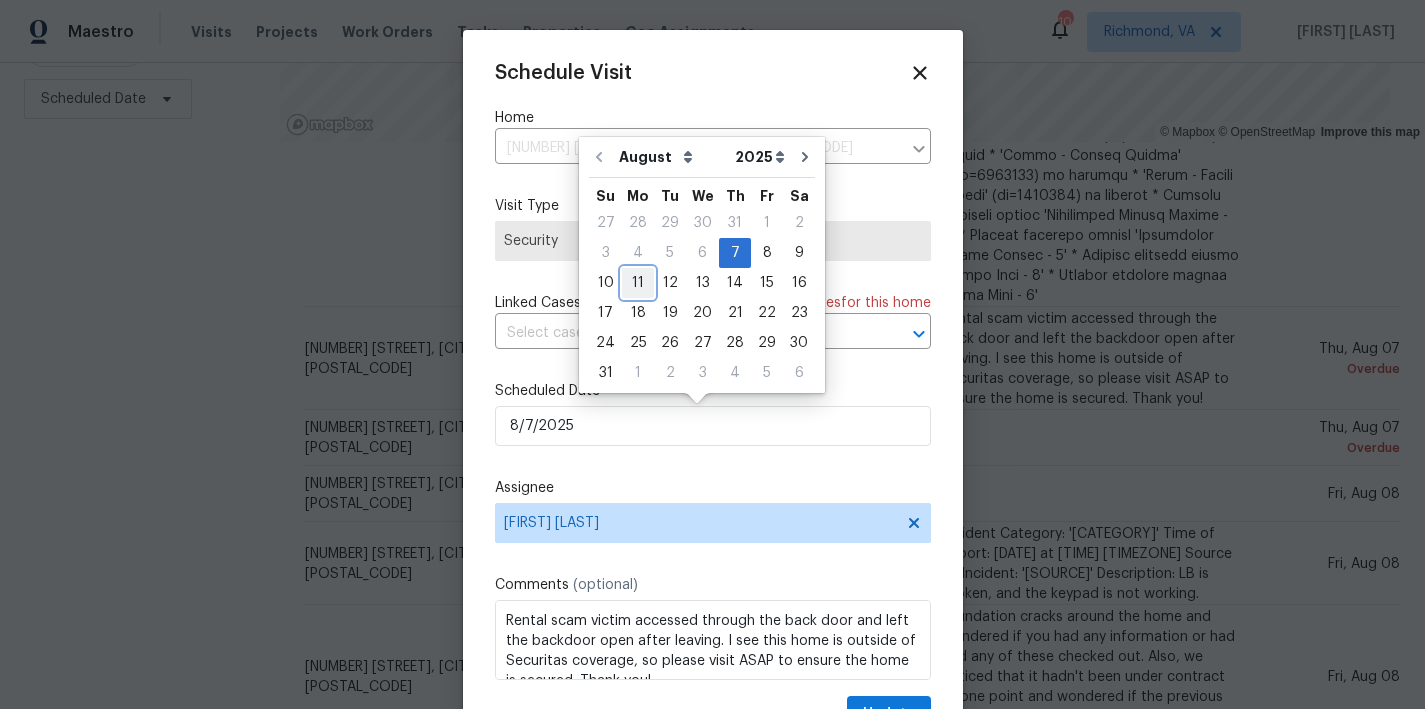 click on "11" at bounding box center [638, 283] 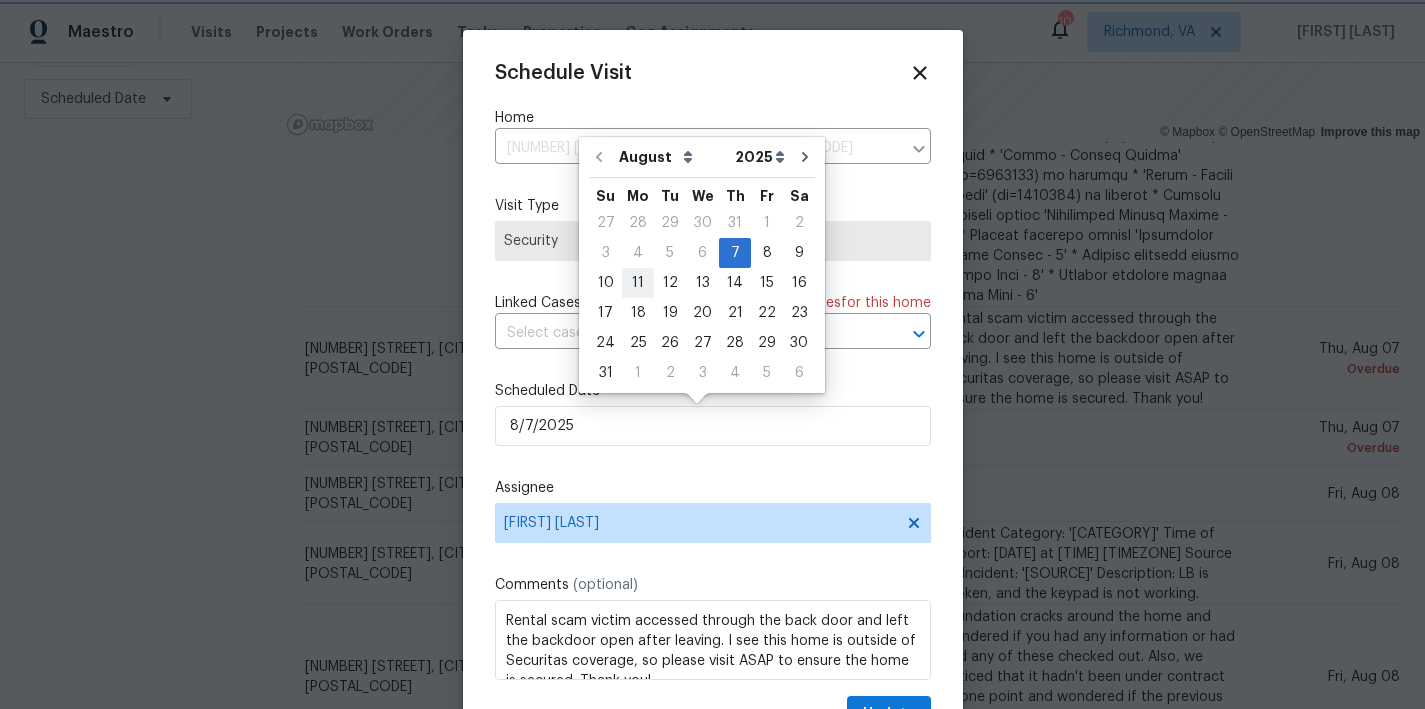 type on "8/11/2025" 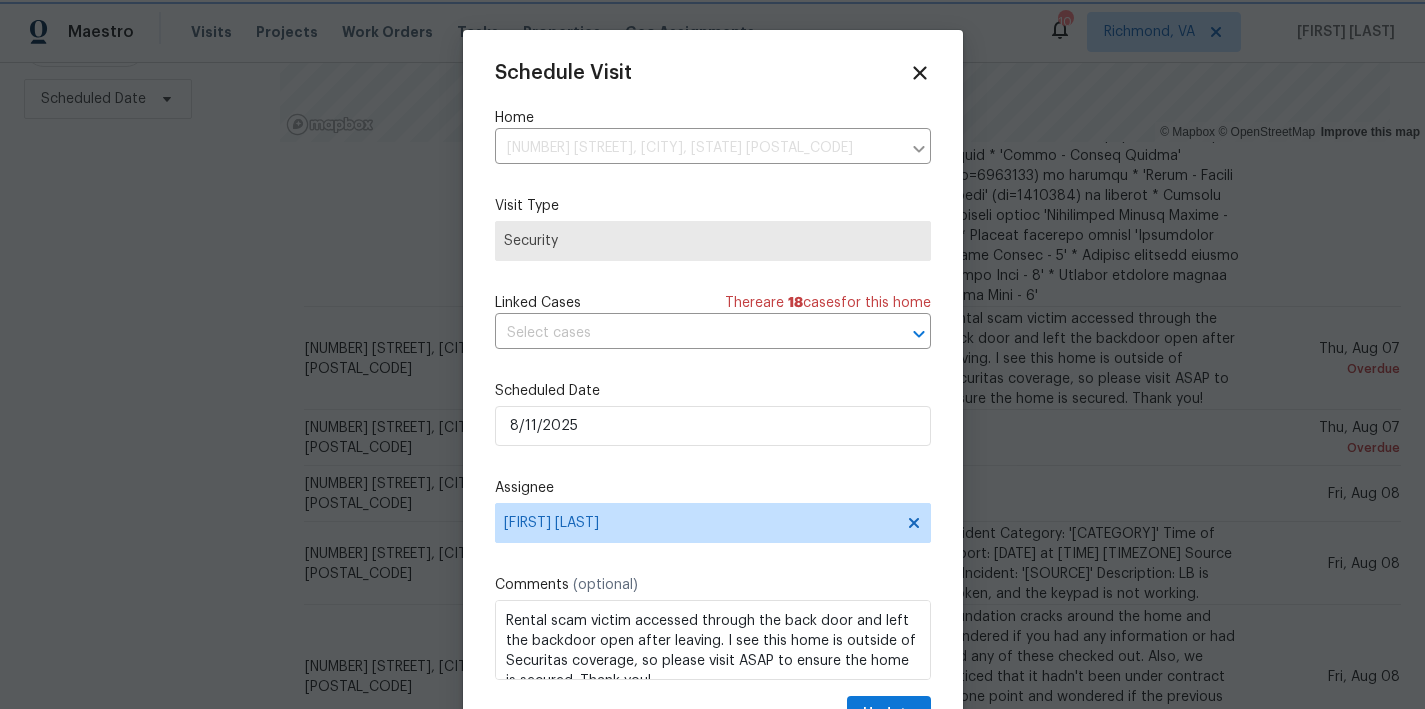 scroll, scrollTop: 36, scrollLeft: 0, axis: vertical 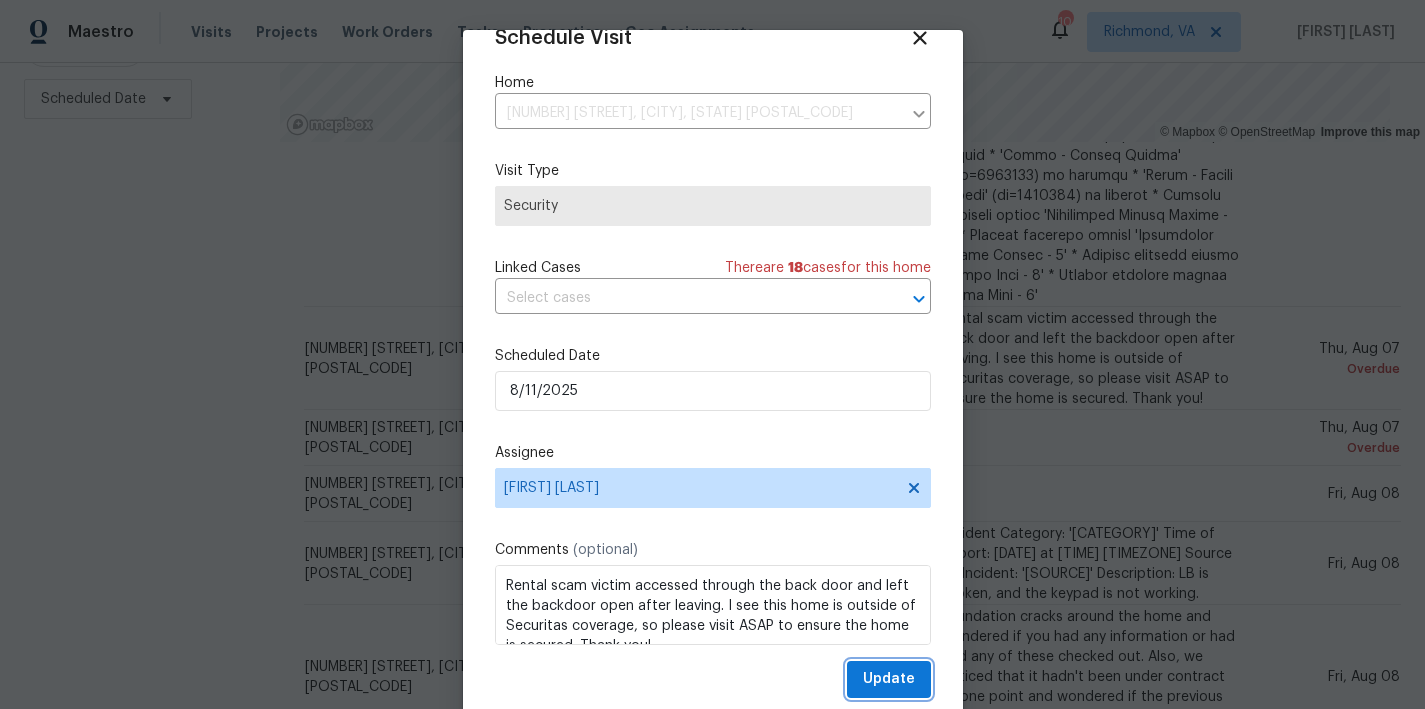 click on "Update" at bounding box center (889, 679) 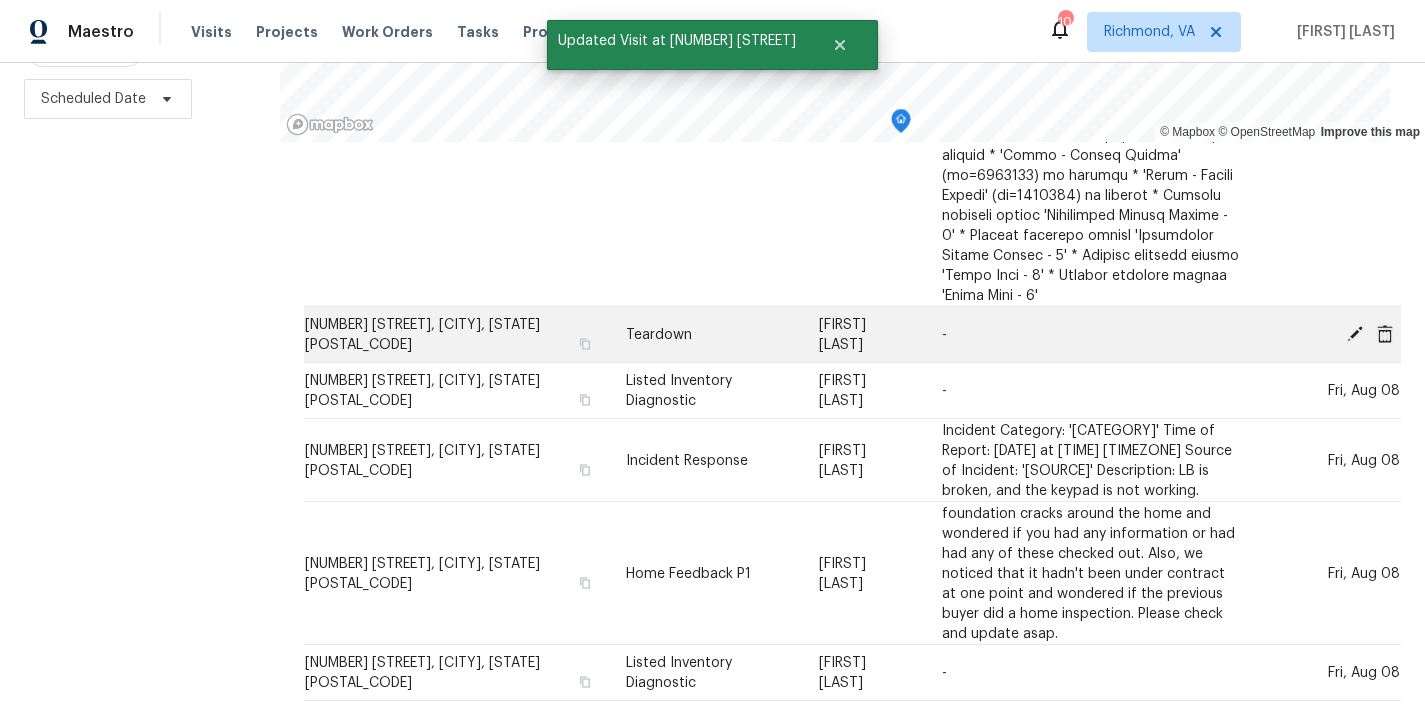 click 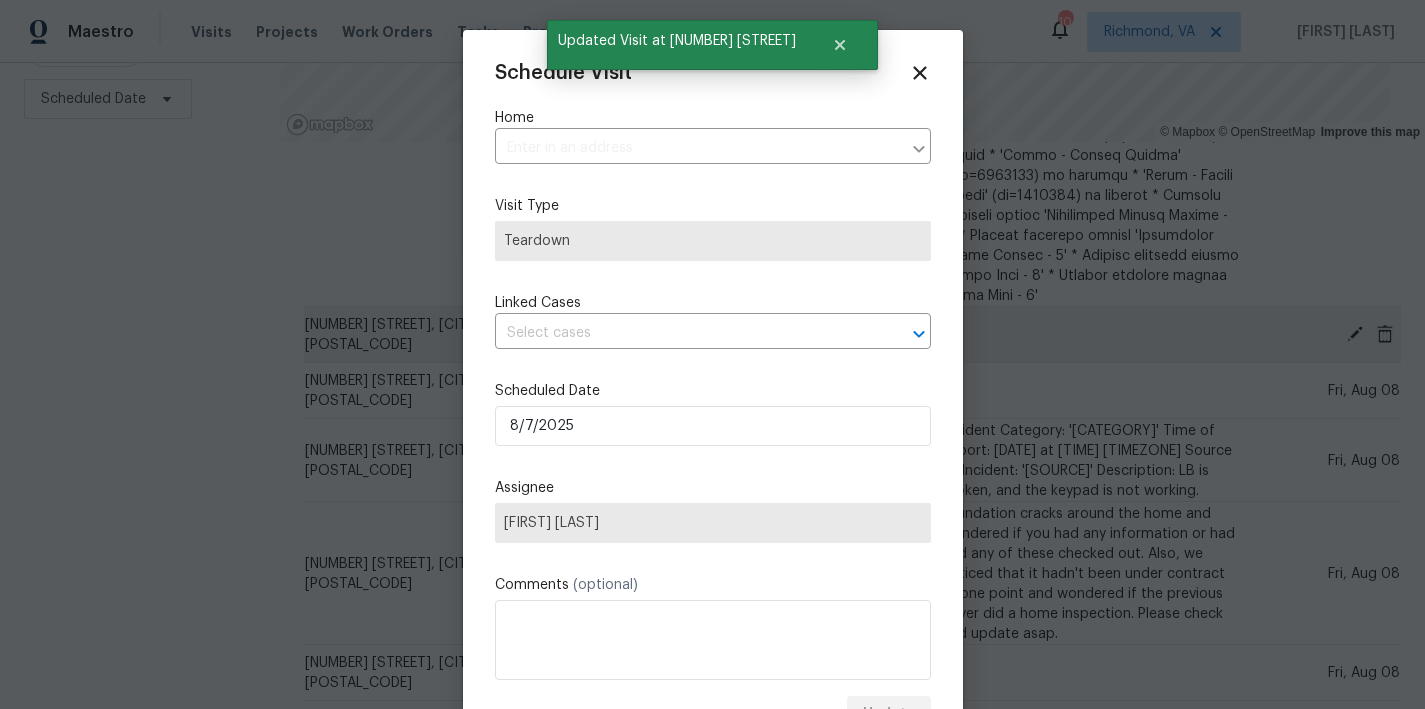 type on "8200 Penobscot Rd, Richmond, VA 23227" 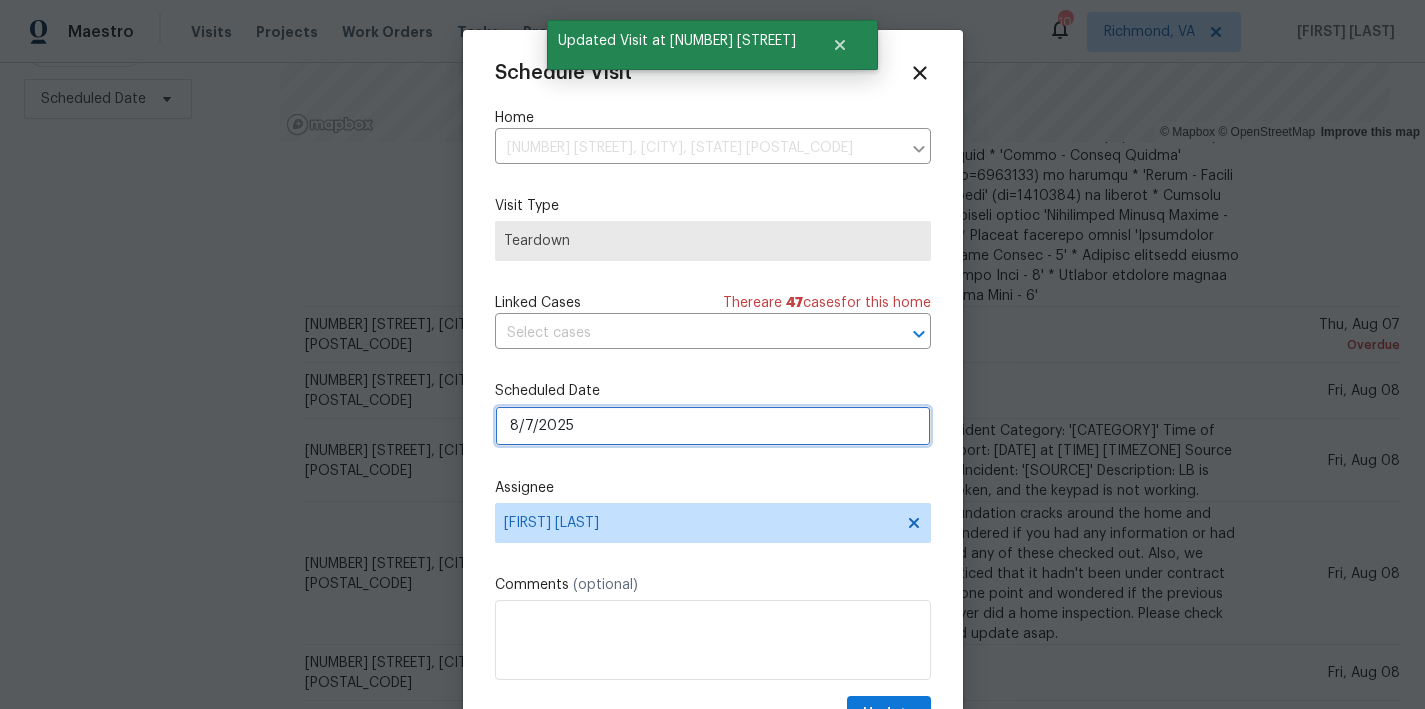 click on "8/7/2025" at bounding box center (713, 426) 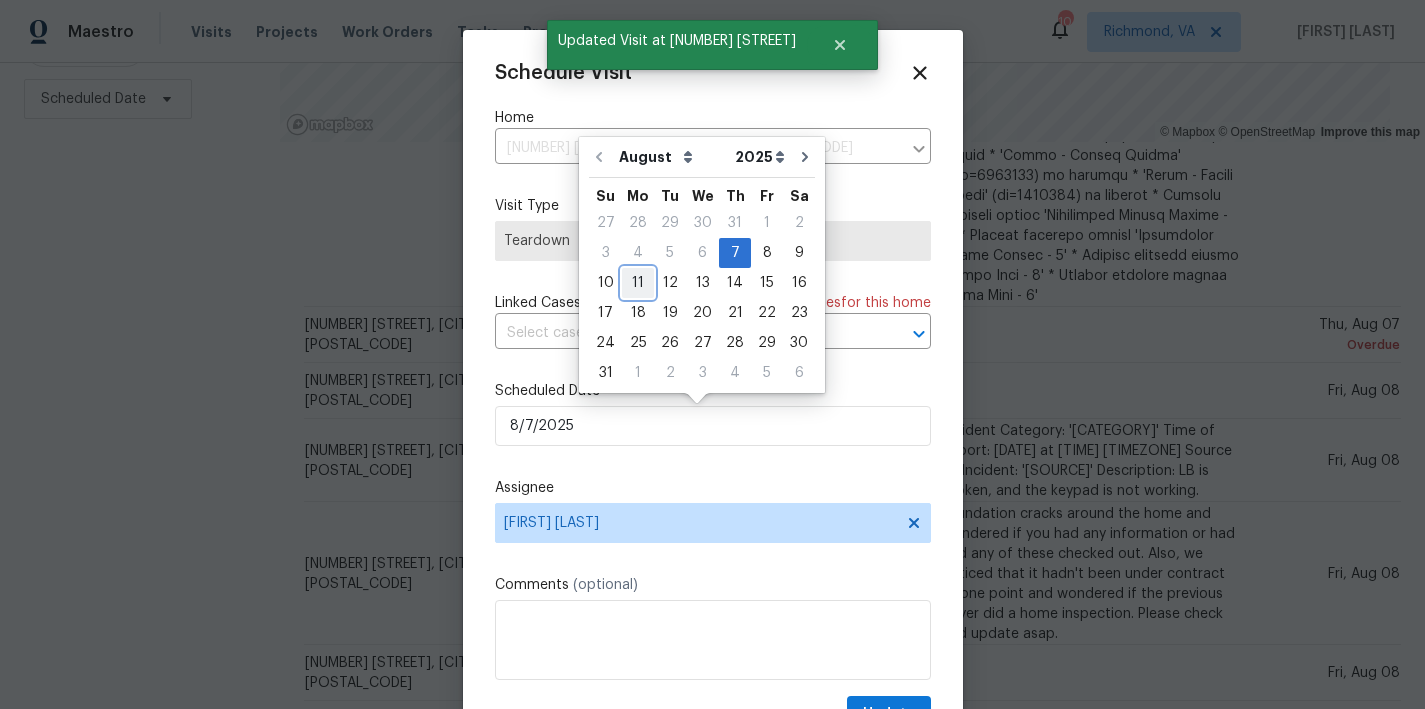click on "11" at bounding box center (638, 283) 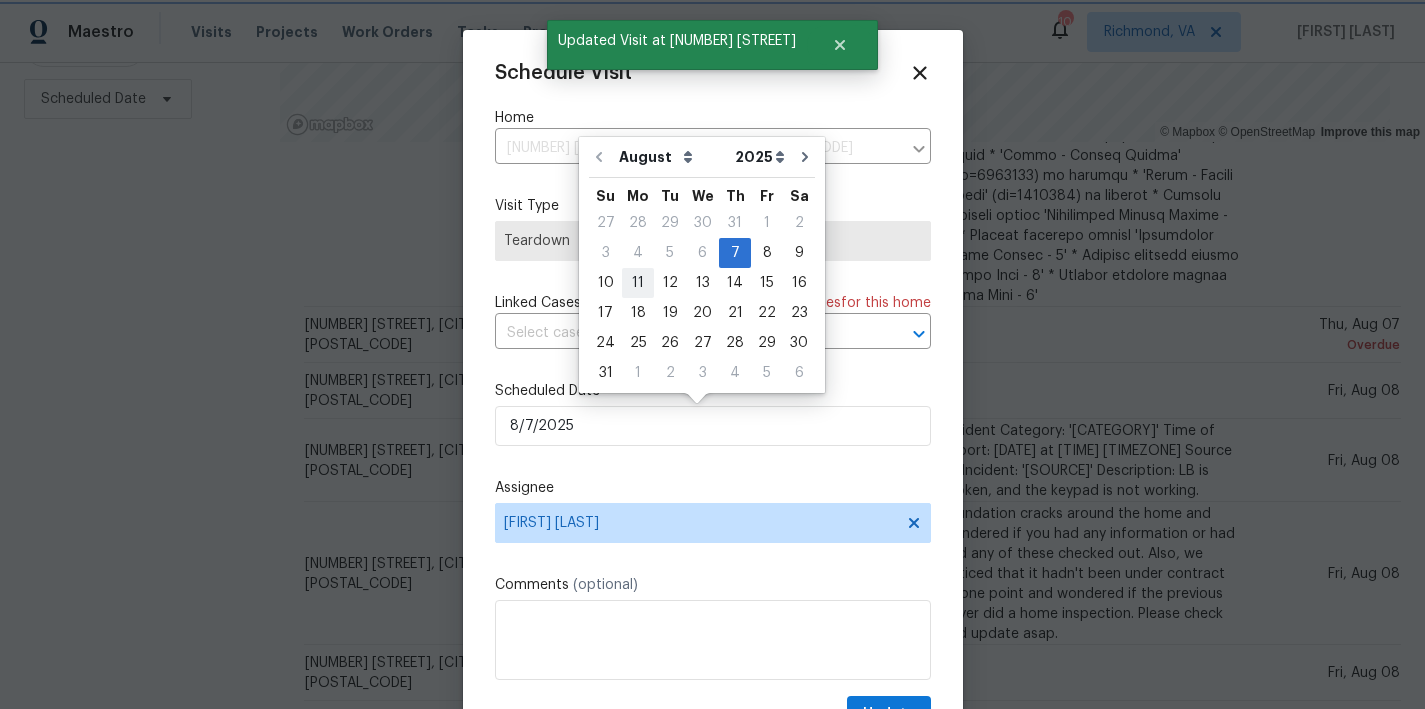 type on "8/11/2025" 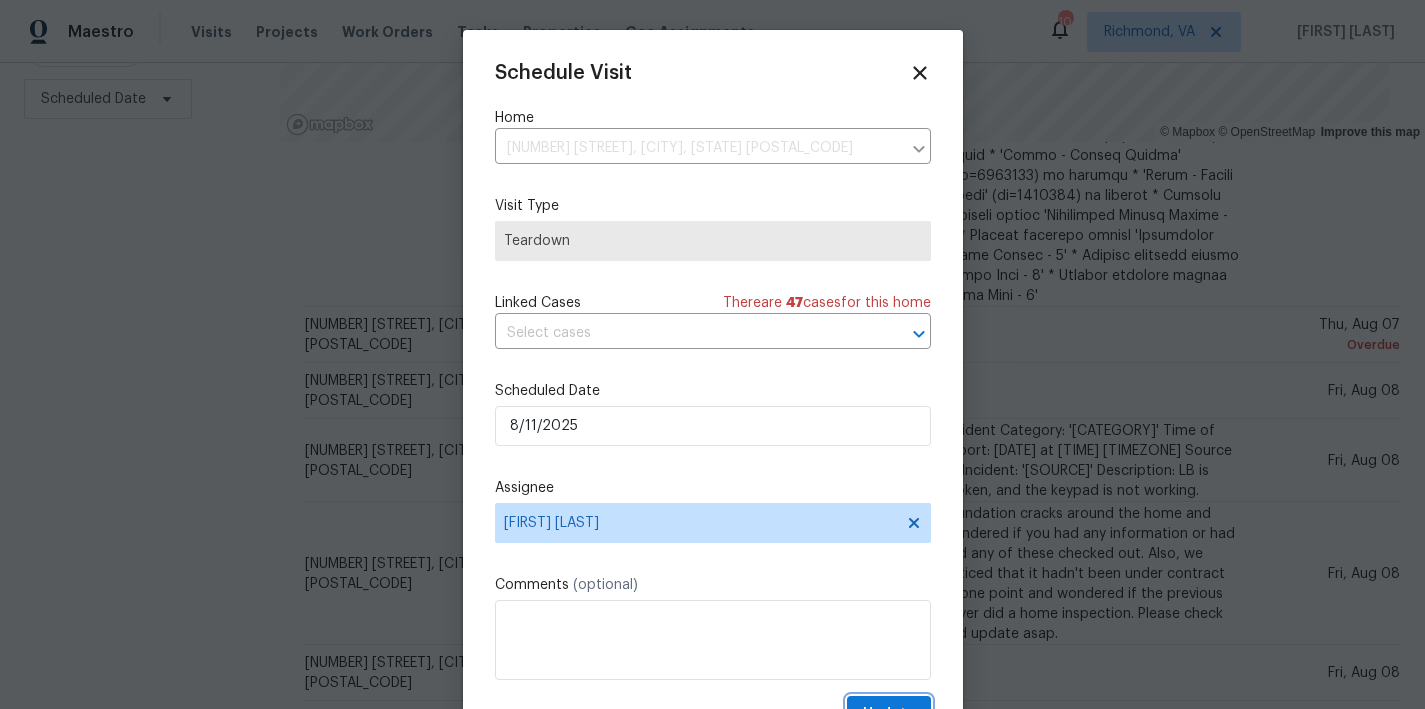 click on "Update" at bounding box center (889, 714) 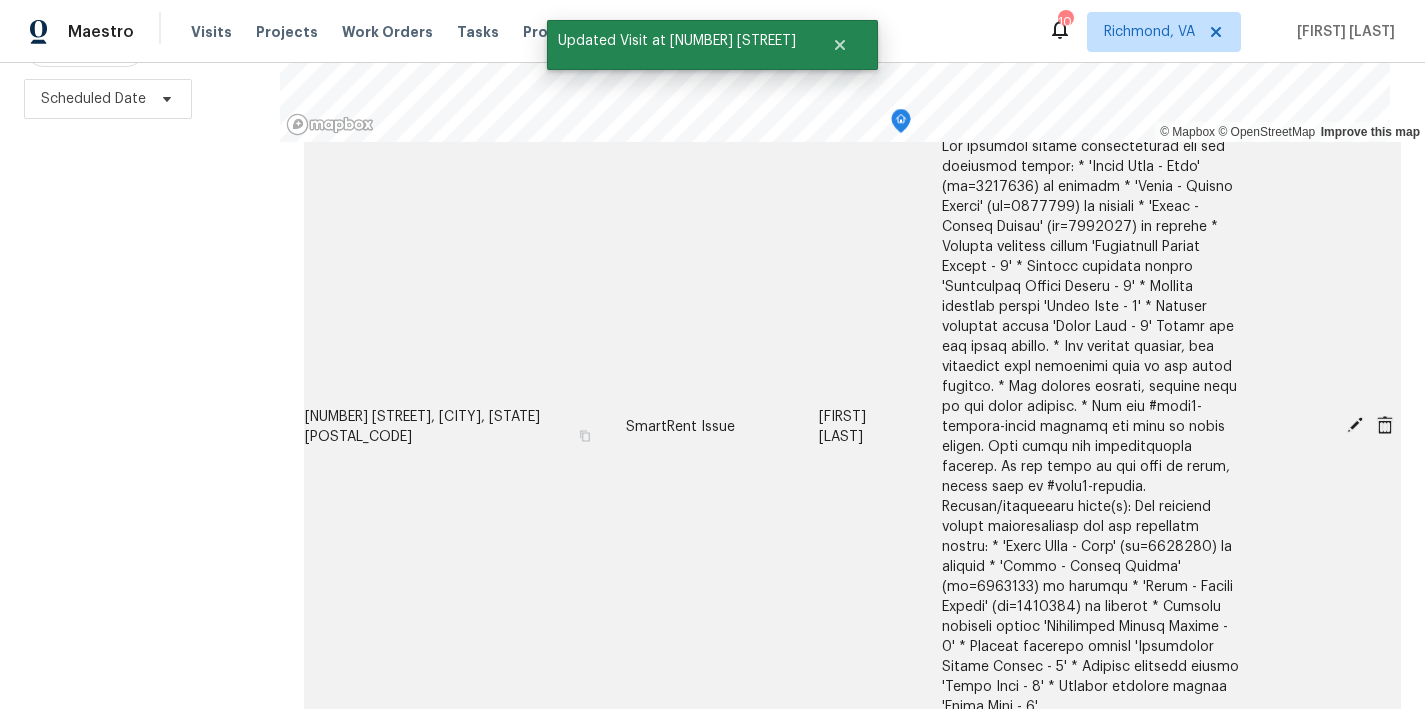 scroll, scrollTop: 552, scrollLeft: 0, axis: vertical 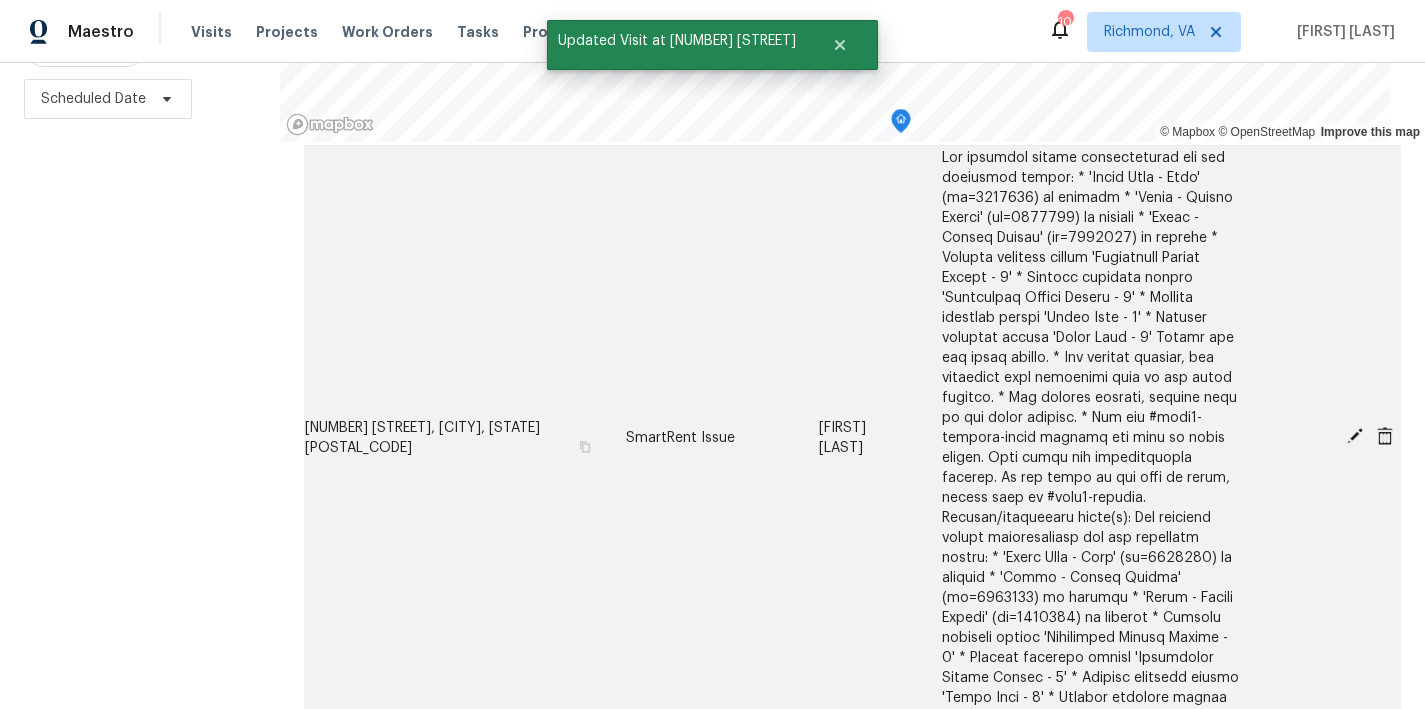 click 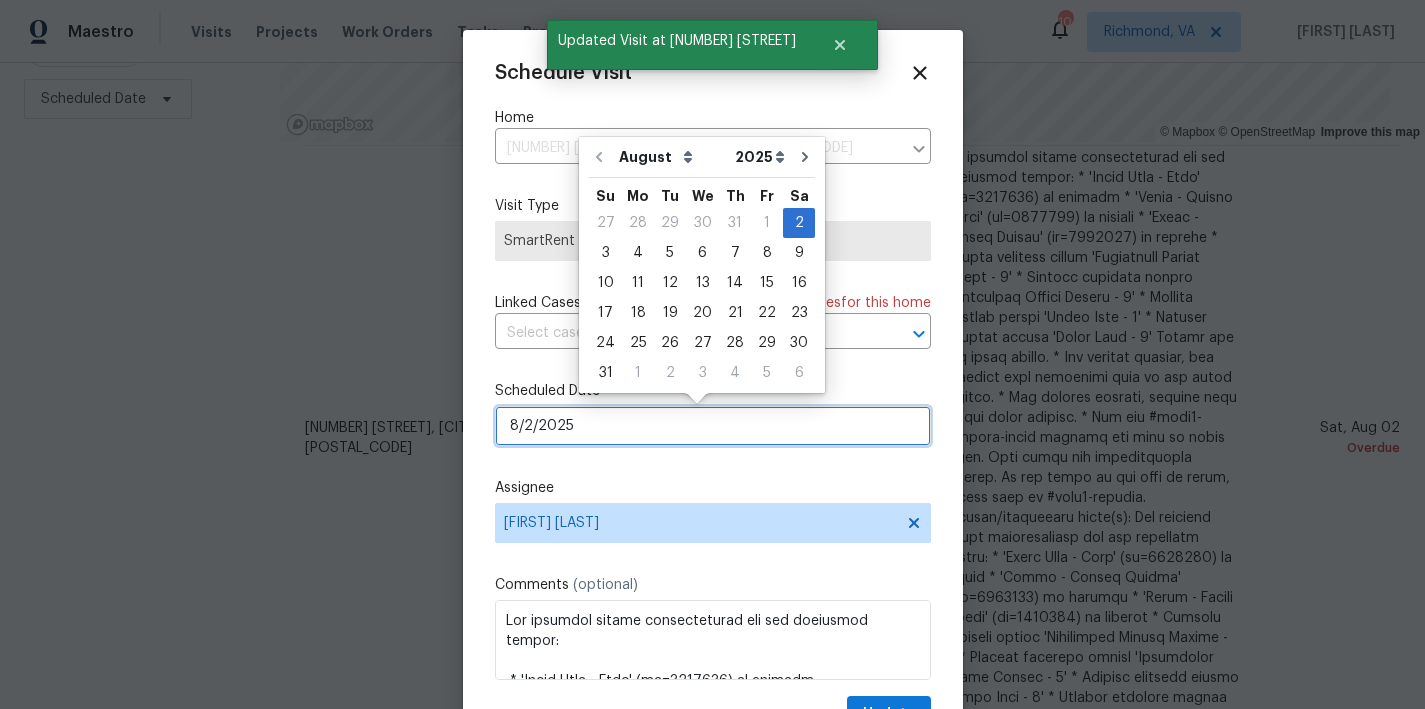 click on "8/2/2025" at bounding box center (713, 426) 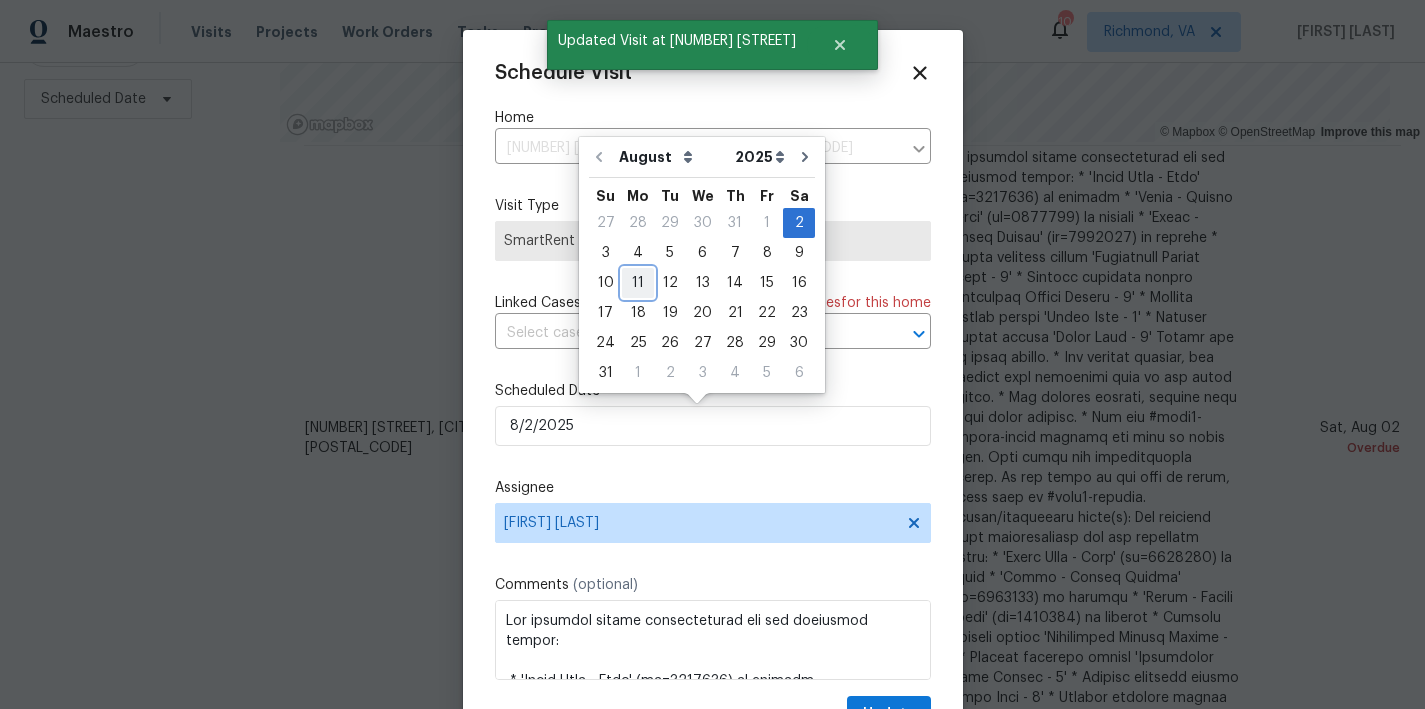 click on "11" at bounding box center [638, 283] 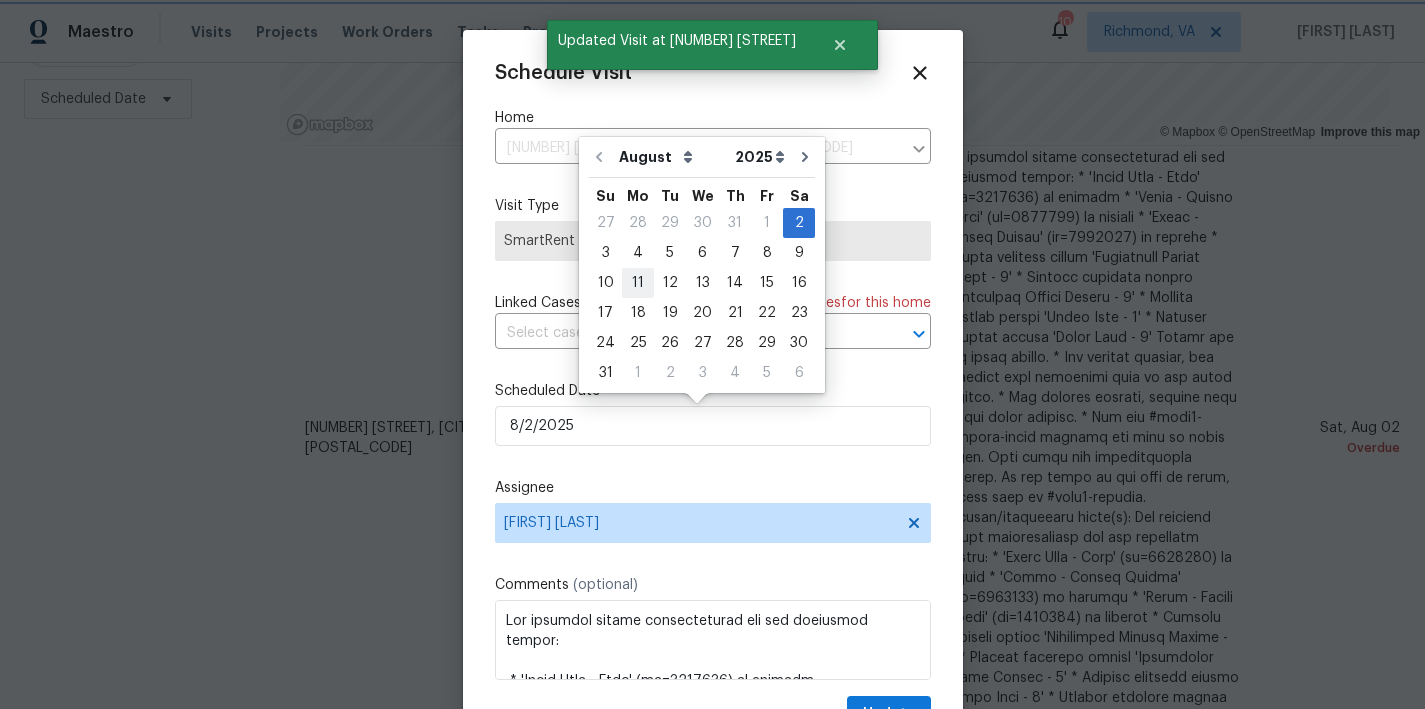type on "8/11/2025" 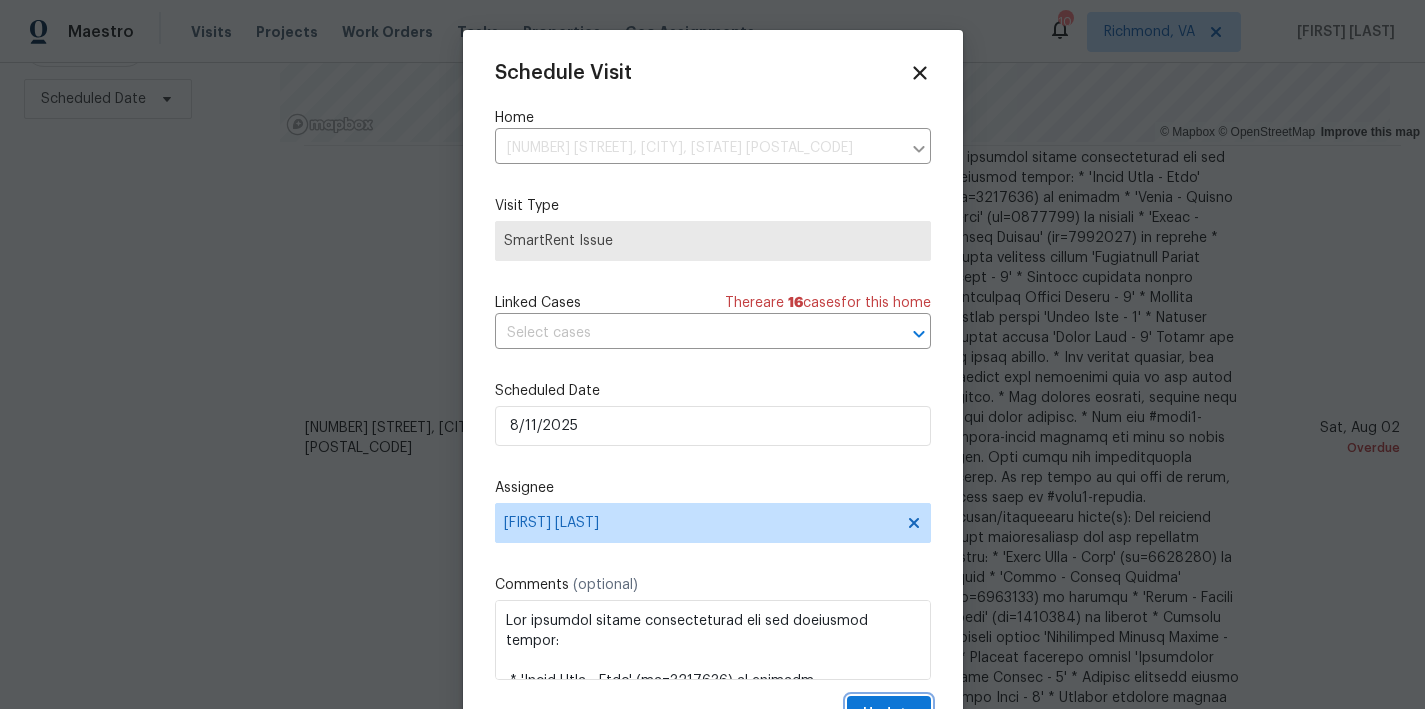 click on "Update" at bounding box center (889, 714) 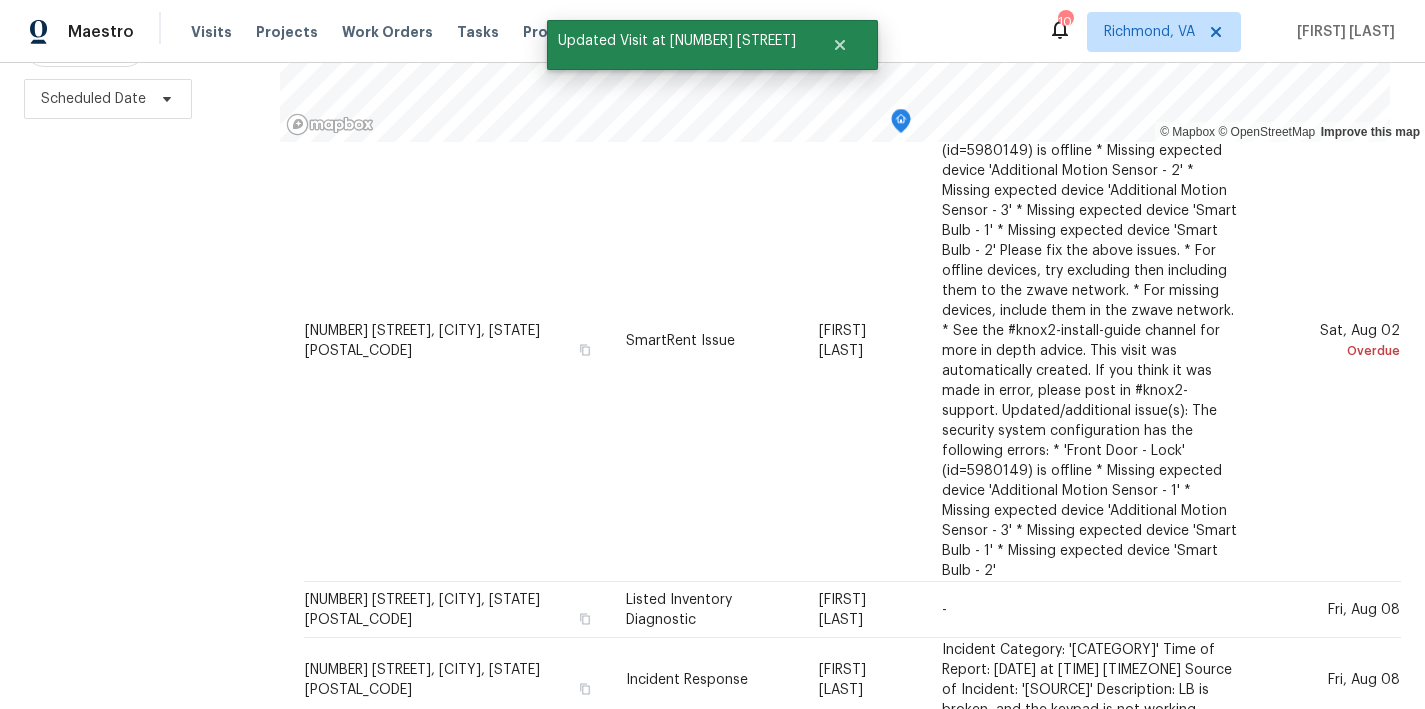 scroll, scrollTop: 0, scrollLeft: 0, axis: both 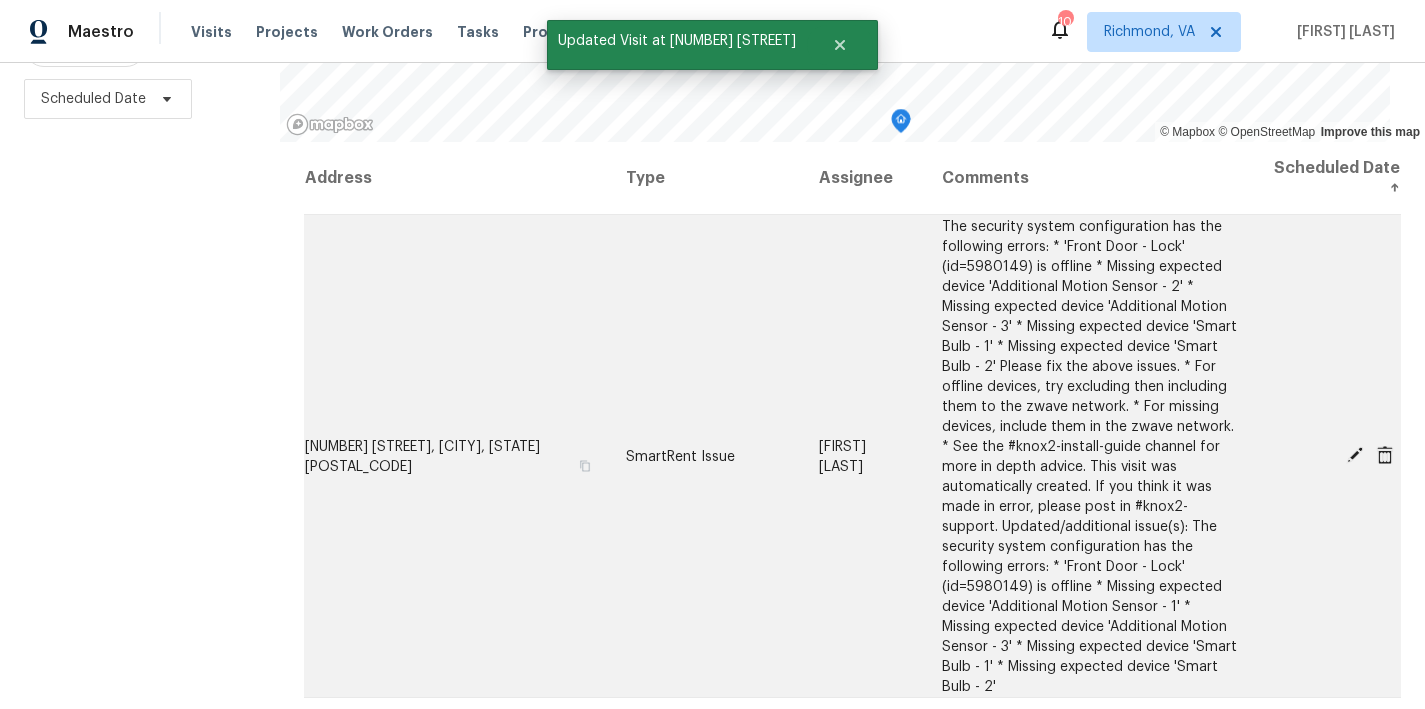 click 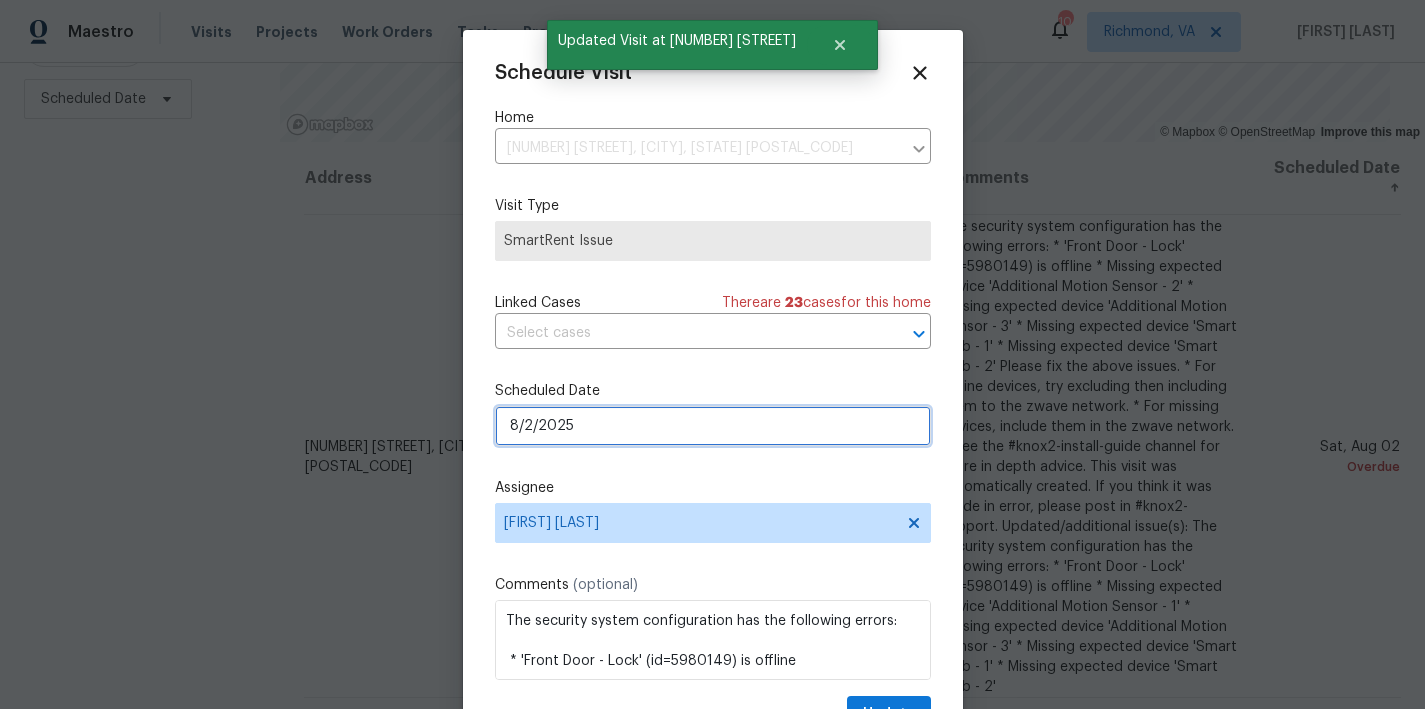 click on "8/2/2025" at bounding box center [713, 426] 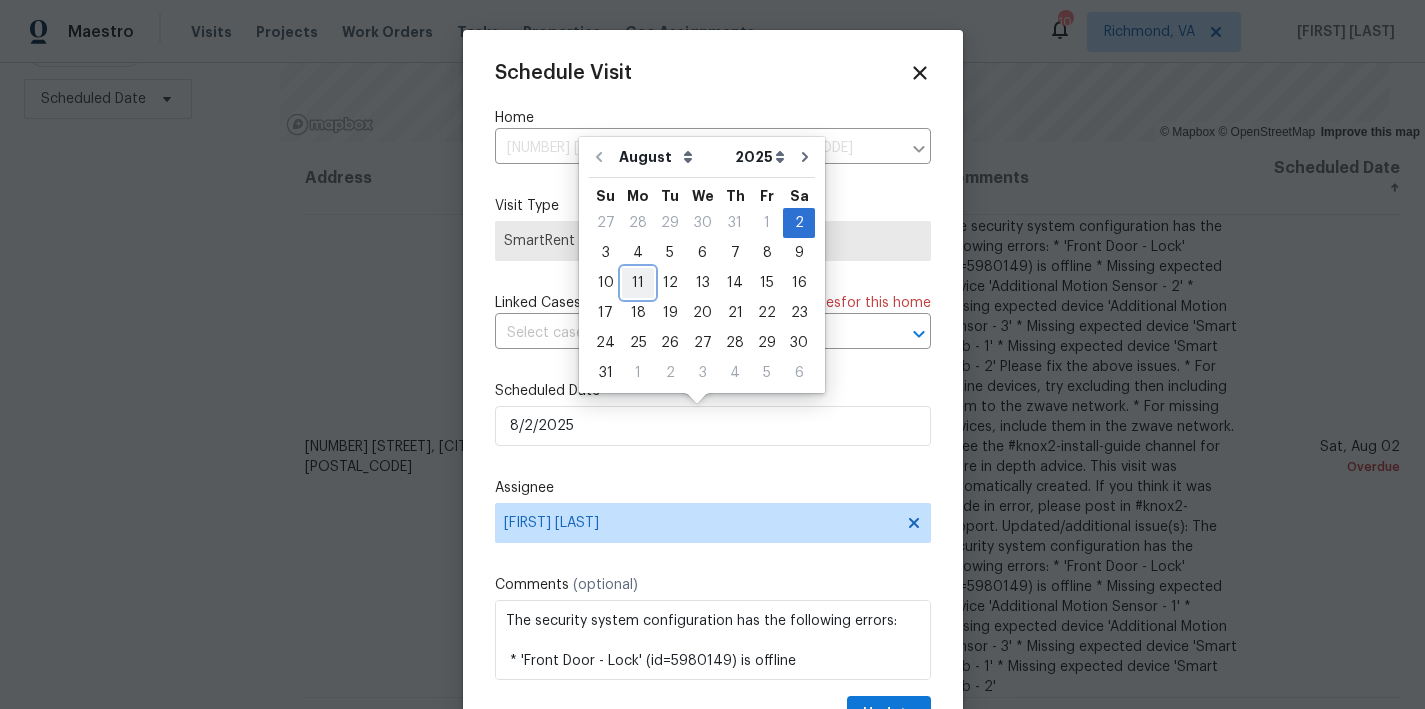 click on "11" at bounding box center (638, 283) 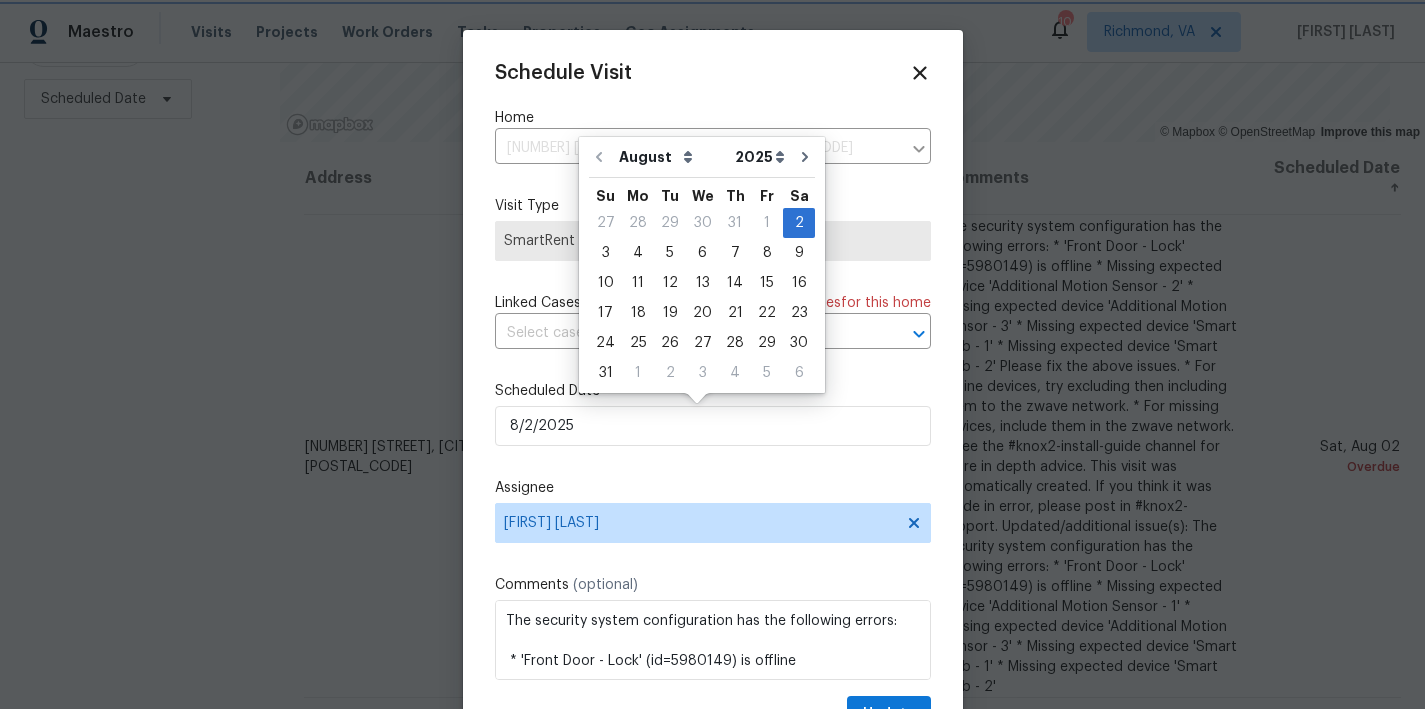type on "8/11/2025" 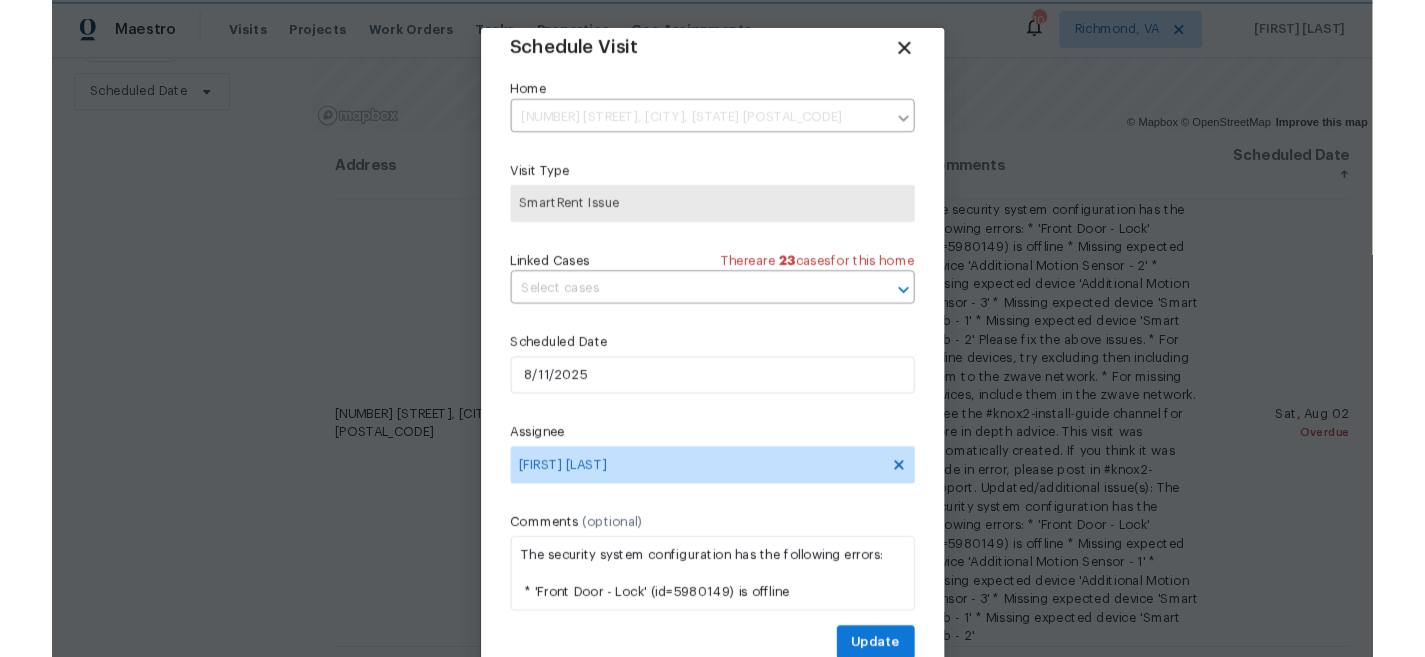 scroll, scrollTop: 36, scrollLeft: 0, axis: vertical 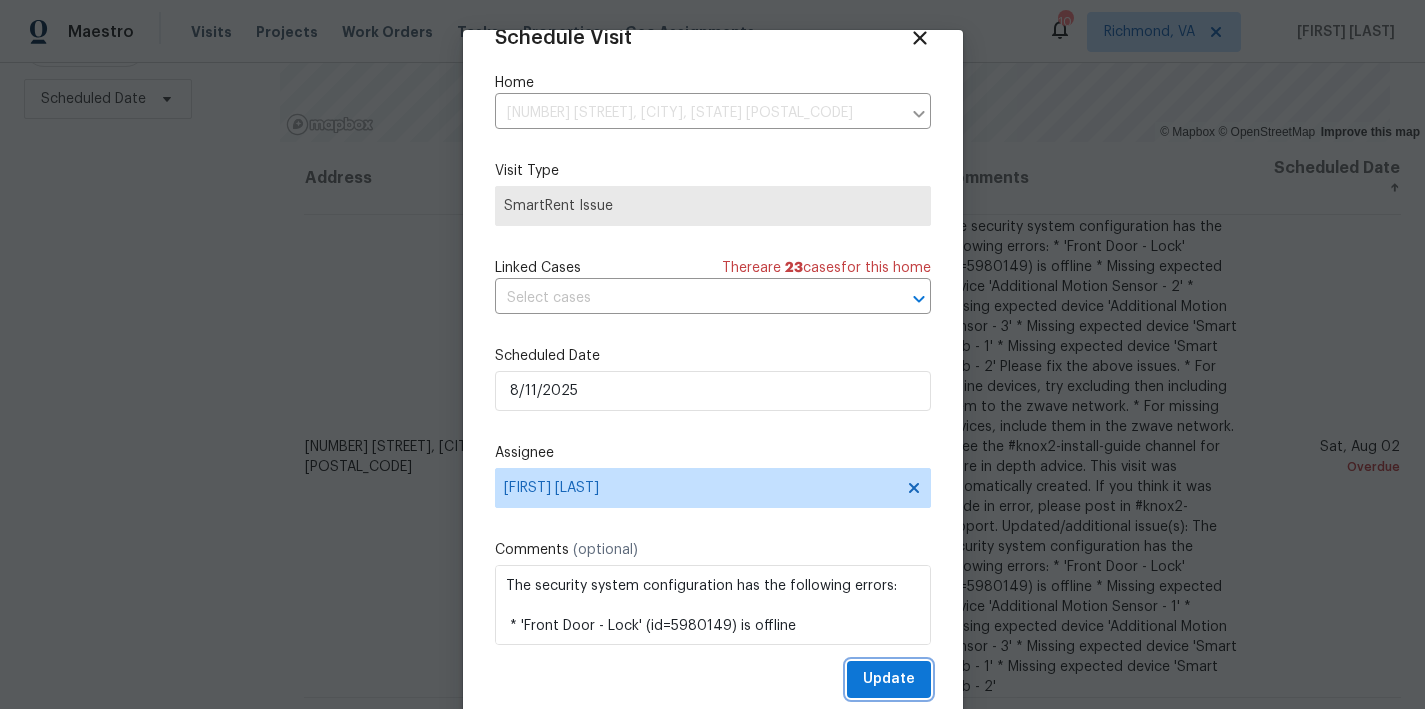 click on "Update" at bounding box center [889, 679] 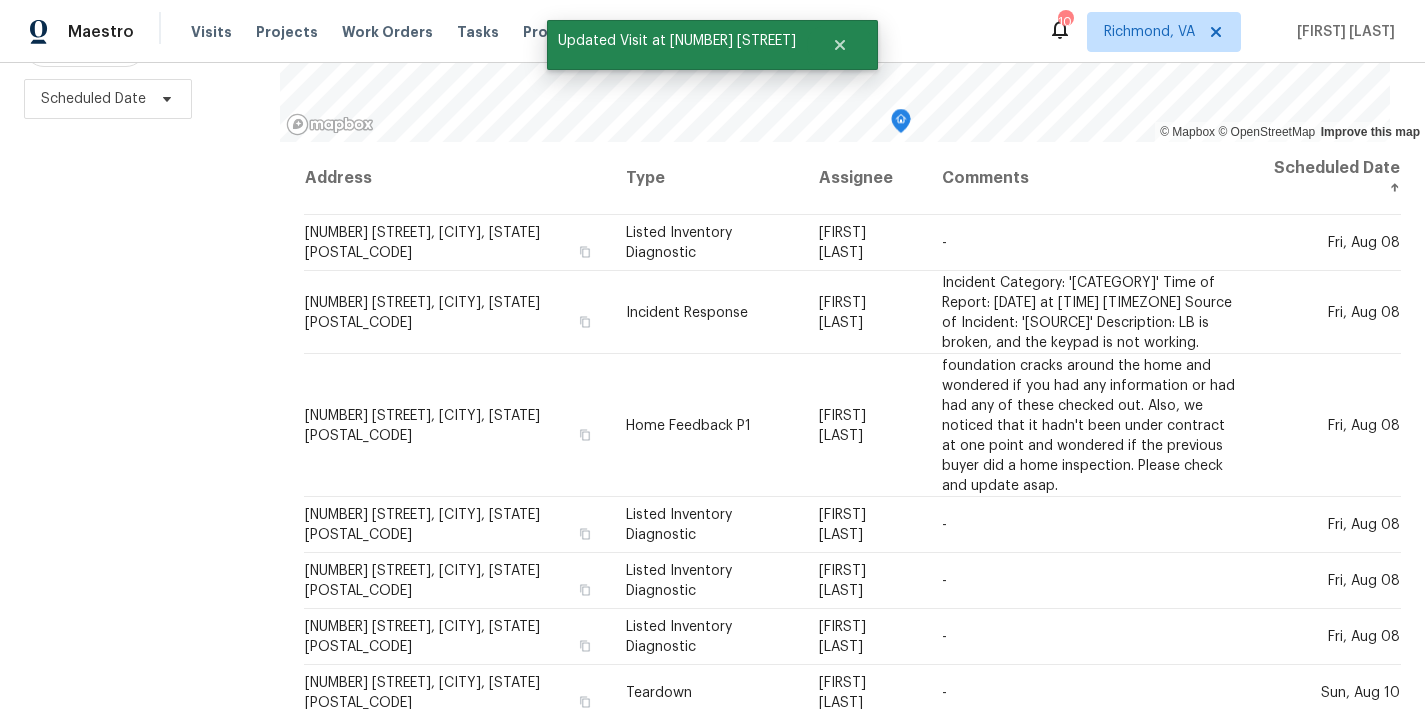 click on "Filters Reset ​ Type Assignee Scheduled Date" at bounding box center (140, 275) 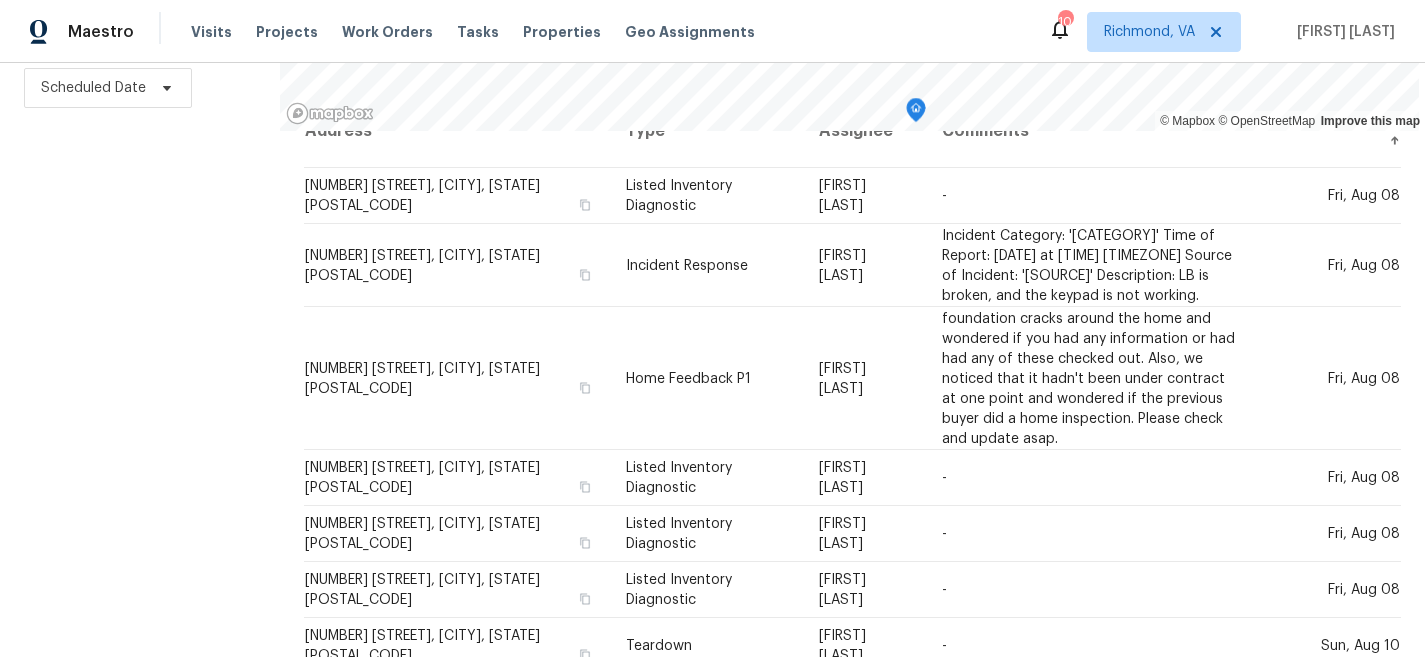scroll, scrollTop: 0, scrollLeft: 0, axis: both 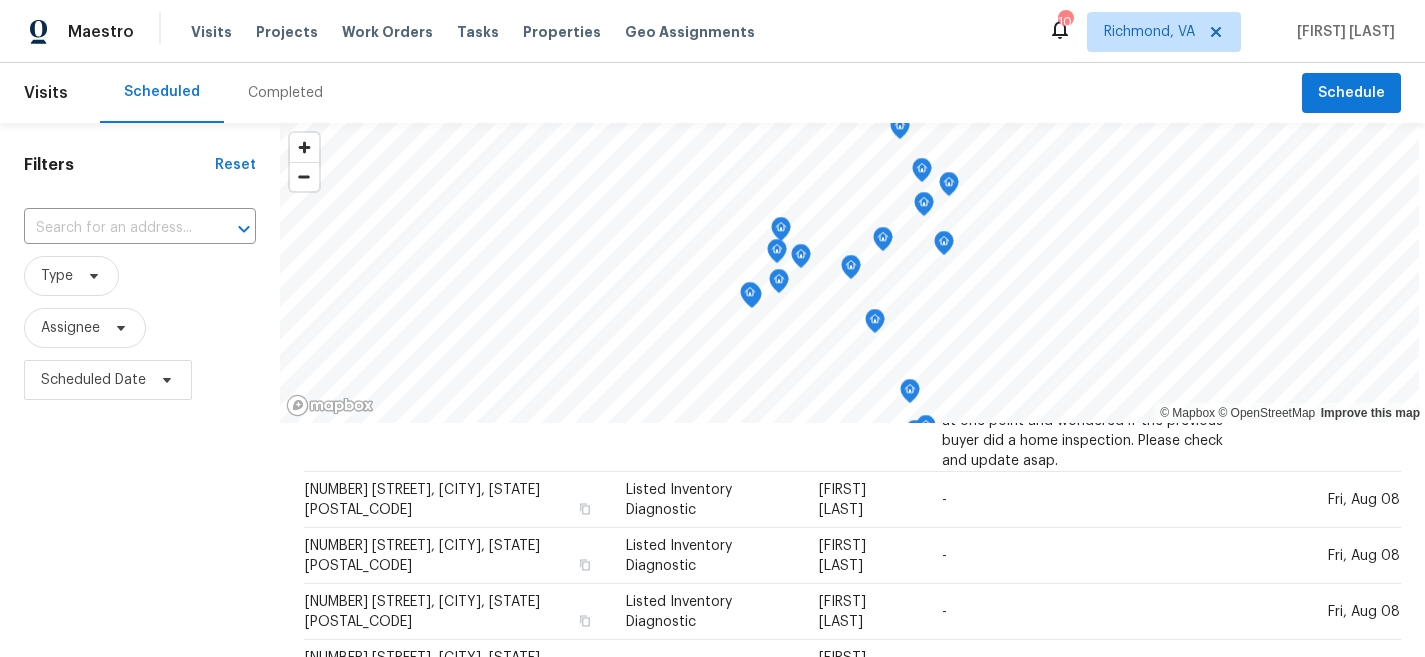 click on "Scheduled Completed" at bounding box center (701, 93) 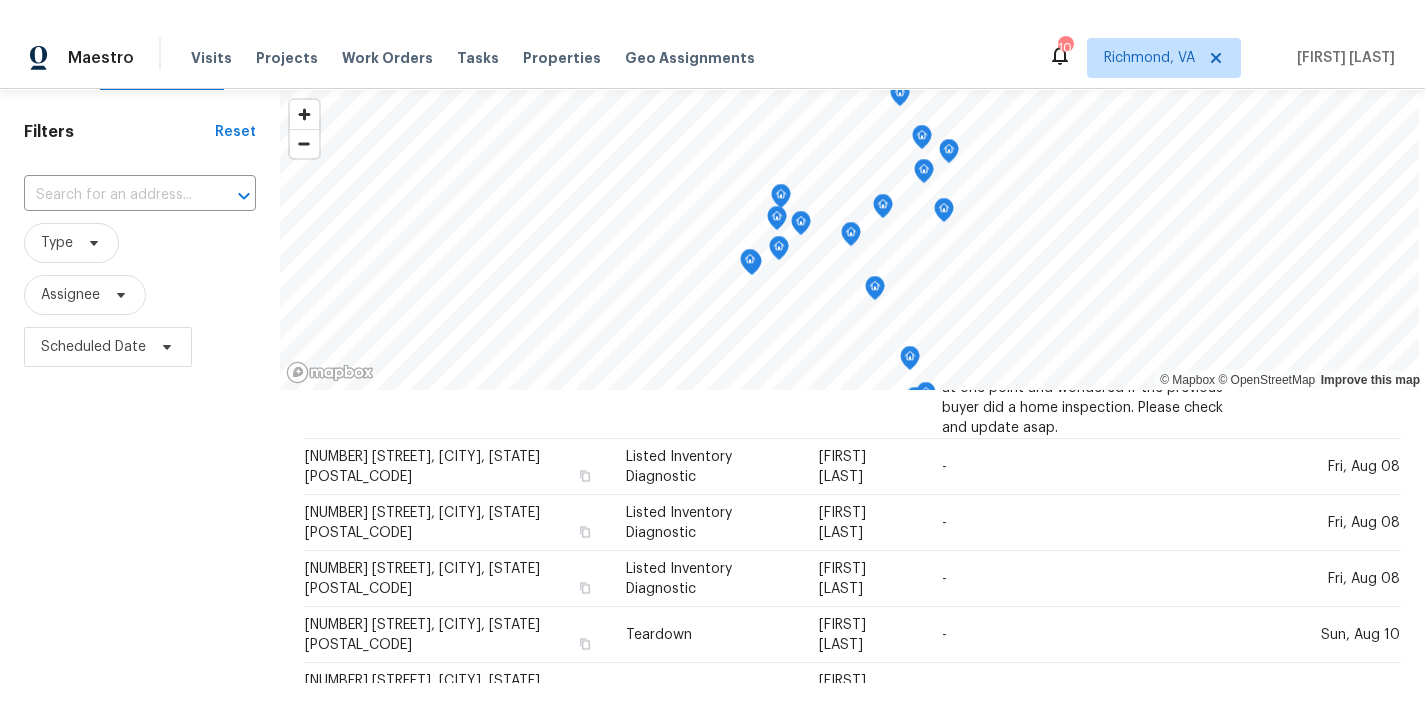 scroll, scrollTop: 0, scrollLeft: 0, axis: both 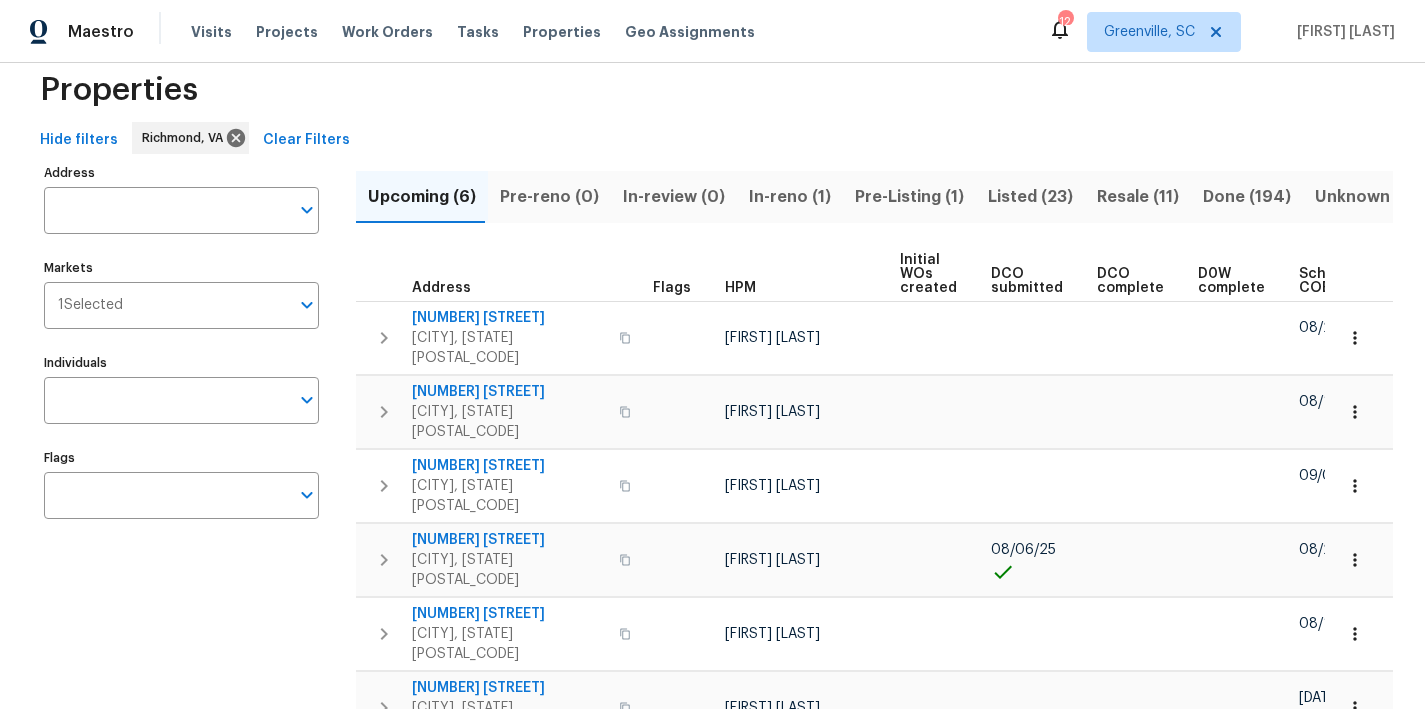 click on "In-reno (1)" at bounding box center (790, 197) 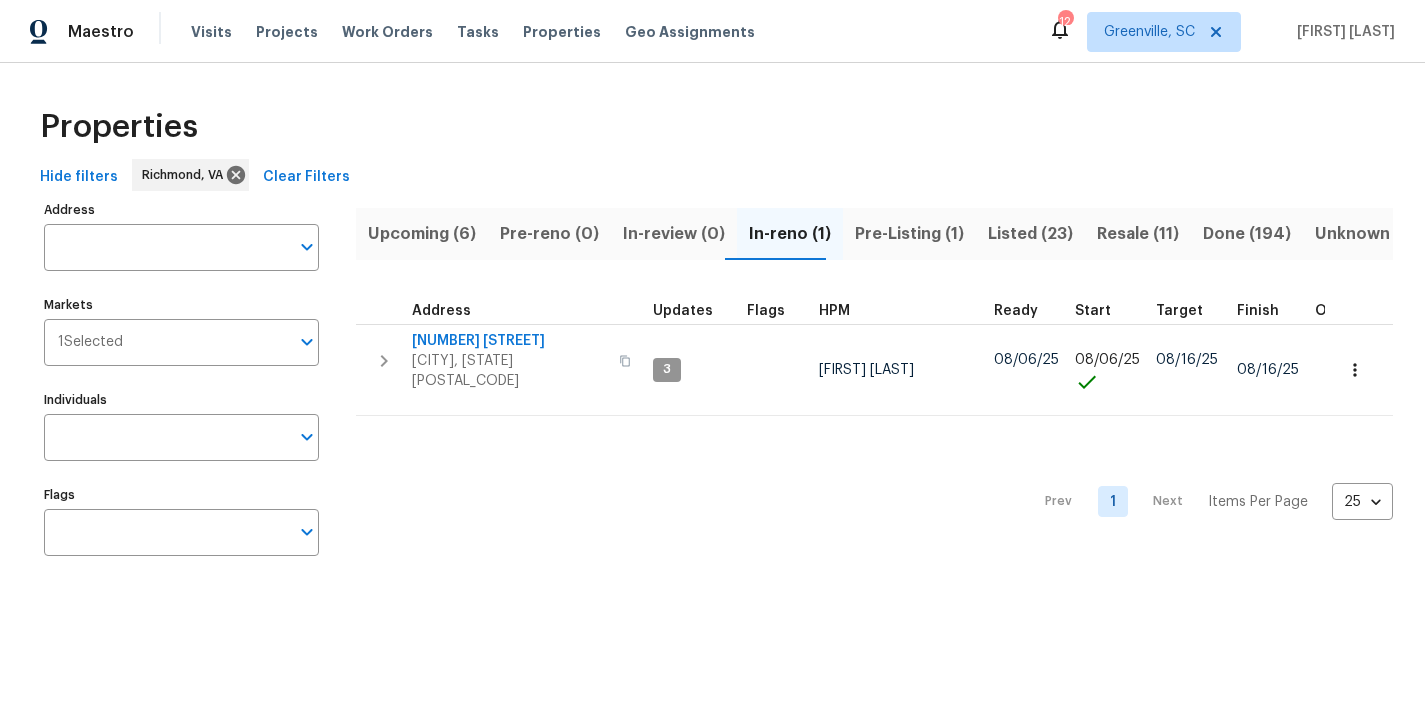 click on "Pre-Listing (1)" at bounding box center (909, 234) 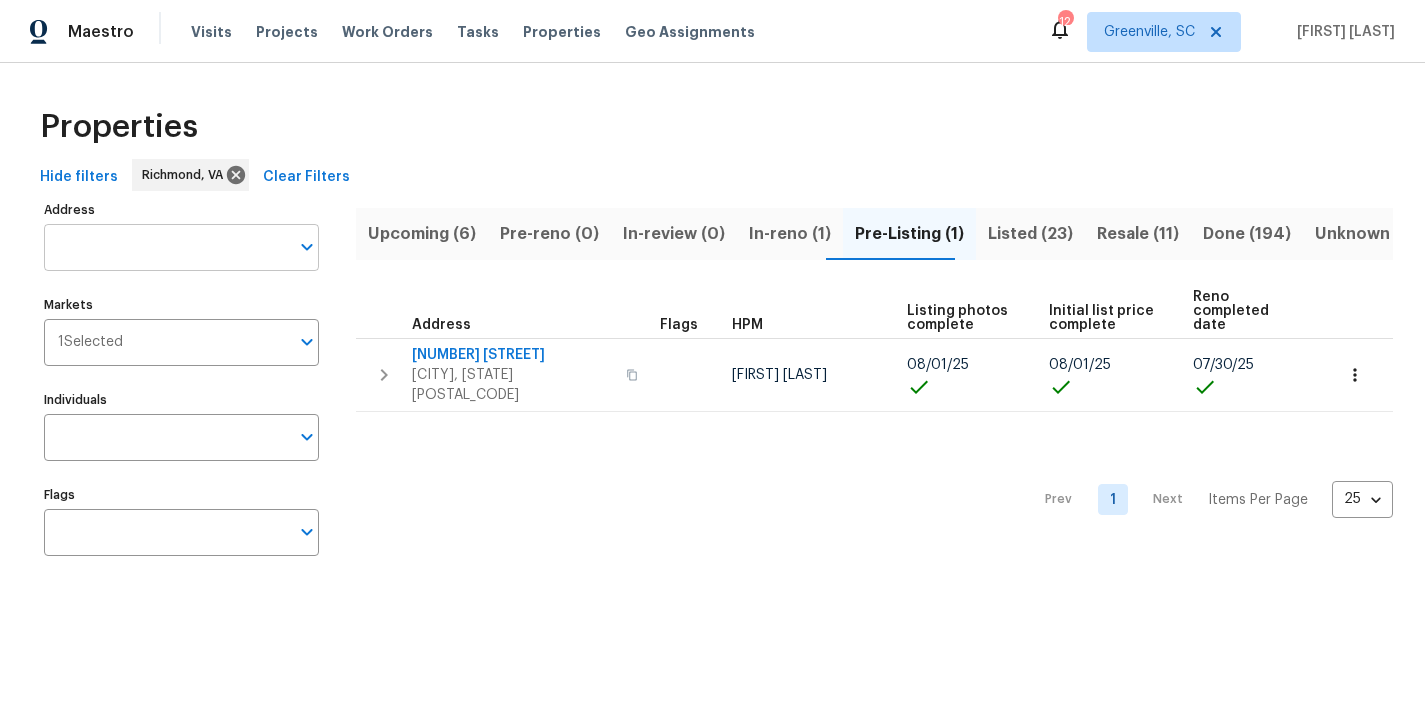 click on "Address" at bounding box center [166, 247] 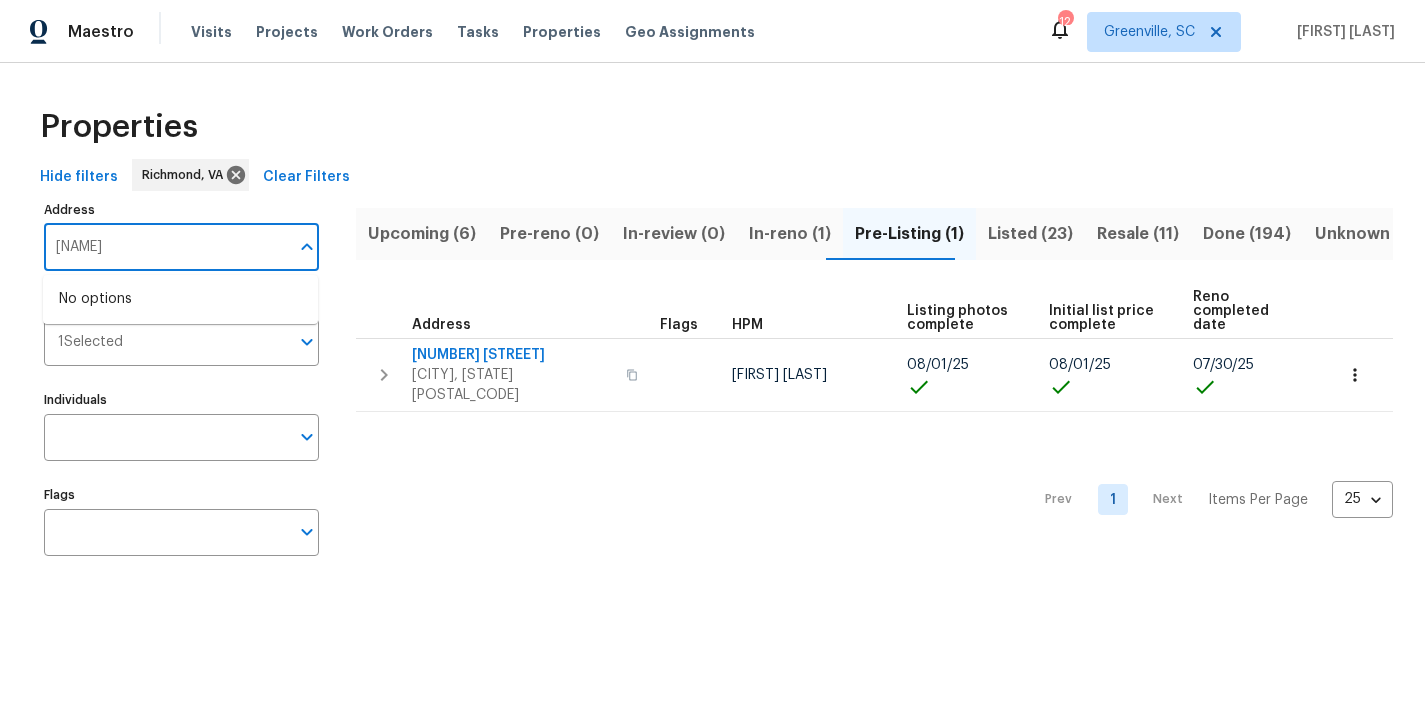 type on "[NAME]" 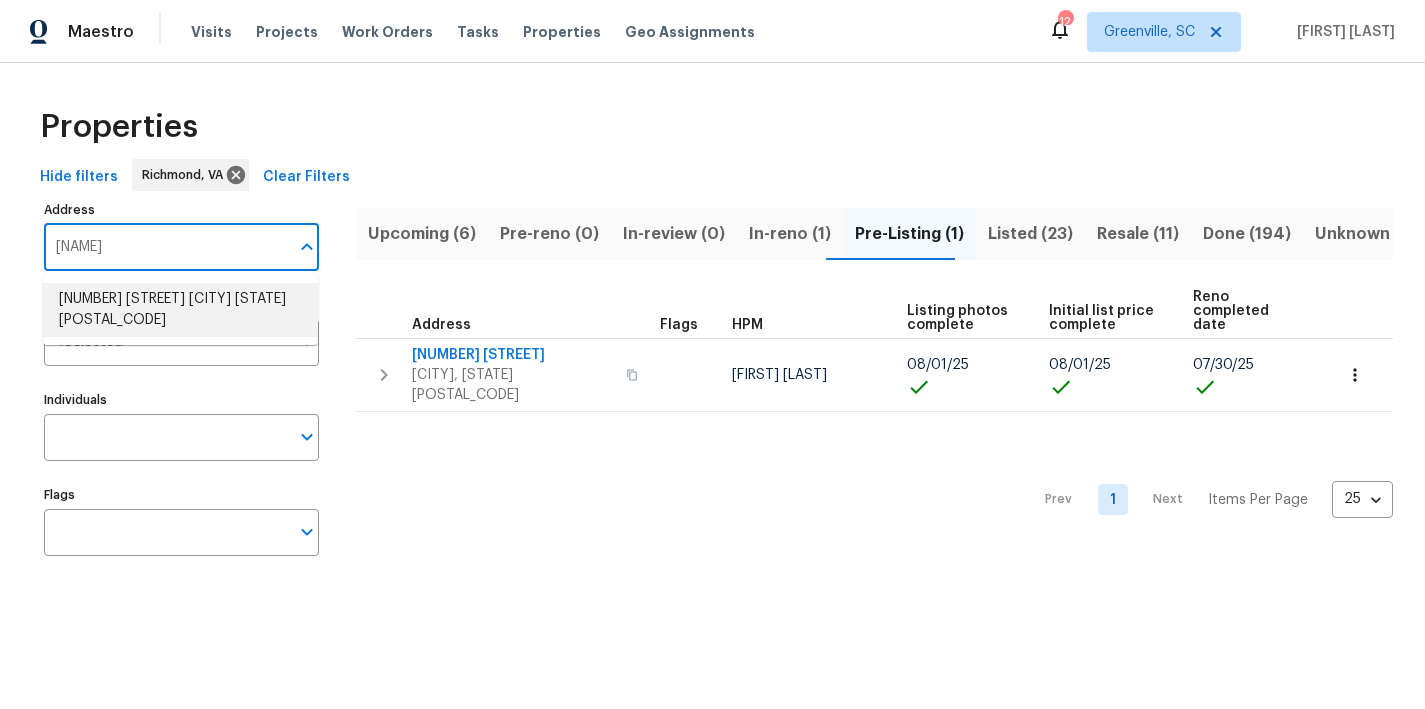 click on "[NUMBER] [STREET] [CITY] [STATE] [POSTAL_CODE]" at bounding box center [180, 310] 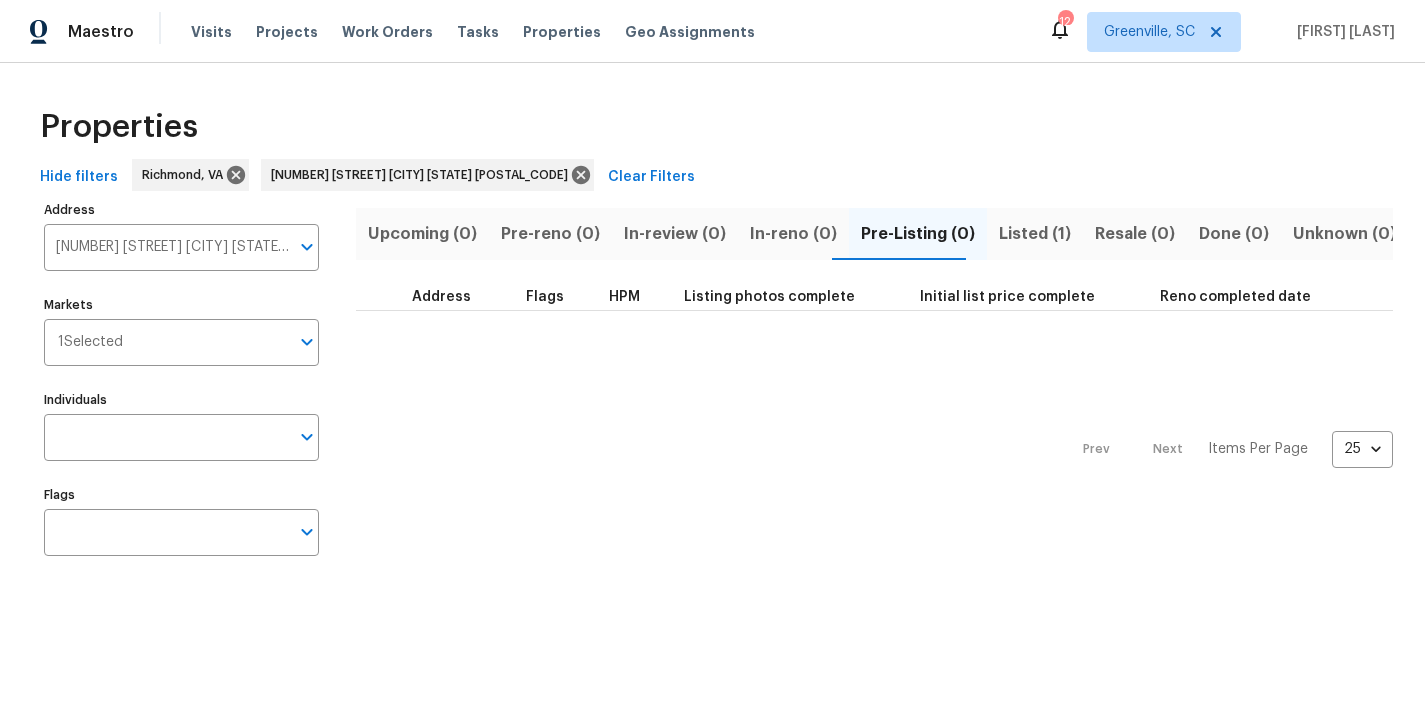 click on "Listed (1)" at bounding box center (1035, 234) 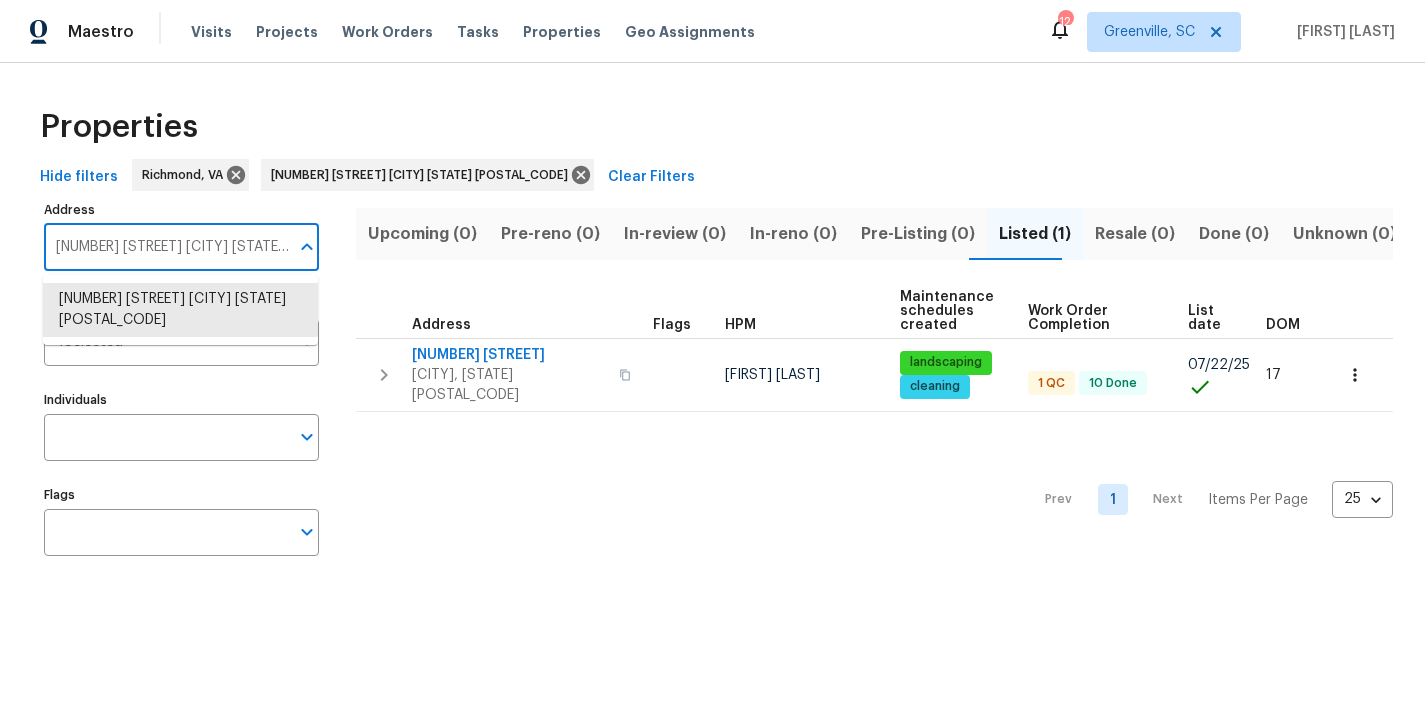 click on "[NUMBER] [STREET] [CITY] [STATE] [POSTAL_CODE]" at bounding box center [166, 247] 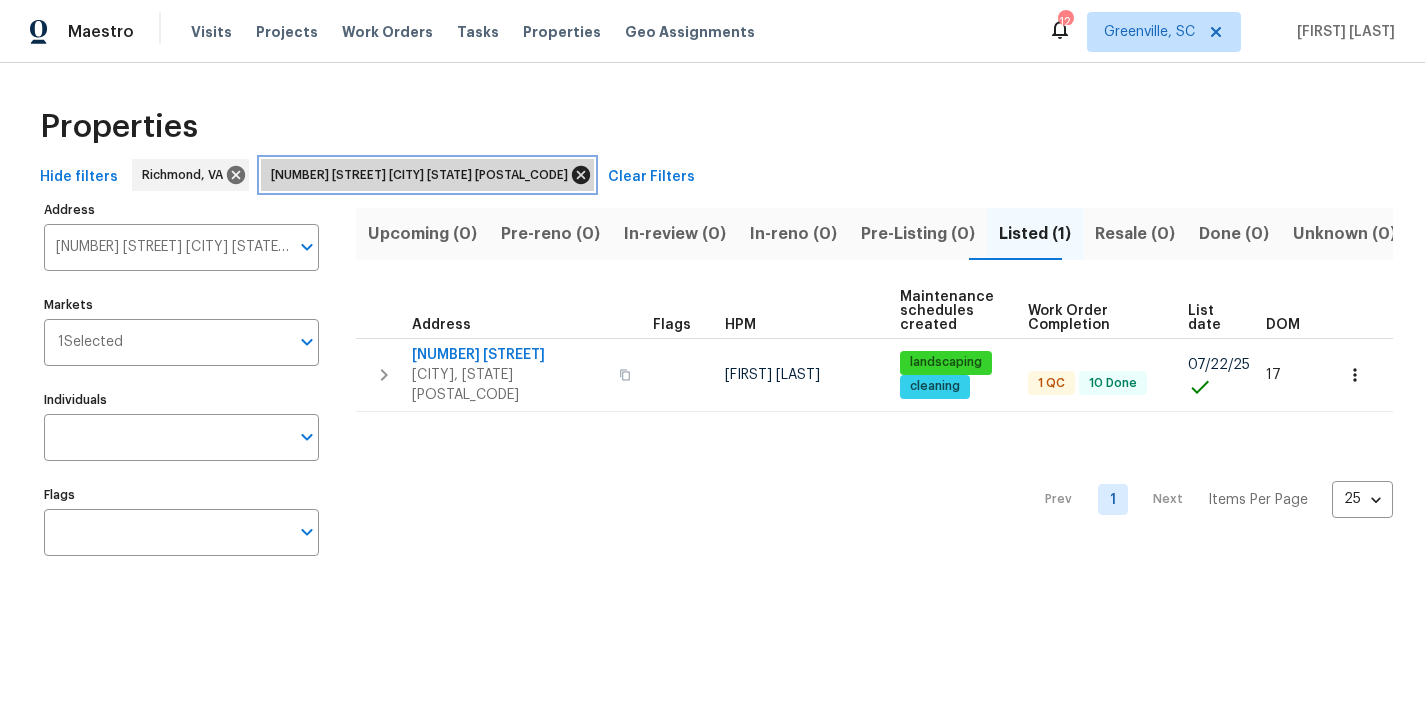 click 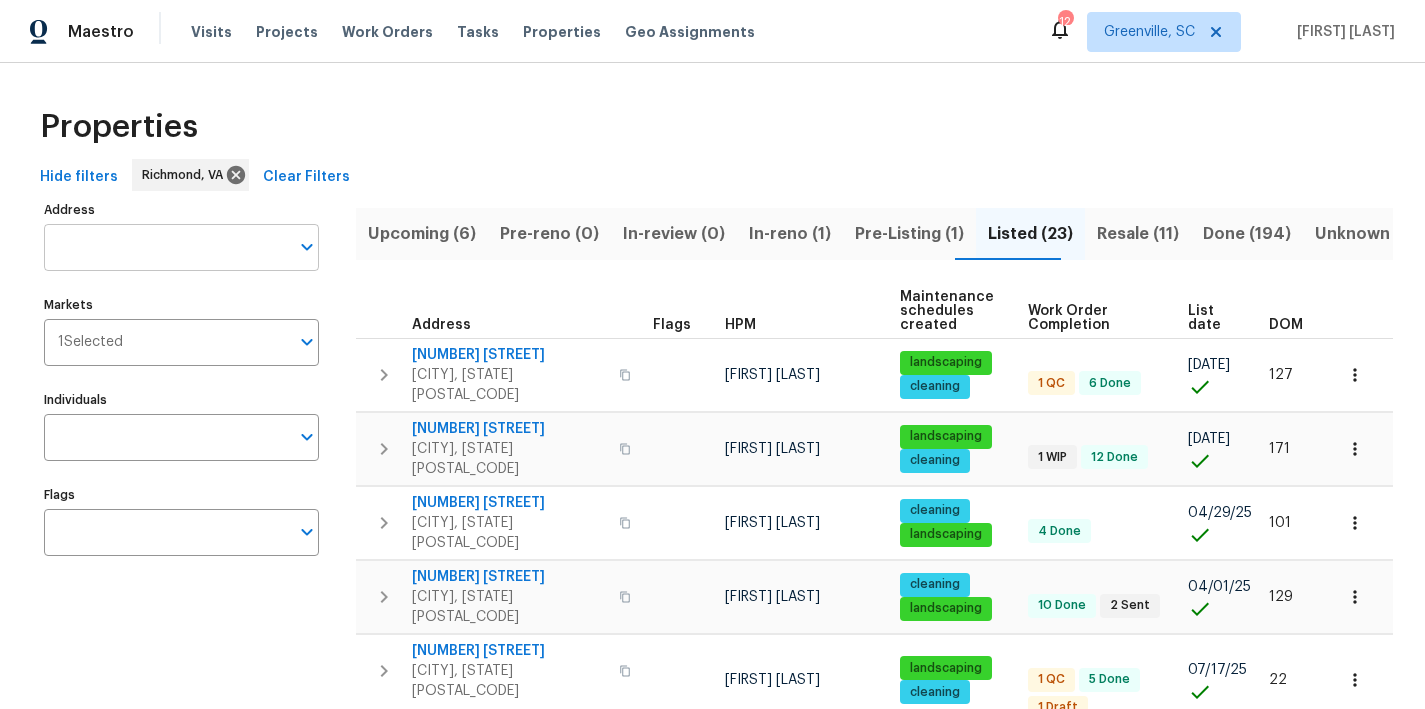 click on "Address" at bounding box center (166, 247) 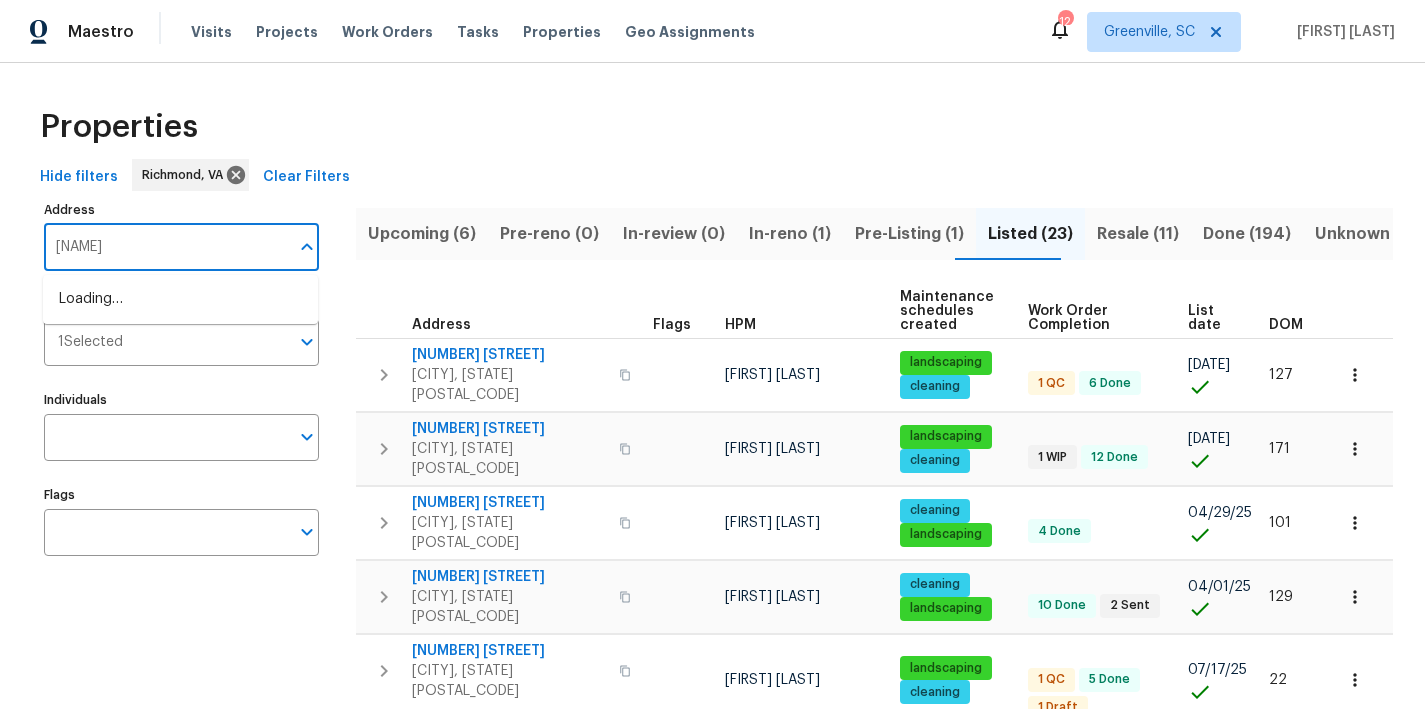 type on "[NAME]" 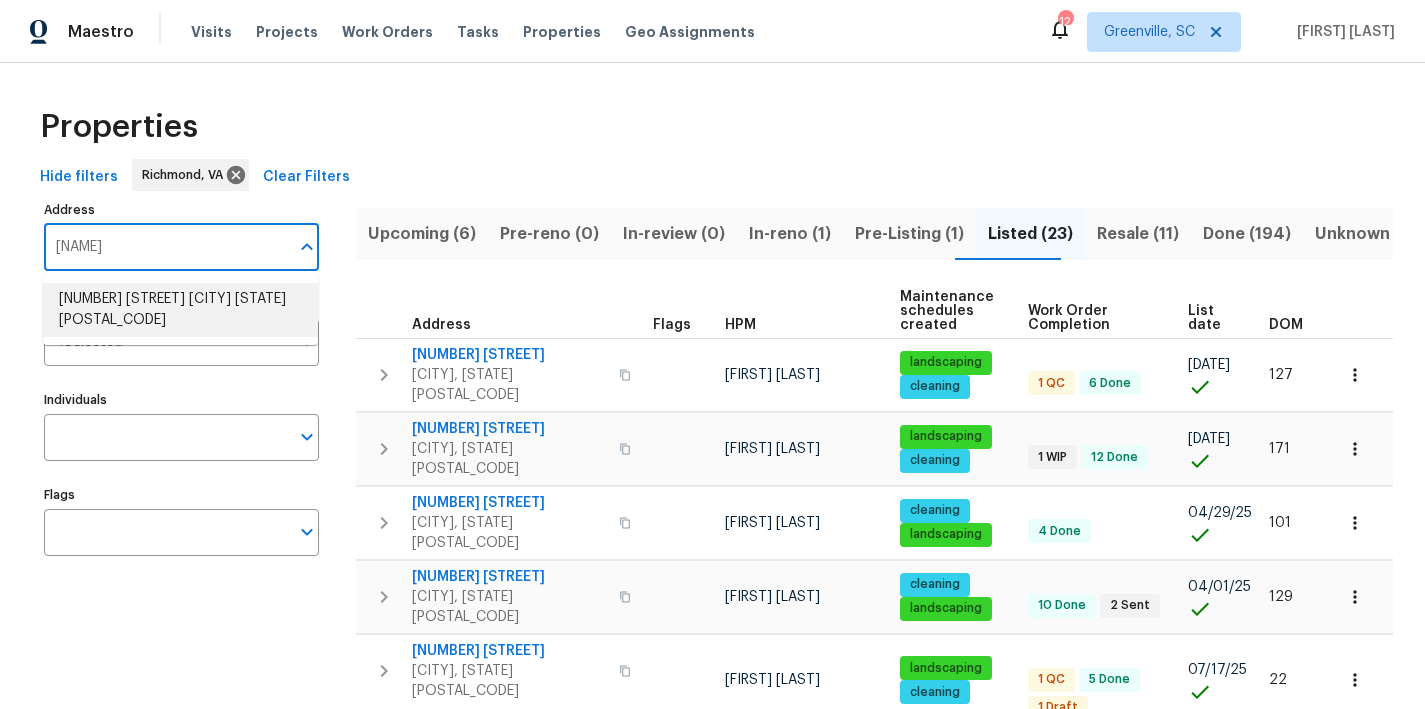 click on "[NUMBER] [STREET] [CITY] [STATE] [POSTAL_CODE]" at bounding box center [180, 310] 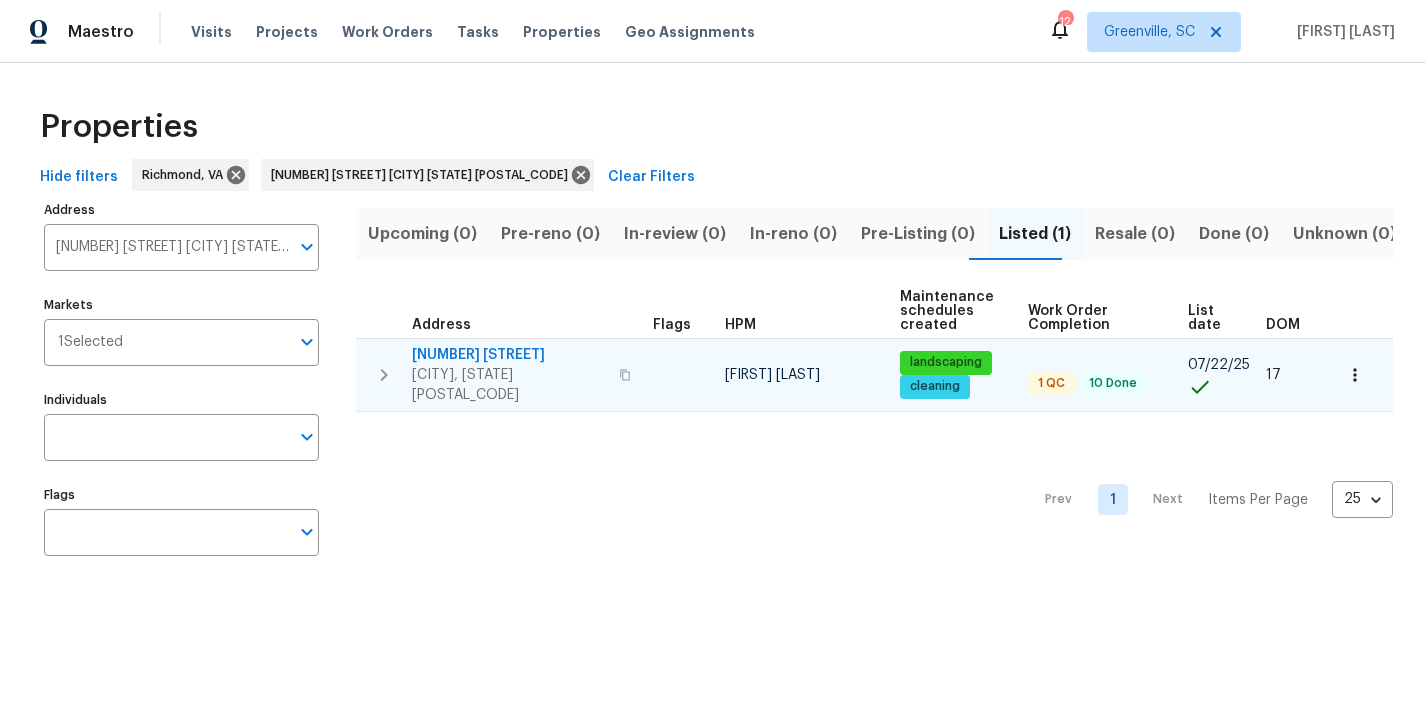 click 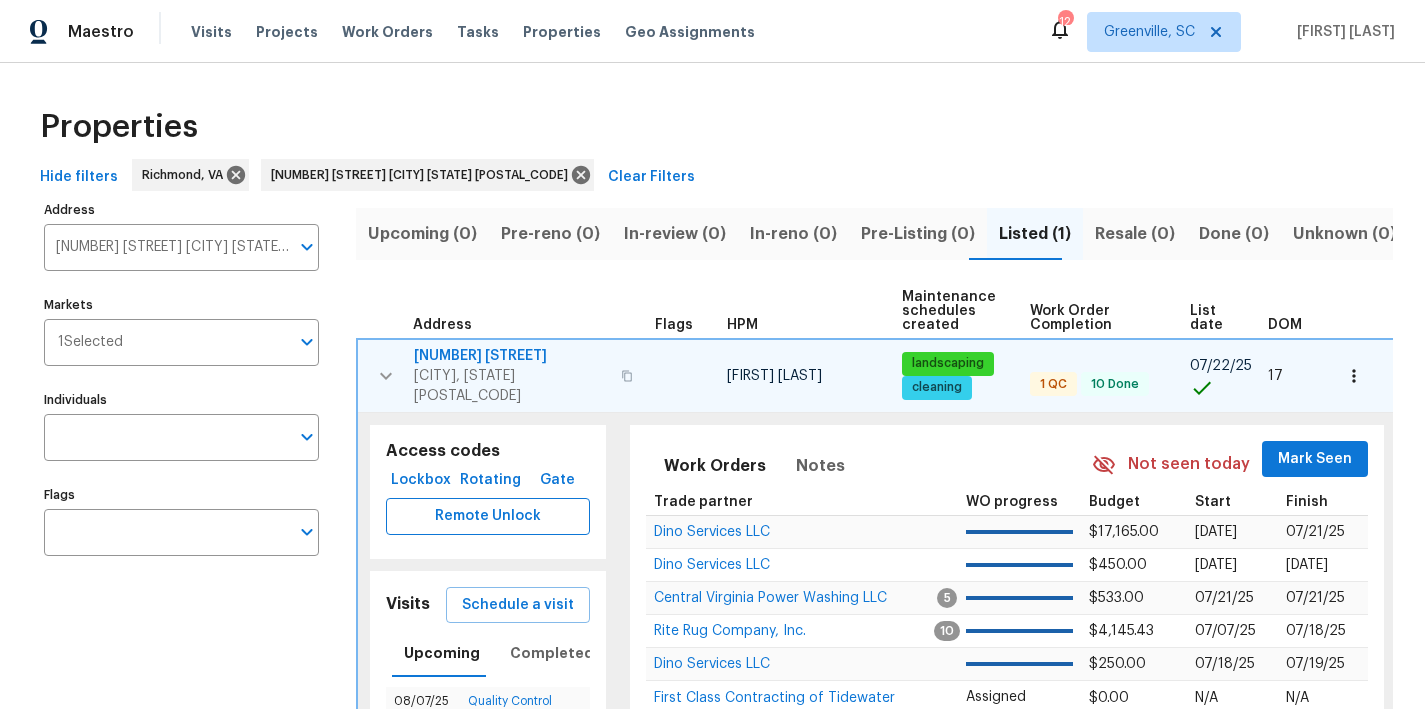 scroll, scrollTop: 198, scrollLeft: 0, axis: vertical 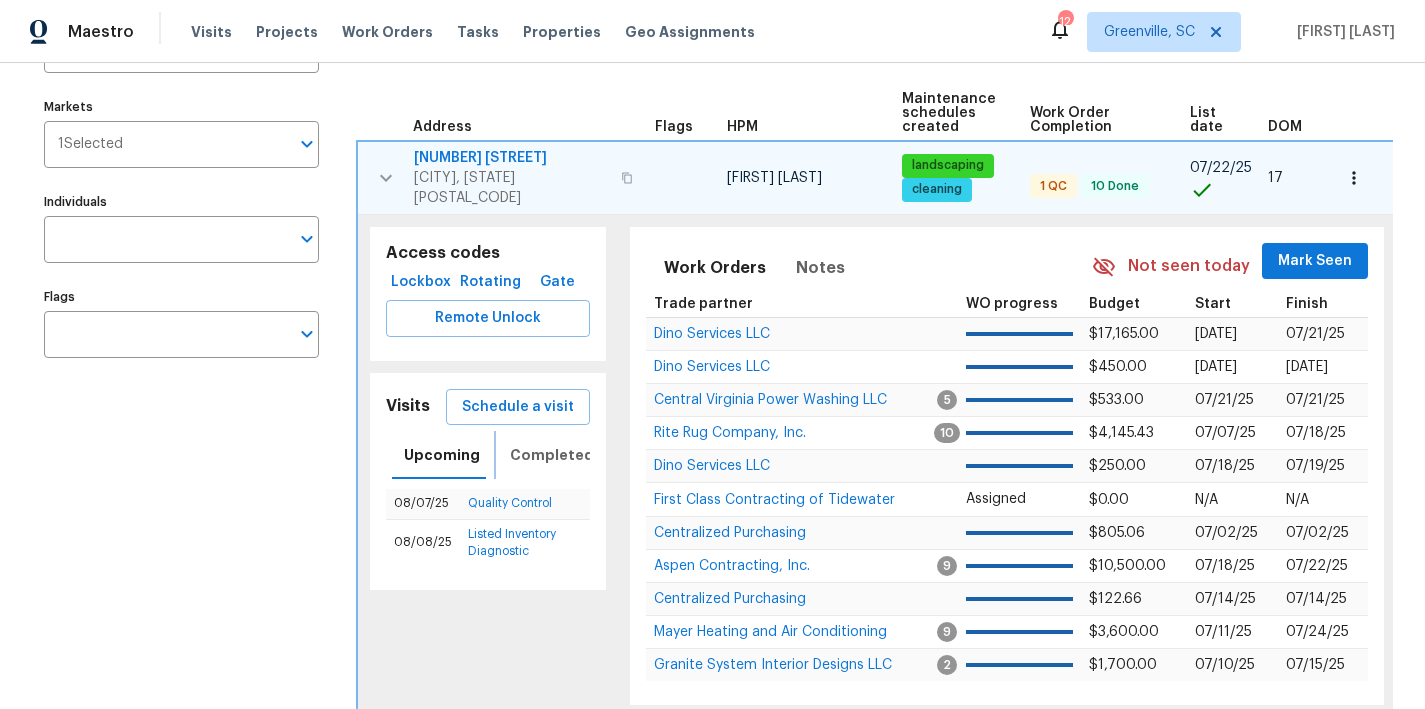 click on "Completed" at bounding box center [552, 455] 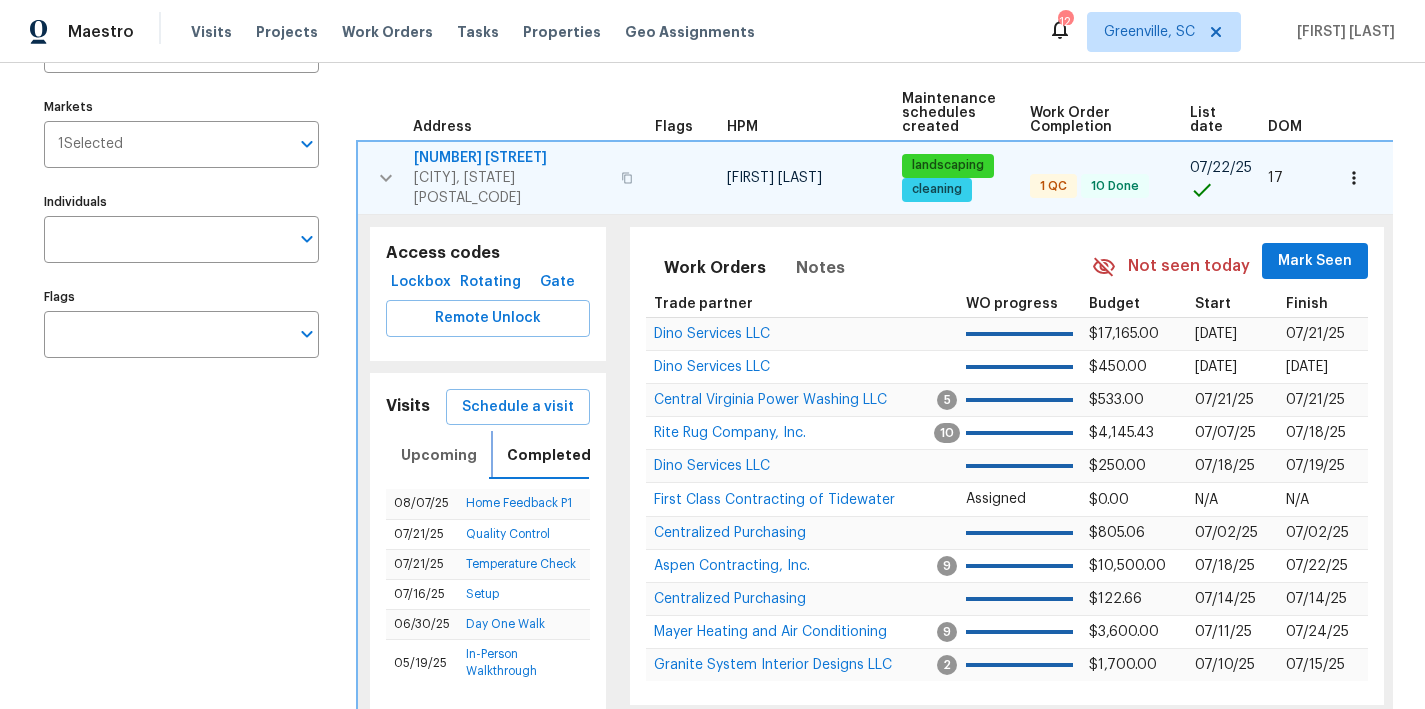 scroll, scrollTop: 0, scrollLeft: 6, axis: horizontal 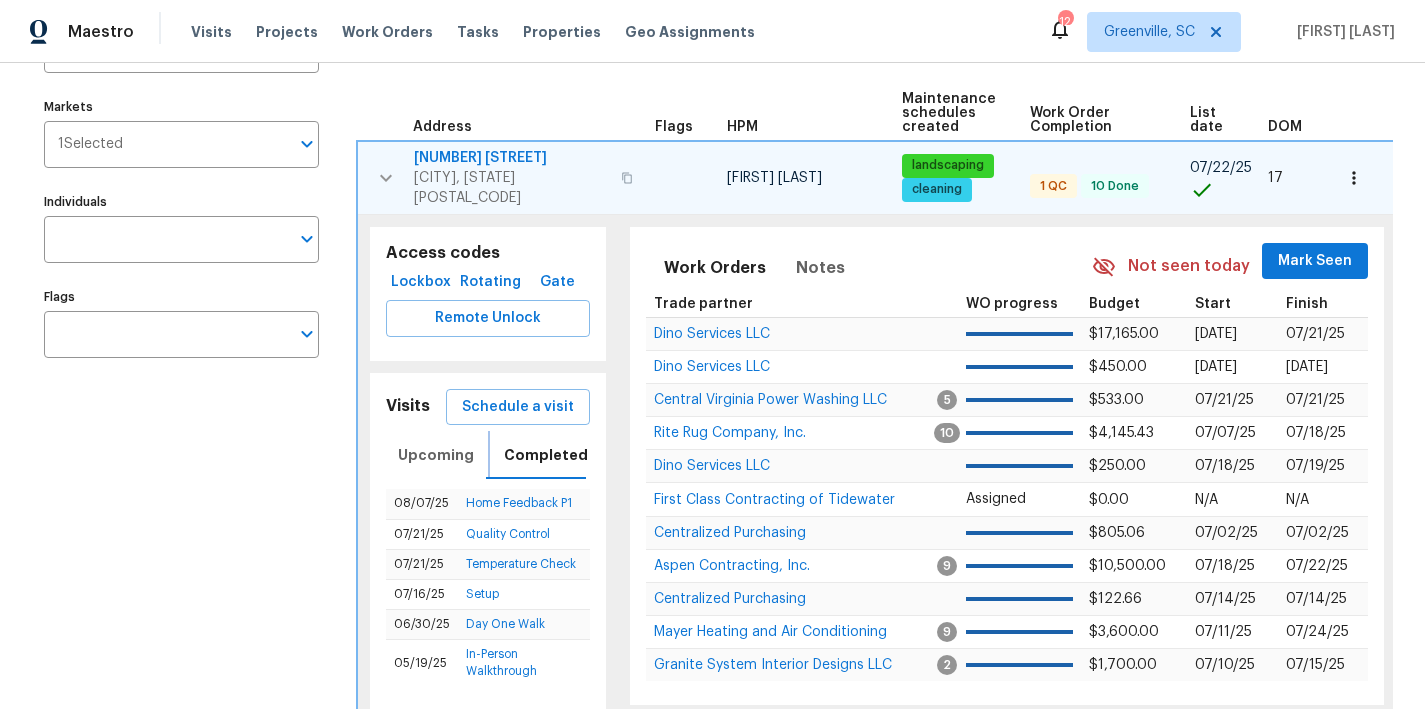 click on "Upcoming" at bounding box center [436, 455] 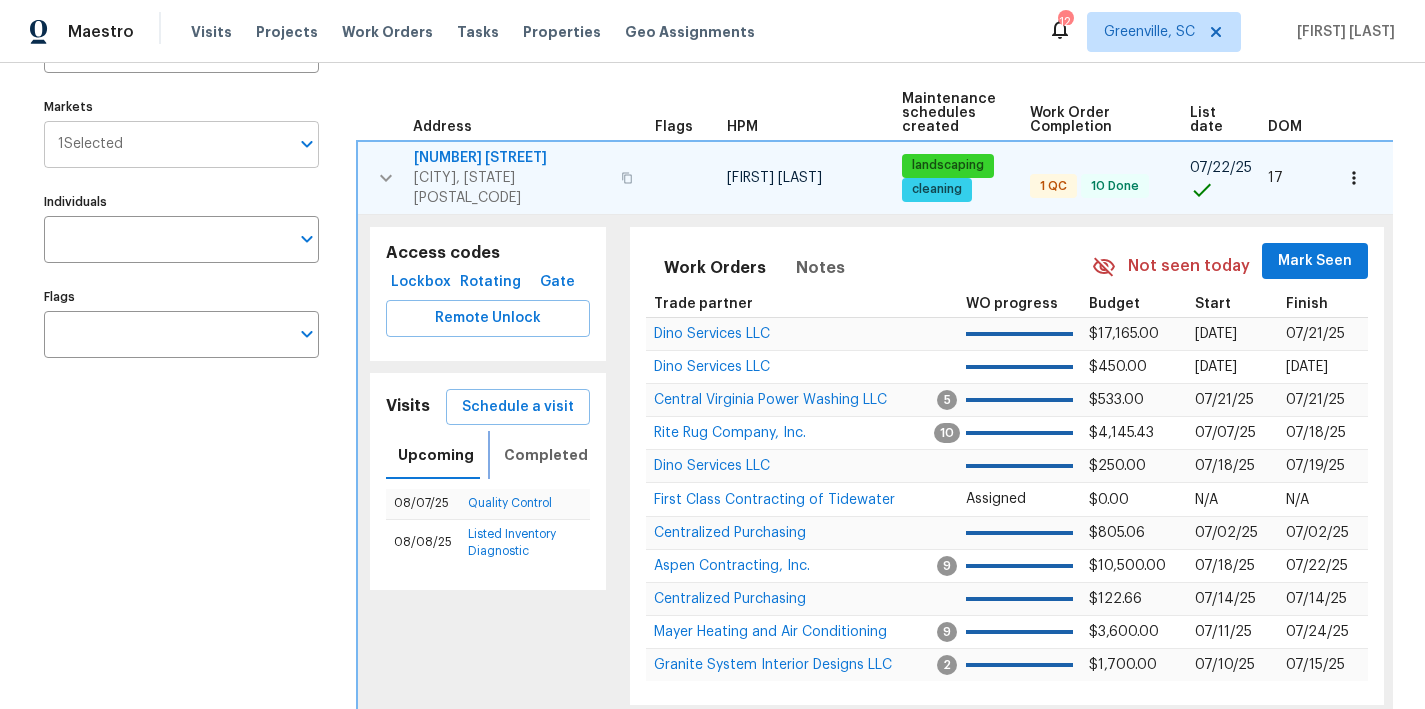 click on "1  Selected Markets" at bounding box center [181, 144] 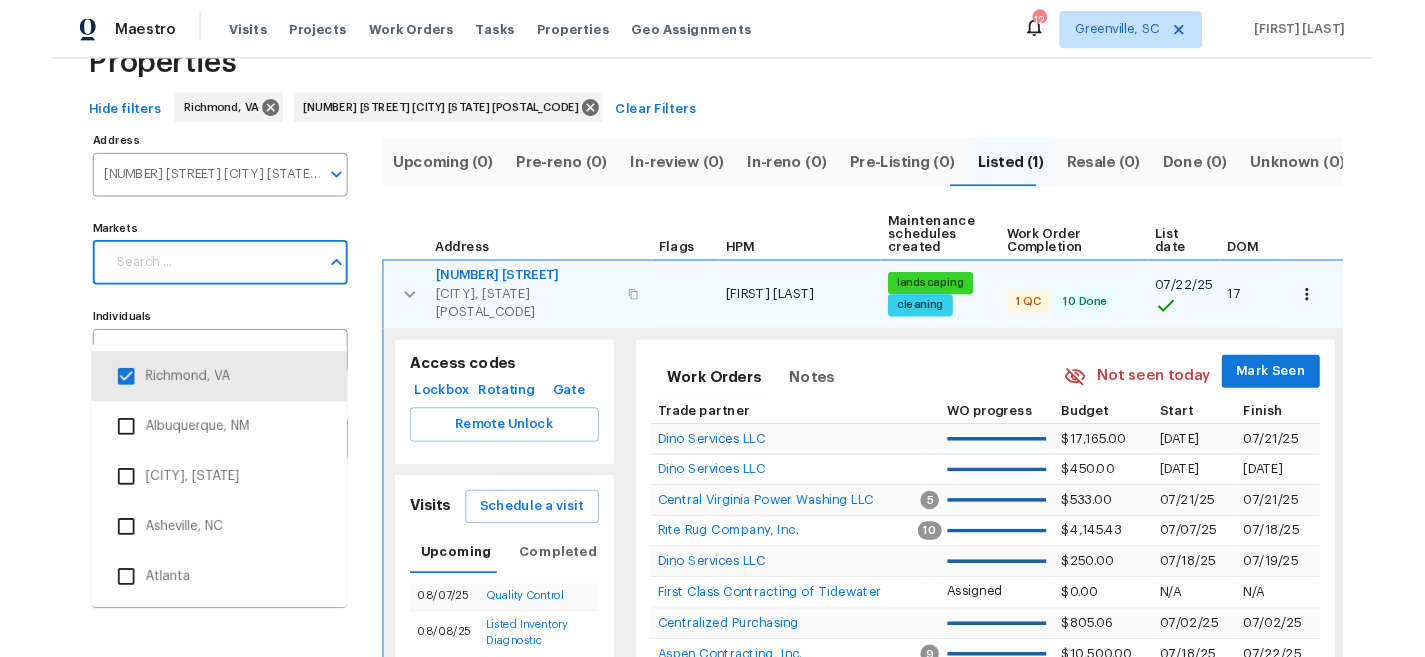 scroll, scrollTop: 0, scrollLeft: 0, axis: both 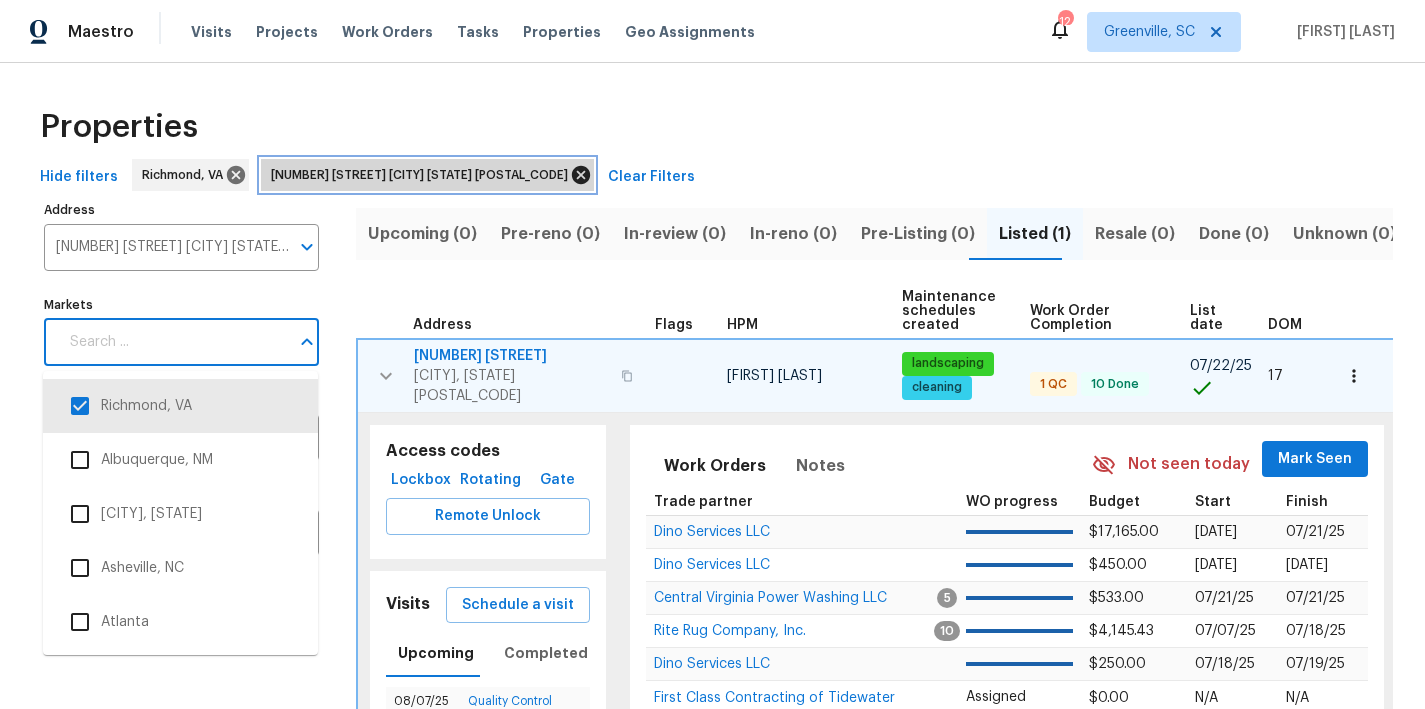 click 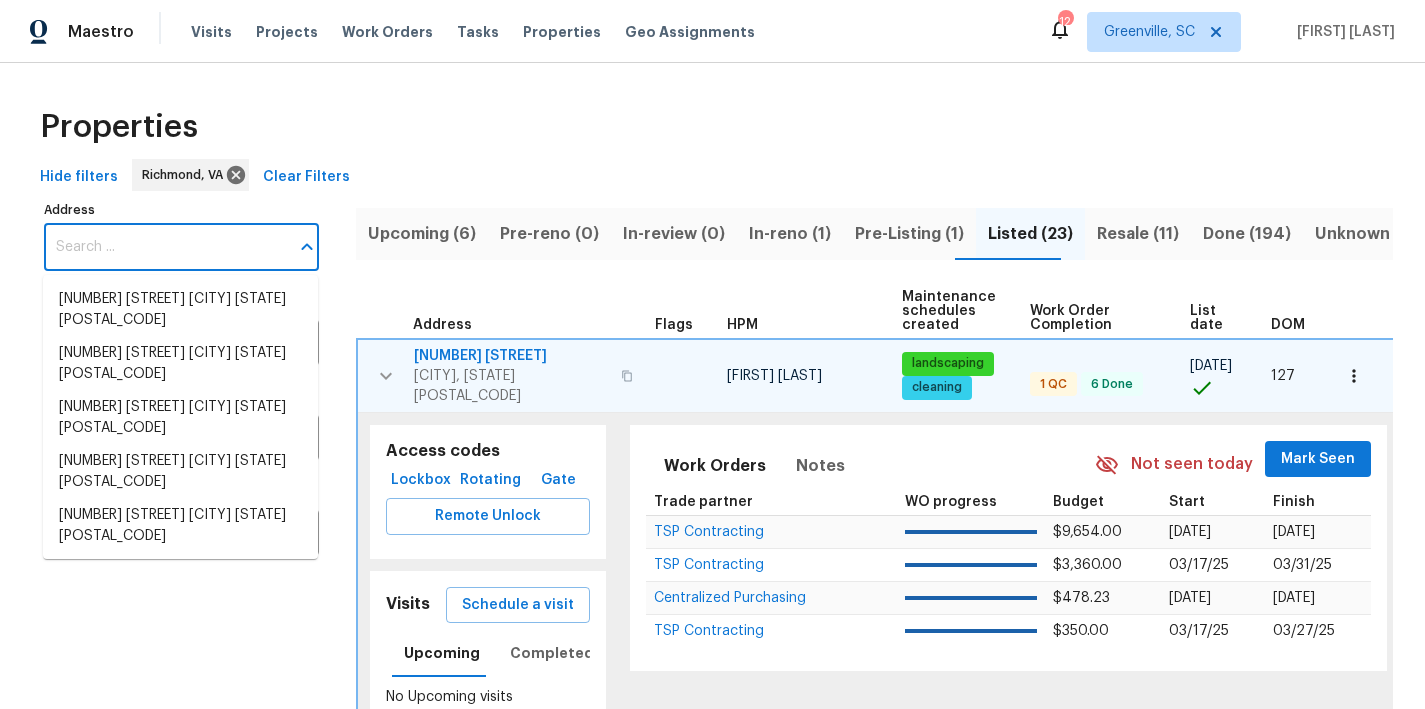 click on "Address" at bounding box center [166, 247] 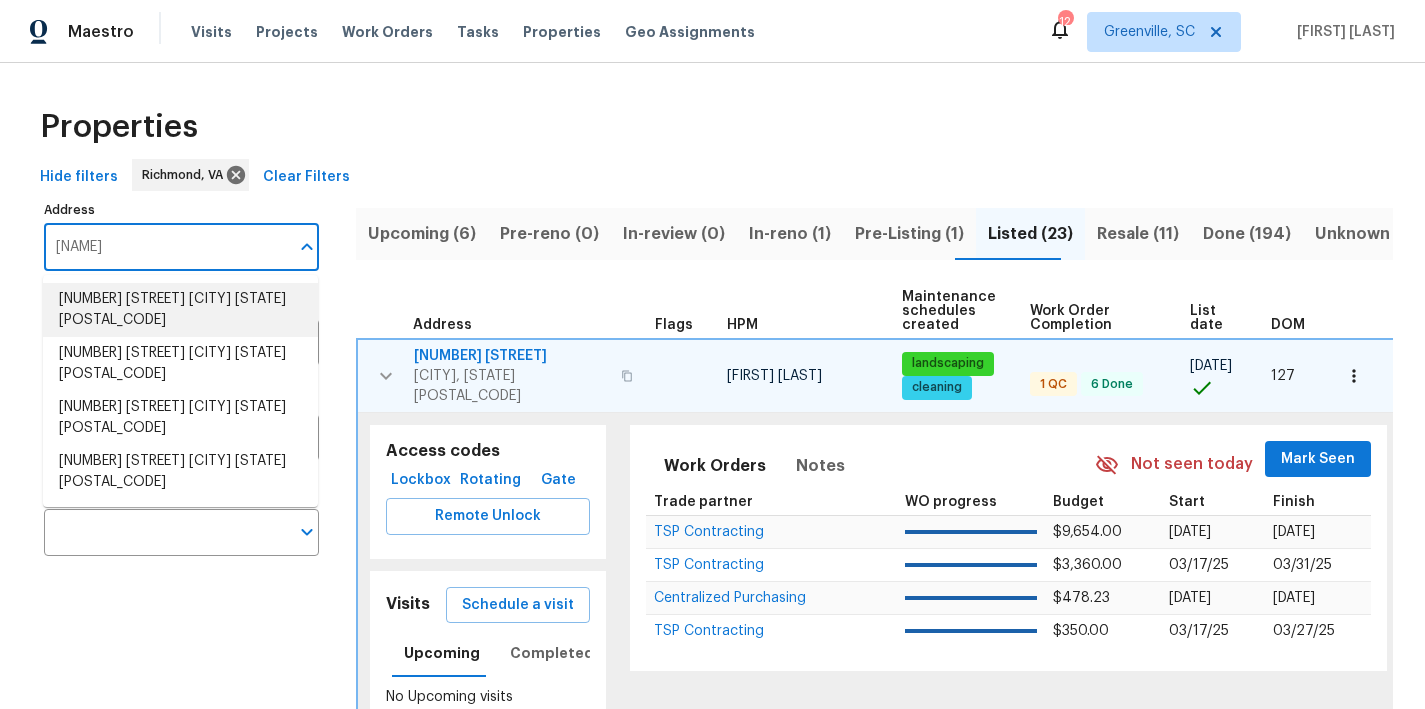 type on "drayton" 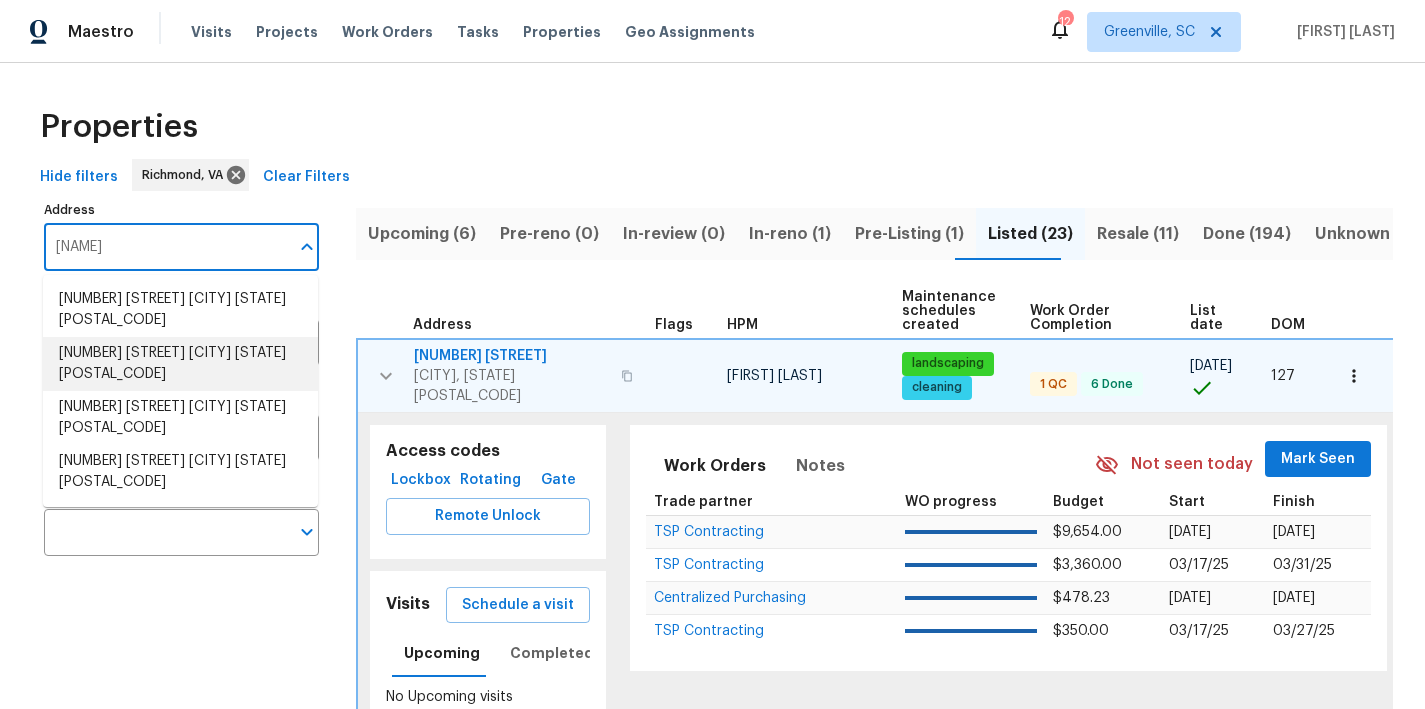 click on "10901 Drayton Rd Chester VA 23831" at bounding box center (180, 364) 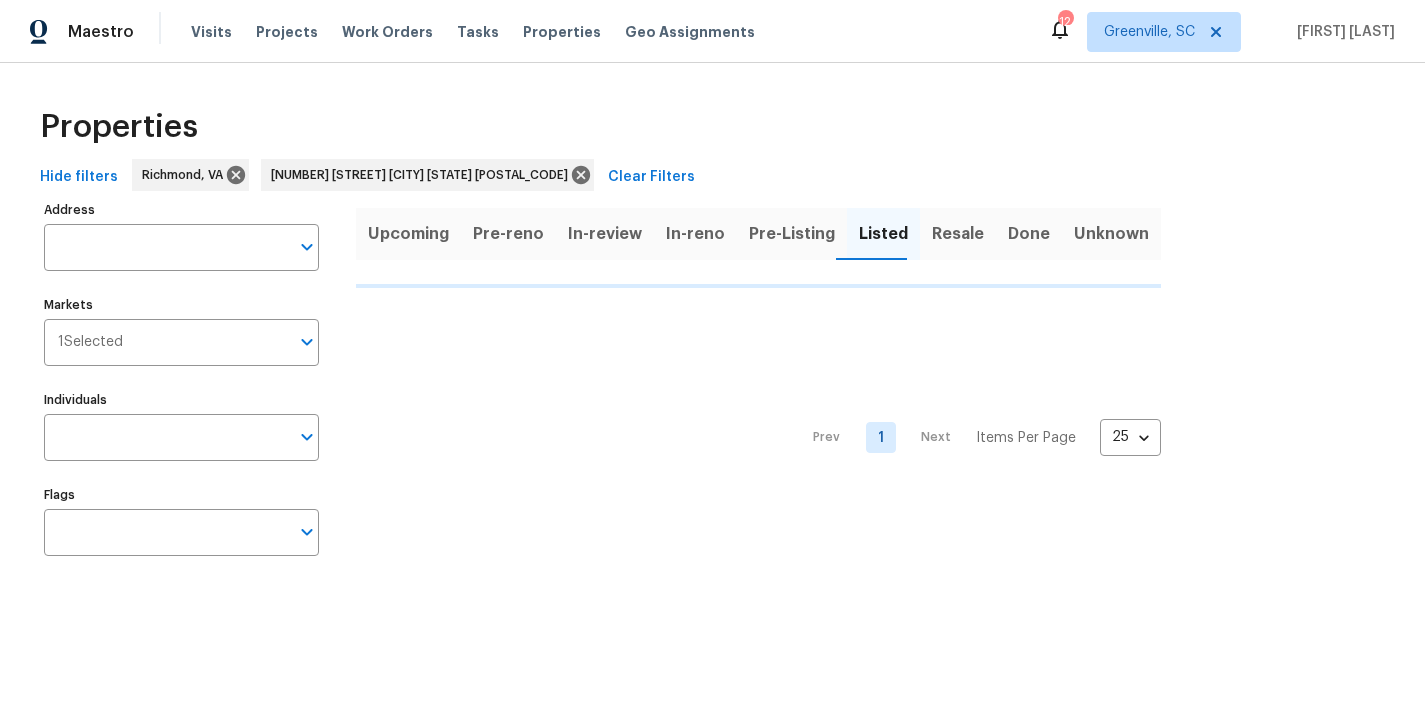 type on "10901 Drayton Rd Chester VA 23831" 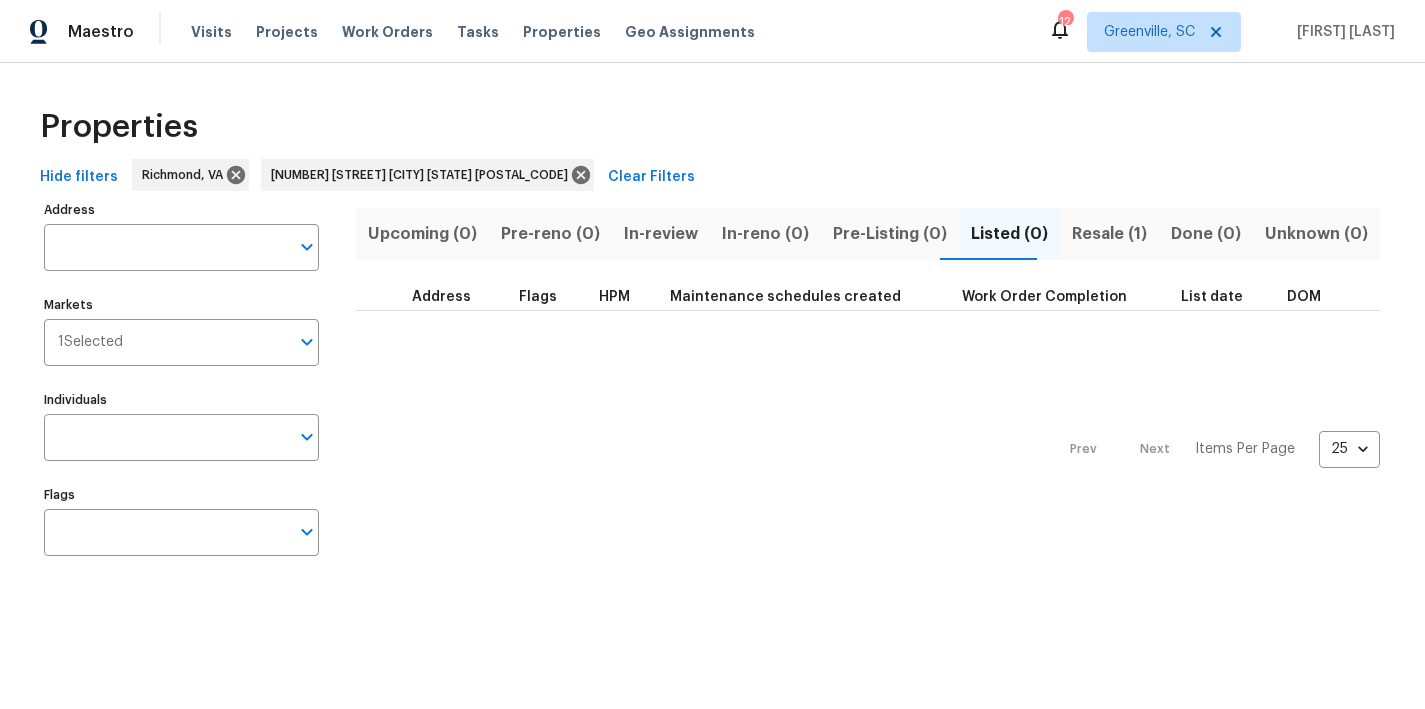 type on "10901 Drayton Rd Chester VA 23831" 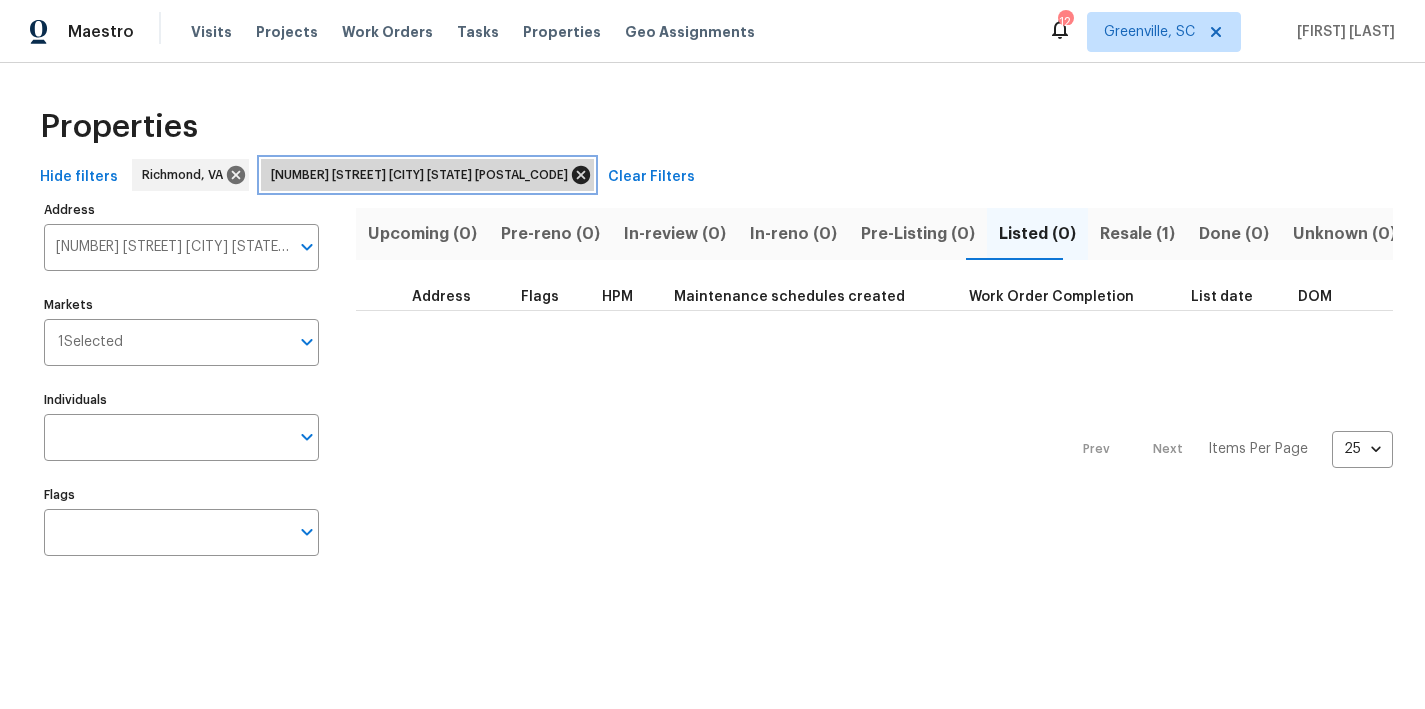 click 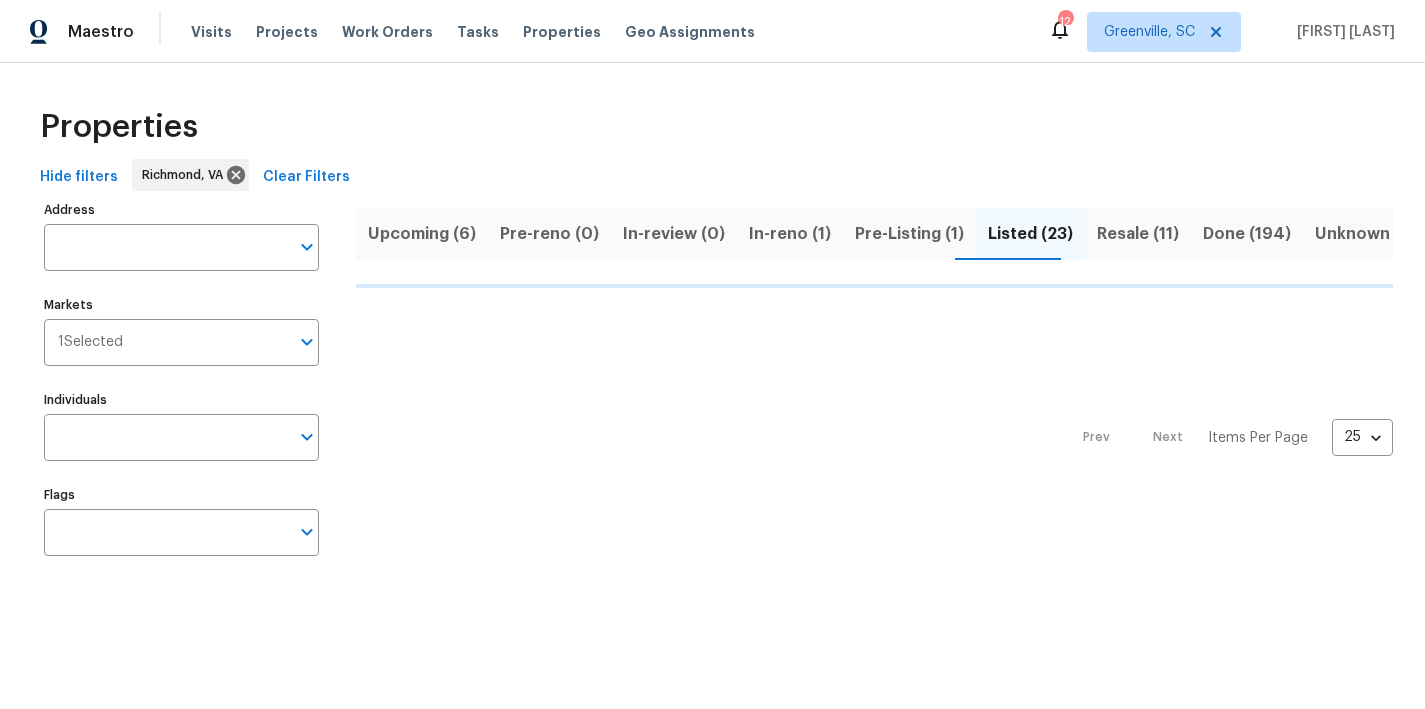 click on "Maestro Visits Projects Work Orders Tasks Properties Geo Assignments 12 Greenville, SC Nicholas Russell" at bounding box center [712, 31] 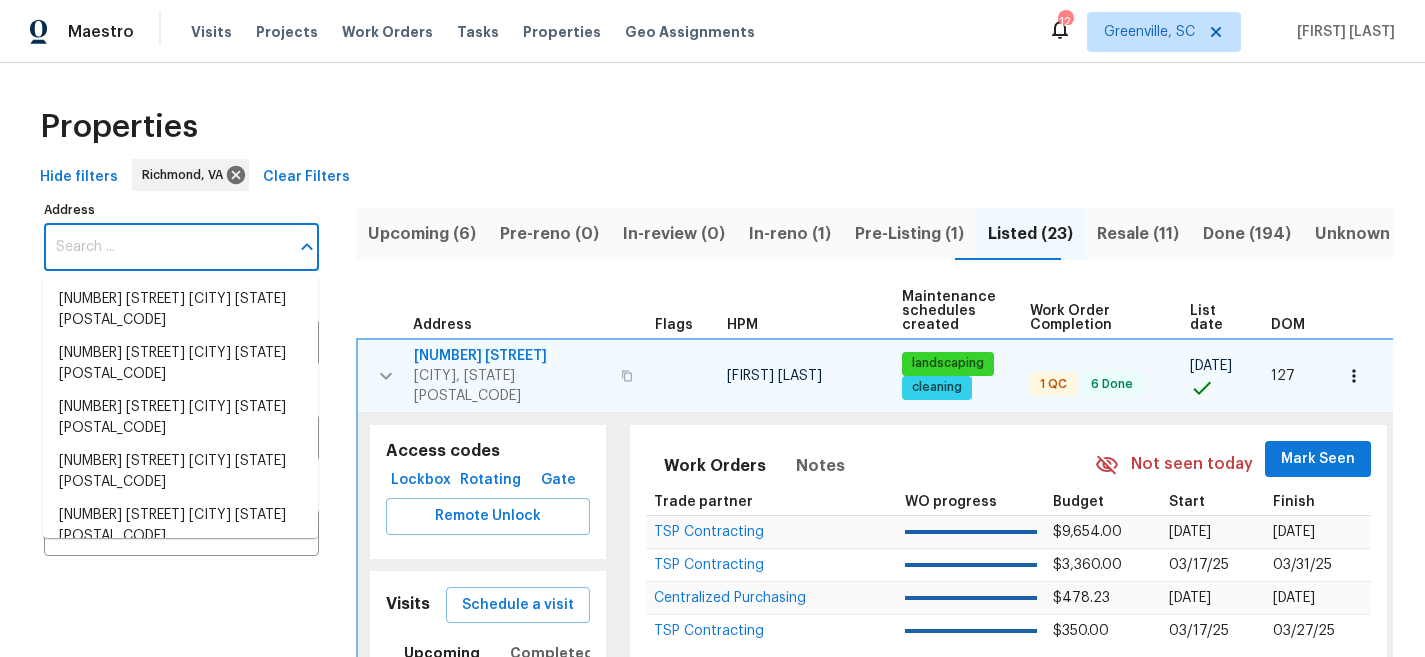 click on "Address" at bounding box center [166, 247] 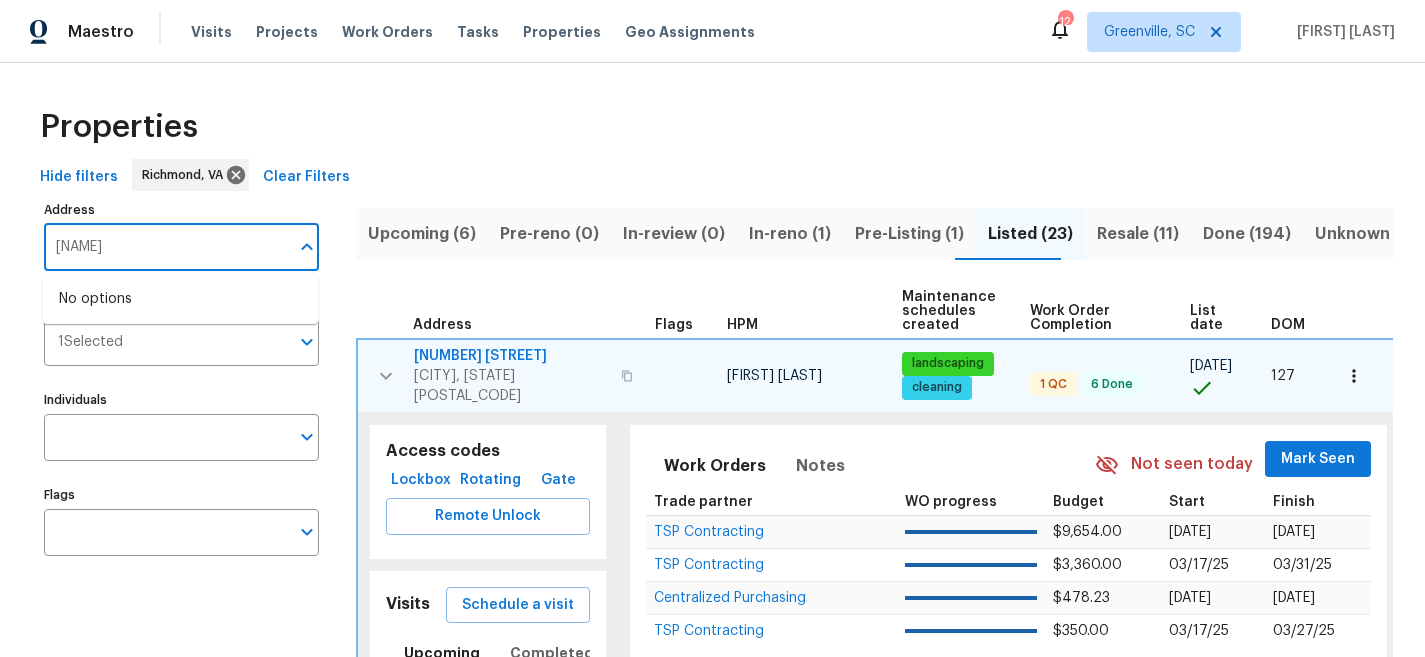 drag, startPoint x: 125, startPoint y: 241, endPoint x: 81, endPoint y: 251, distance: 45.122055 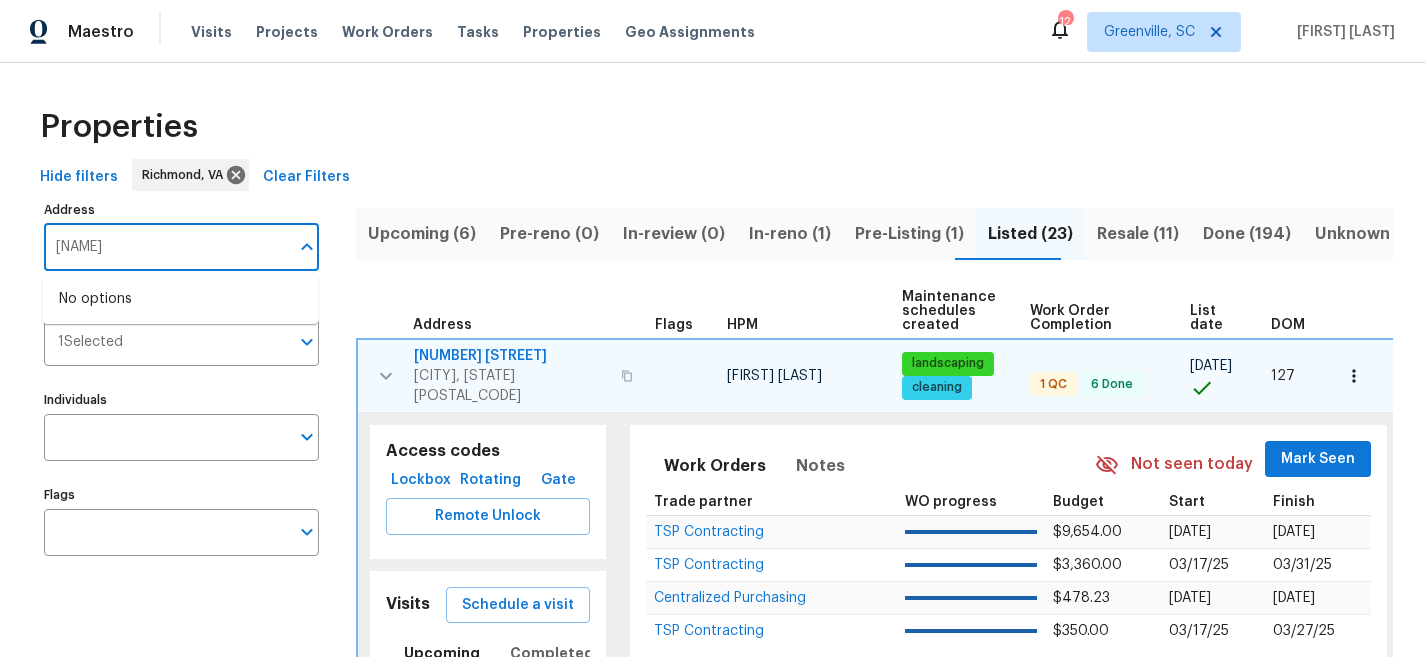 type on "wesanne" 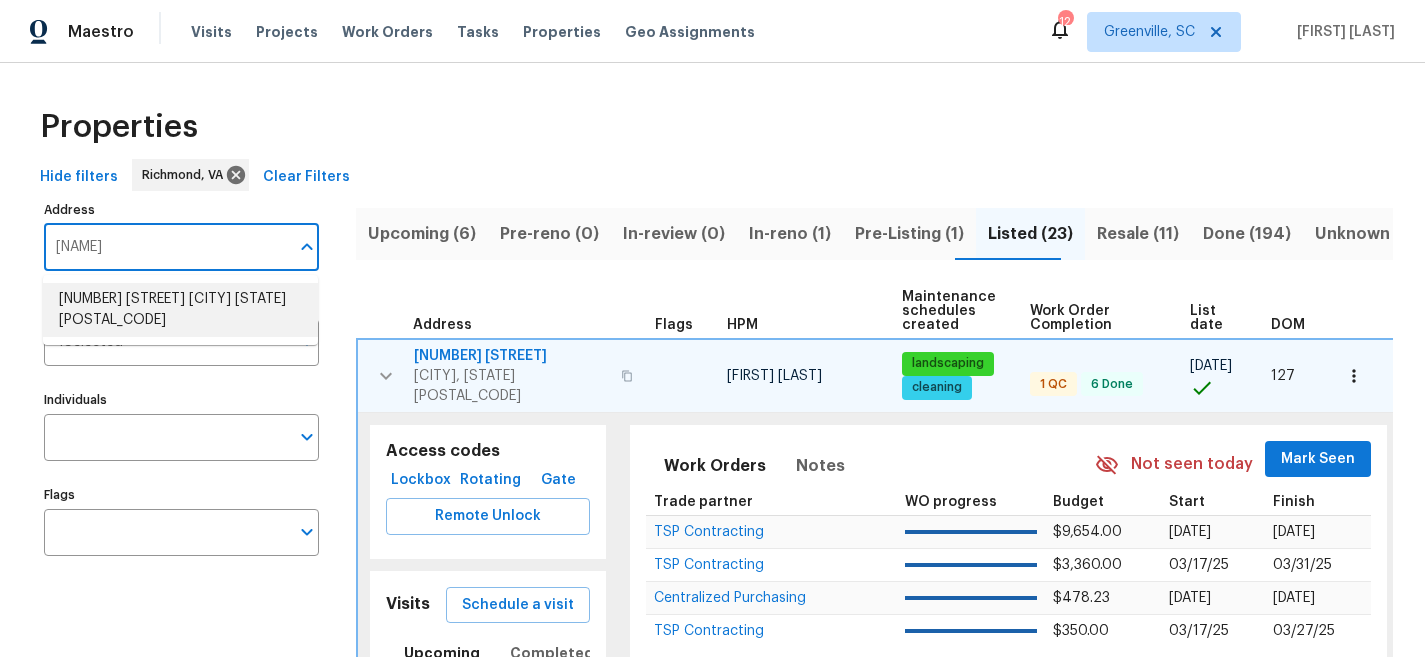 click on "1326 Wesanne Ln Midlothian VA 23114" at bounding box center (180, 310) 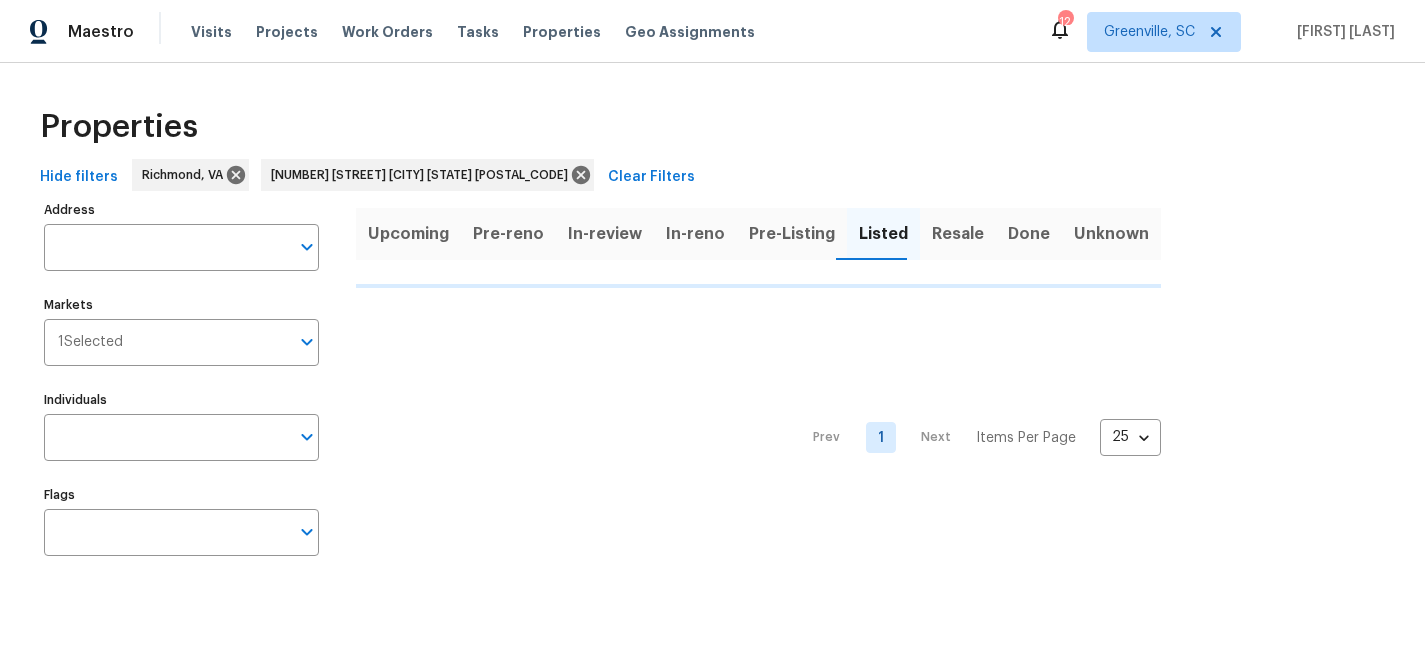 type on "1326 Wesanne Ln Midlothian VA 23114" 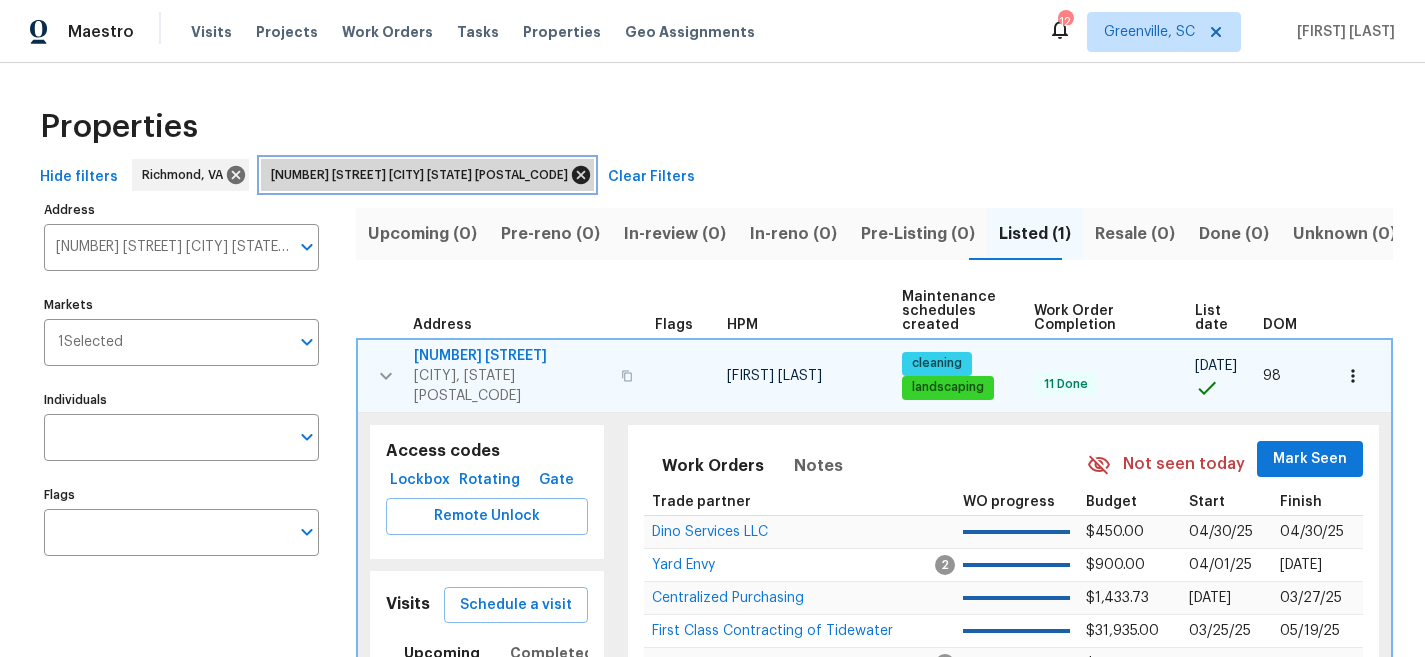 click 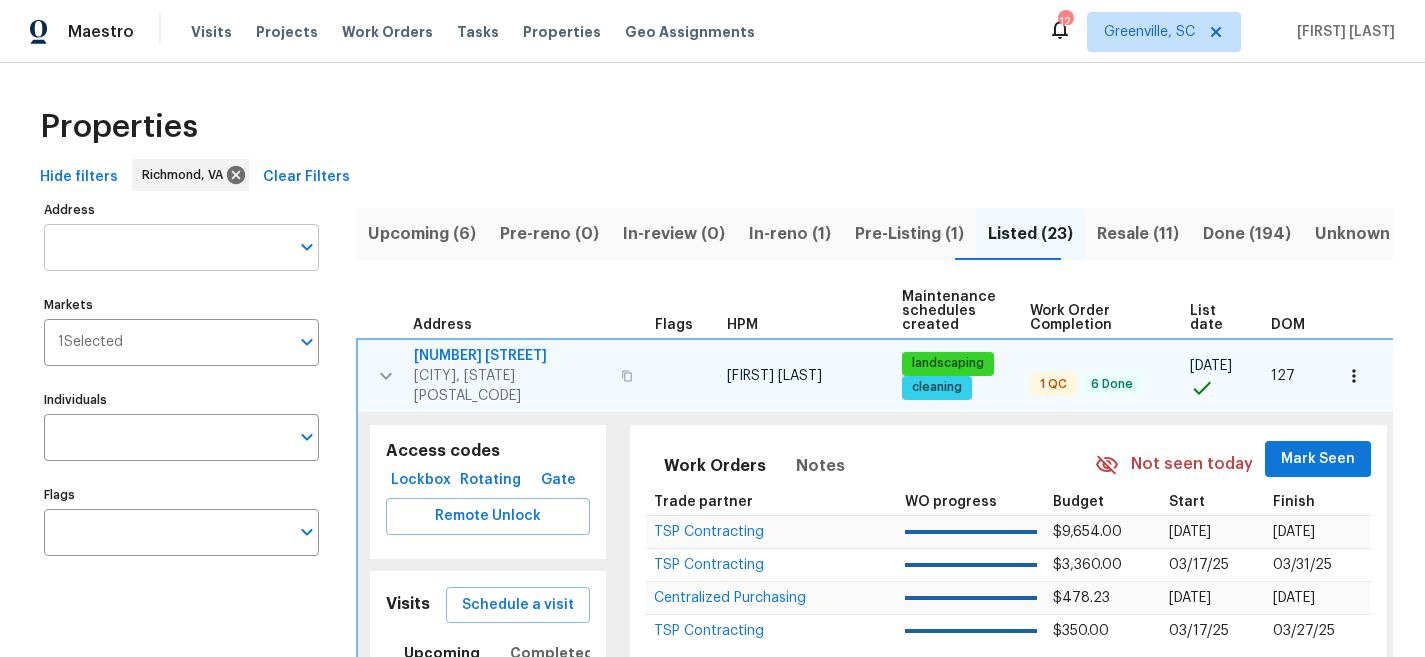 click on "Address" at bounding box center [166, 247] 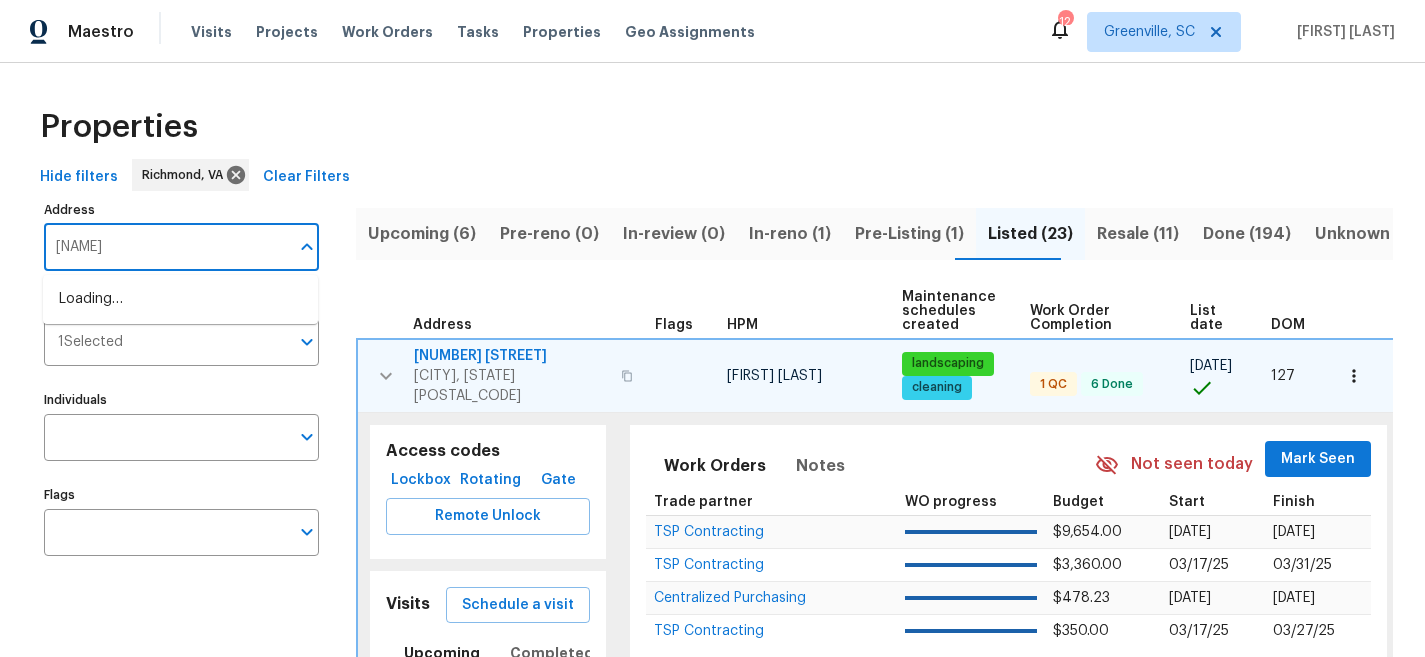 type on "chatmoss" 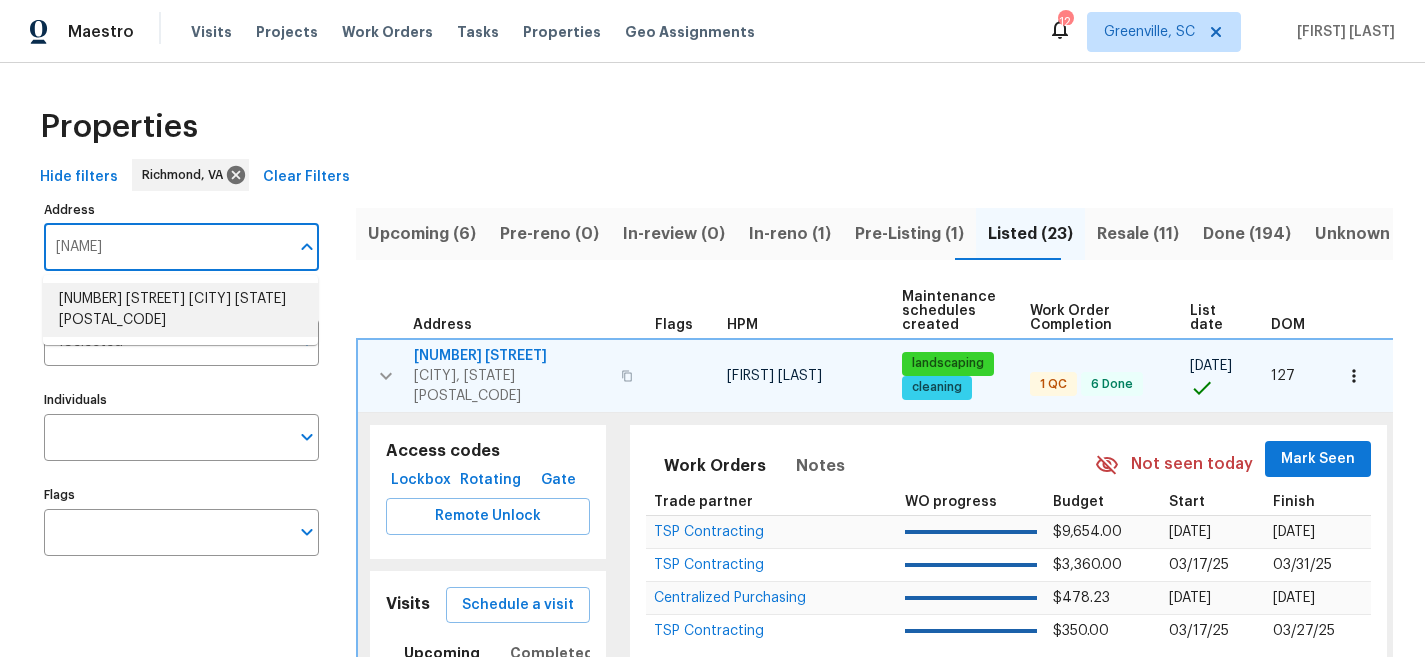 click on "5614 Chatmoss Rd Midlothian VA 23112" at bounding box center (180, 310) 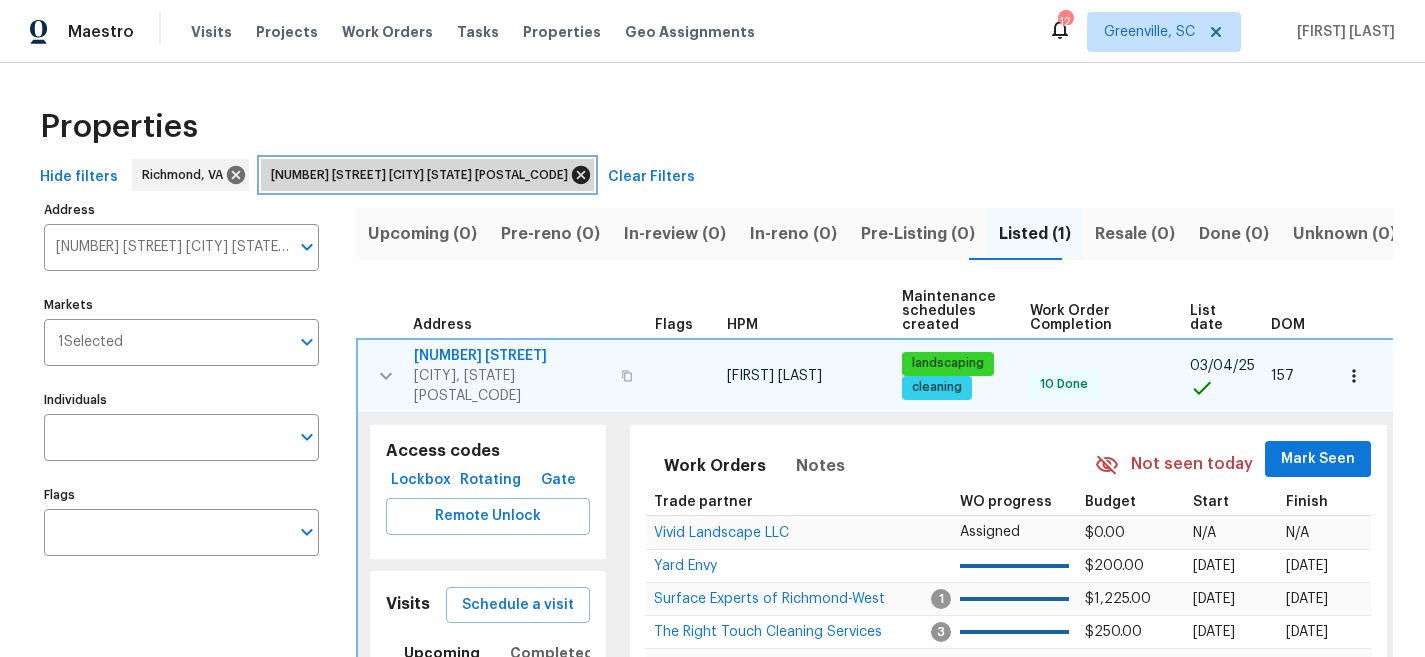 click 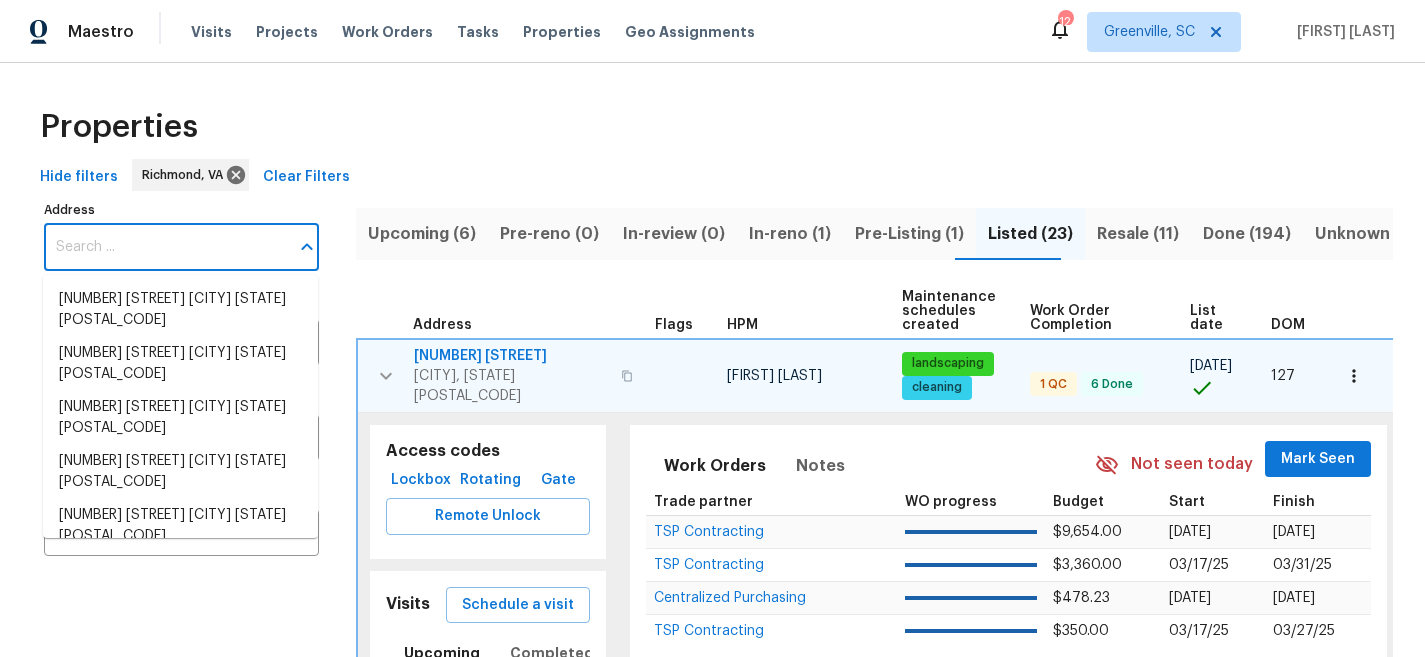 click on "Address" at bounding box center (166, 247) 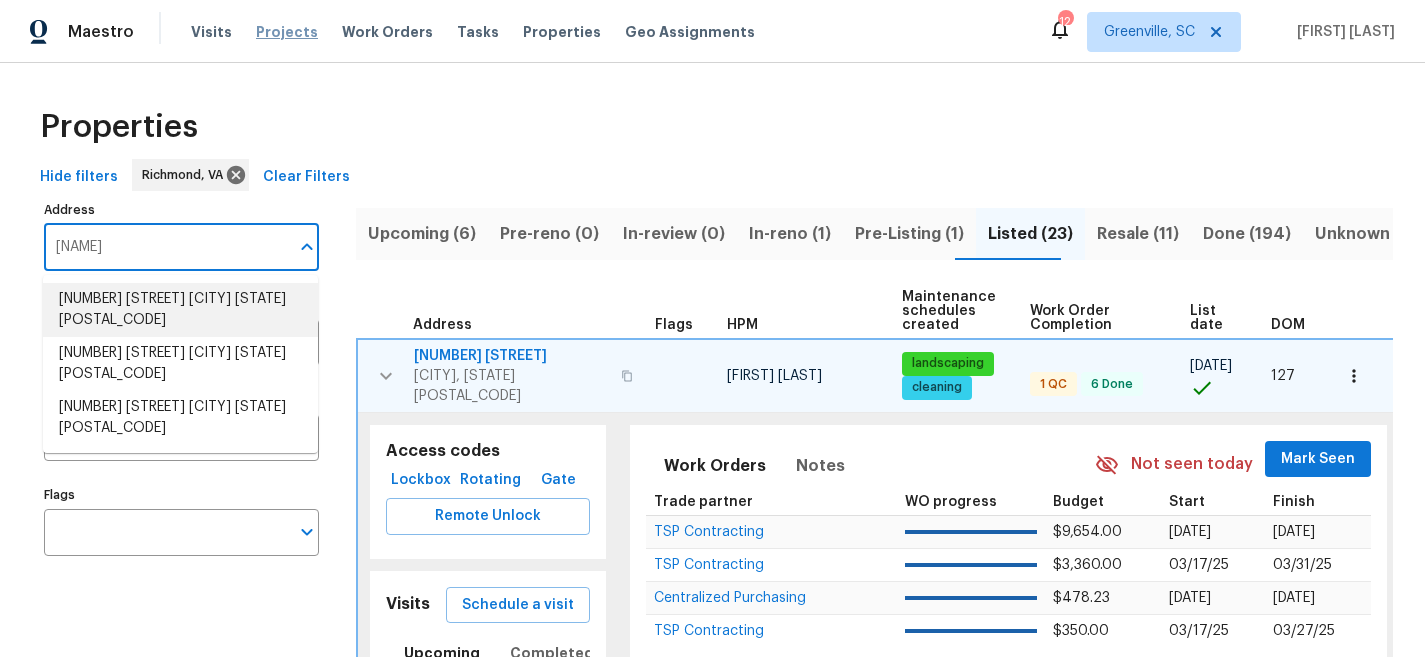 type on "chestnut bluff" 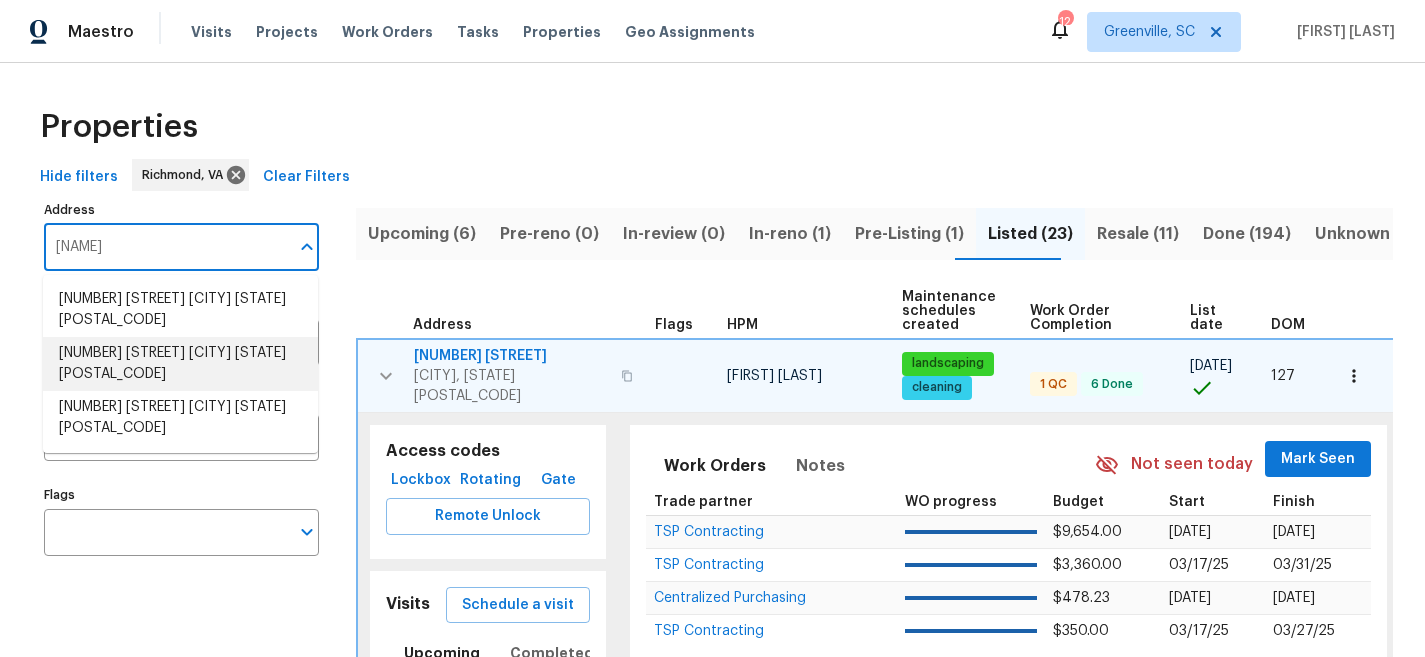 click on "5311 Chestnut Bluff Pl Midlothian VA 23112" at bounding box center [180, 364] 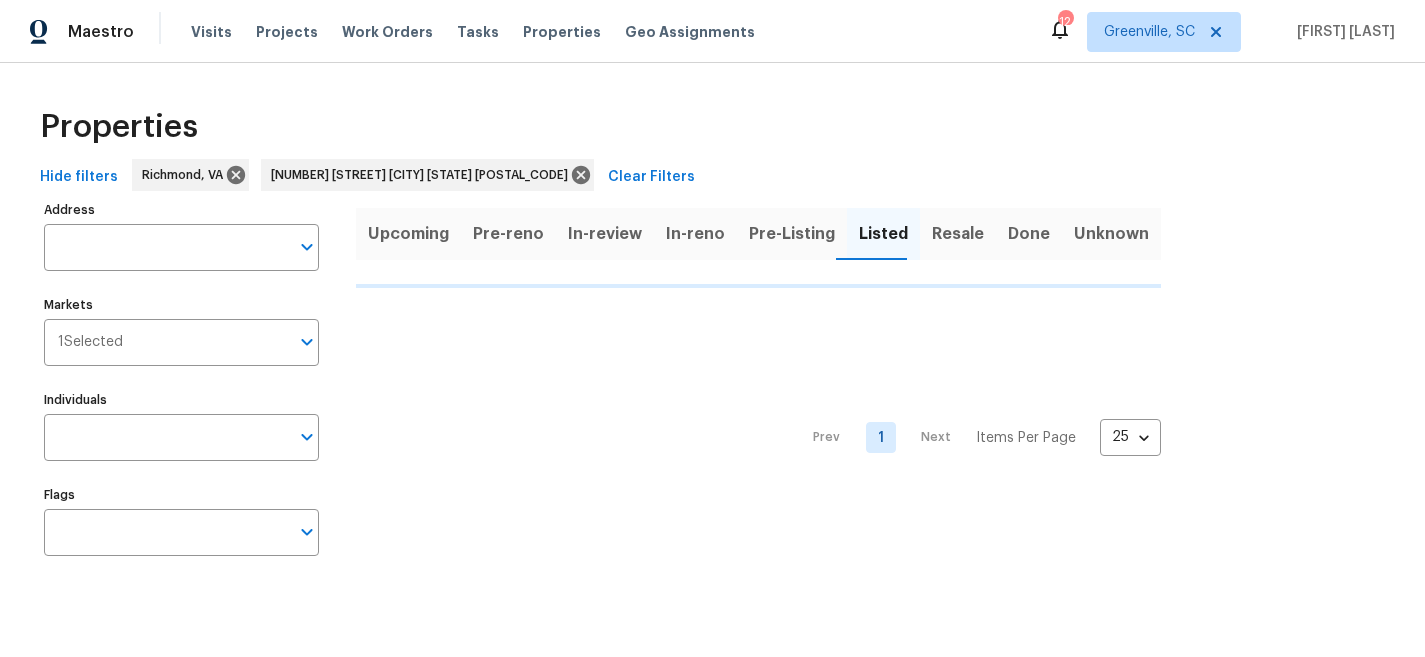 type on "5311 Chestnut Bluff Pl Midlothian VA 23112" 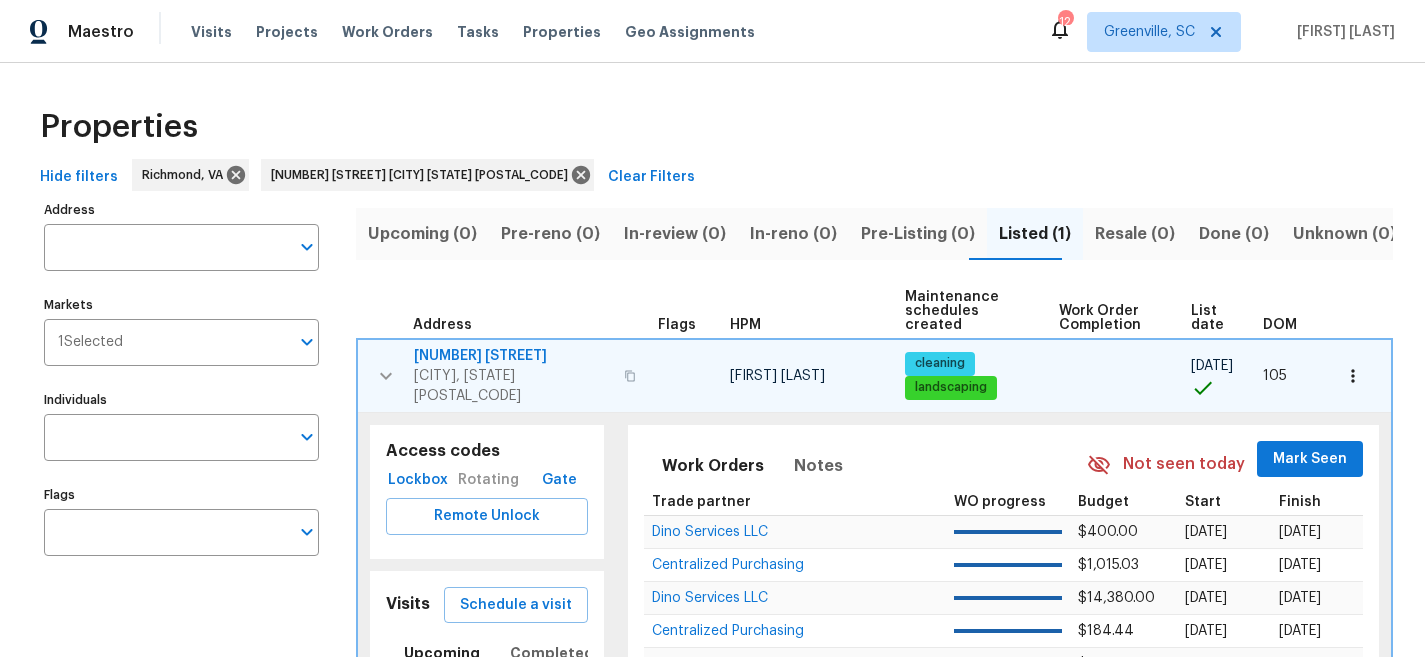type on "5311 Chestnut Bluff Pl Midlothian VA 23112" 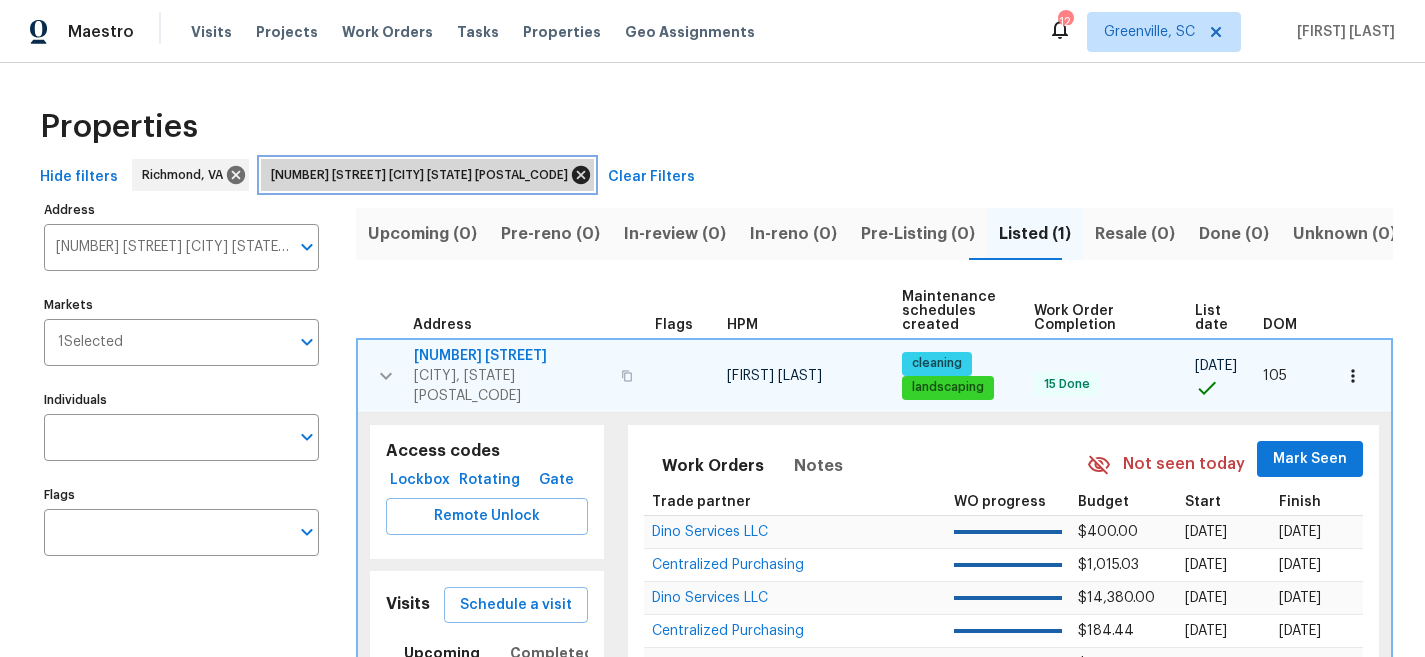 click 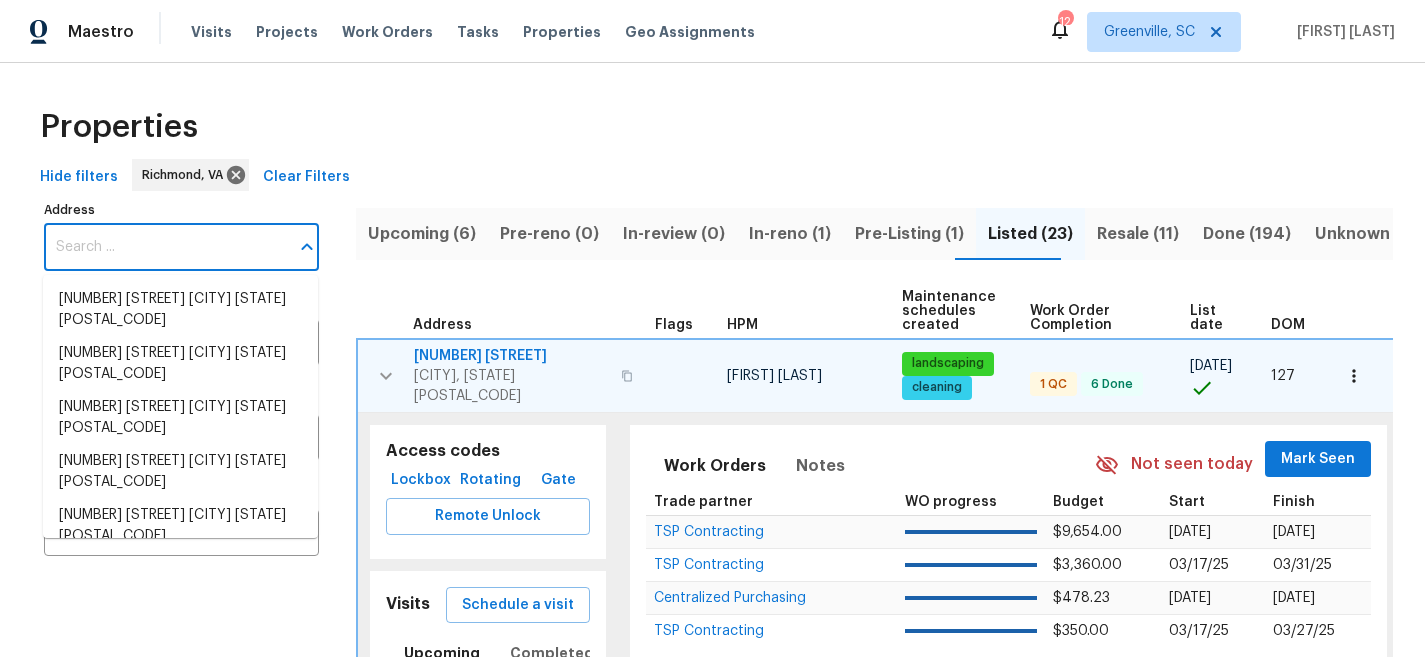 click on "Address" at bounding box center [166, 247] 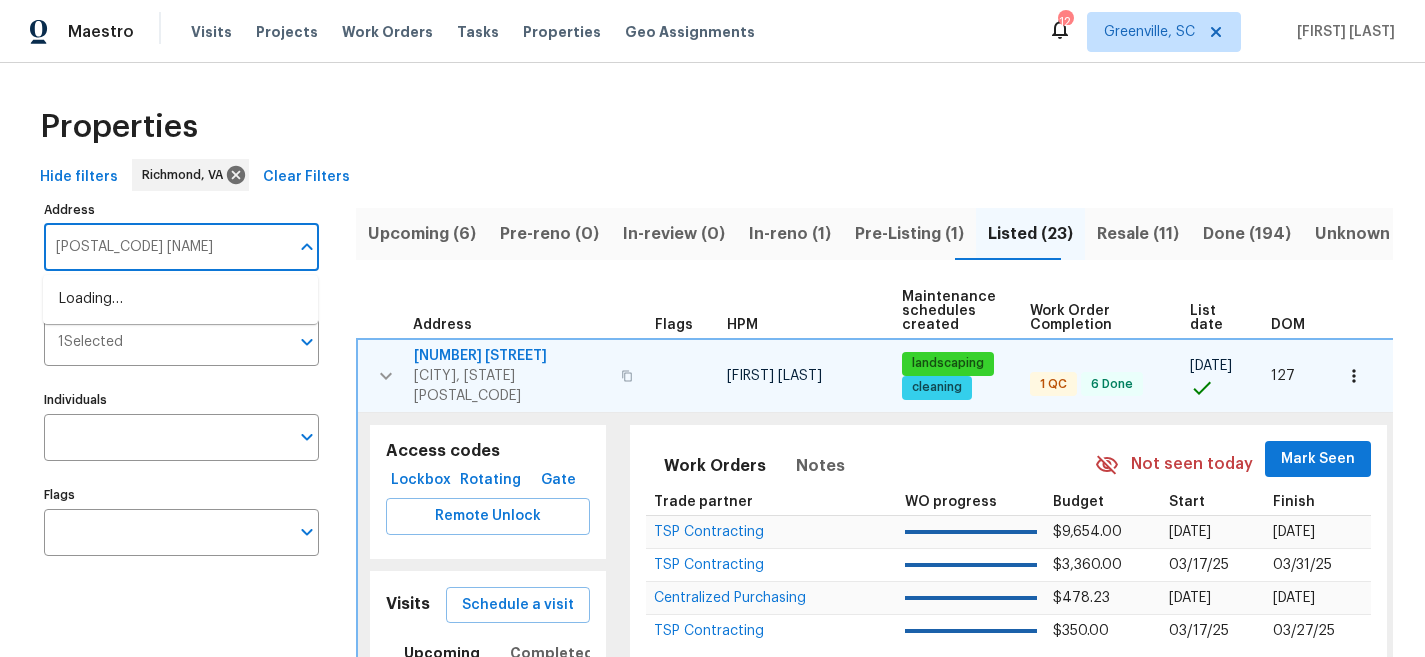 type on "6409 rudd" 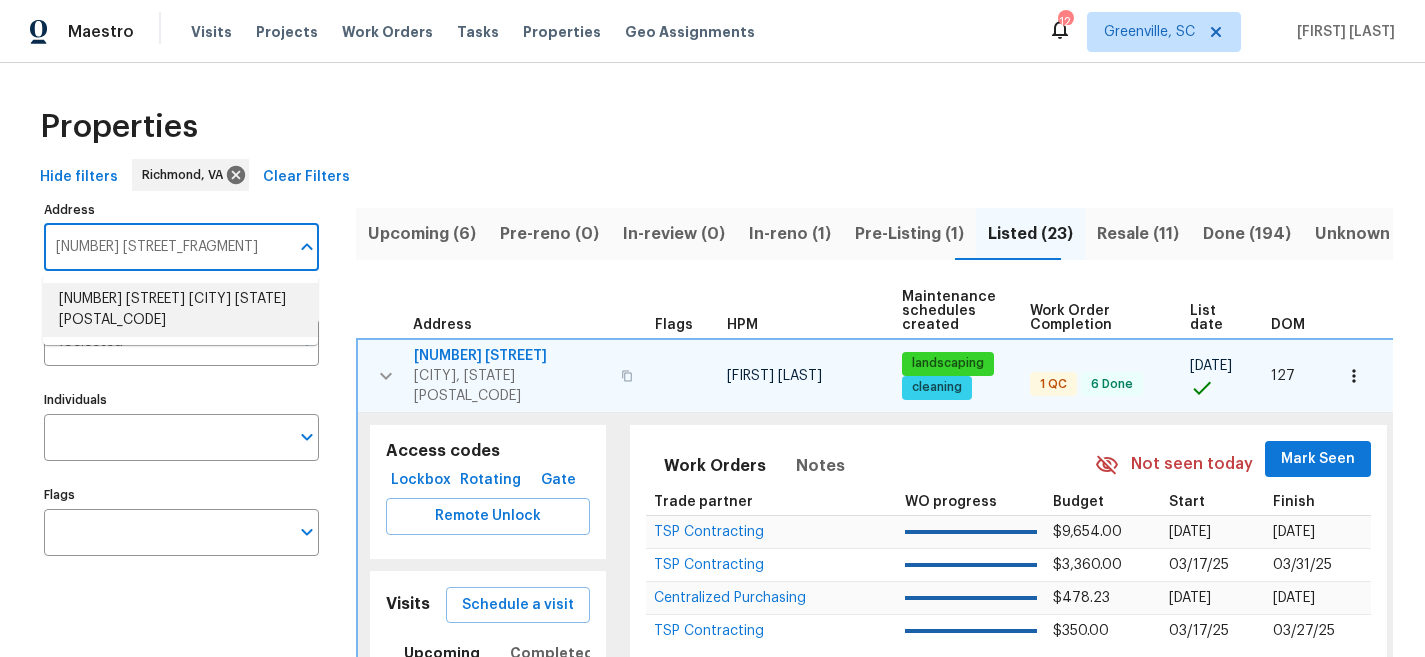 click on "6409 Rudd Pl Henrico VA 23231" at bounding box center (180, 310) 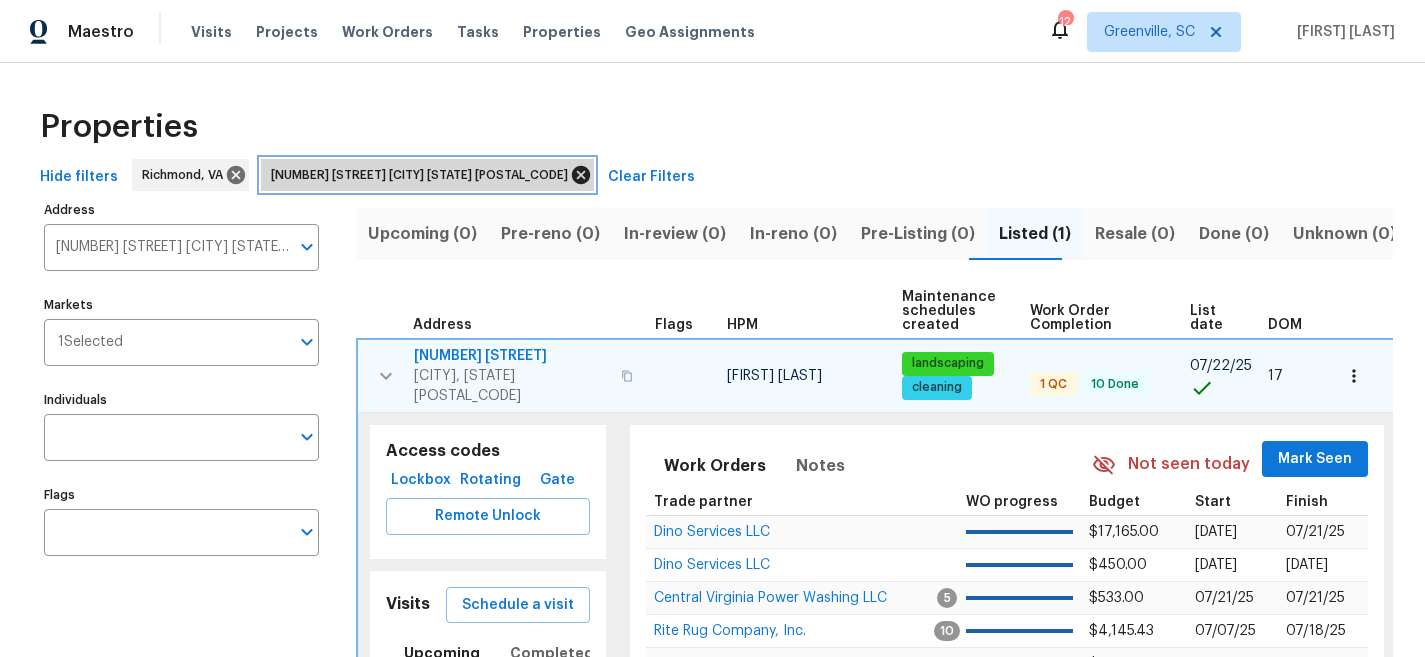 click 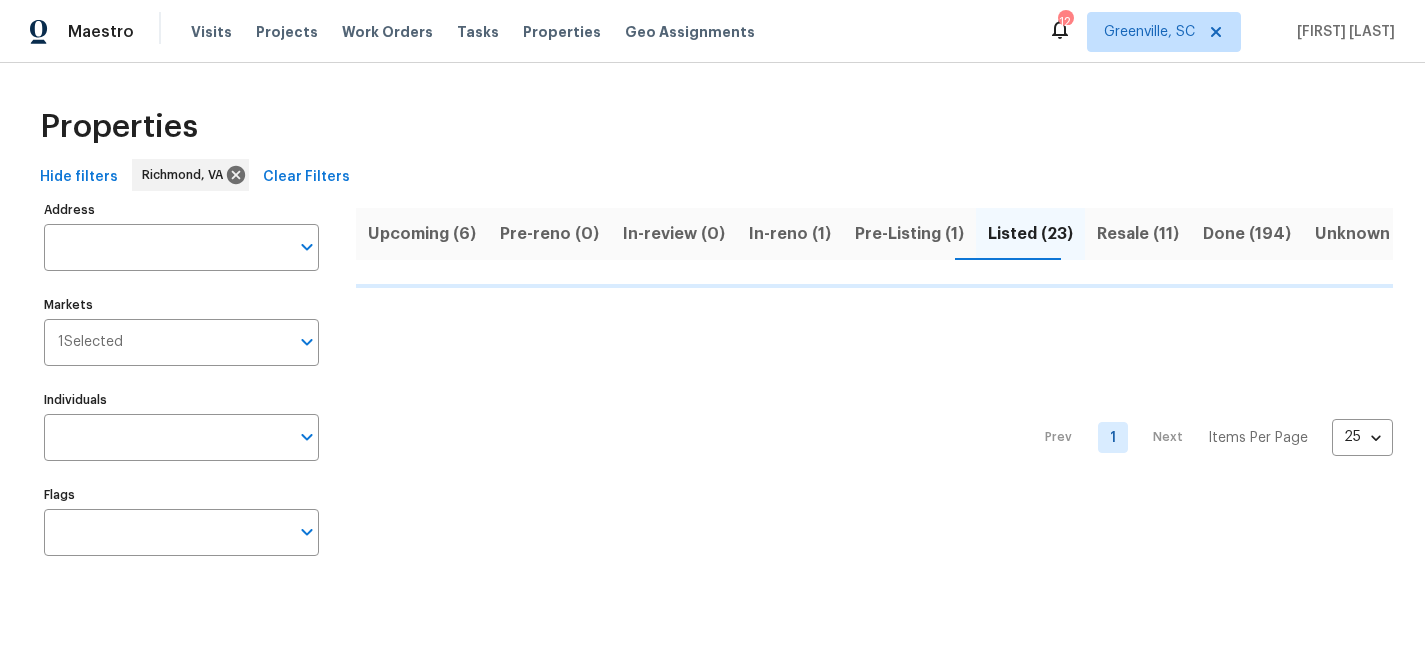 click on "Properties" at bounding box center [712, 127] 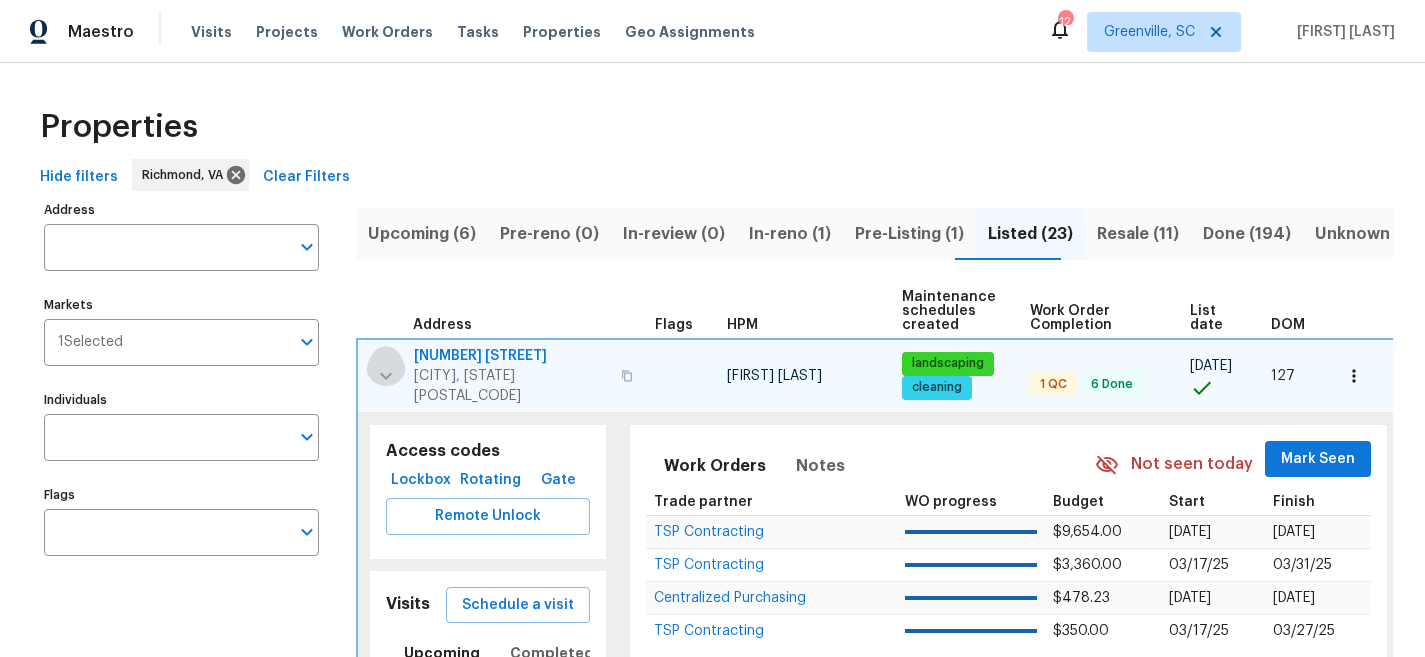 click 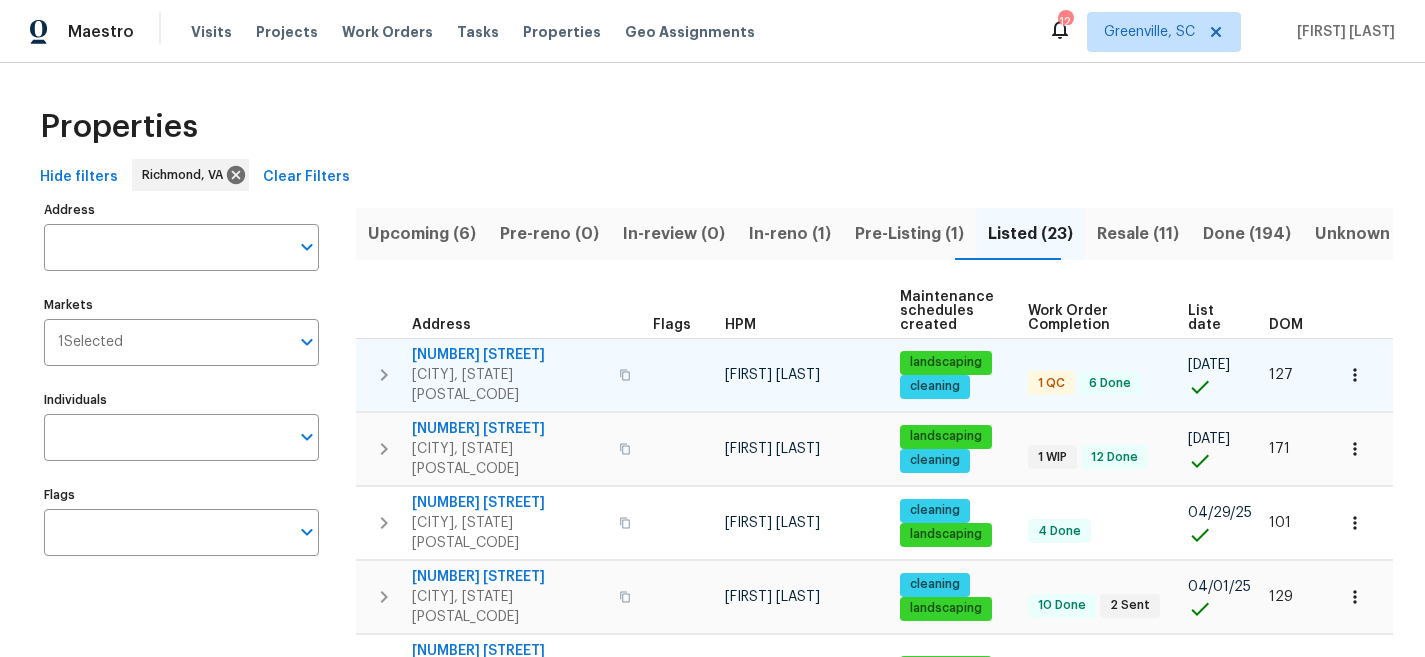 click on "Properties" at bounding box center [712, 127] 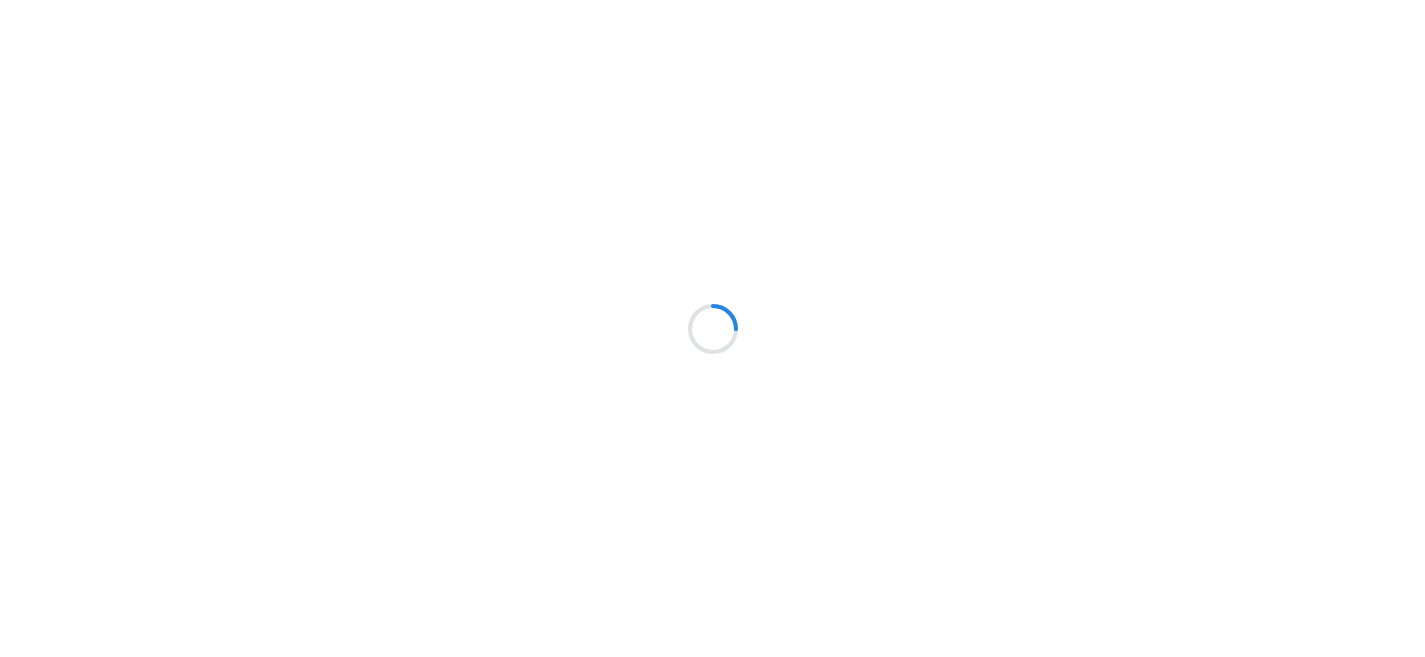 scroll, scrollTop: 0, scrollLeft: 0, axis: both 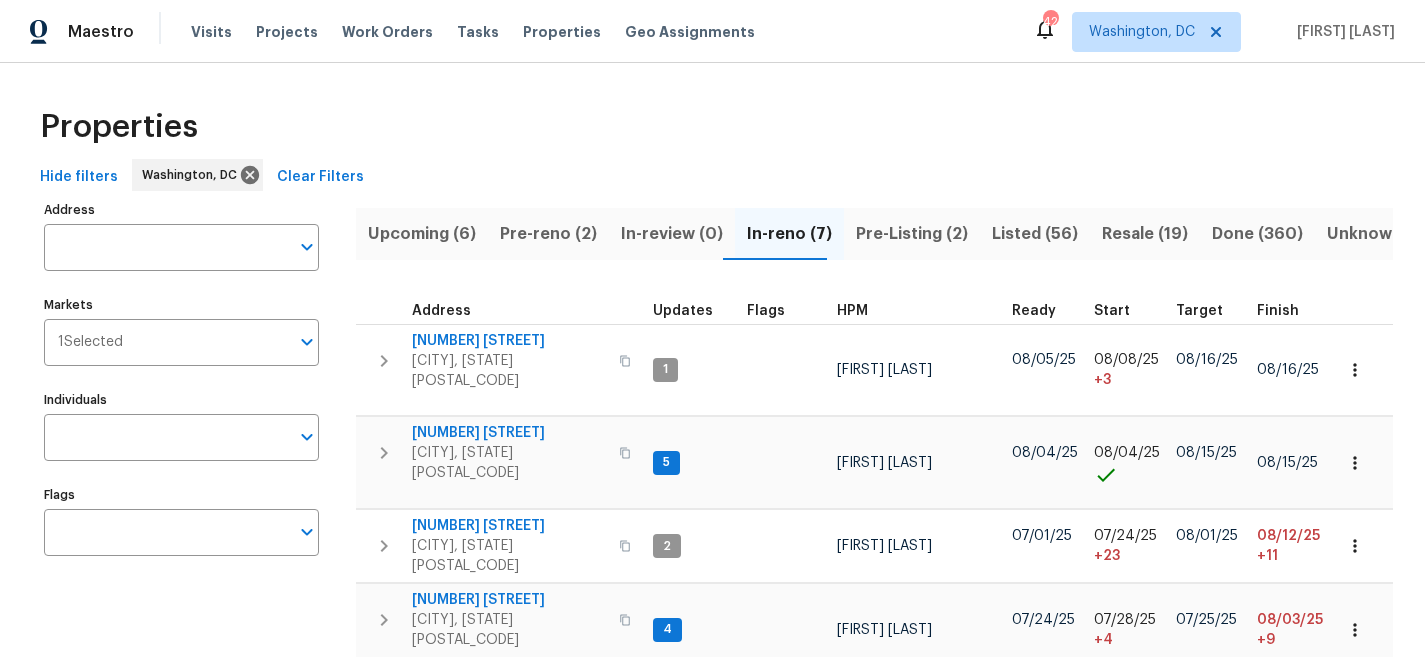 click on "Properties" at bounding box center (712, 127) 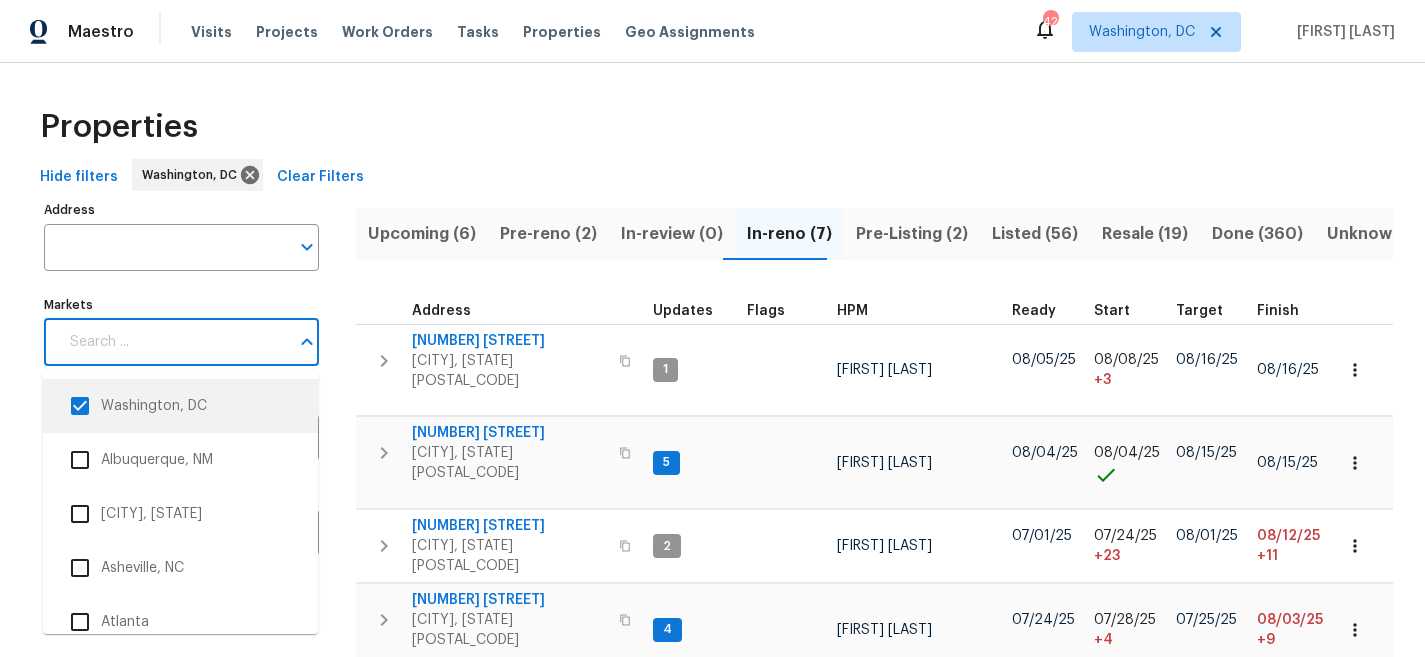 click on "Address Address Markets Markets Individuals Individuals Flags Flags" at bounding box center (194, 595) 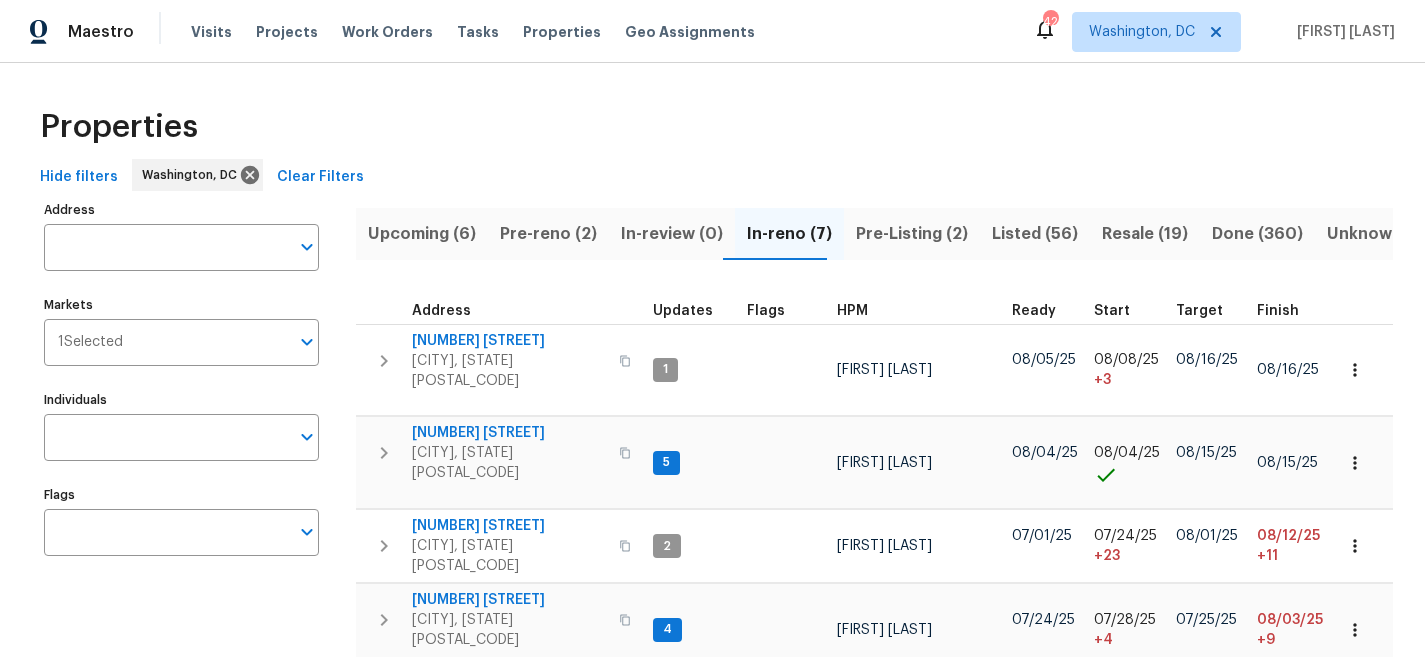 click on "Properties" at bounding box center [712, 127] 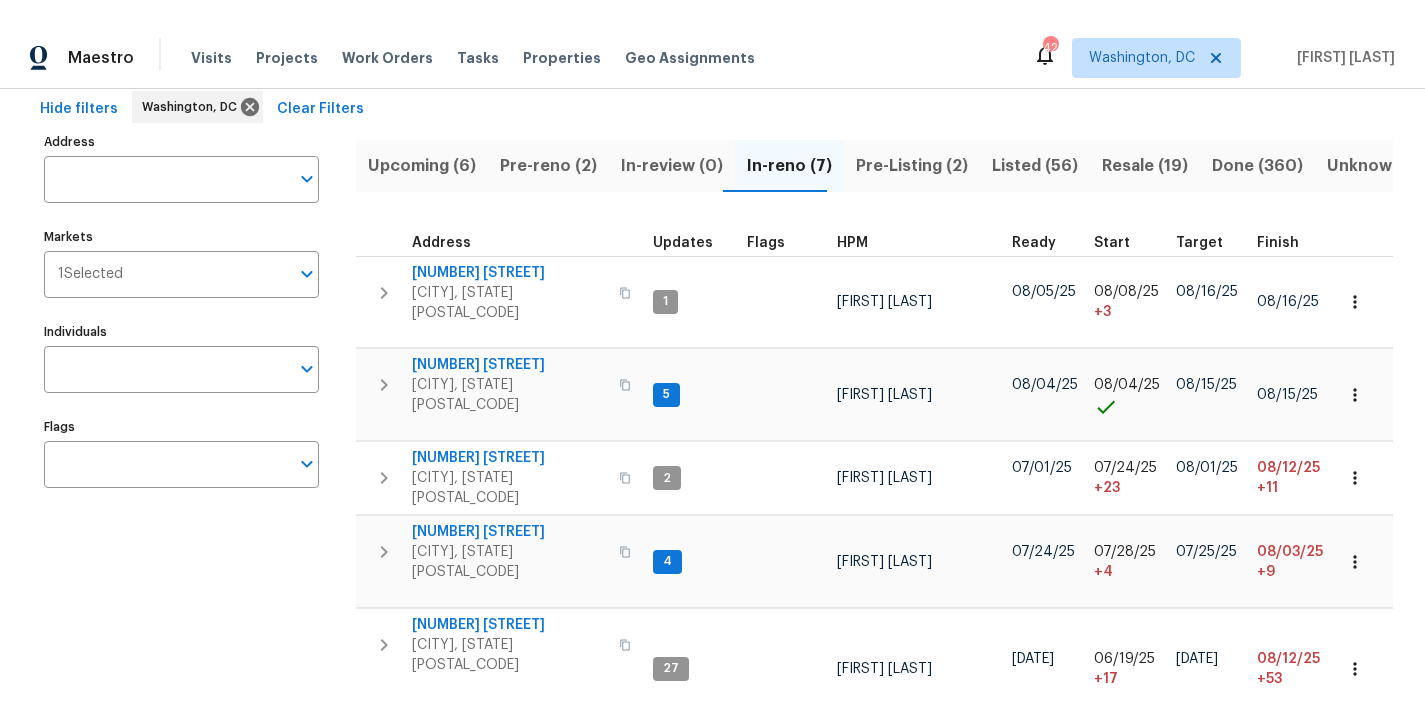 scroll, scrollTop: 0, scrollLeft: 0, axis: both 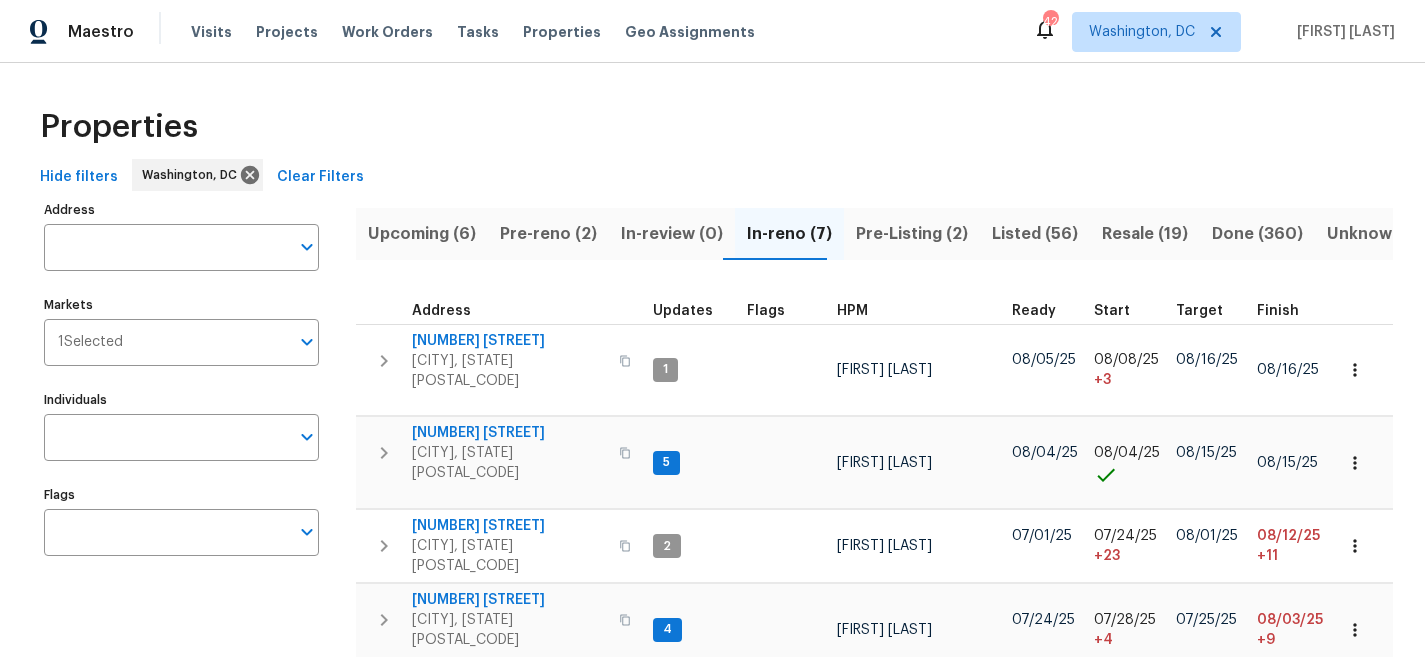 click on "Properties" at bounding box center [712, 127] 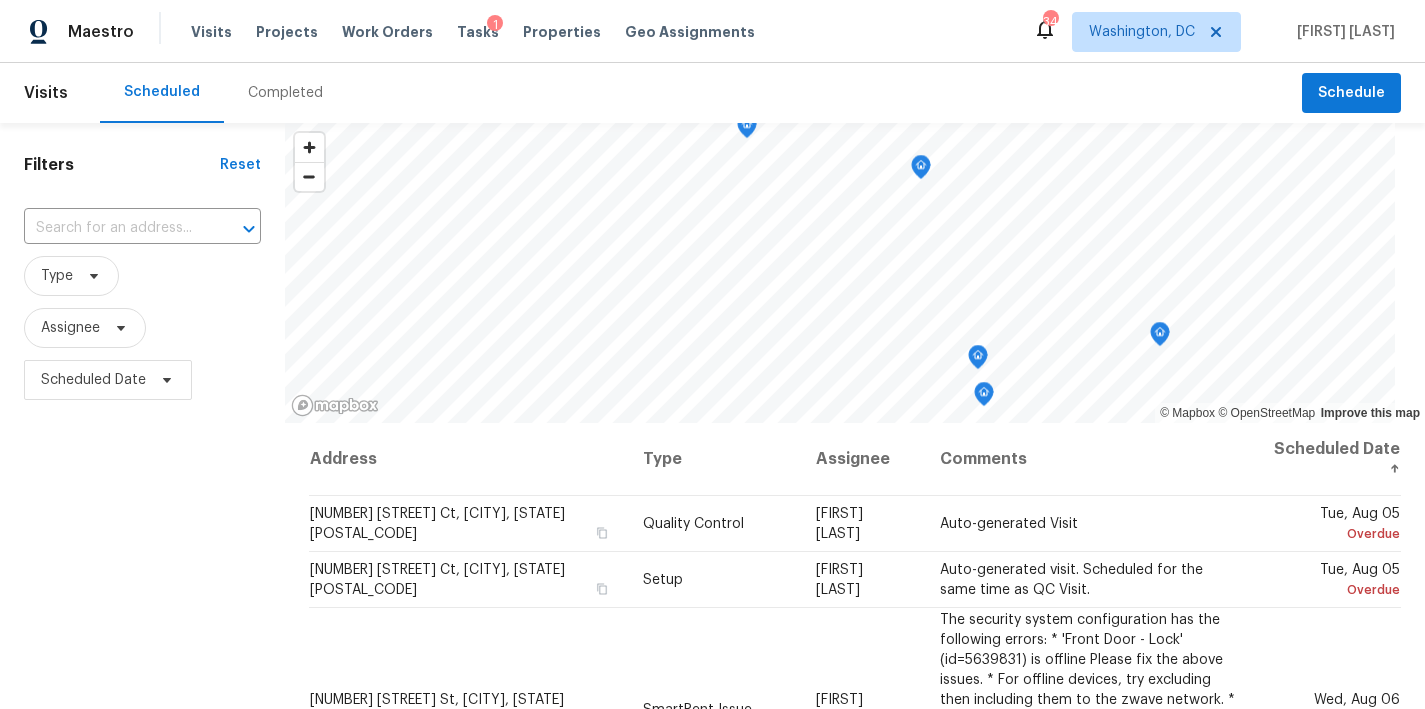 scroll, scrollTop: 0, scrollLeft: 0, axis: both 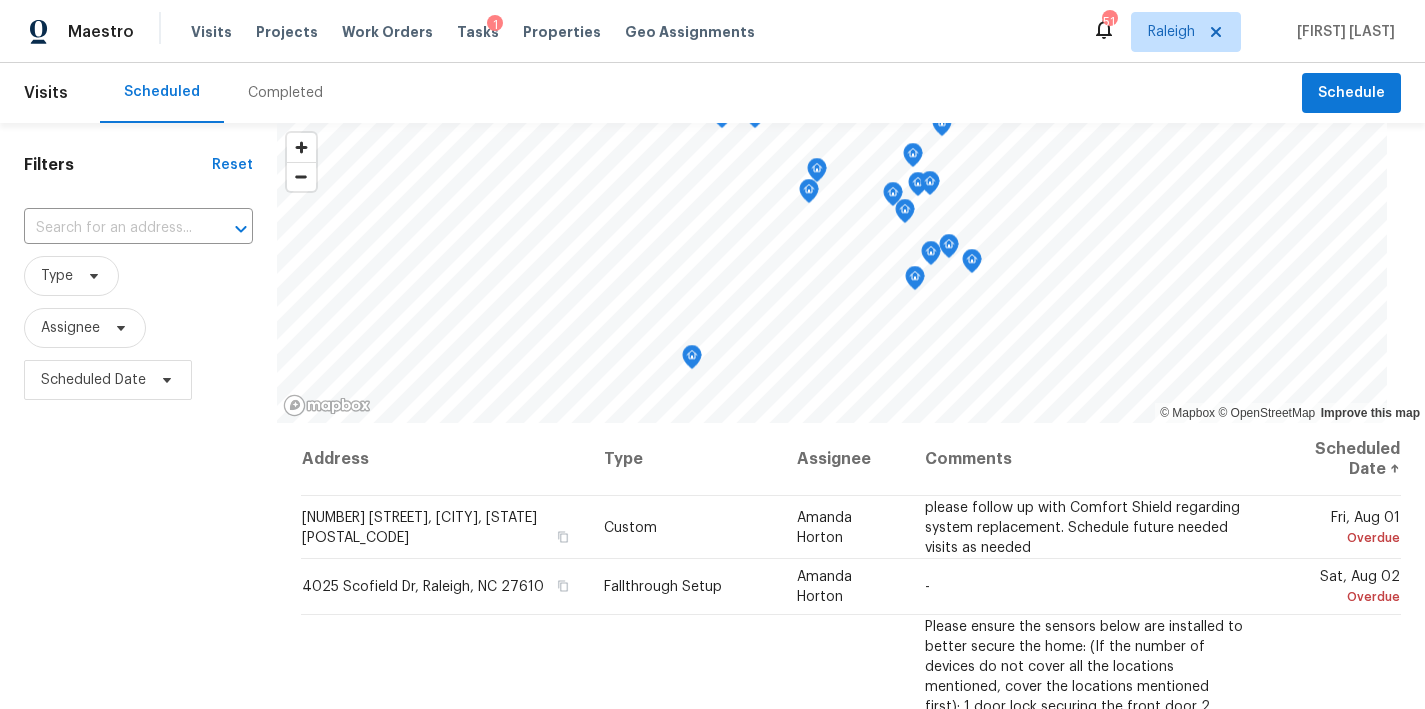 click on "Filters Reset ​ Type Assignee Scheduled Date" at bounding box center [138, 556] 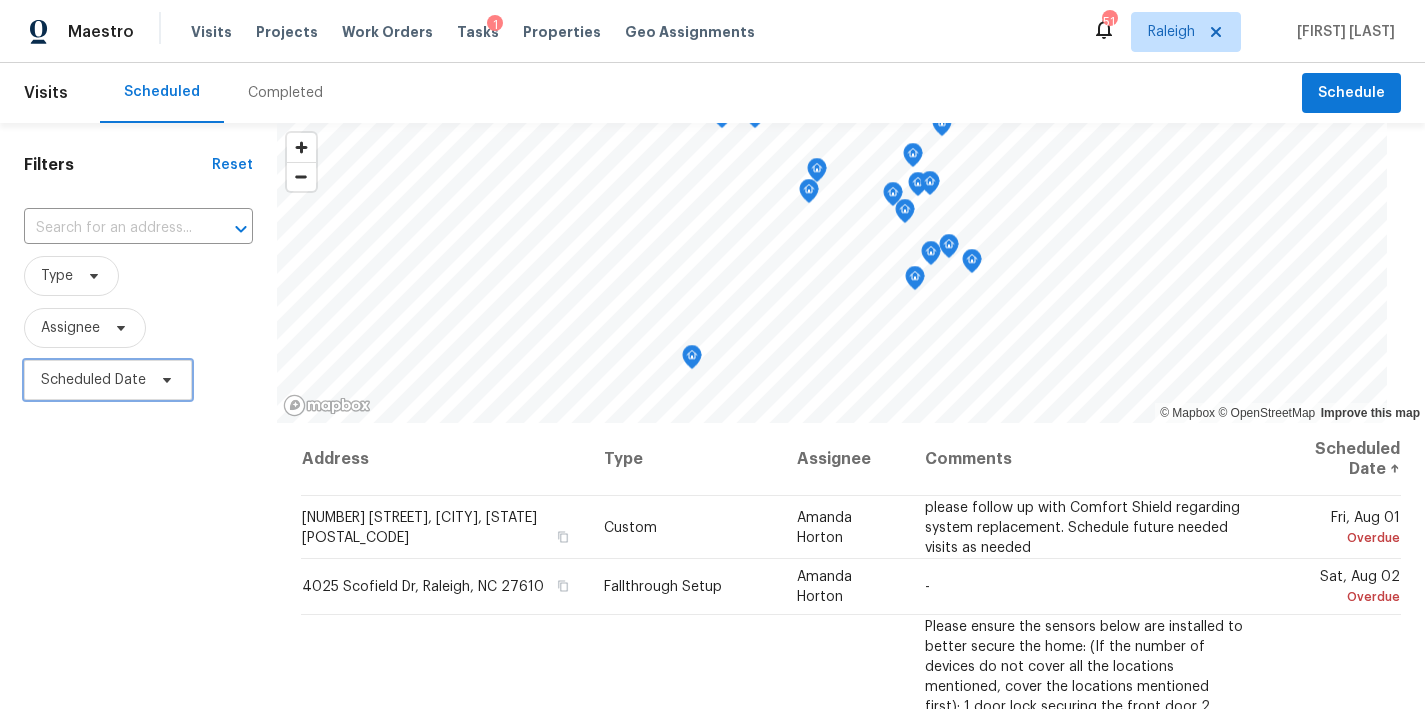click on "Scheduled Date" at bounding box center [93, 380] 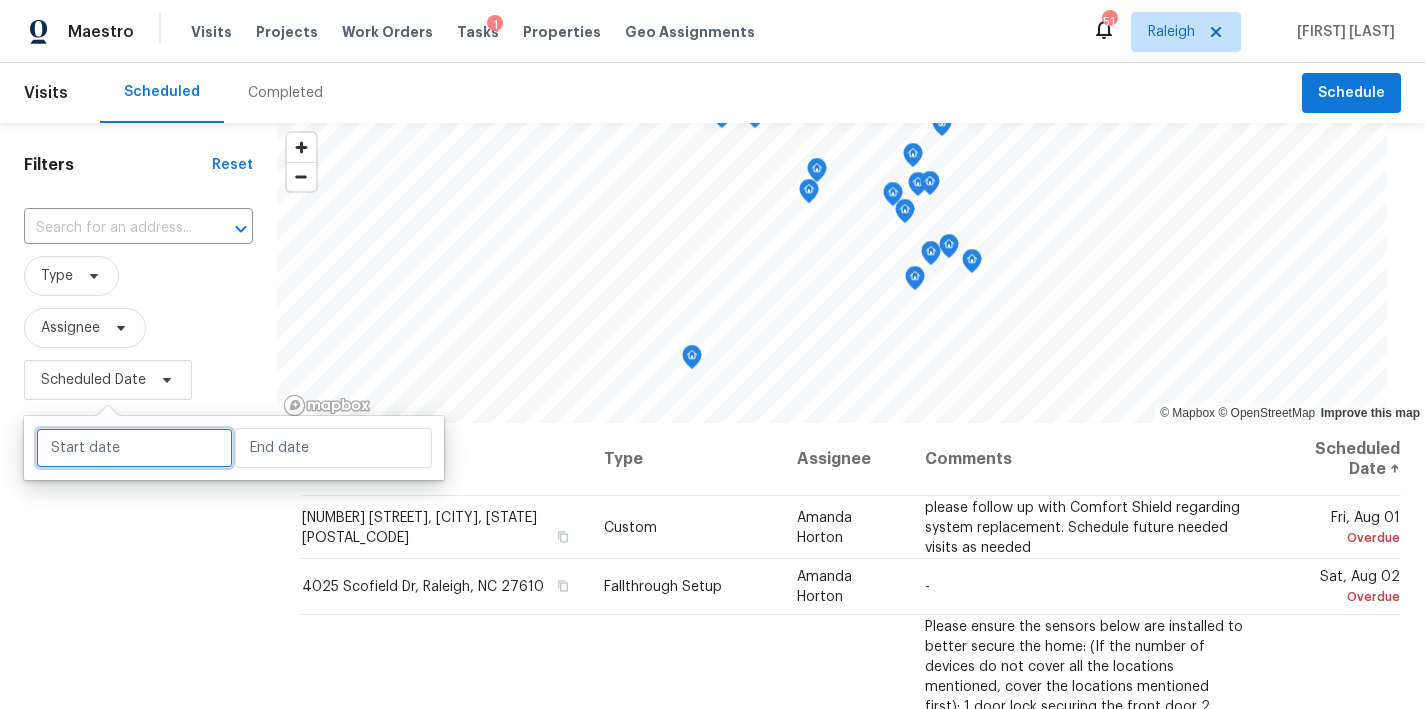 click at bounding box center (134, 448) 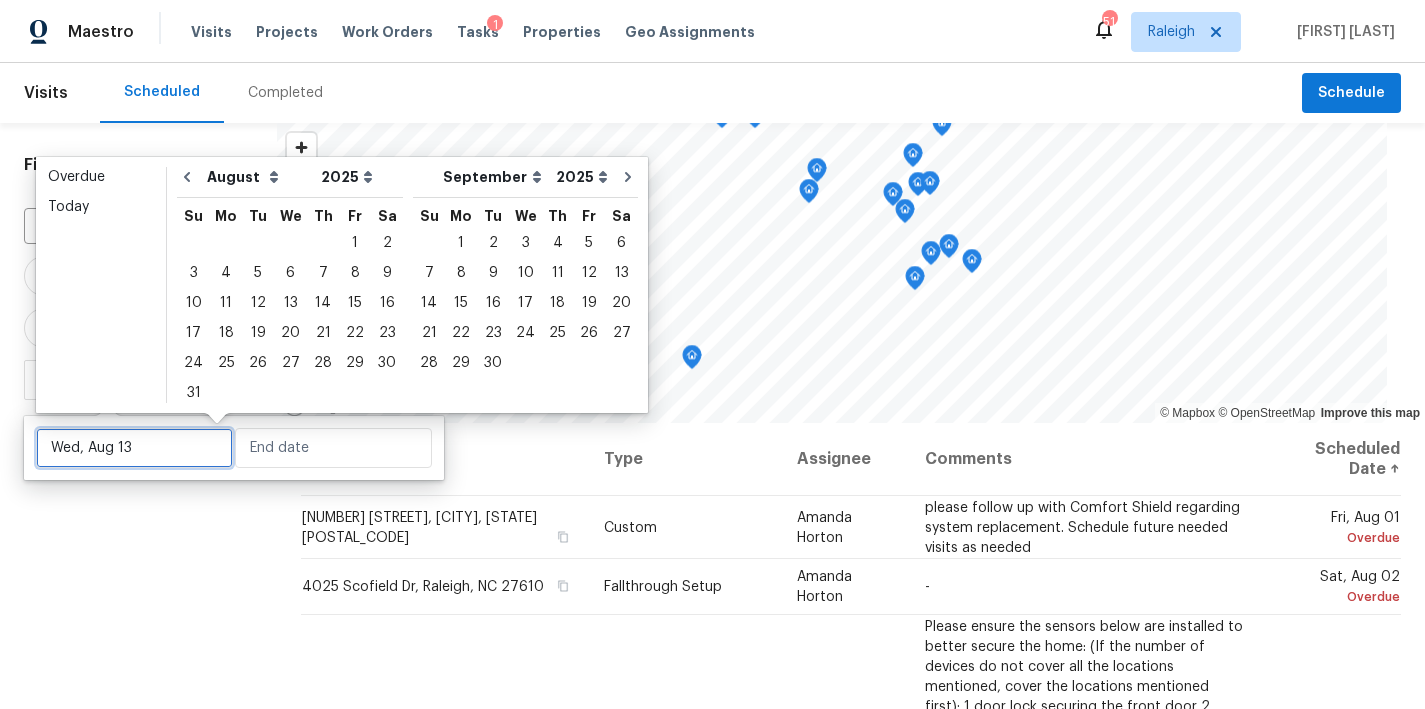 type on "Thu, Aug 07" 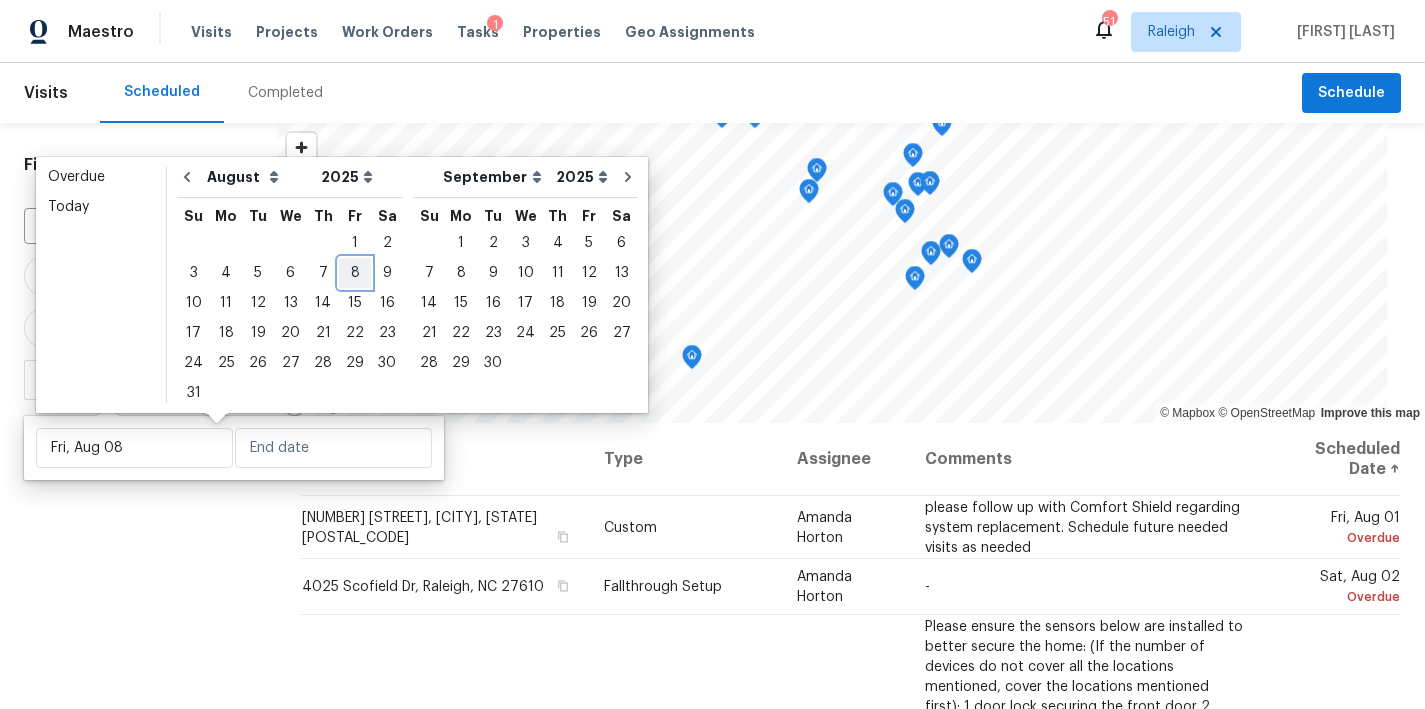 click on "8" at bounding box center (355, 273) 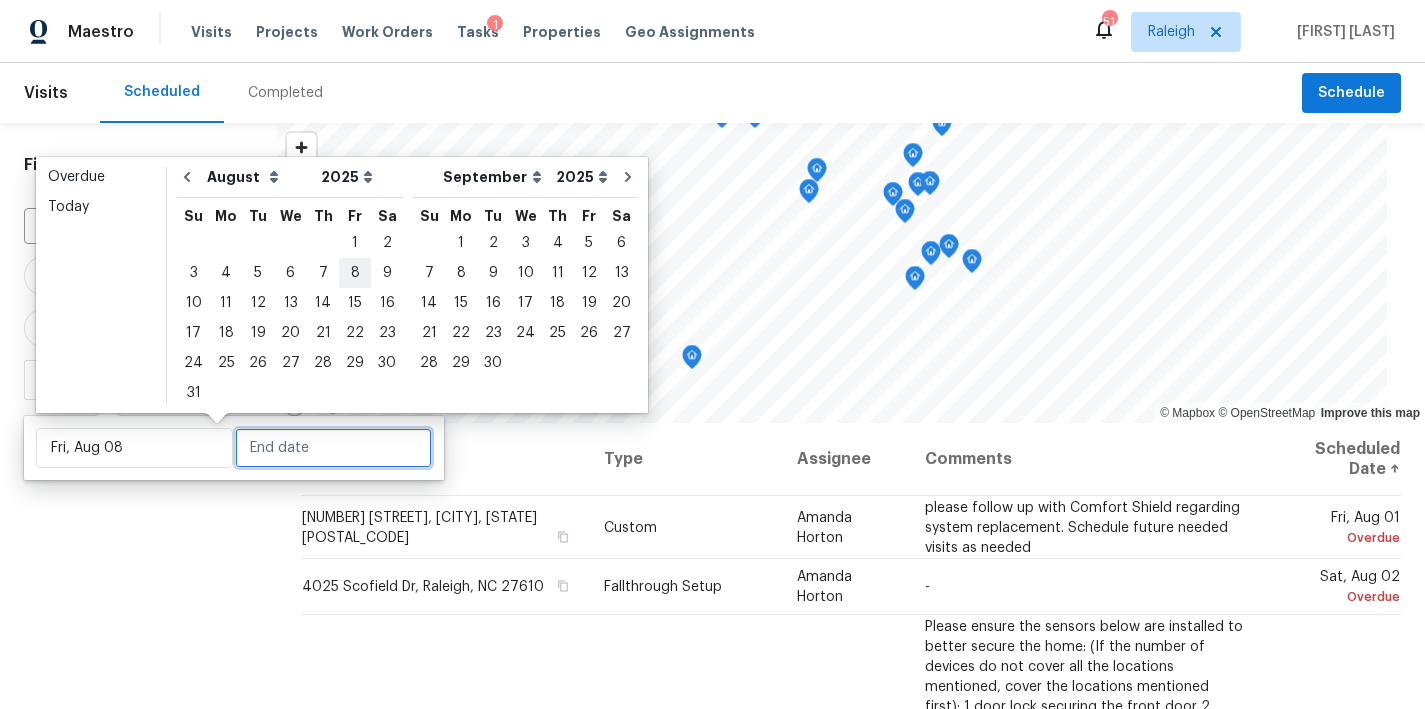 type on "Fri, Aug 08" 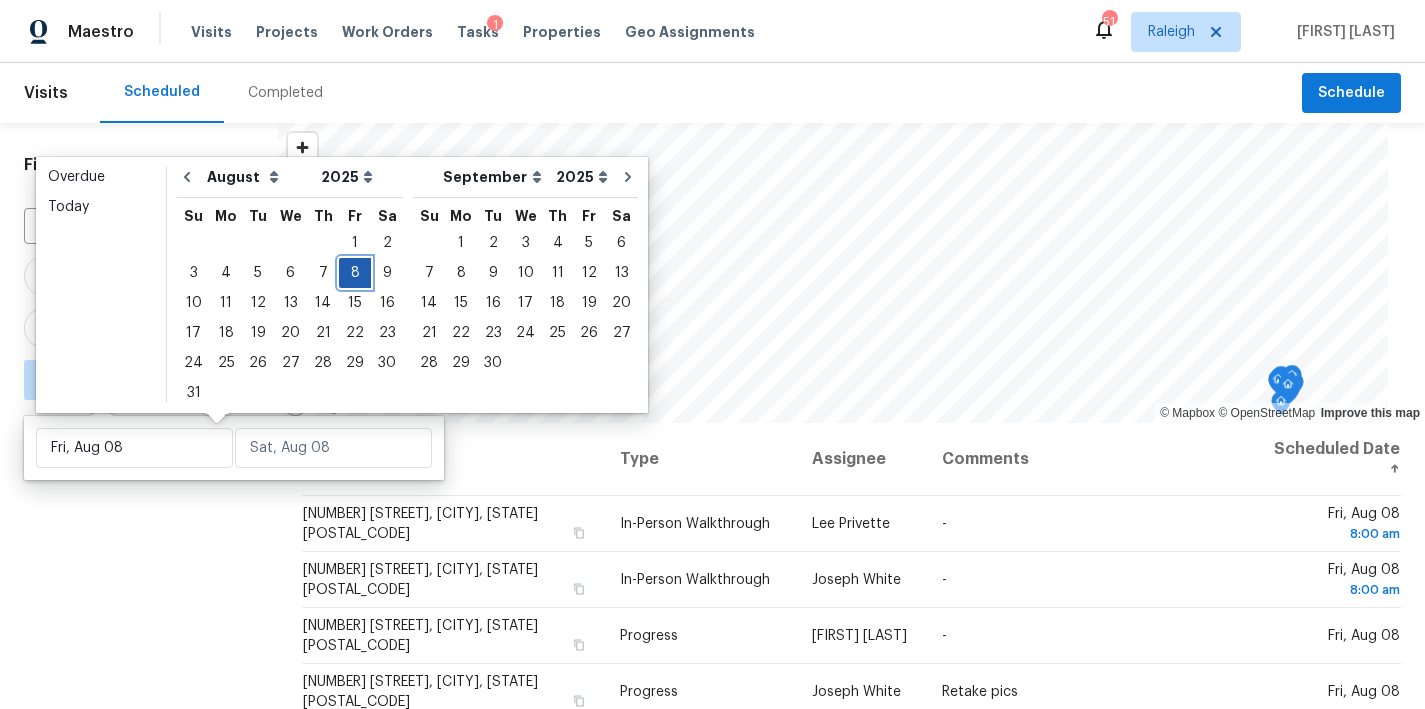 click on "8" at bounding box center [355, 273] 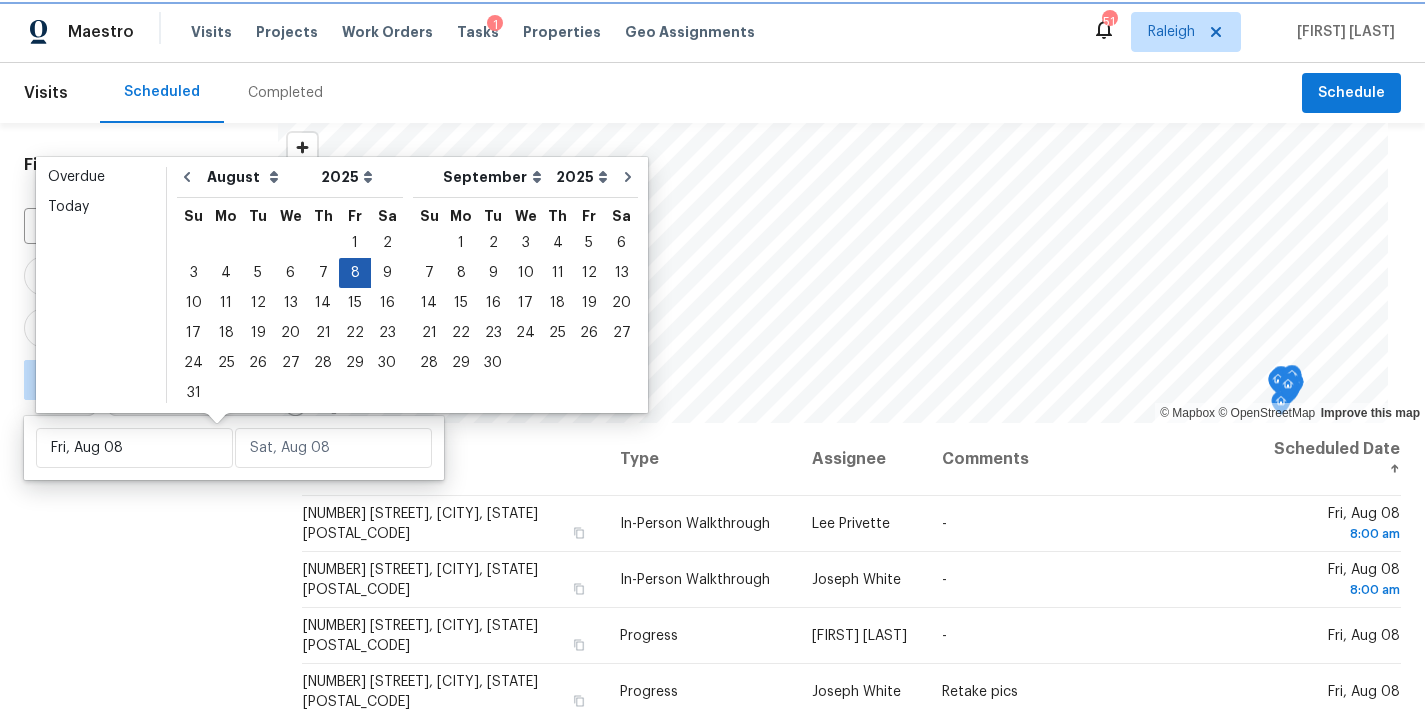 type on "Fri, Aug 08" 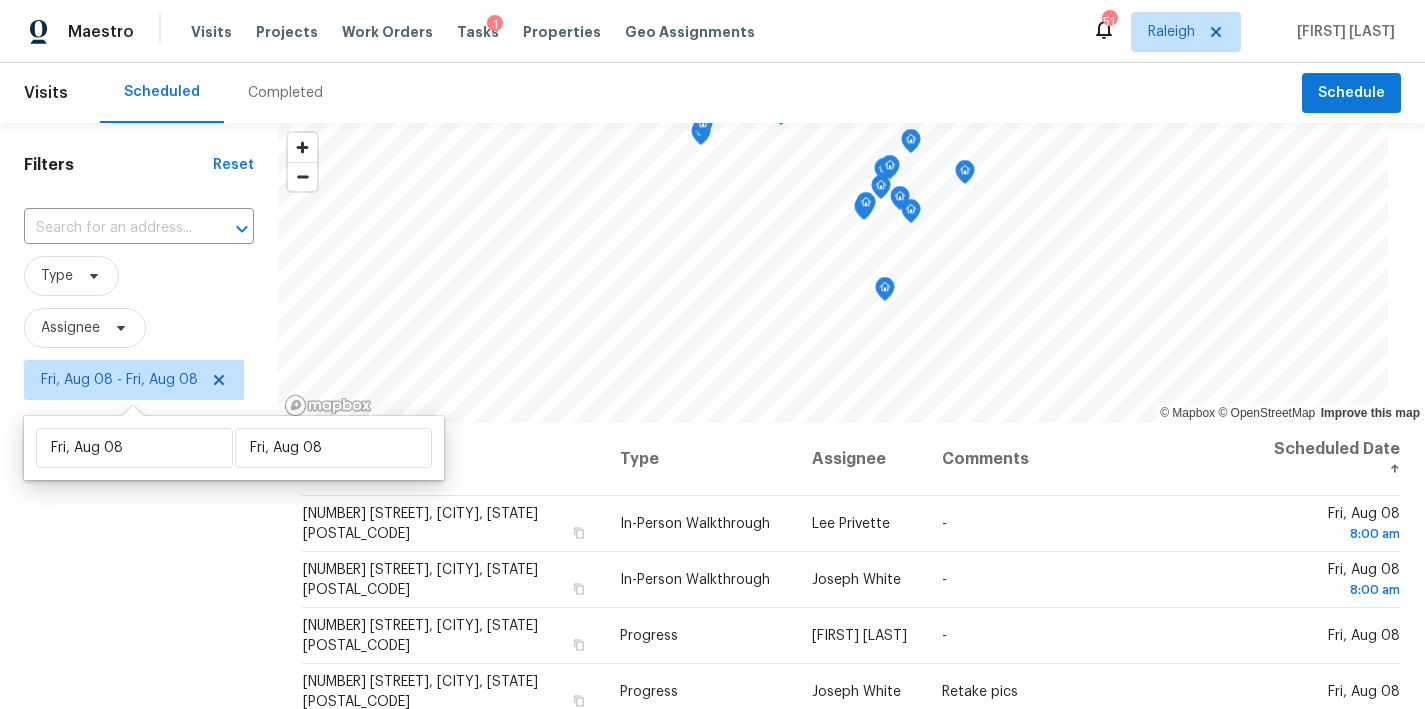 click on "Filters Reset ​ Type Assignee Fri, Aug 08 - Fri, Aug 08" at bounding box center [139, 556] 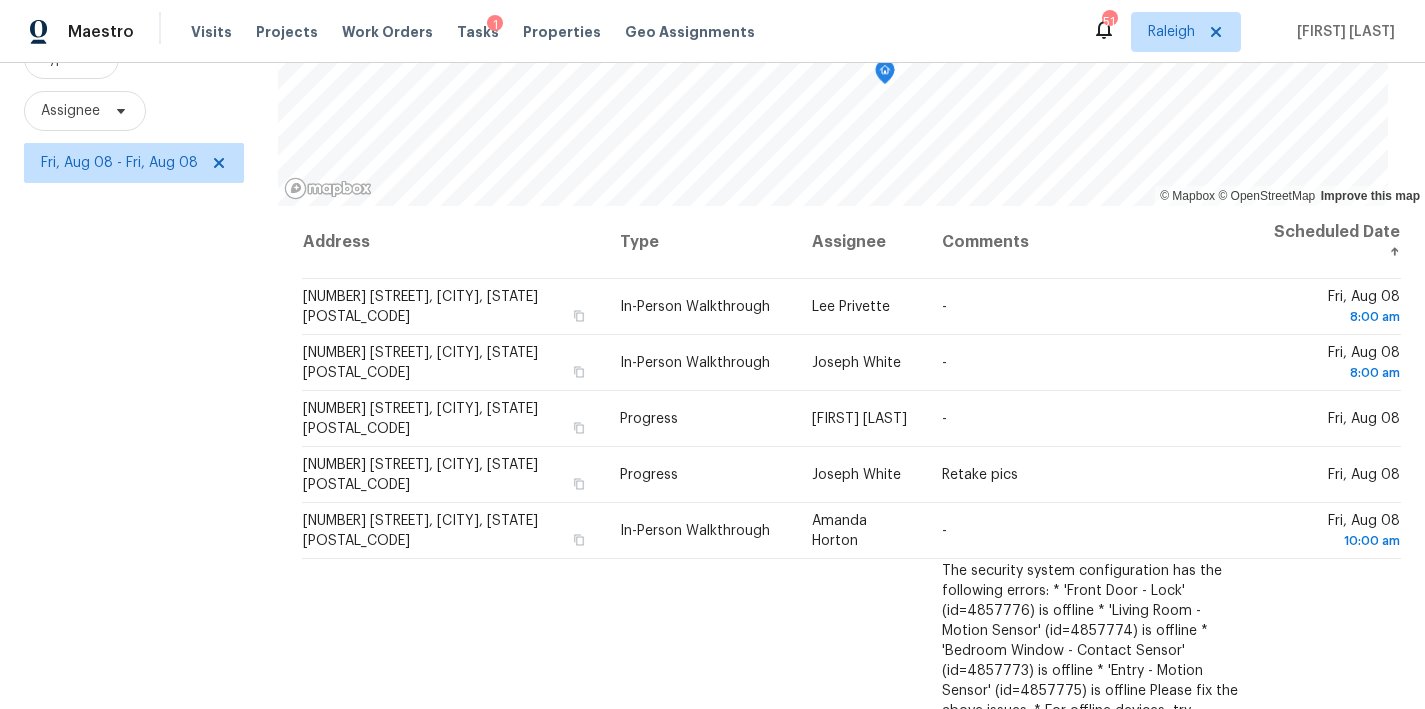 scroll, scrollTop: 221, scrollLeft: 0, axis: vertical 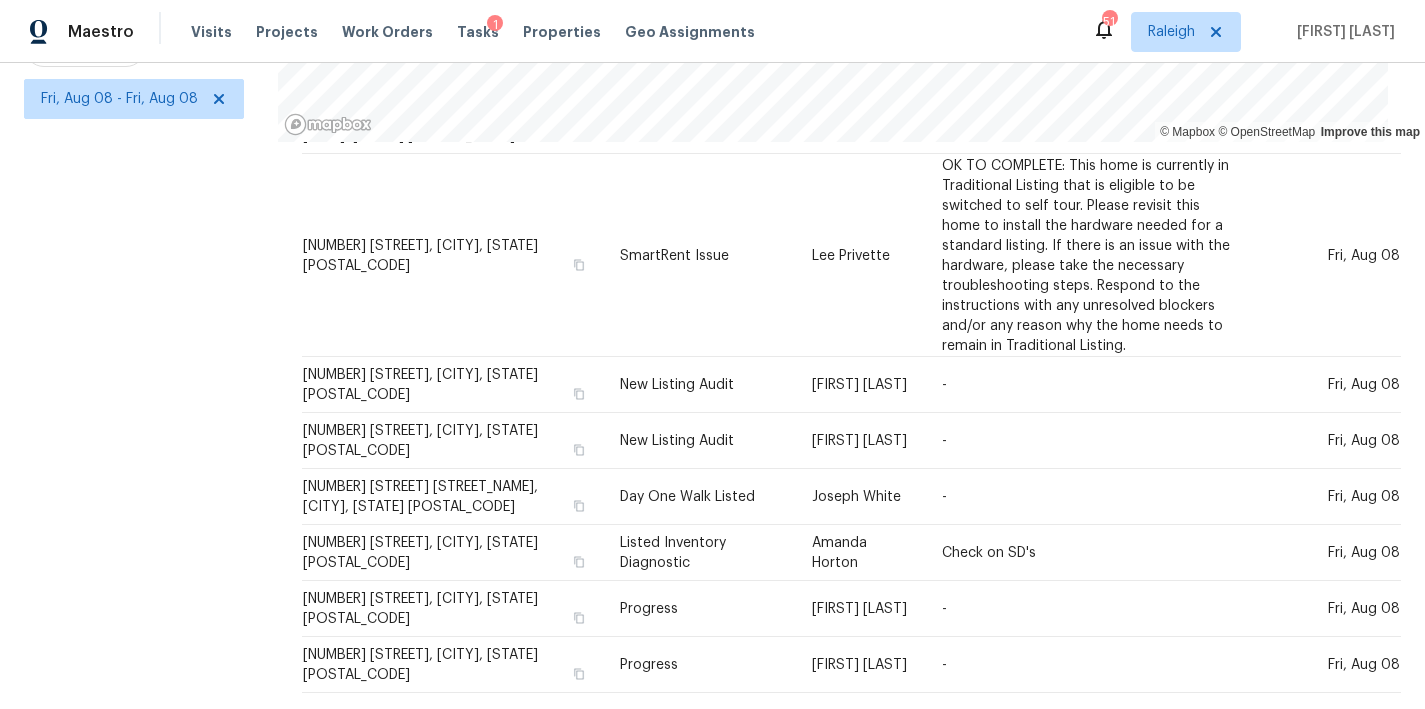 click on "Filters Reset ​ Type Assignee Fri, Aug 08 - Fri, Aug 08" at bounding box center (139, 275) 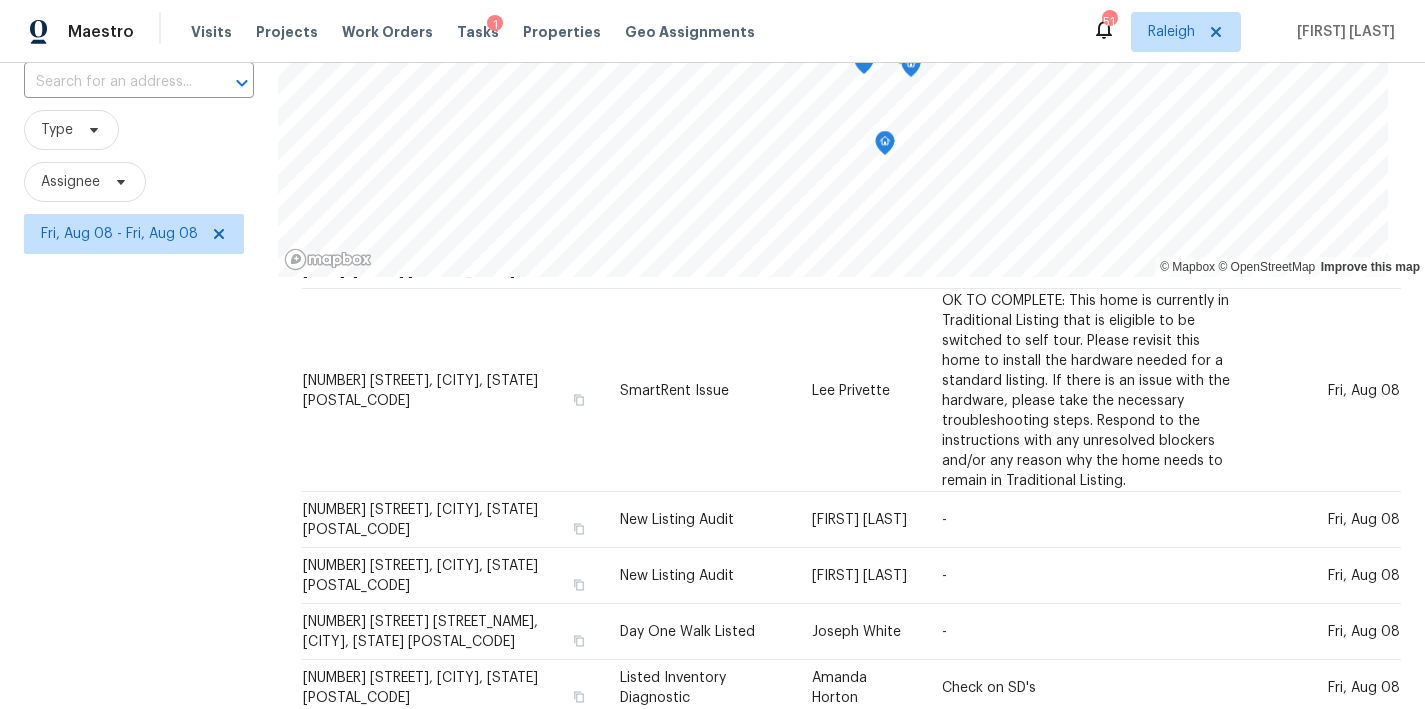 scroll, scrollTop: 112, scrollLeft: 0, axis: vertical 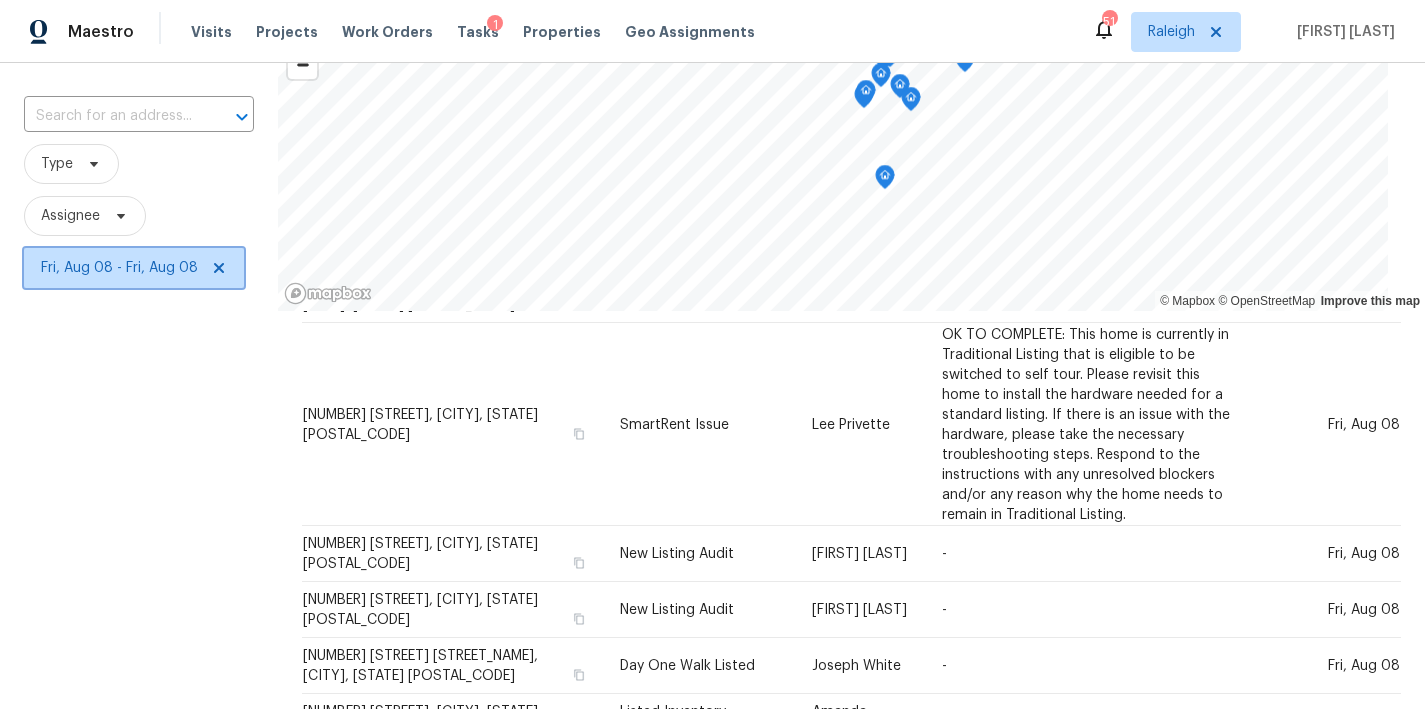 click 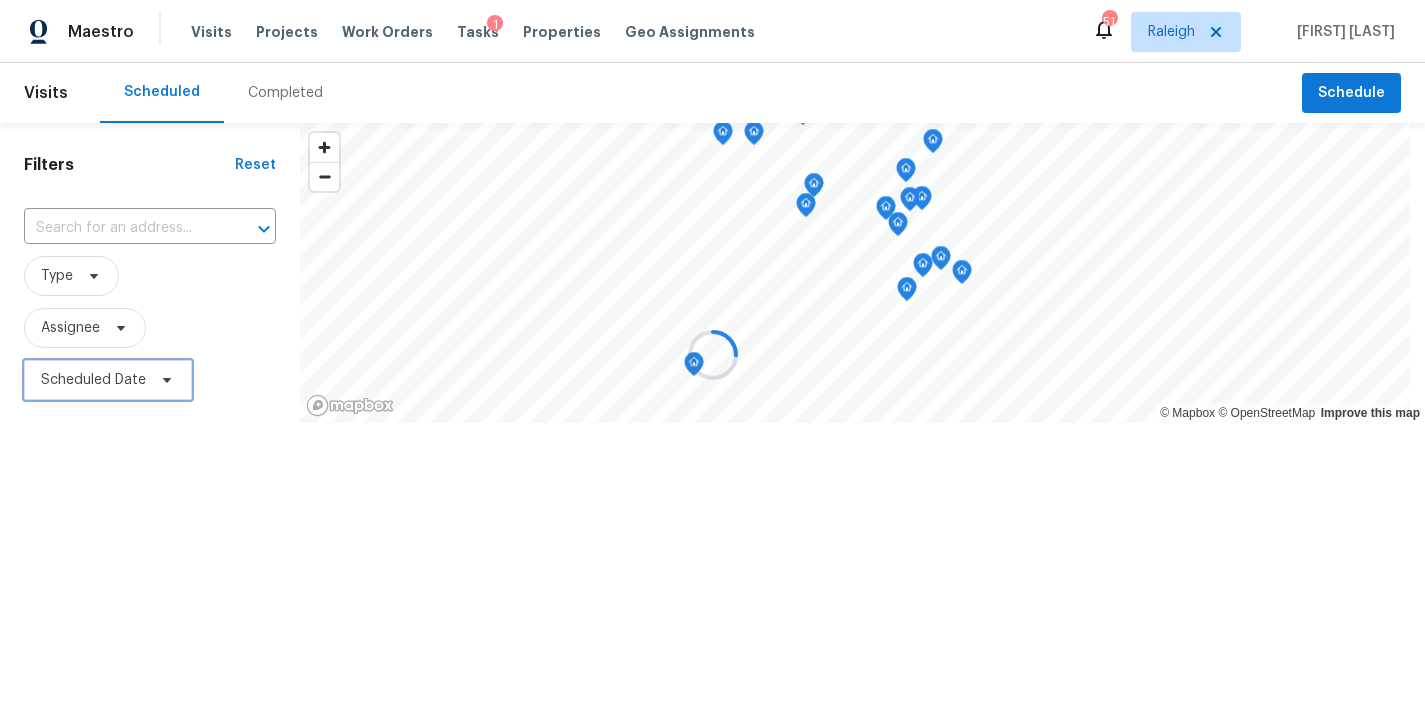 scroll, scrollTop: 0, scrollLeft: 0, axis: both 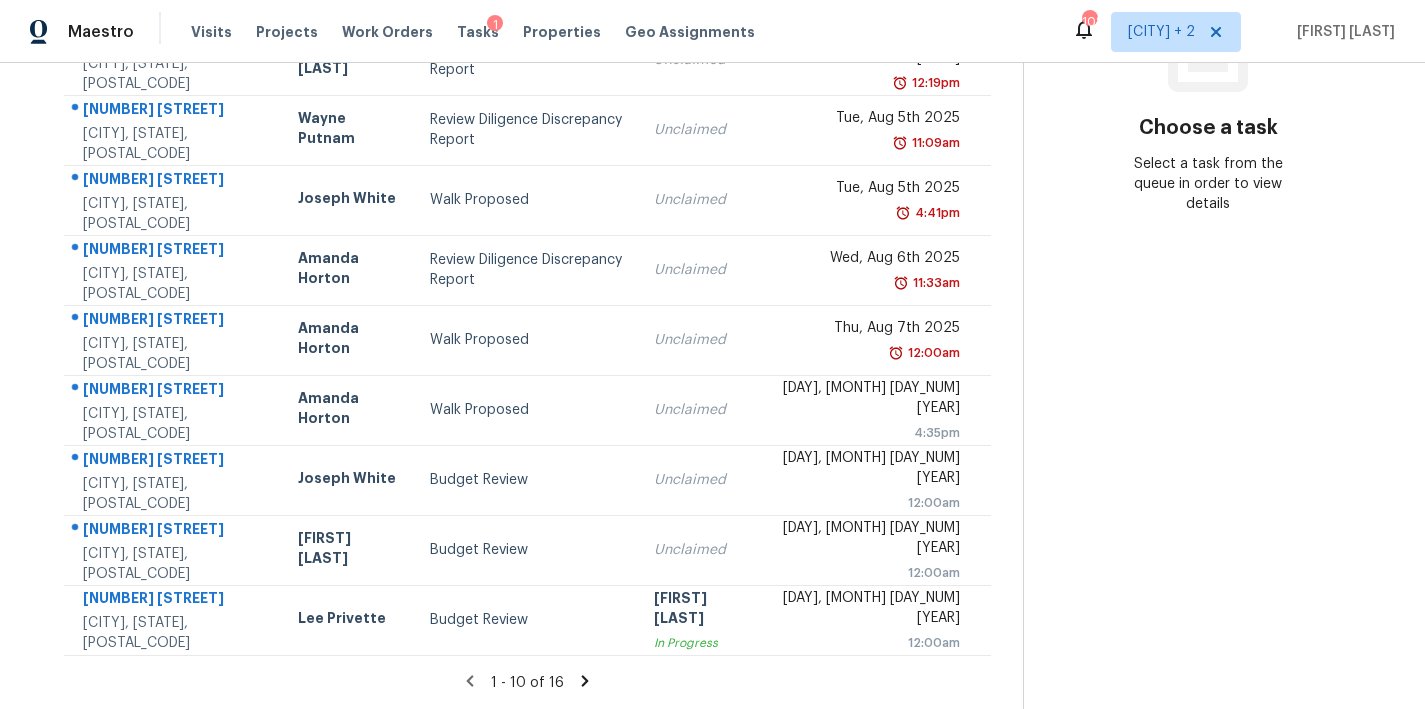 click 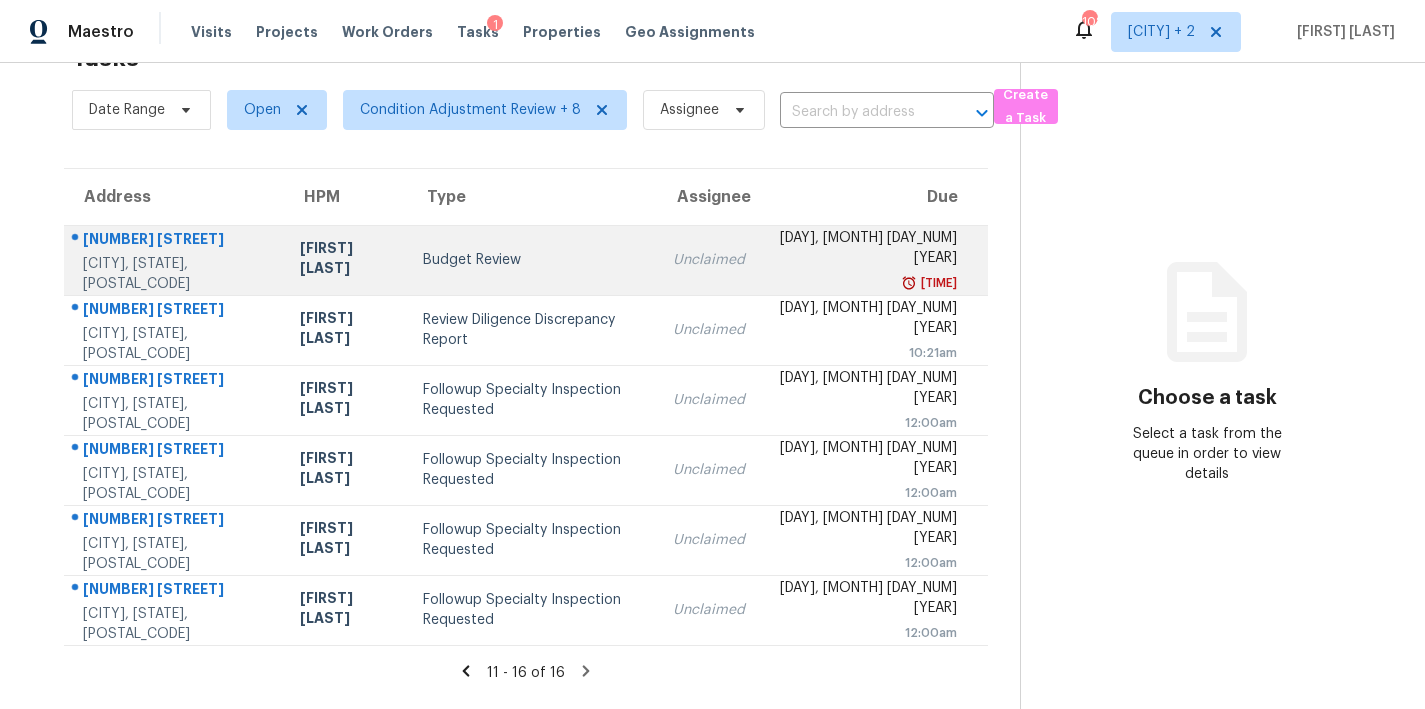 click on "Budget Review" at bounding box center [532, 260] 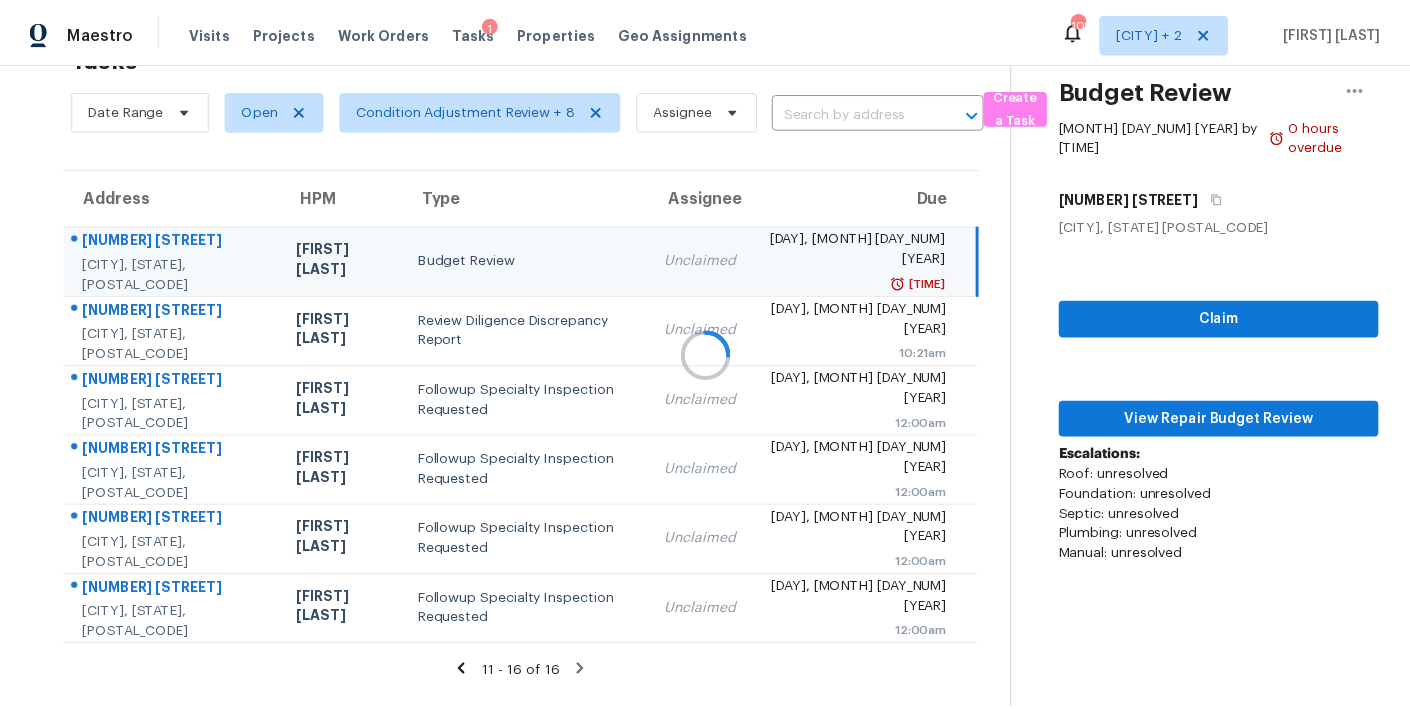 scroll, scrollTop: 367, scrollLeft: 0, axis: vertical 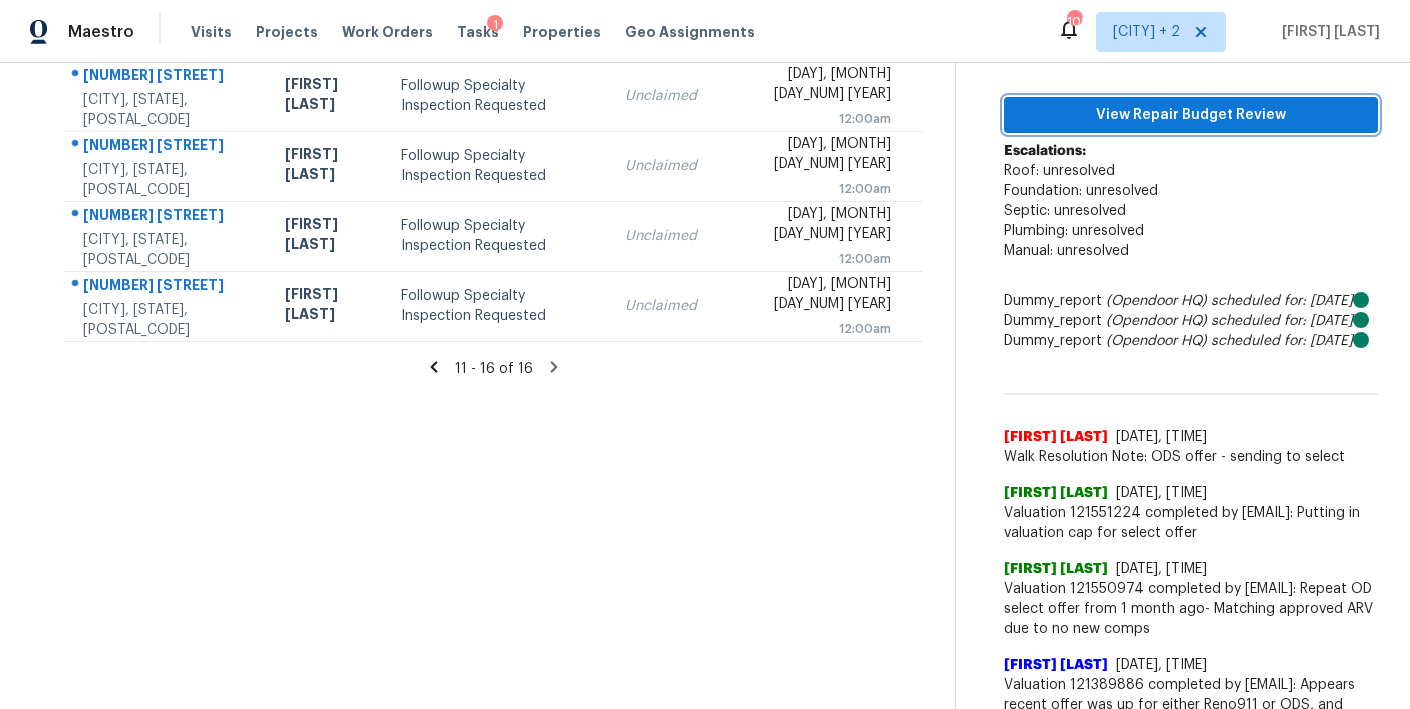 click on "View Repair Budget Review" at bounding box center [1191, 115] 